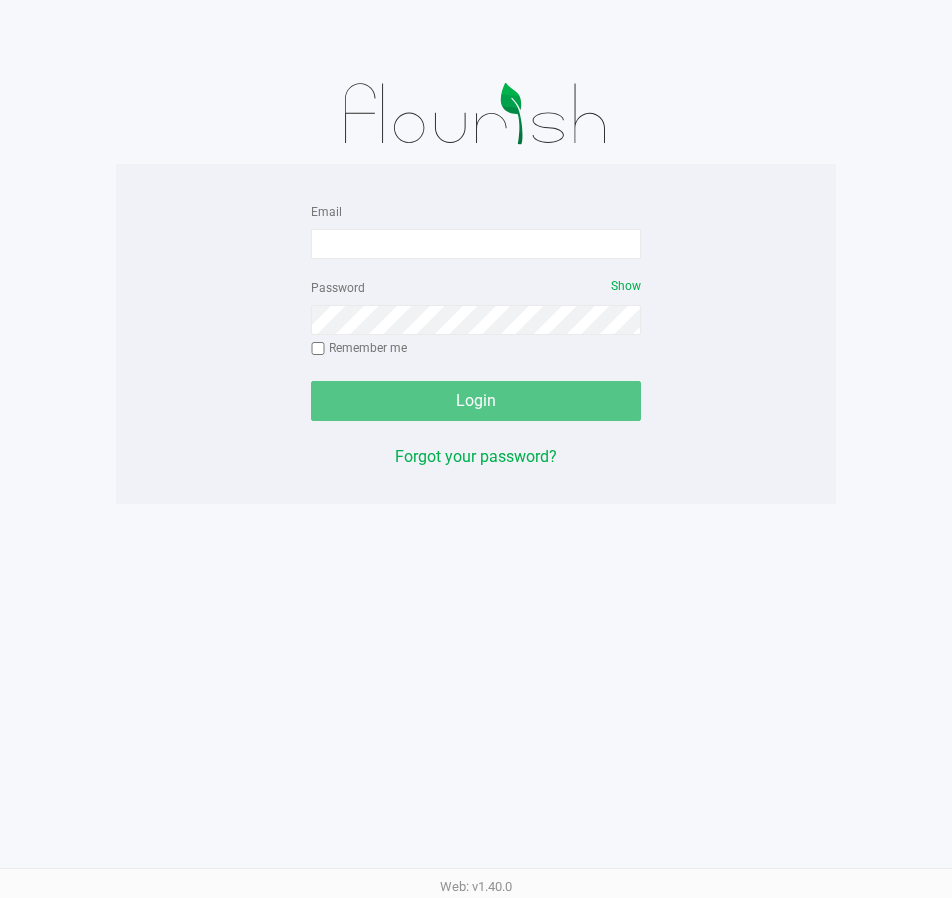 scroll, scrollTop: 0, scrollLeft: 0, axis: both 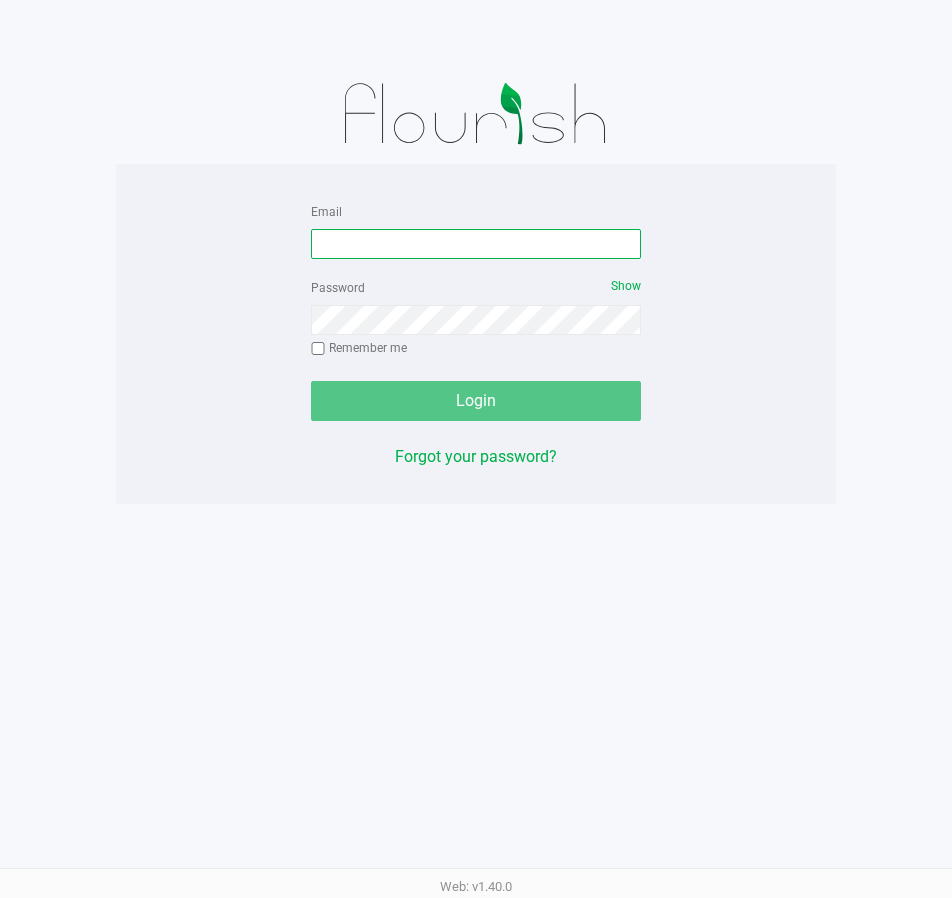 click on "Email" at bounding box center [476, 244] 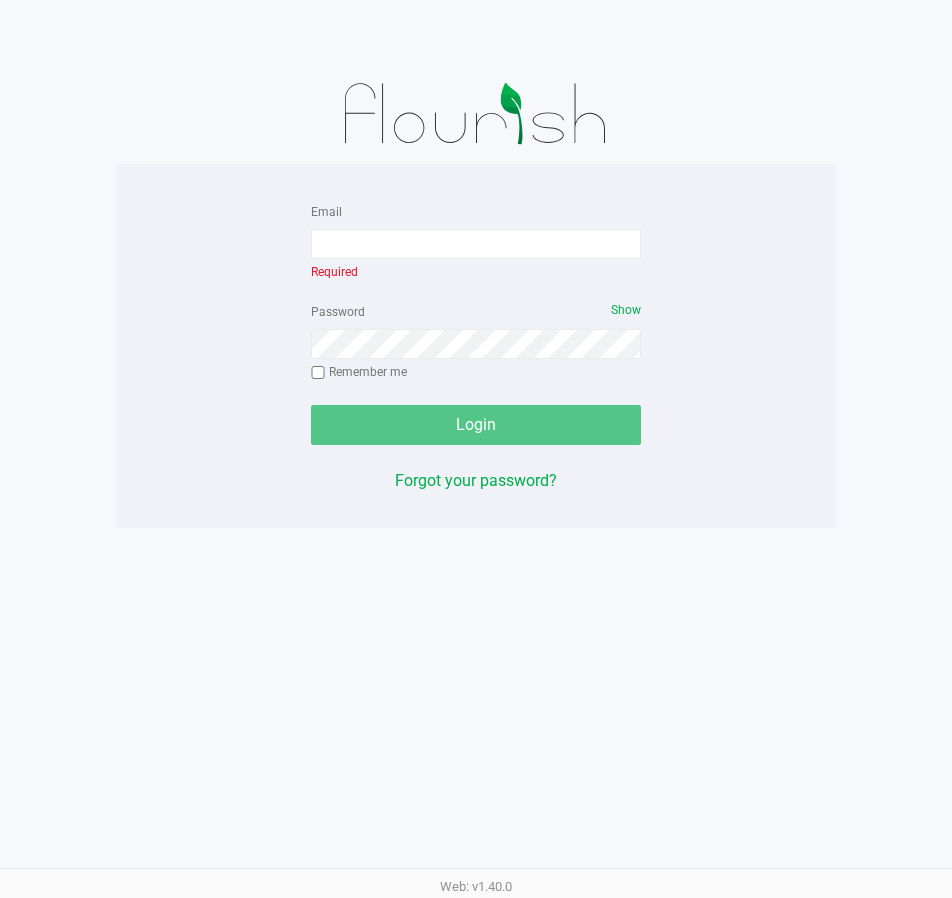 click on "Email   Required   Password   Show  Remember me   Login   Forgot your password?   Web: v1.40.0" at bounding box center (476, 449) 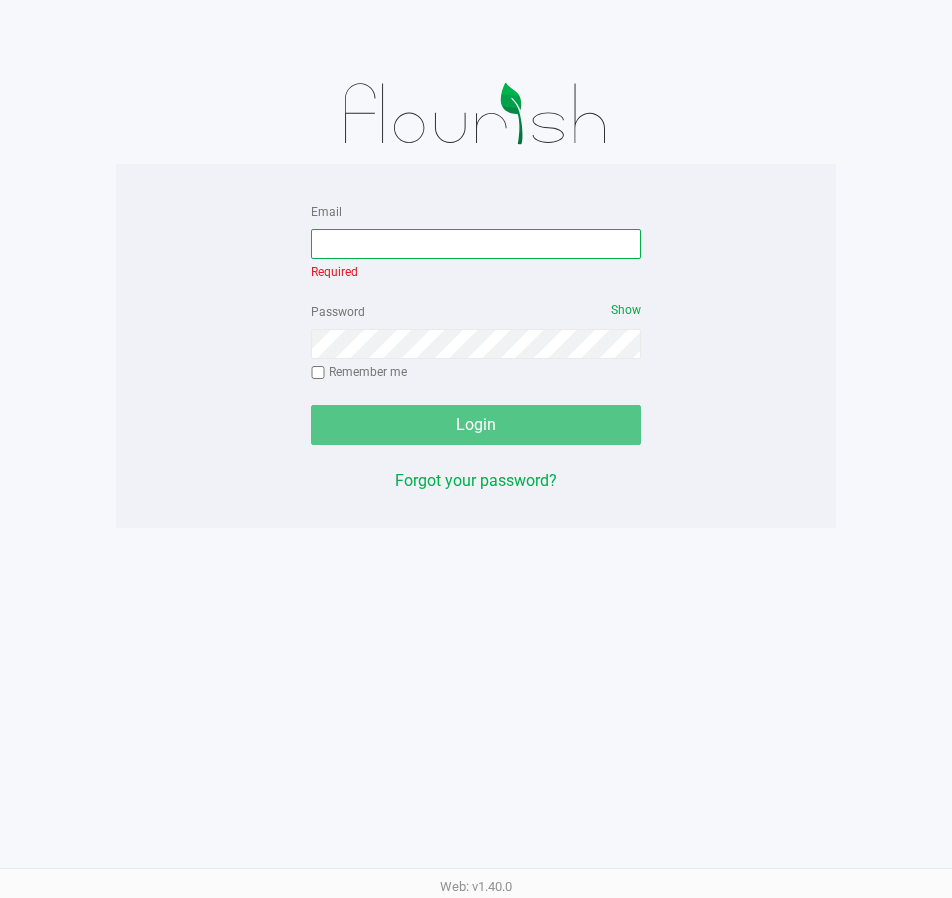 click on "Email" at bounding box center [476, 244] 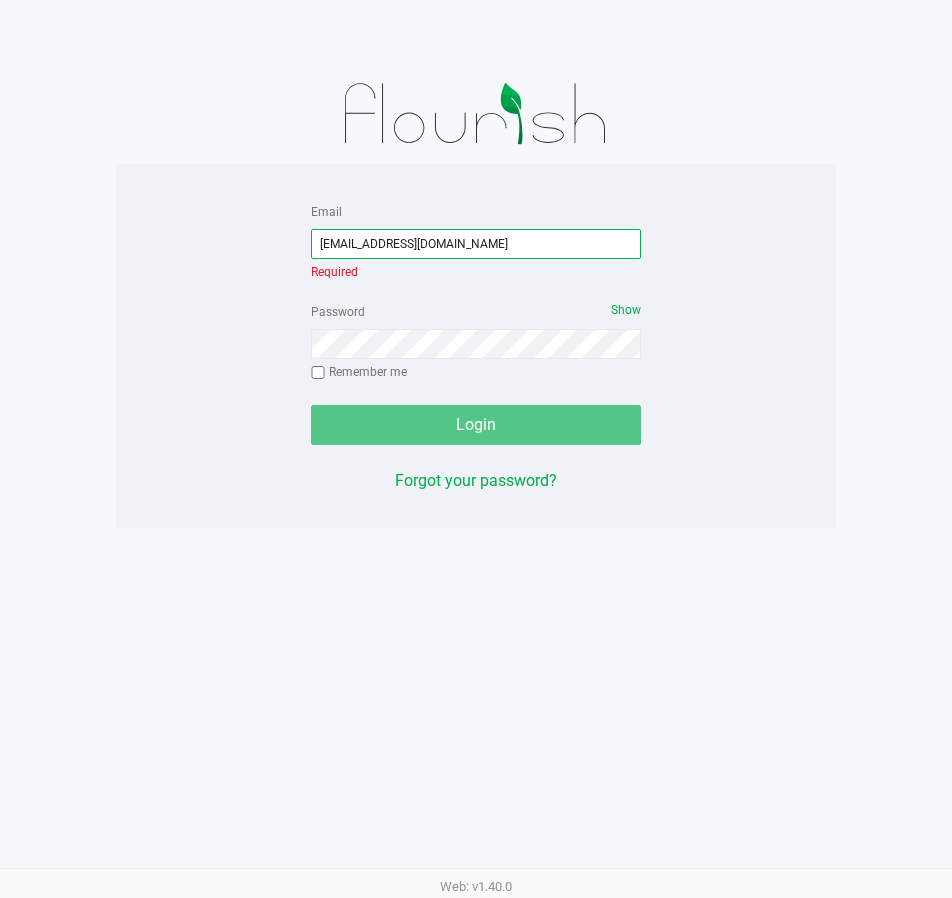 type on "[EMAIL_ADDRESS][DOMAIN_NAME]" 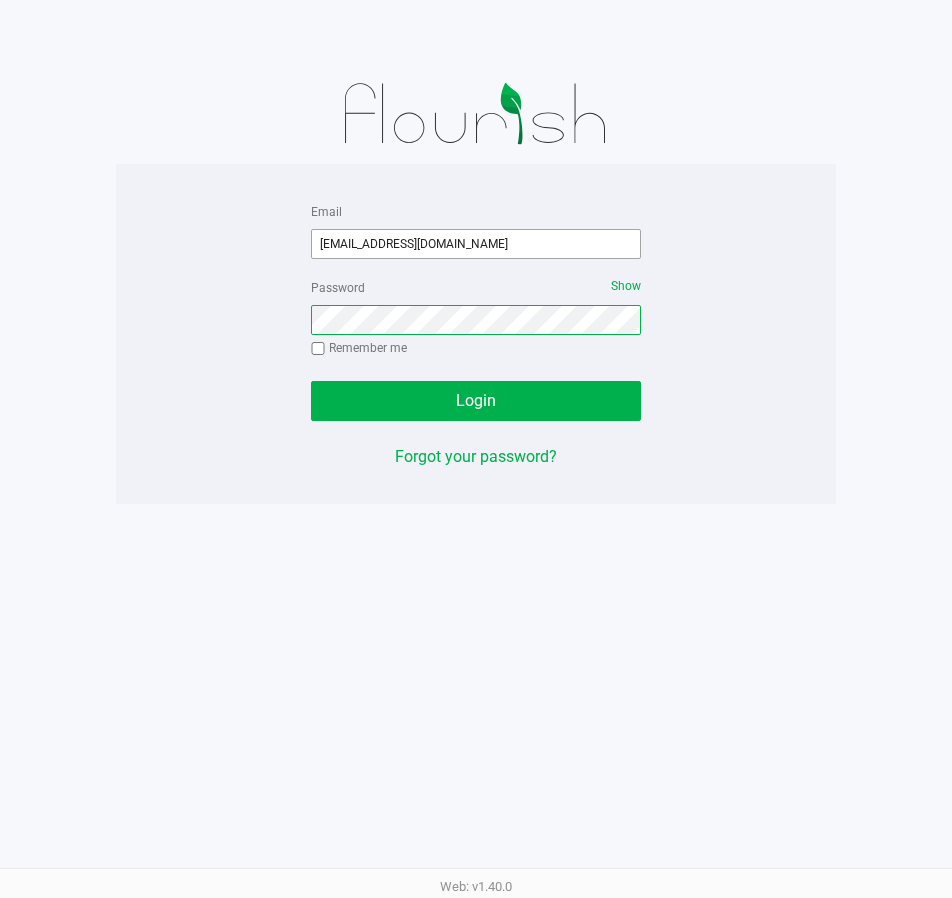click on "Login" 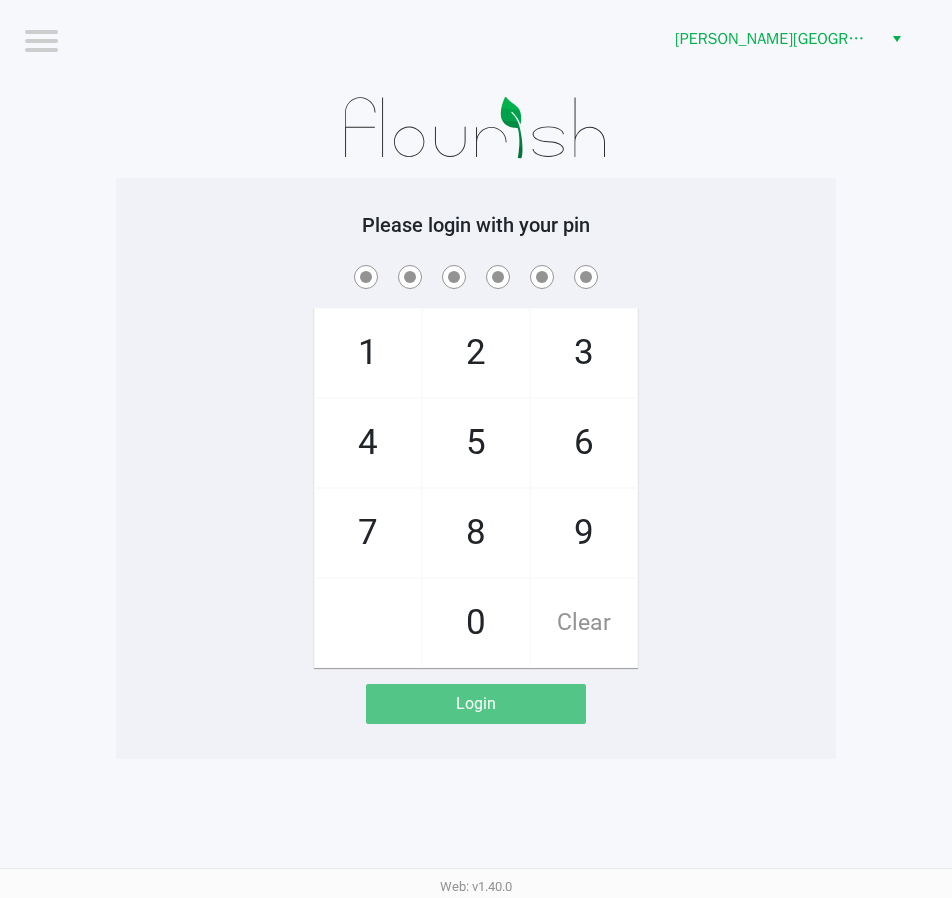 click on "1   4   7       2   5   8   0   3   6   9   Clear" 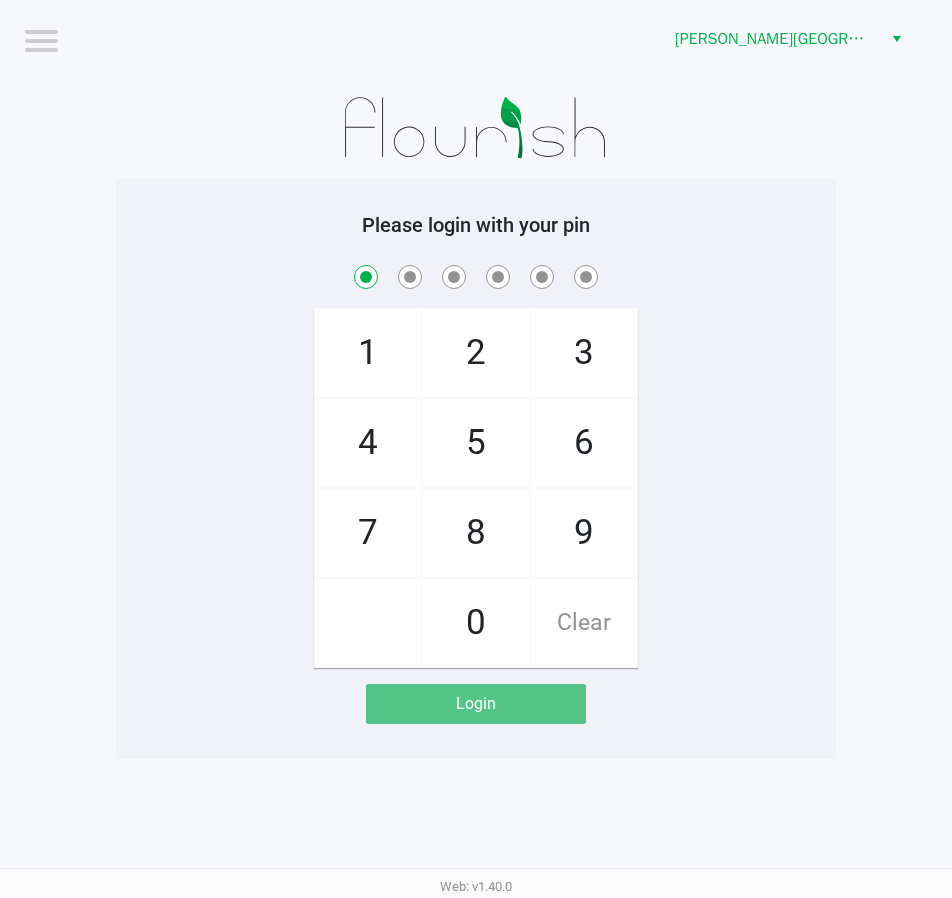 checkbox on "true" 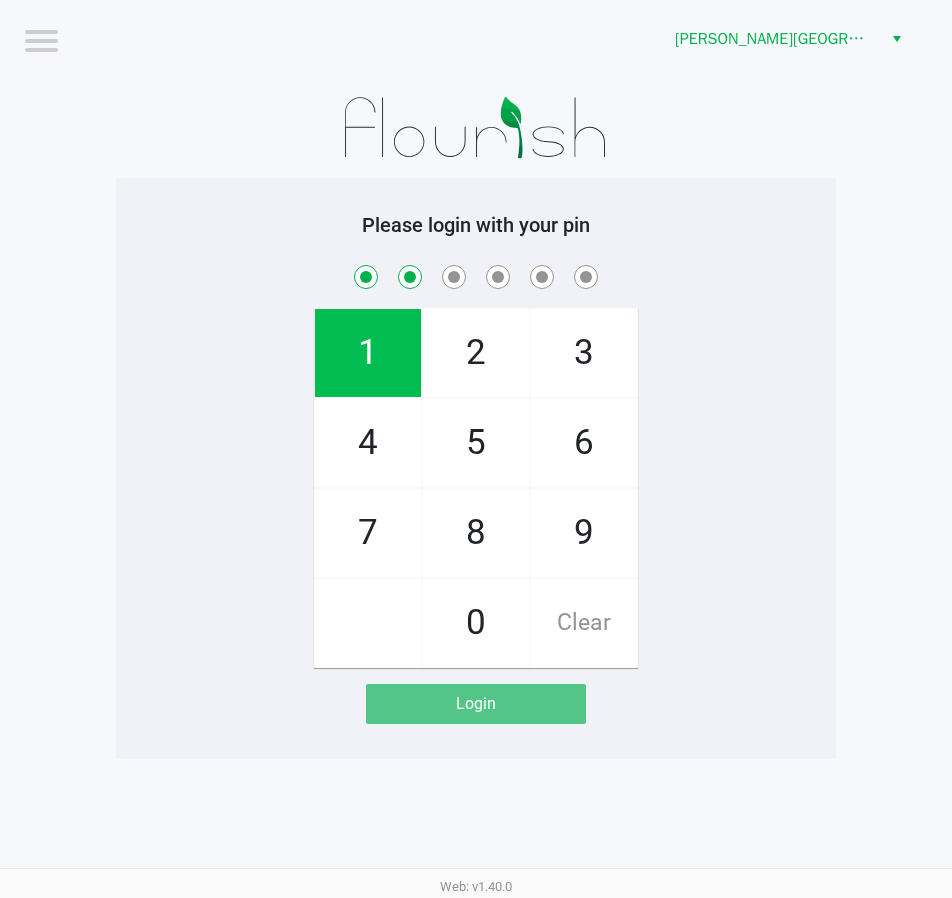 checkbox on "true" 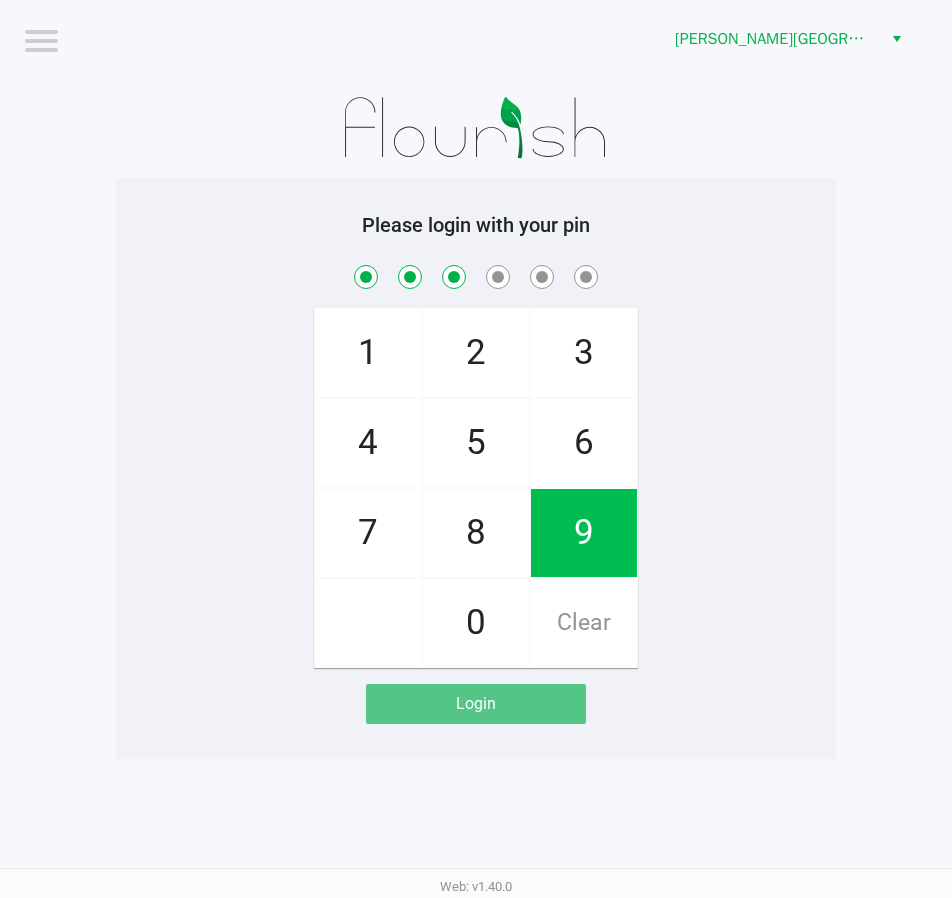 checkbox on "true" 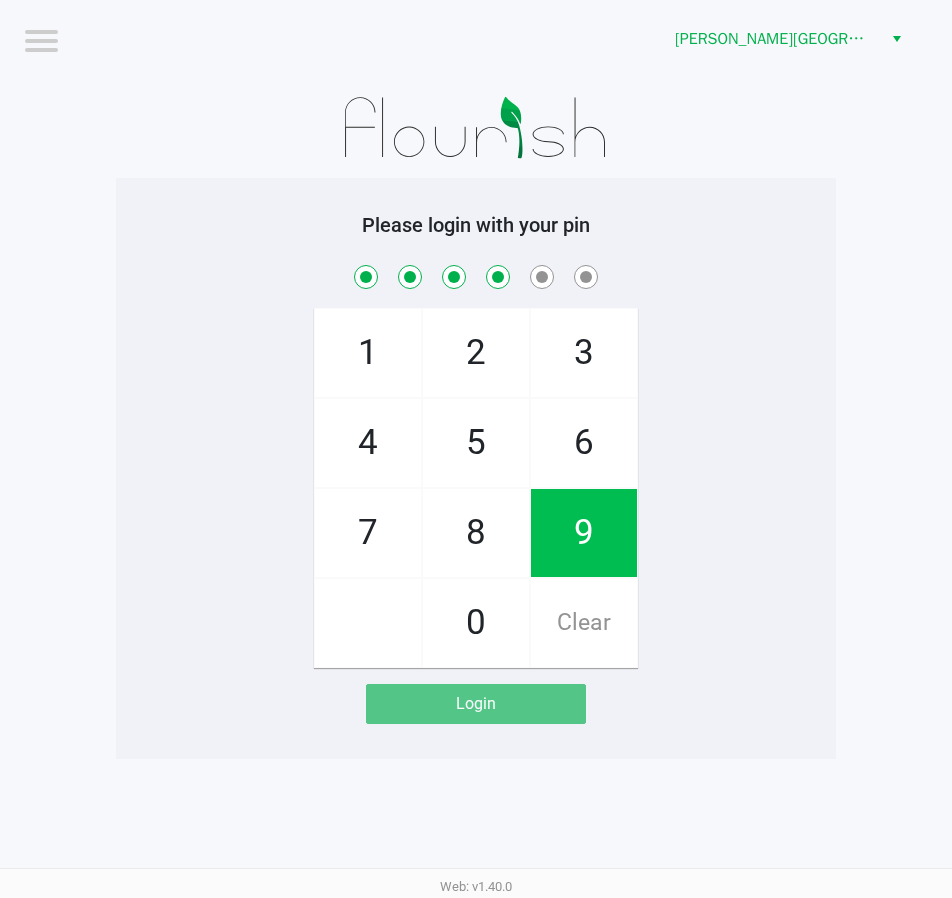 checkbox on "true" 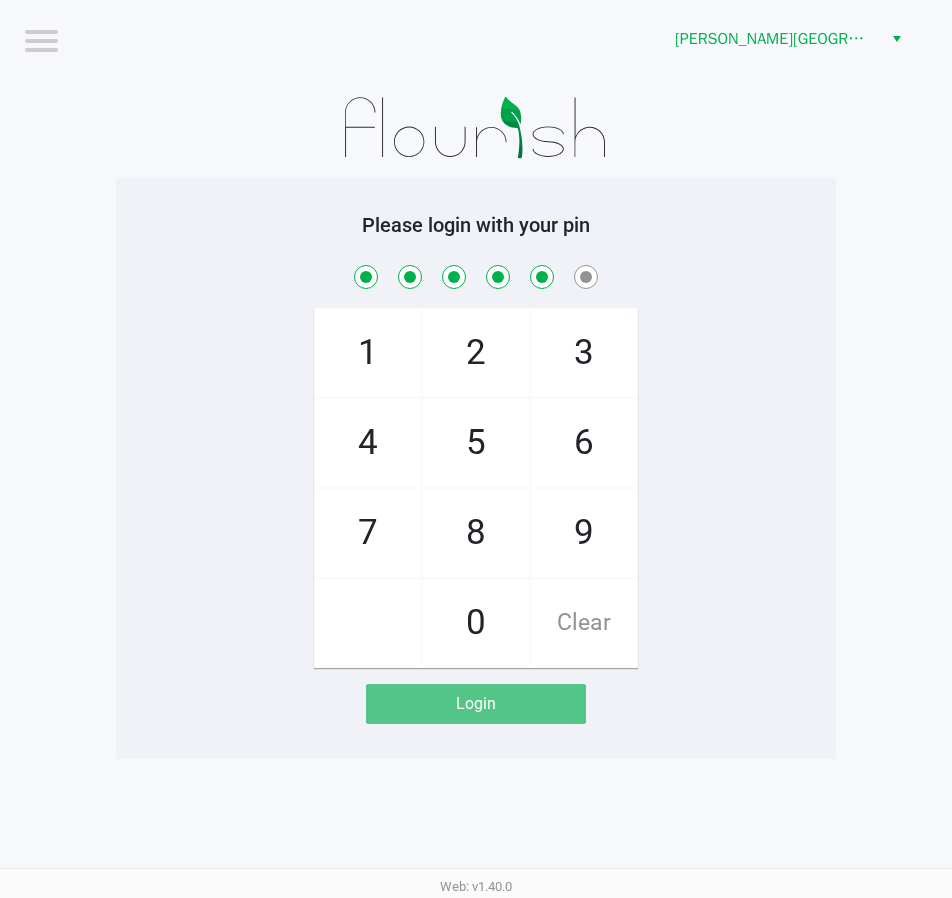 checkbox on "true" 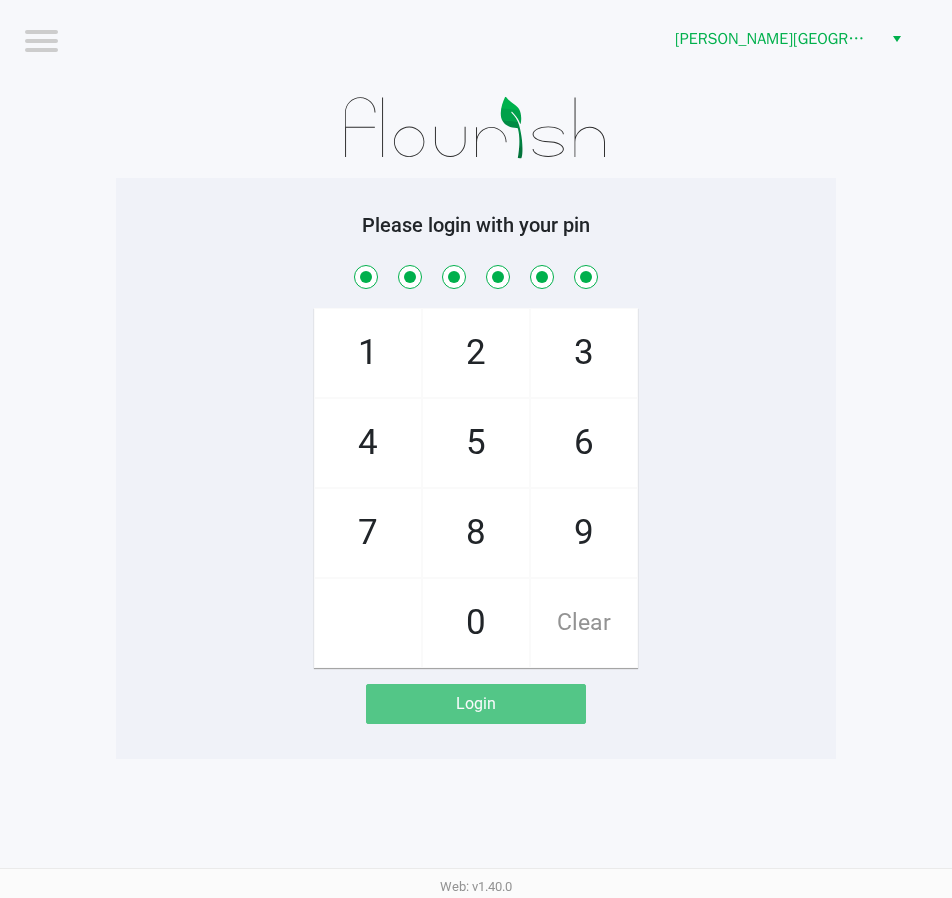 checkbox on "true" 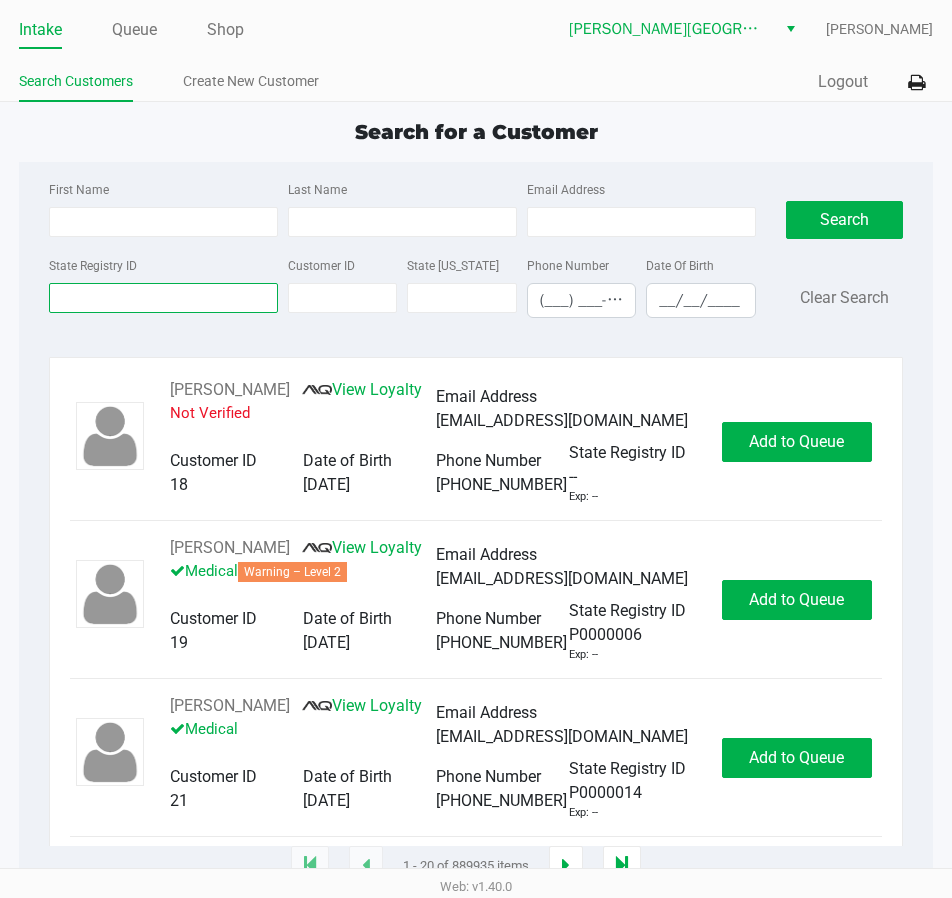 click on "State Registry ID" at bounding box center (163, 298) 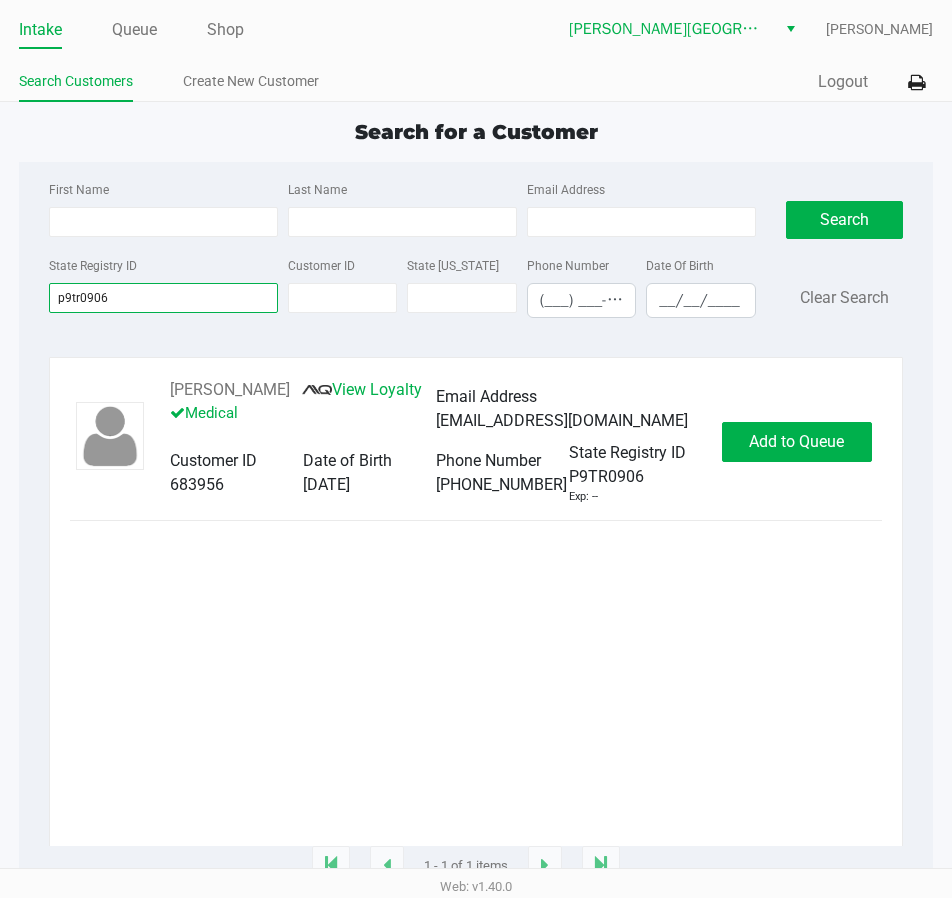 type on "p9tr0906" 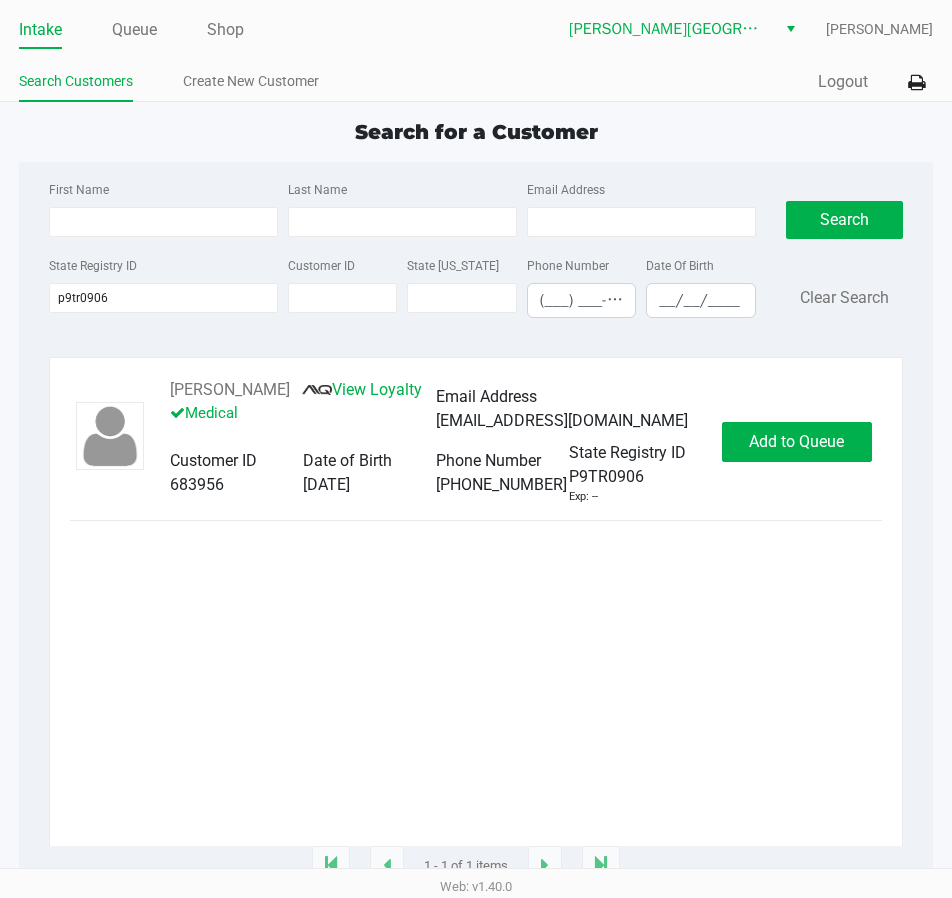 click on "Cassandra Falco       View Loyalty   Medical   Email Address   cmfalco813@gmail.com   Customer ID   683956   Date of Birth   08/13/1989   Phone Number   (239) 920-1036   State Registry ID   P9TR0906   Exp: --   Add to Queue" 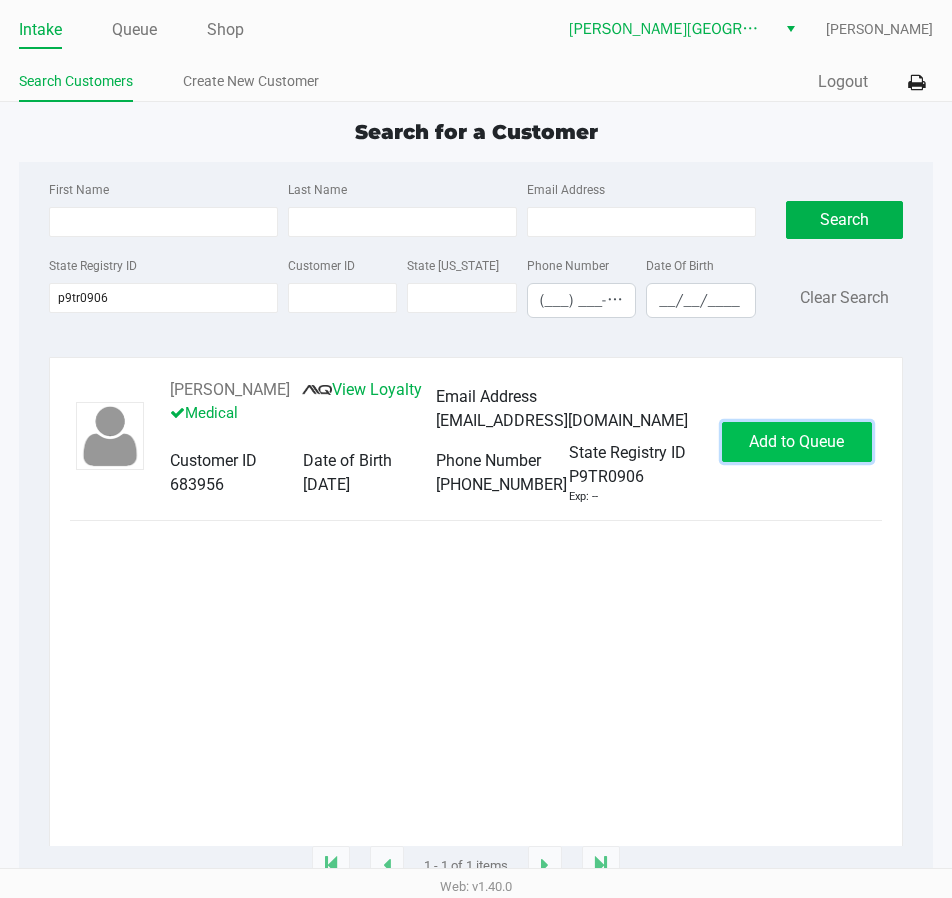 click on "Add to Queue" 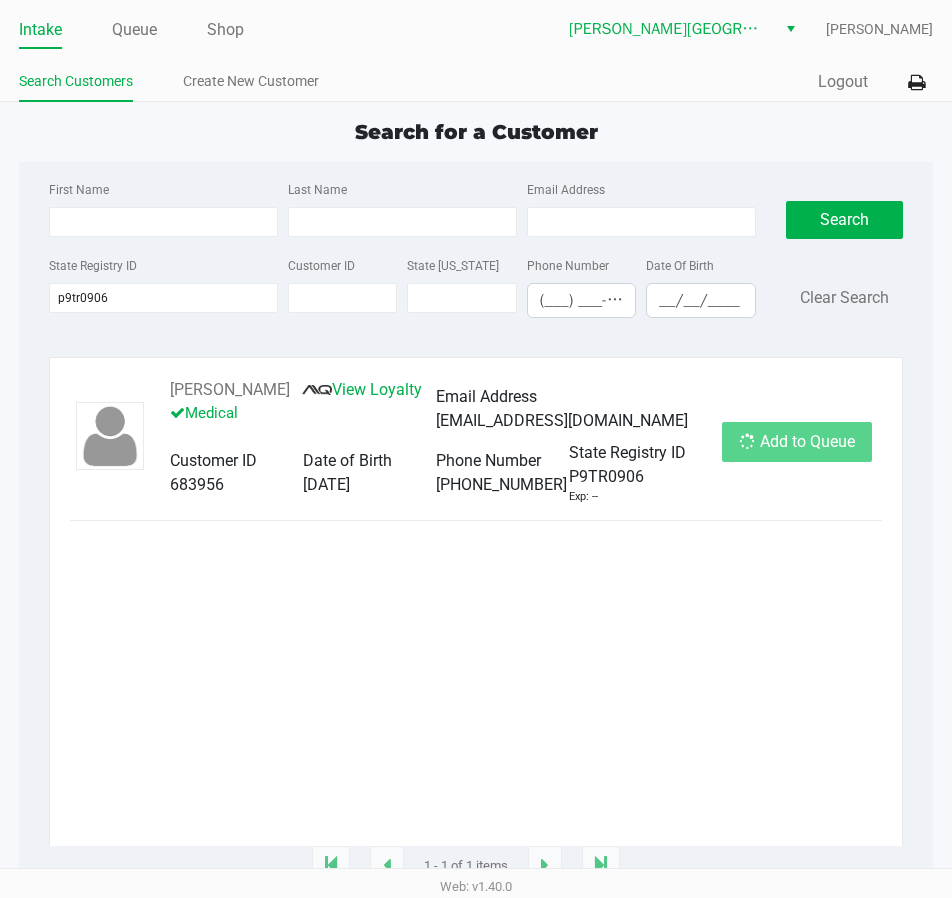 click on "Add to Queue" 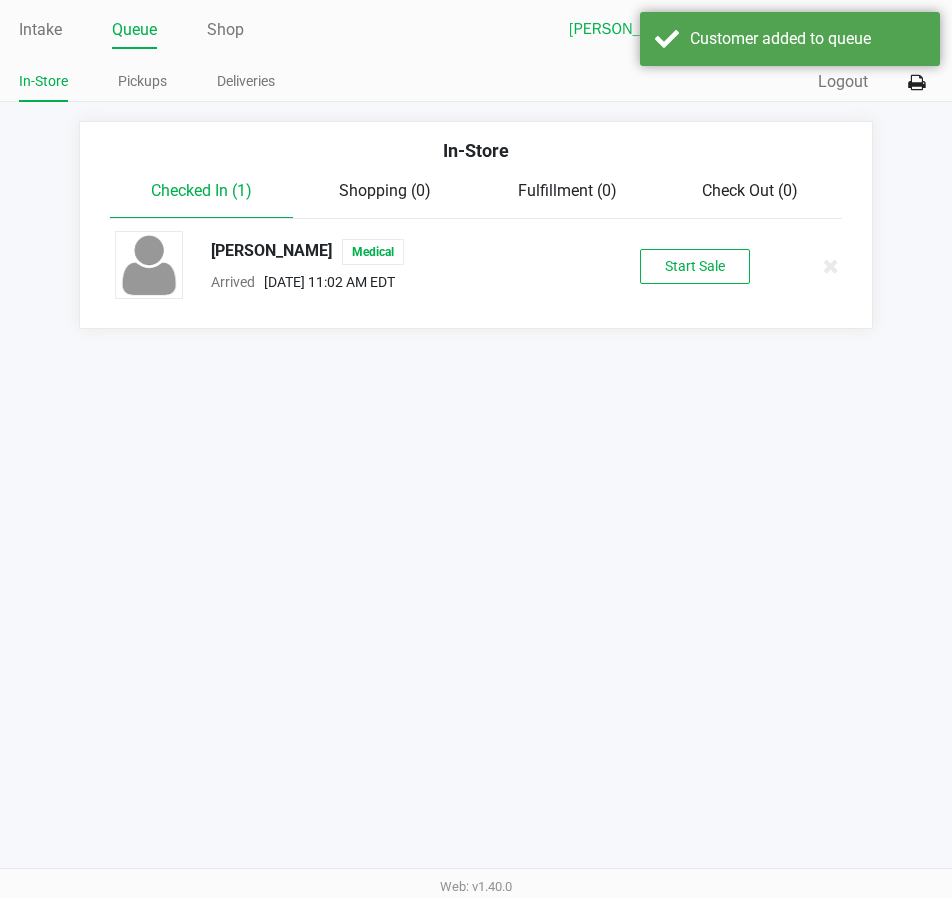 click on "Start Sale" 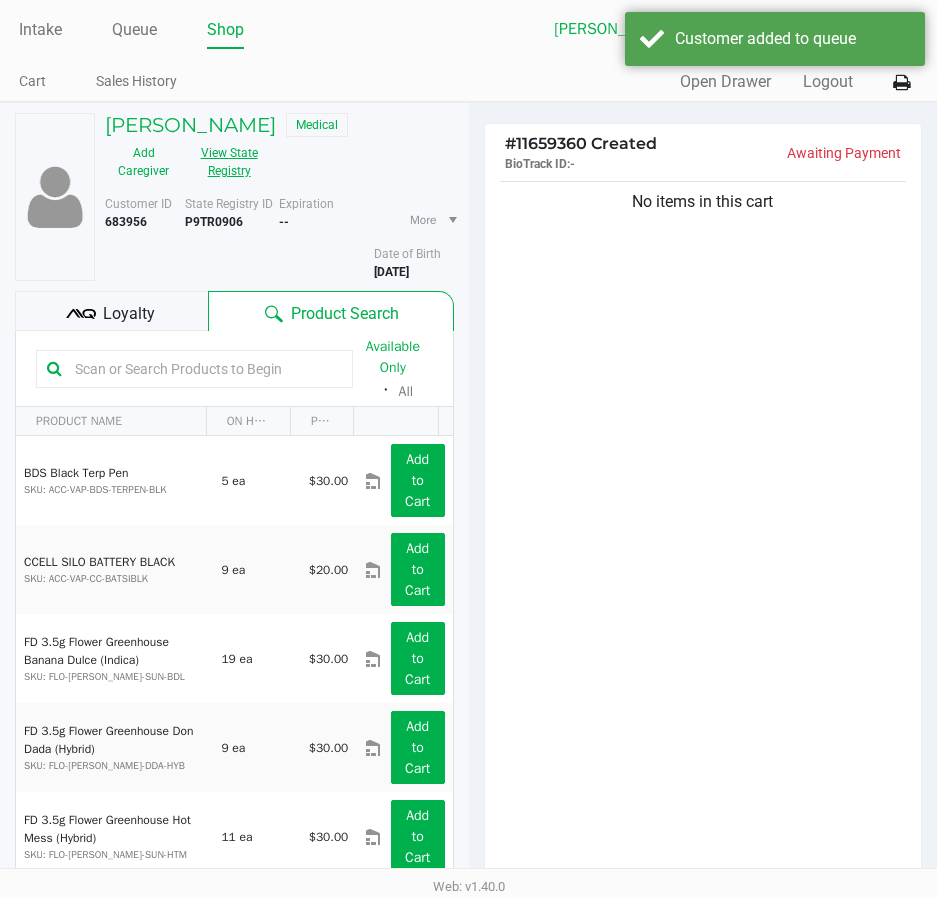 click on "View State Registry" 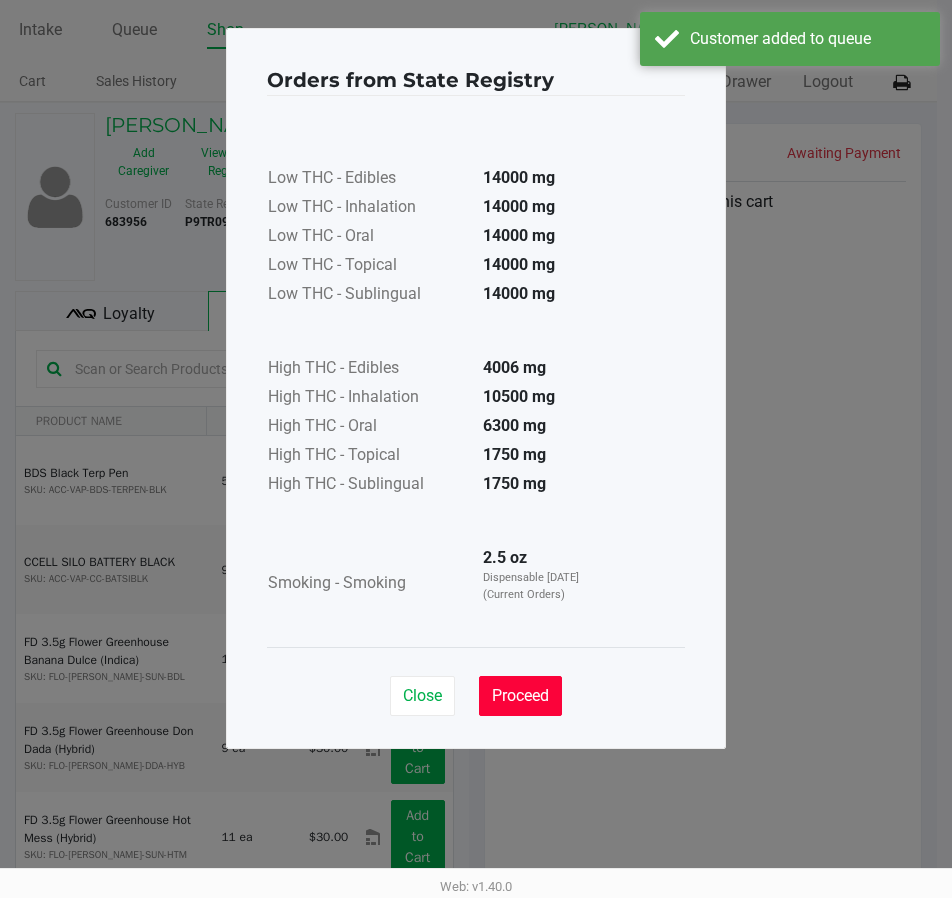 click on "Proceed" 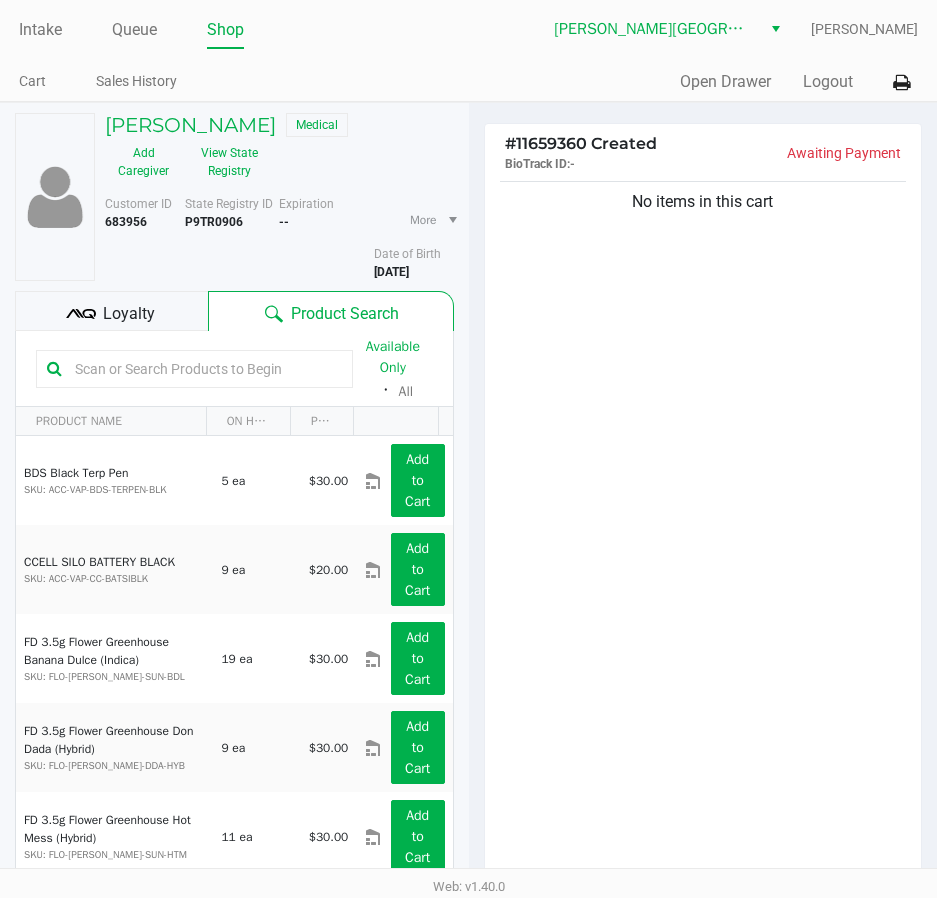 click on "No items in this cart" 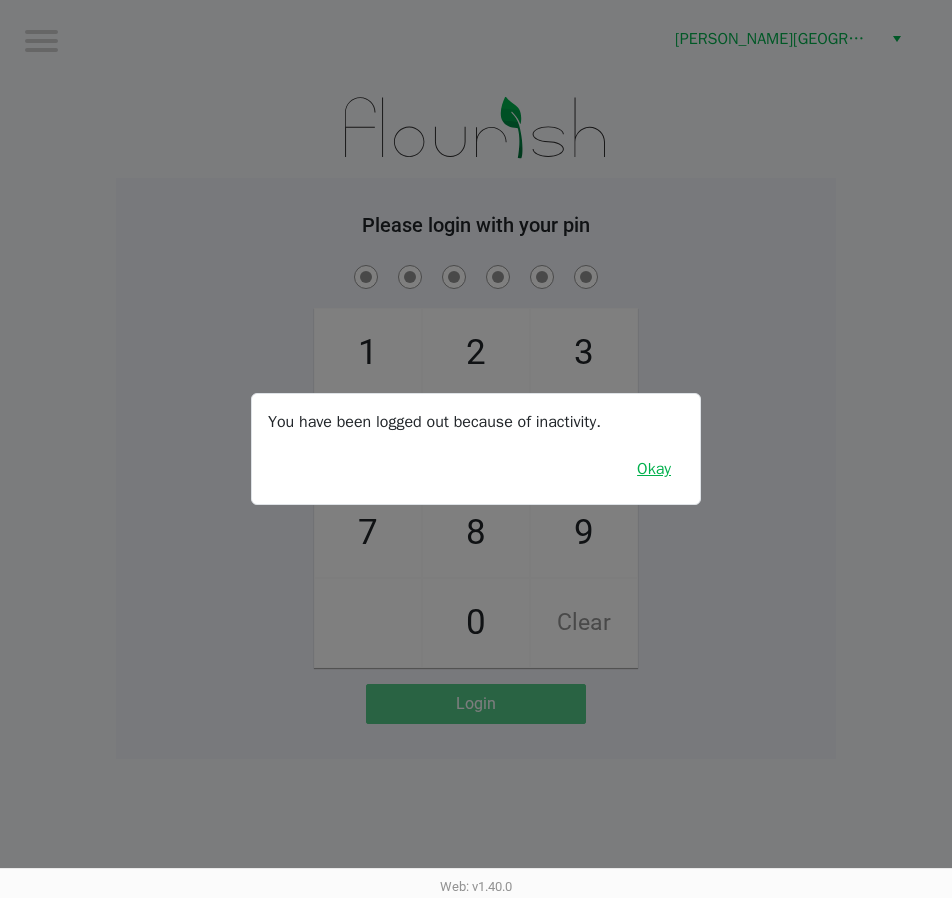 click on "Okay" at bounding box center [654, 469] 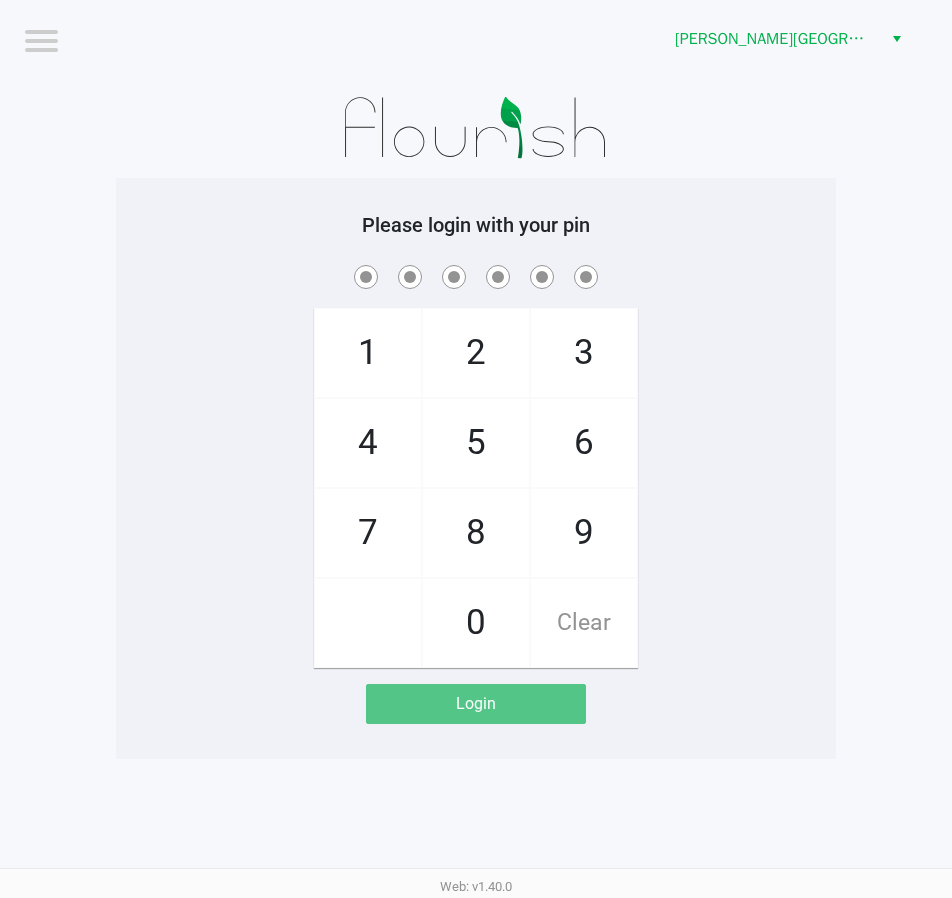 drag, startPoint x: 761, startPoint y: 432, endPoint x: 777, endPoint y: 410, distance: 27.202942 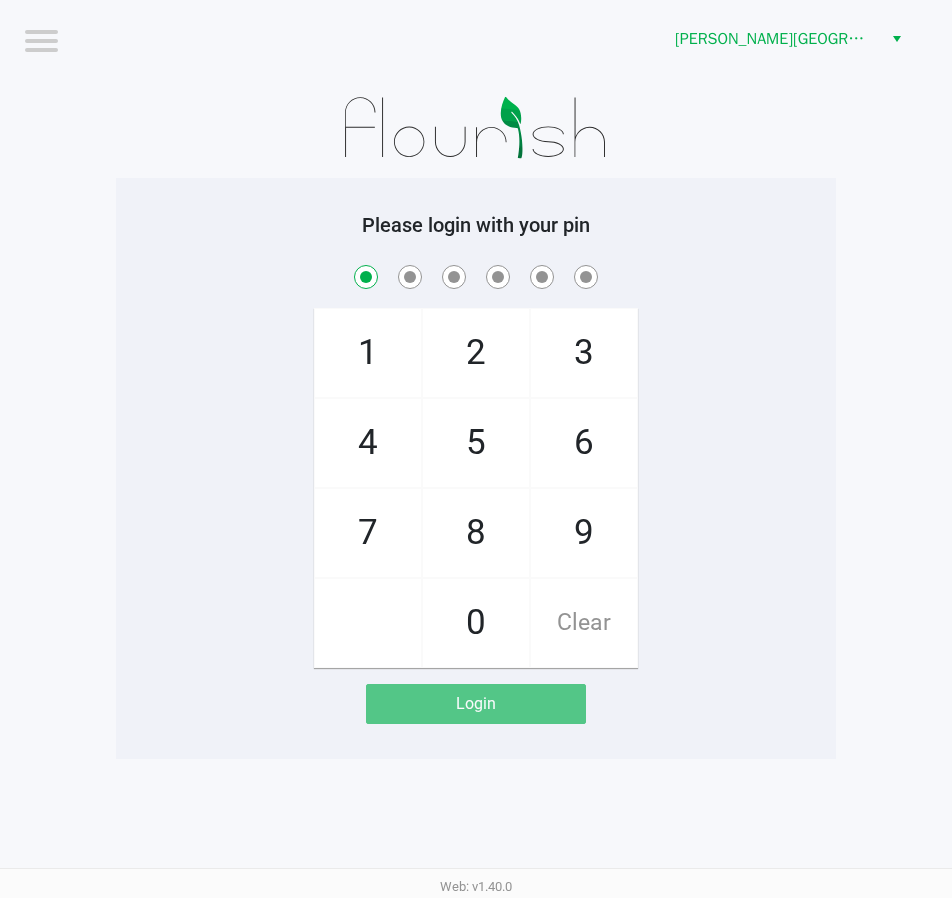 checkbox on "true" 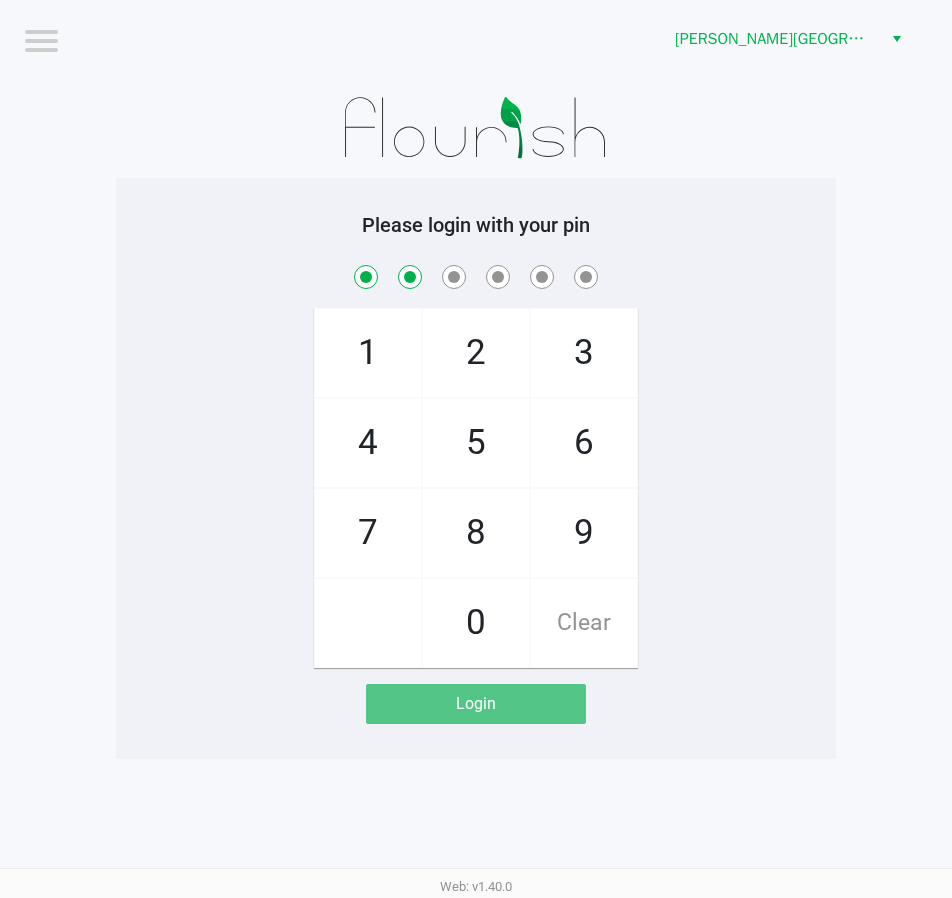 checkbox on "true" 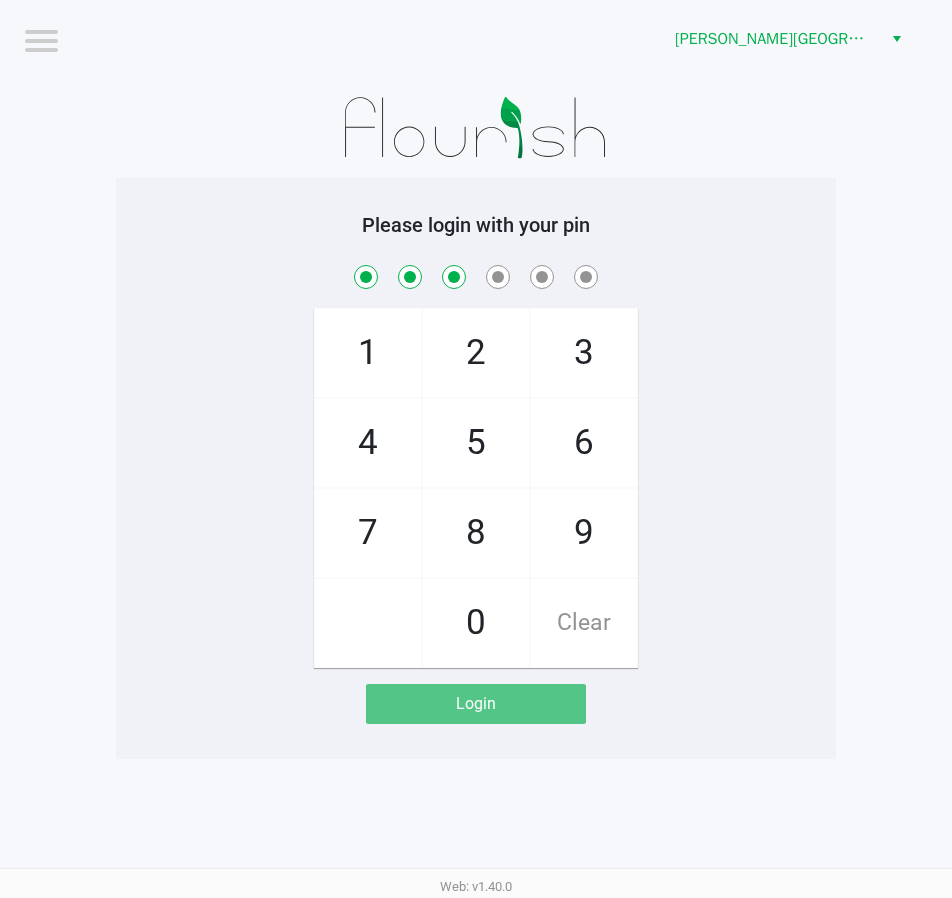 checkbox on "true" 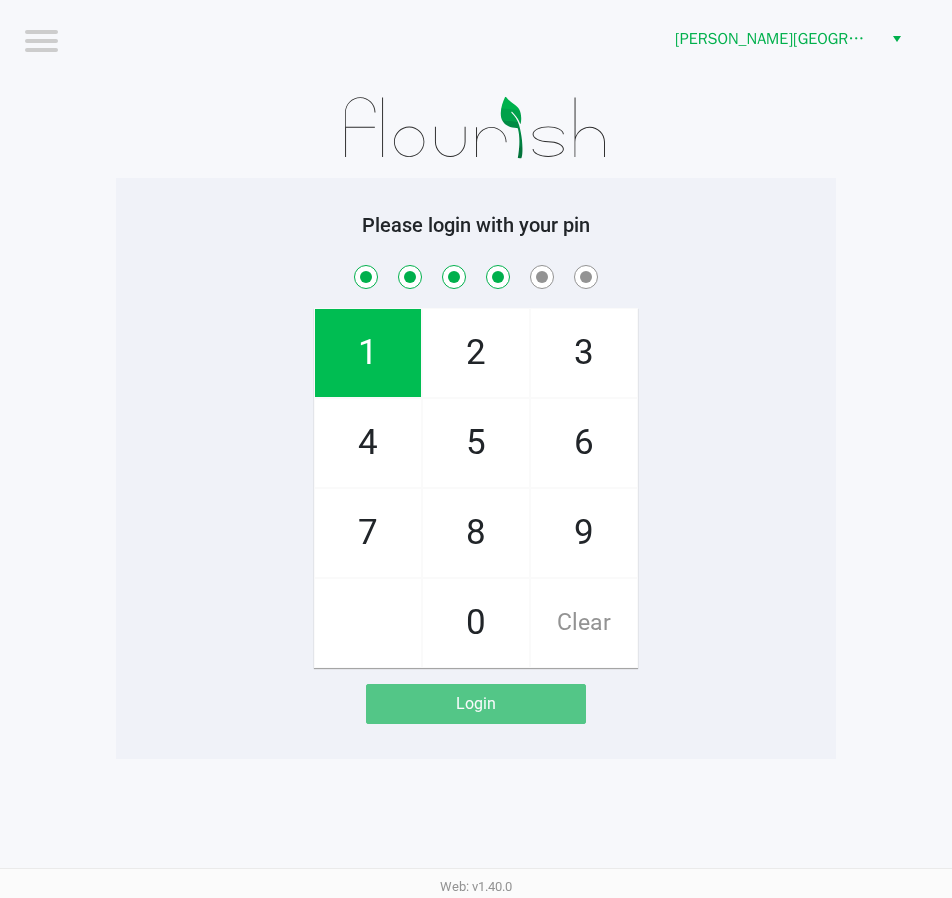 checkbox on "true" 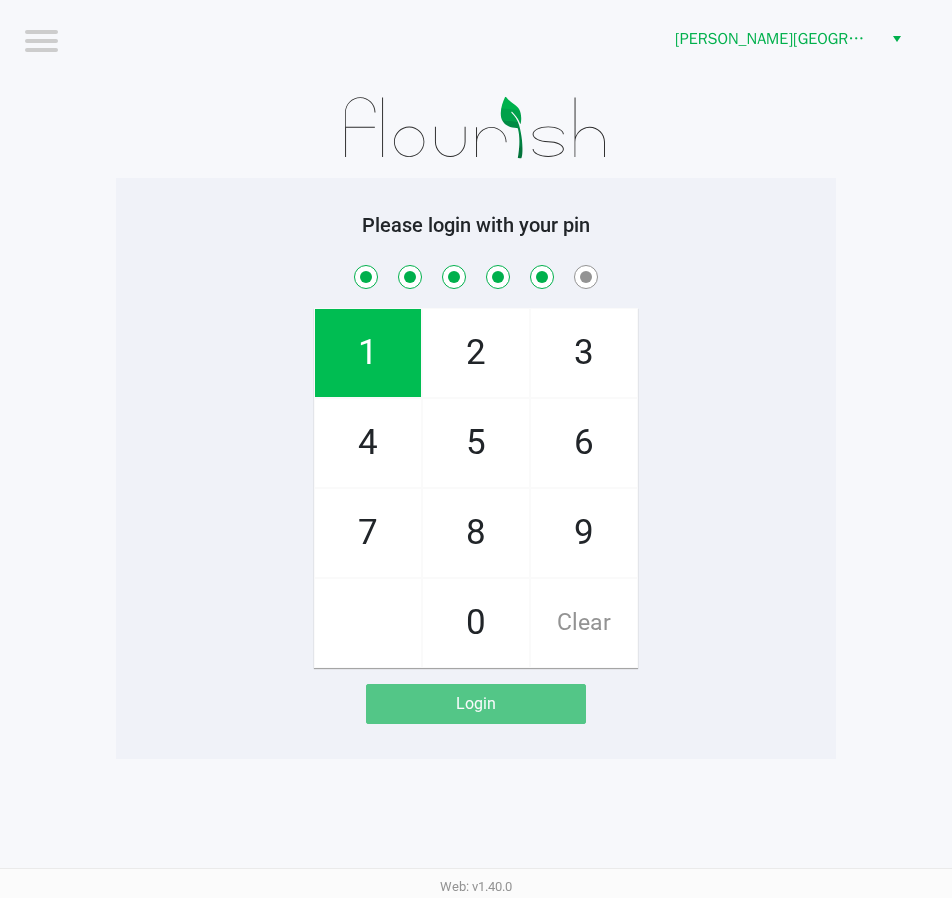 checkbox on "true" 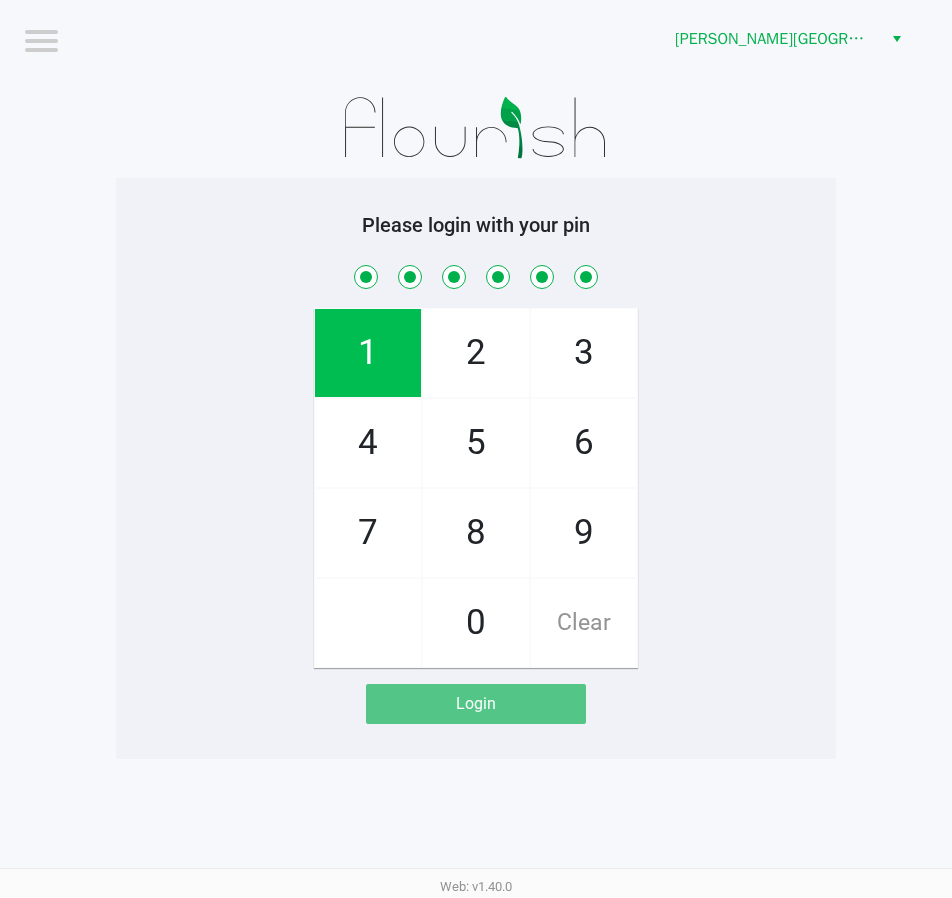 checkbox on "true" 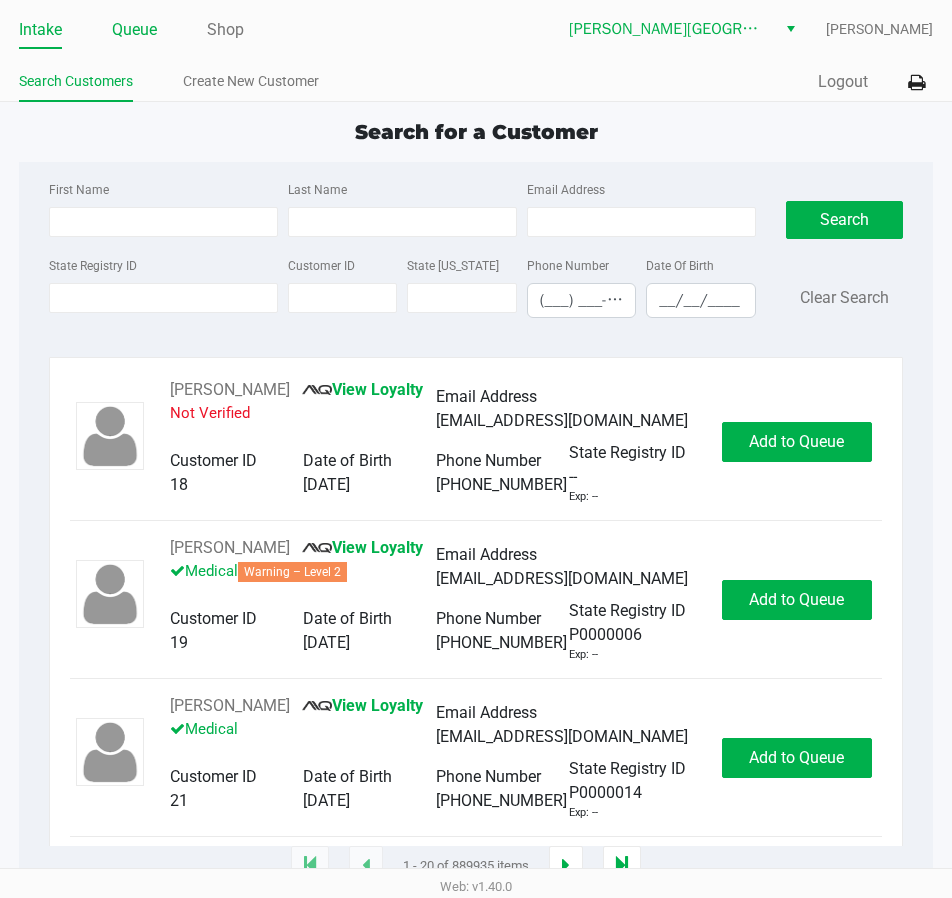 click on "Queue" 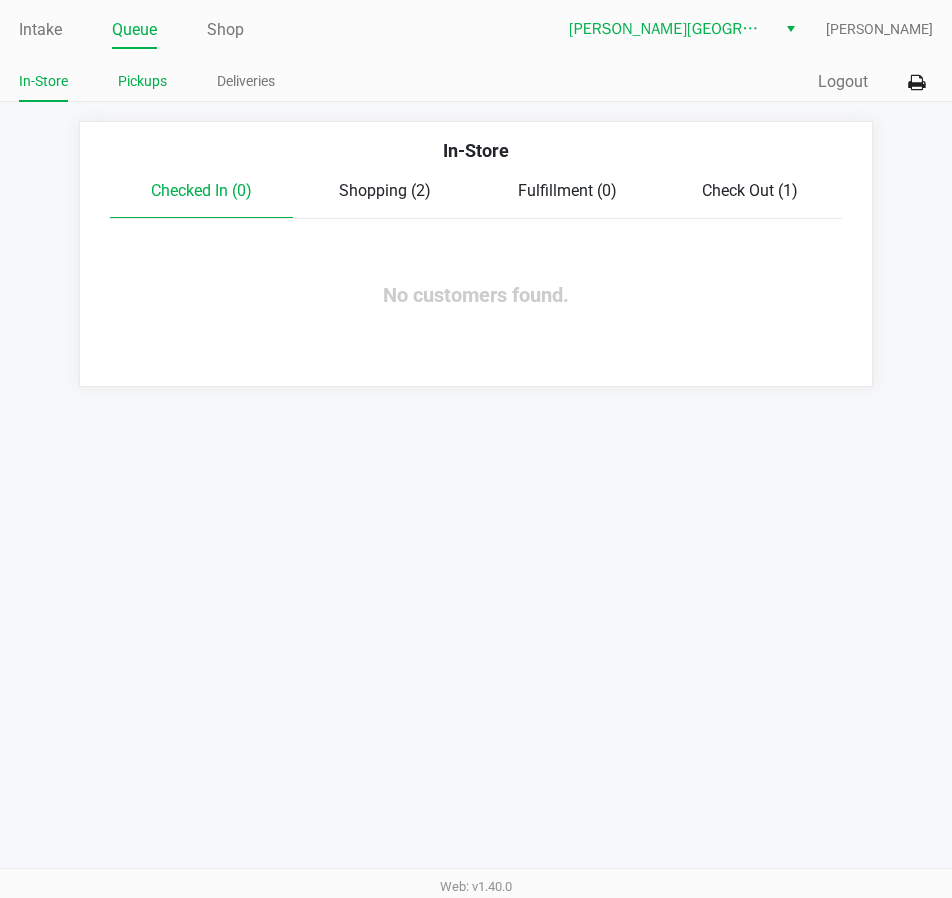 click on "Pickups" 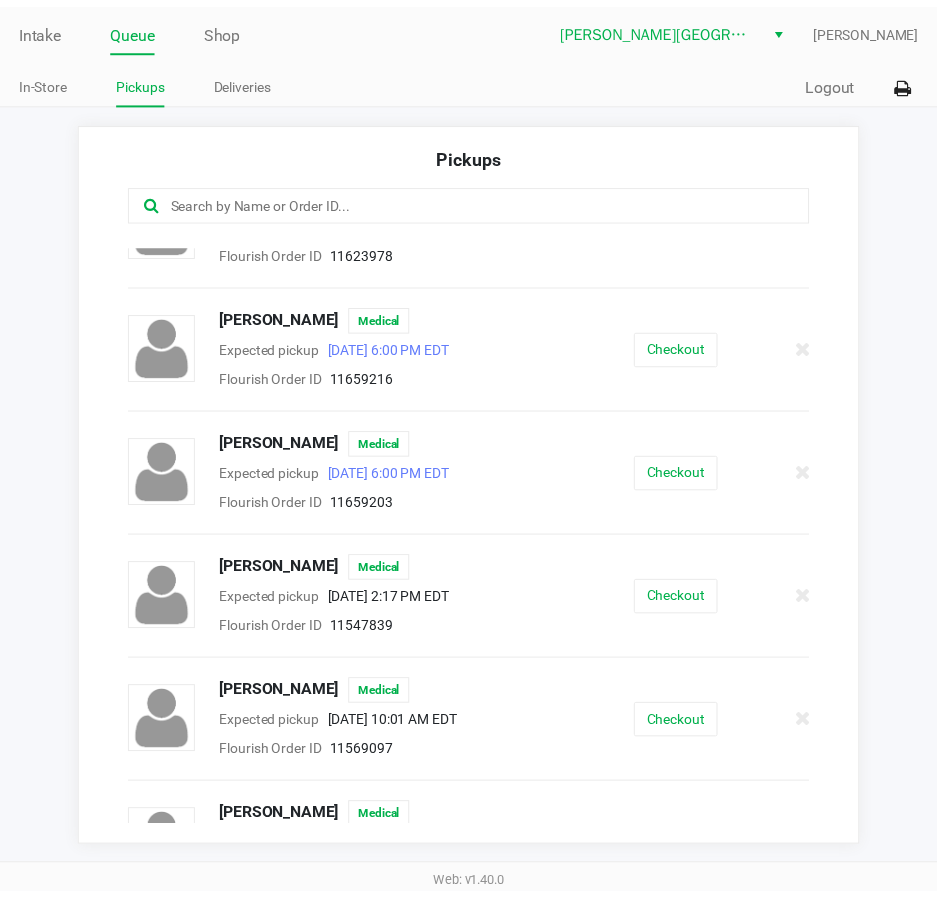 scroll, scrollTop: 100, scrollLeft: 0, axis: vertical 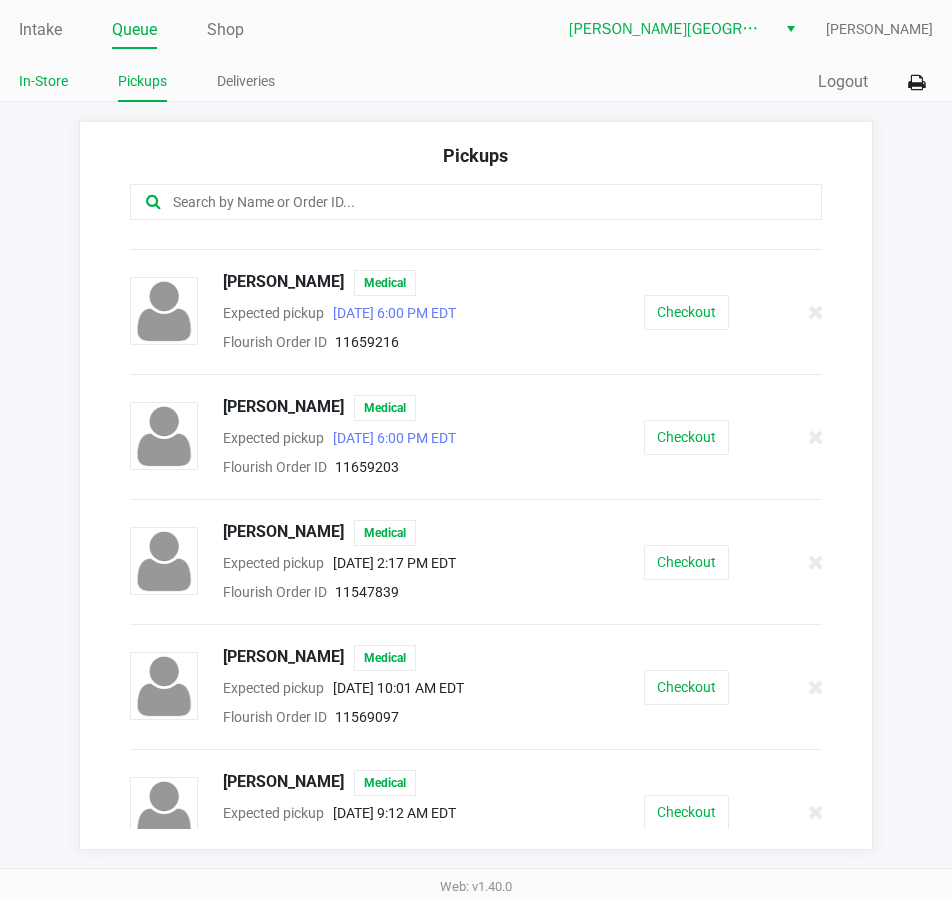 click on "In-Store" 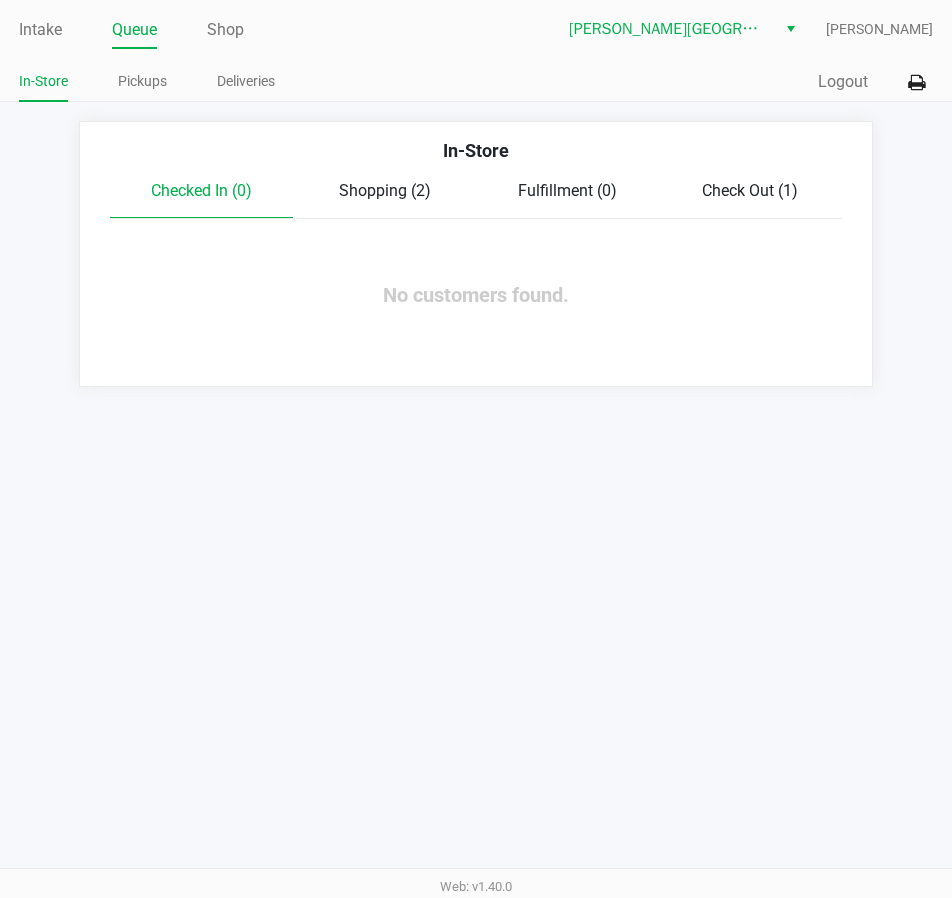 click on "Shopping (2)" 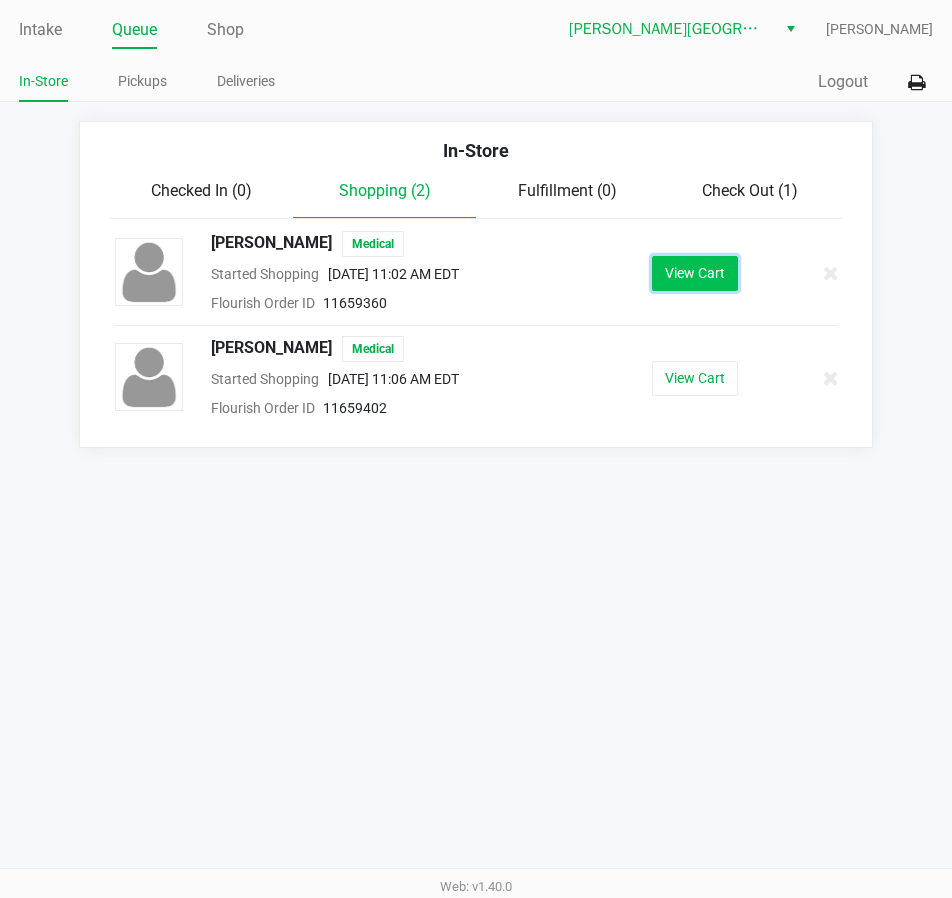 click on "View Cart" 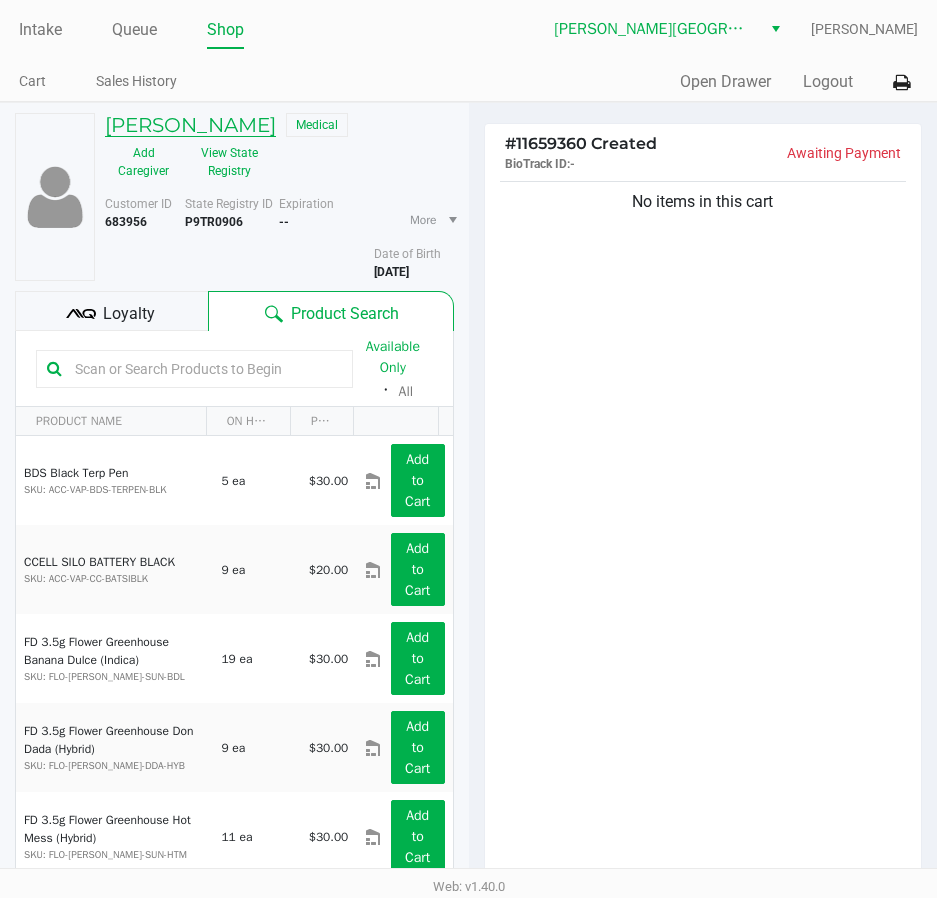 click on "Cassandra Falco" 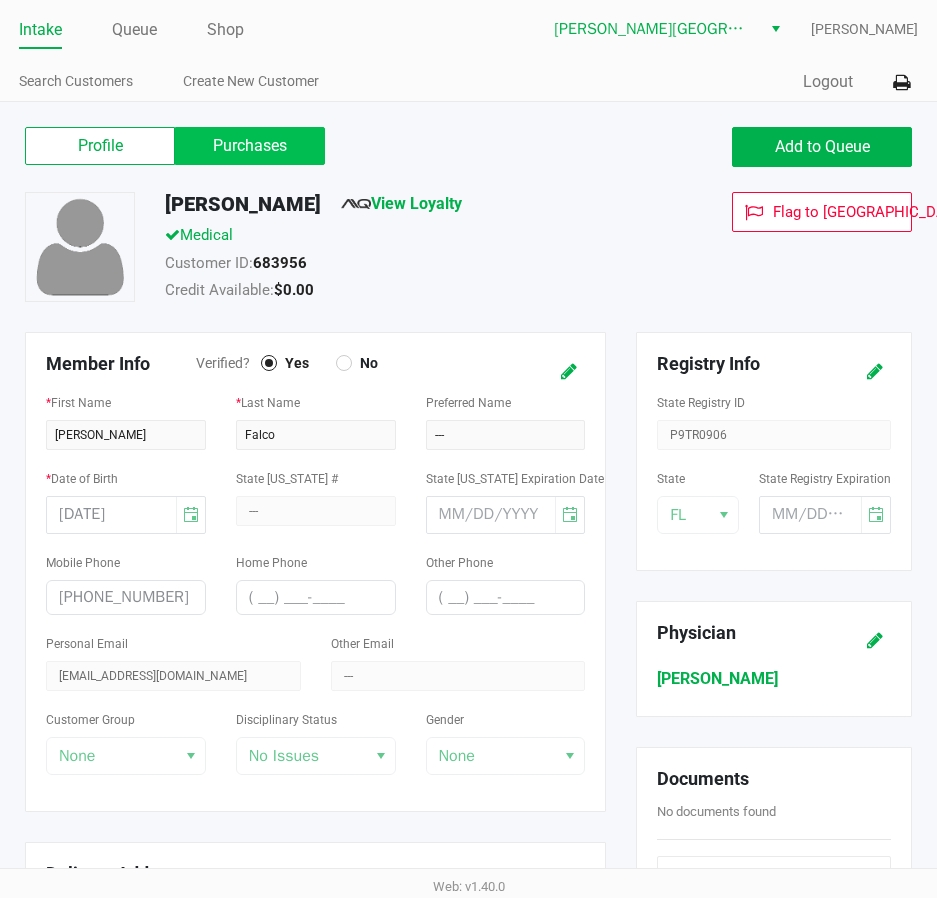 click on "Purchases" 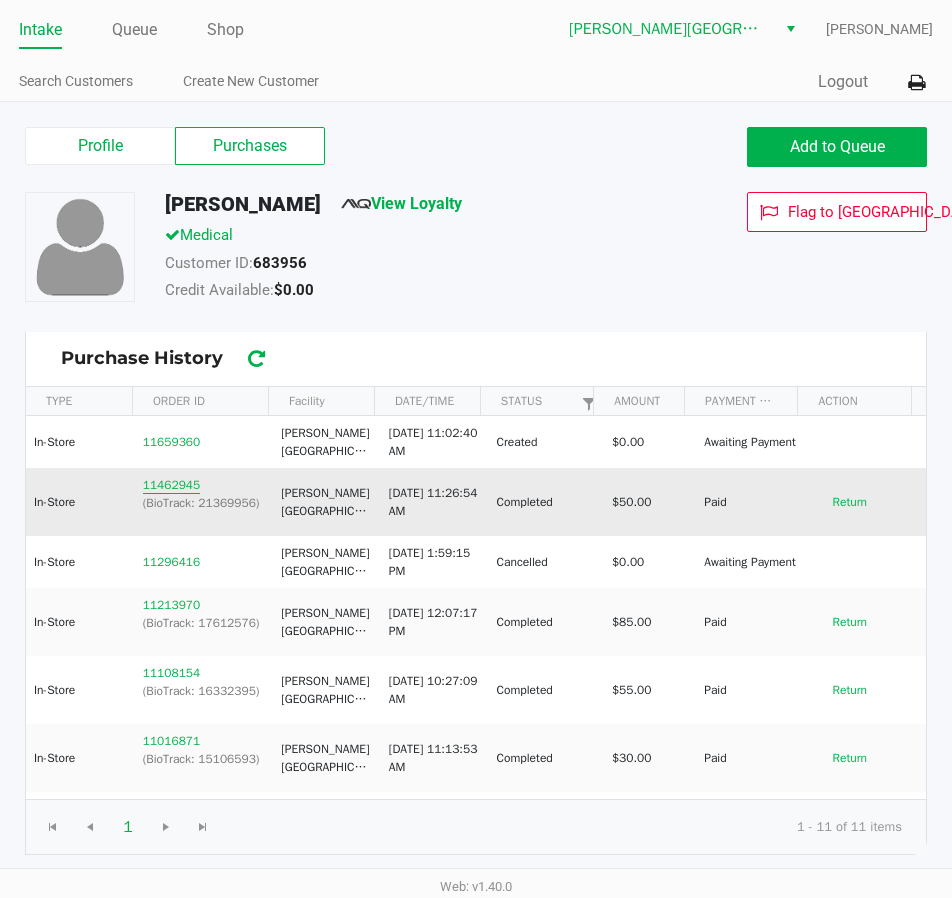 click on "11462945" 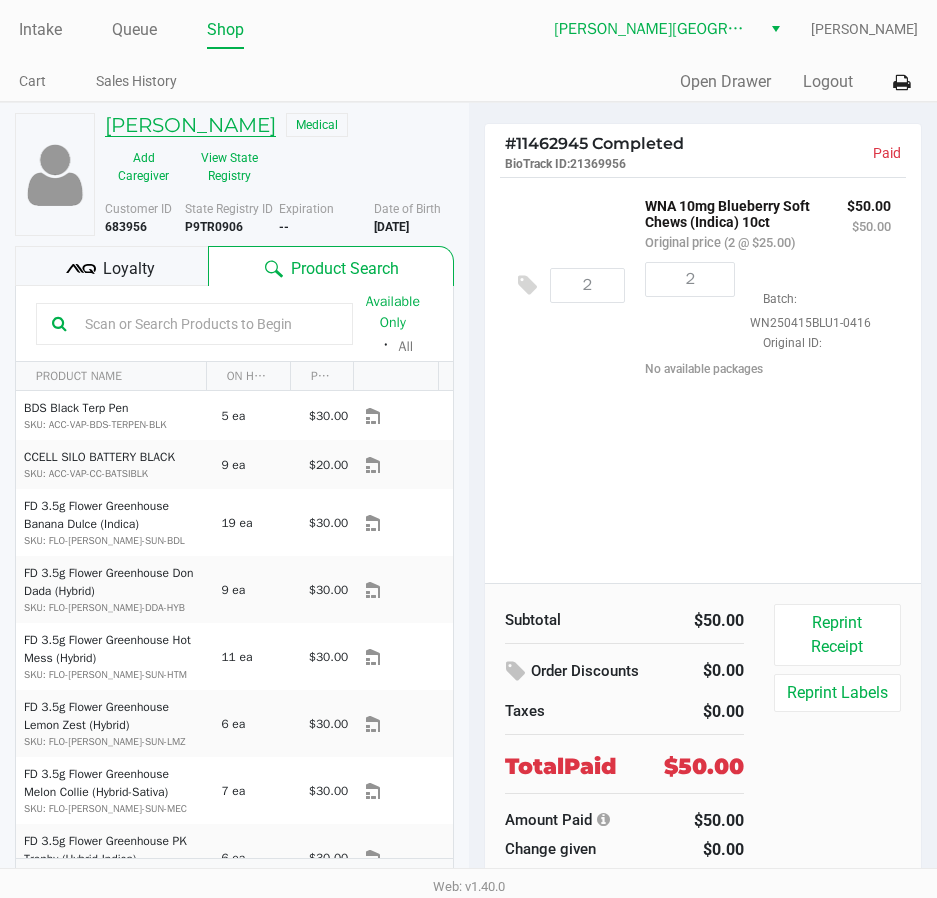 click on "Cassandra Falco" 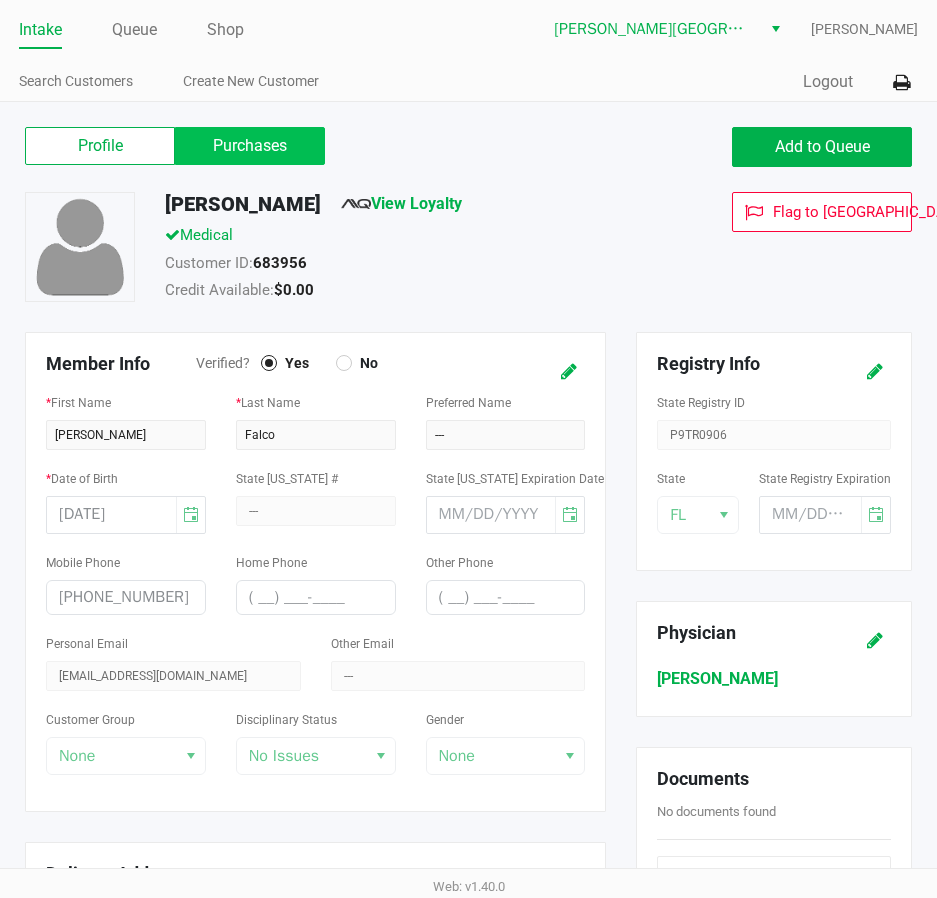 click on "Purchases" 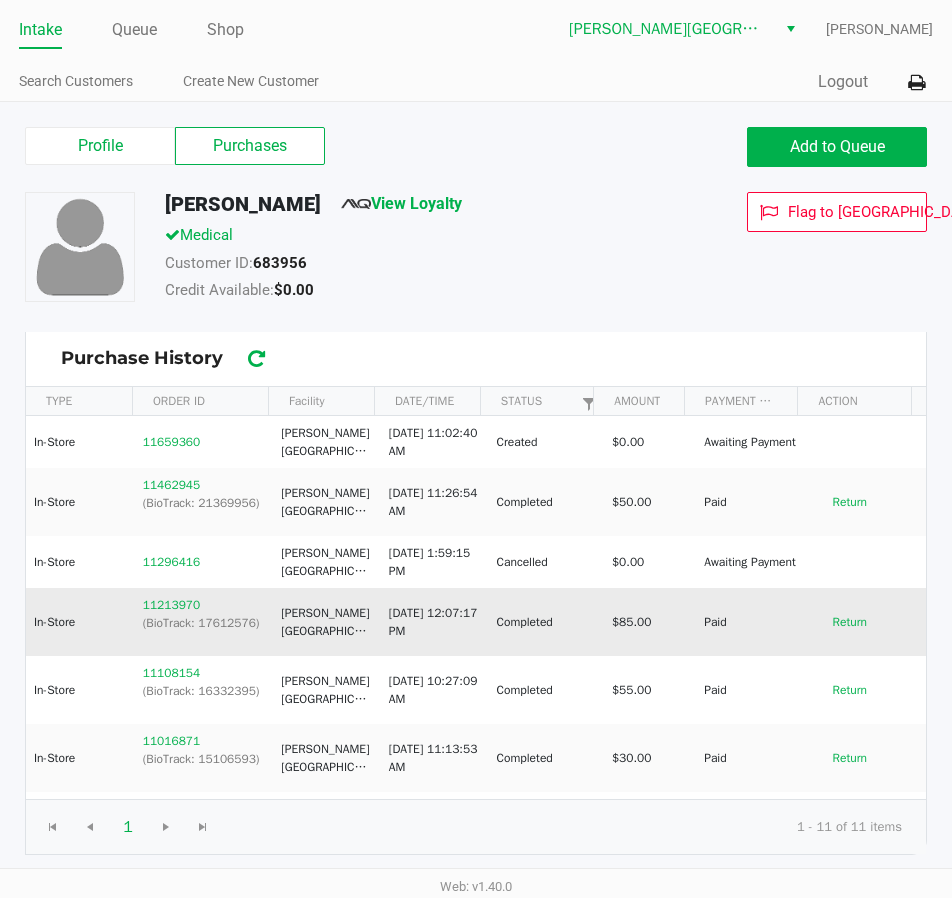 click on "(BioTrack: 17612576)" 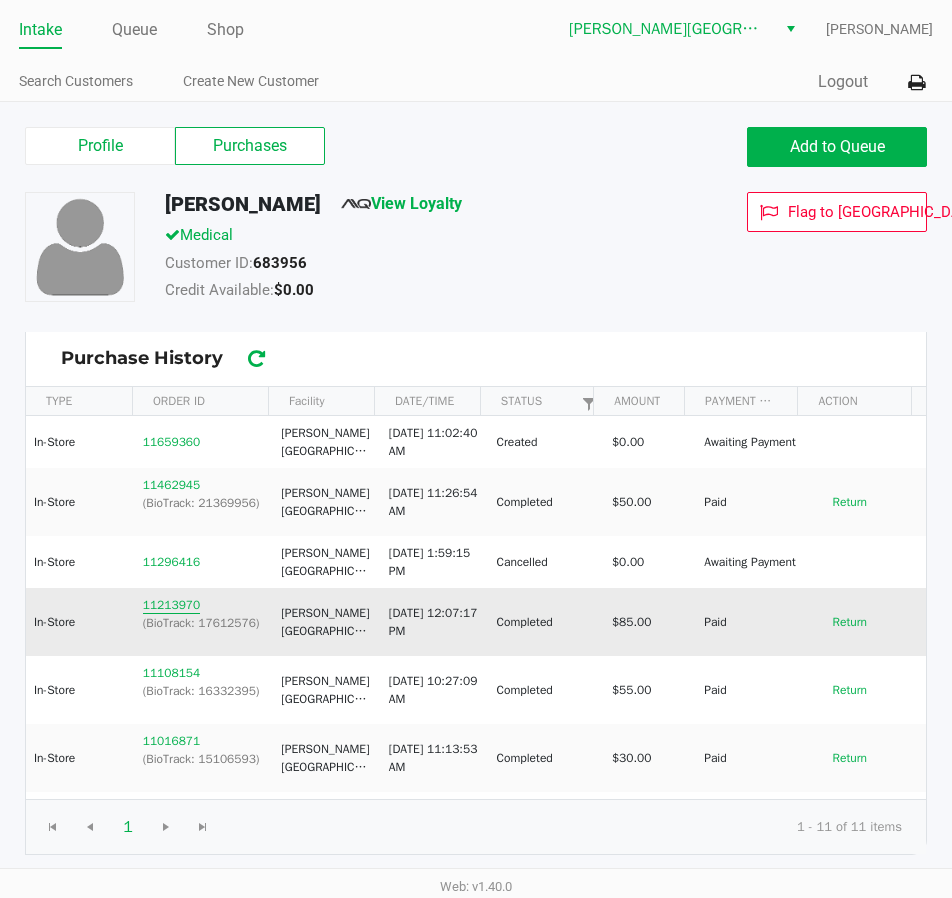 click on "11213970" 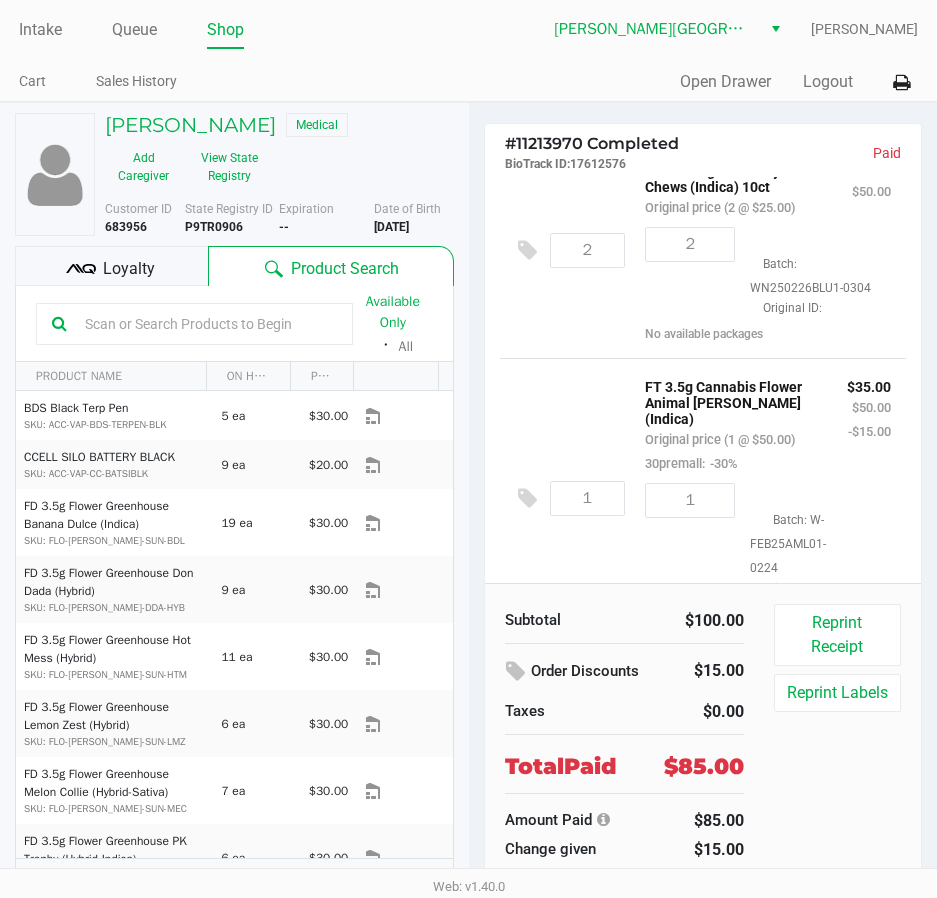 scroll, scrollTop: 54, scrollLeft: 0, axis: vertical 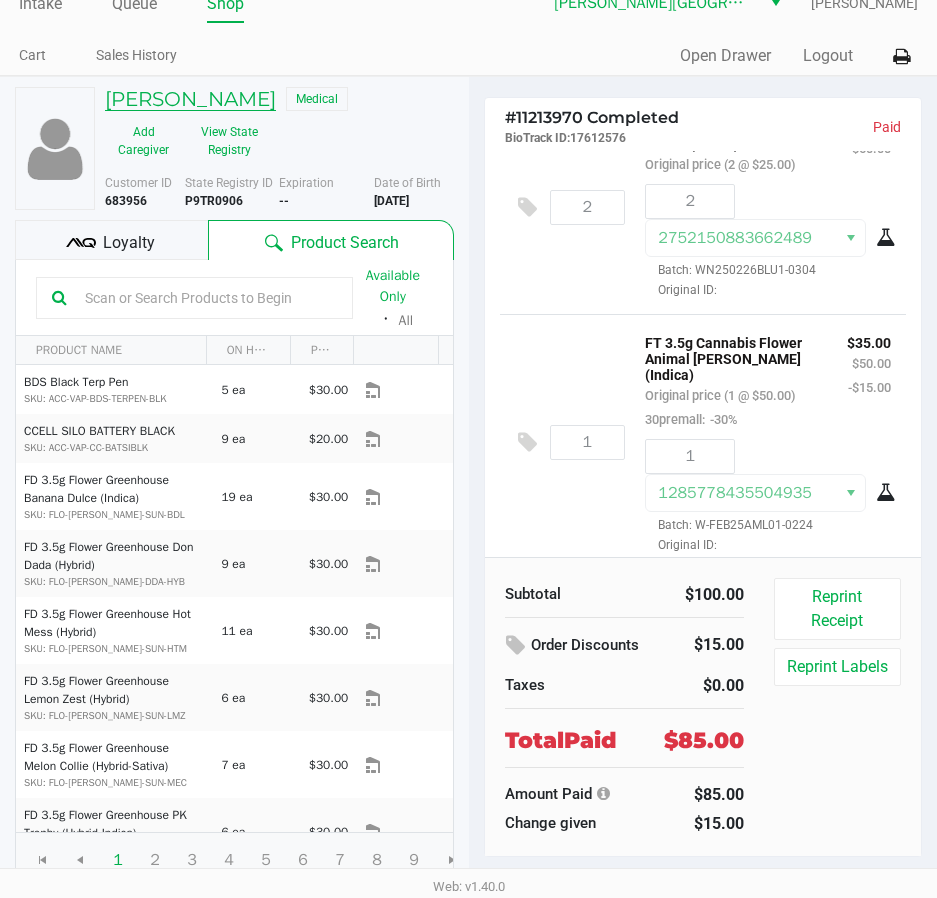 click on "Cassandra Falco" 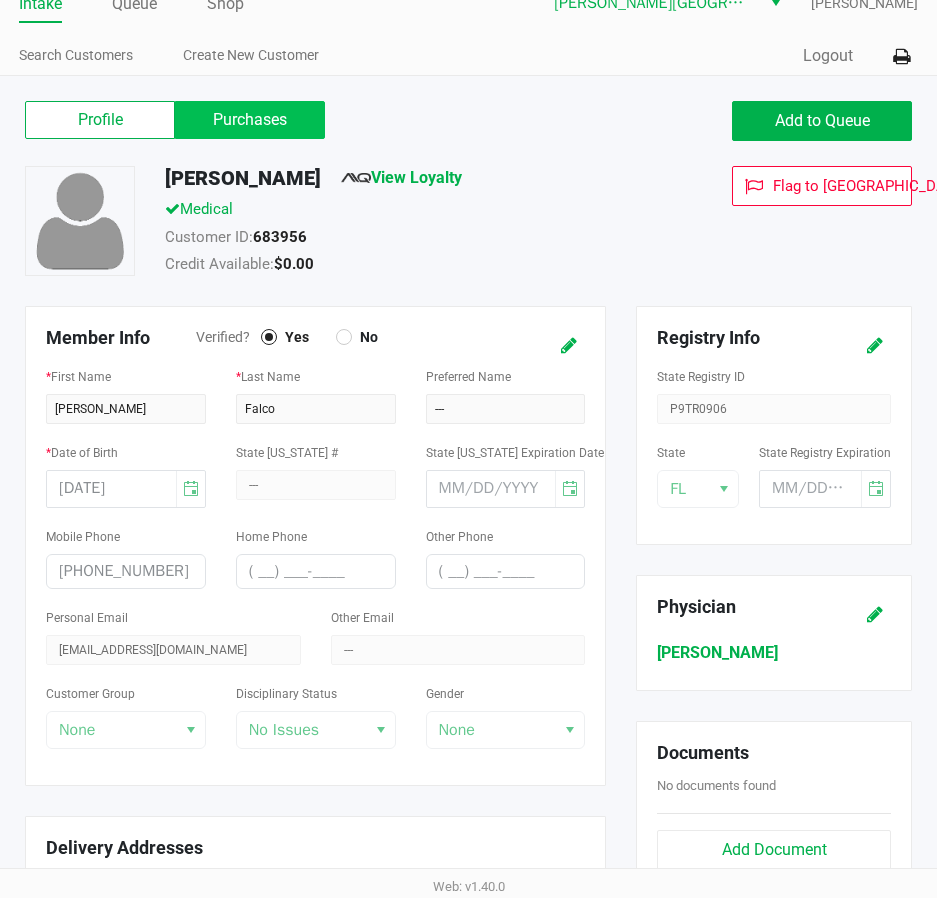click on "Purchases" 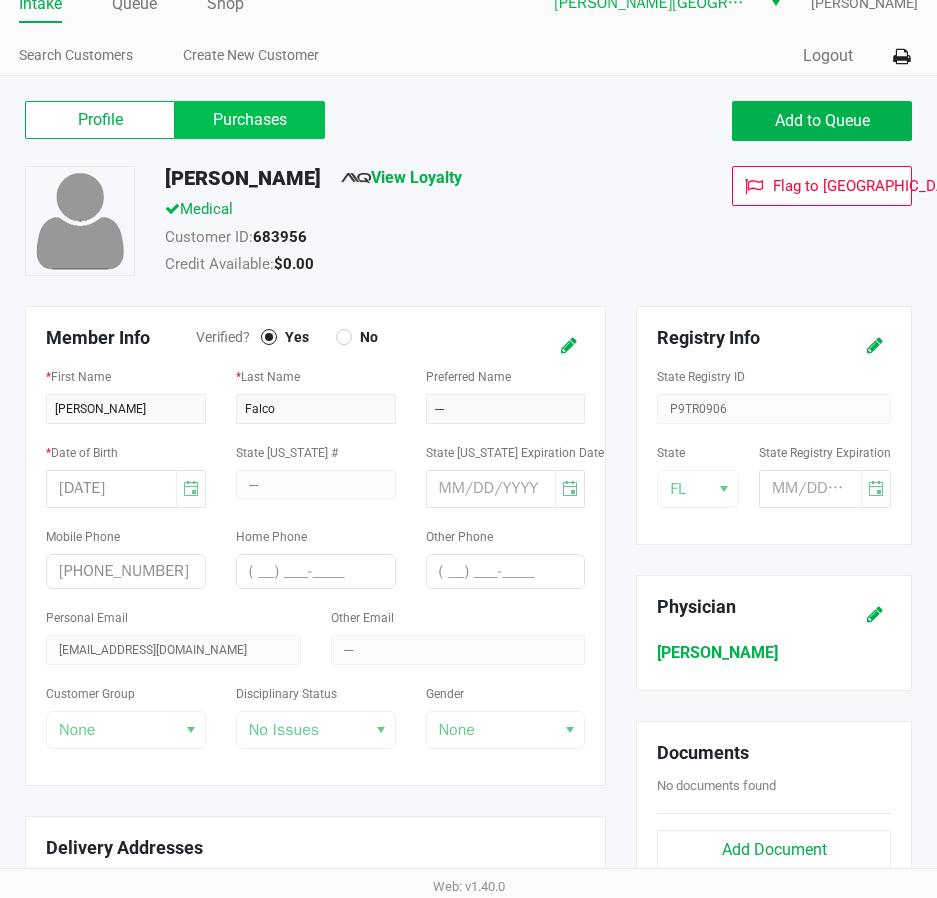 click on "Purchases" at bounding box center (0, 0) 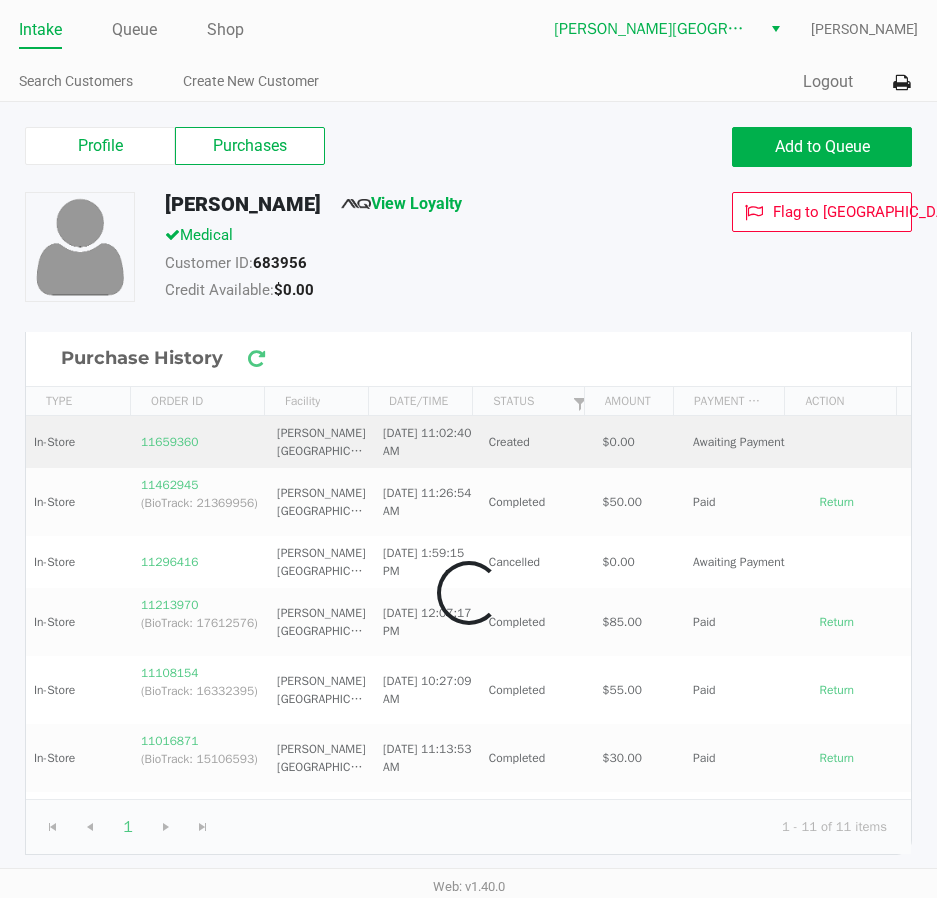 scroll, scrollTop: 0, scrollLeft: 0, axis: both 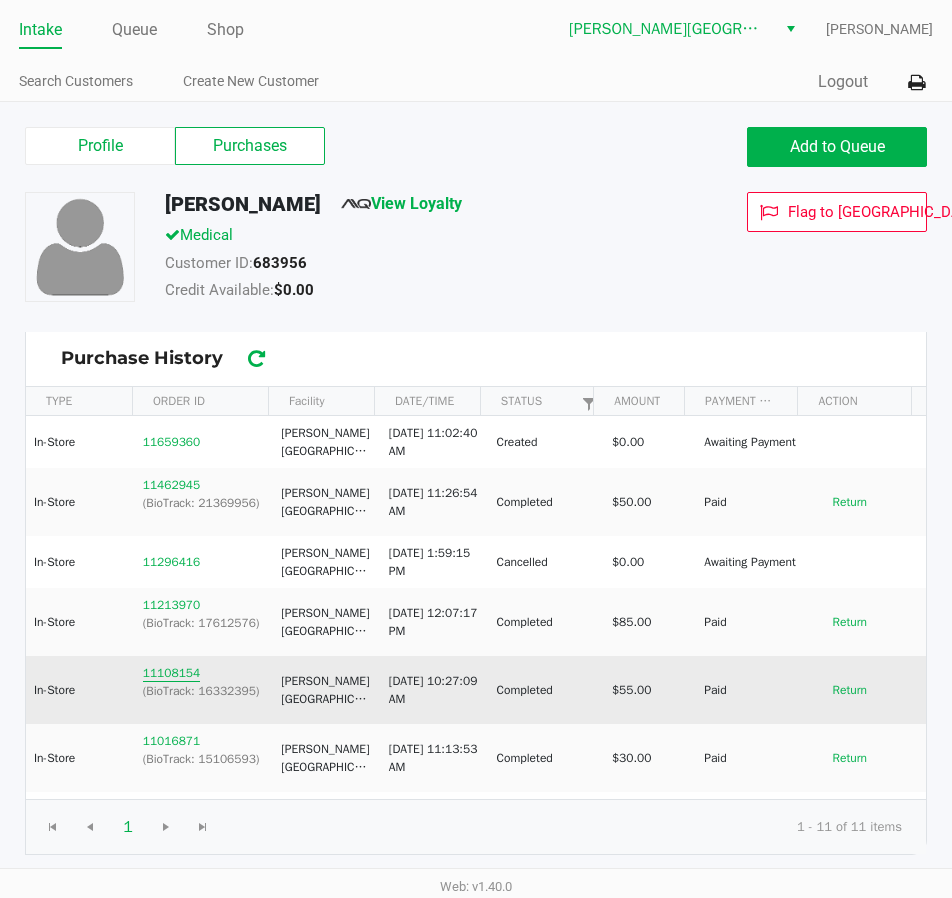 click on "11108154" 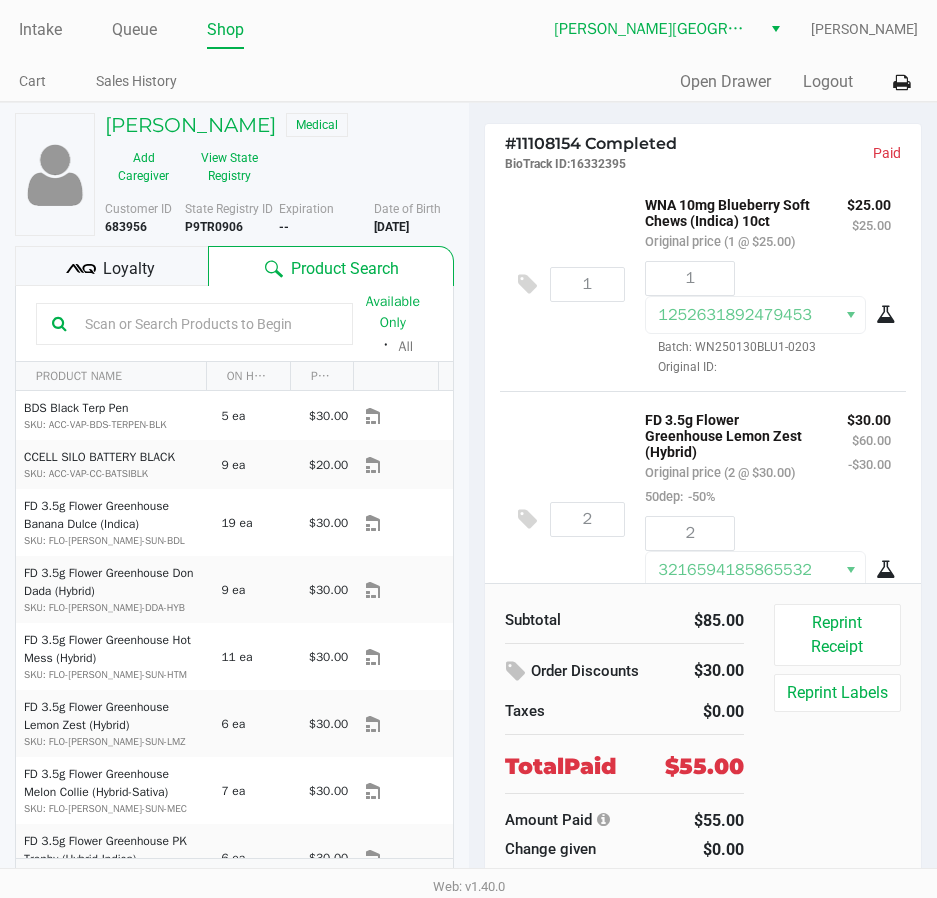 scroll, scrollTop: 0, scrollLeft: 0, axis: both 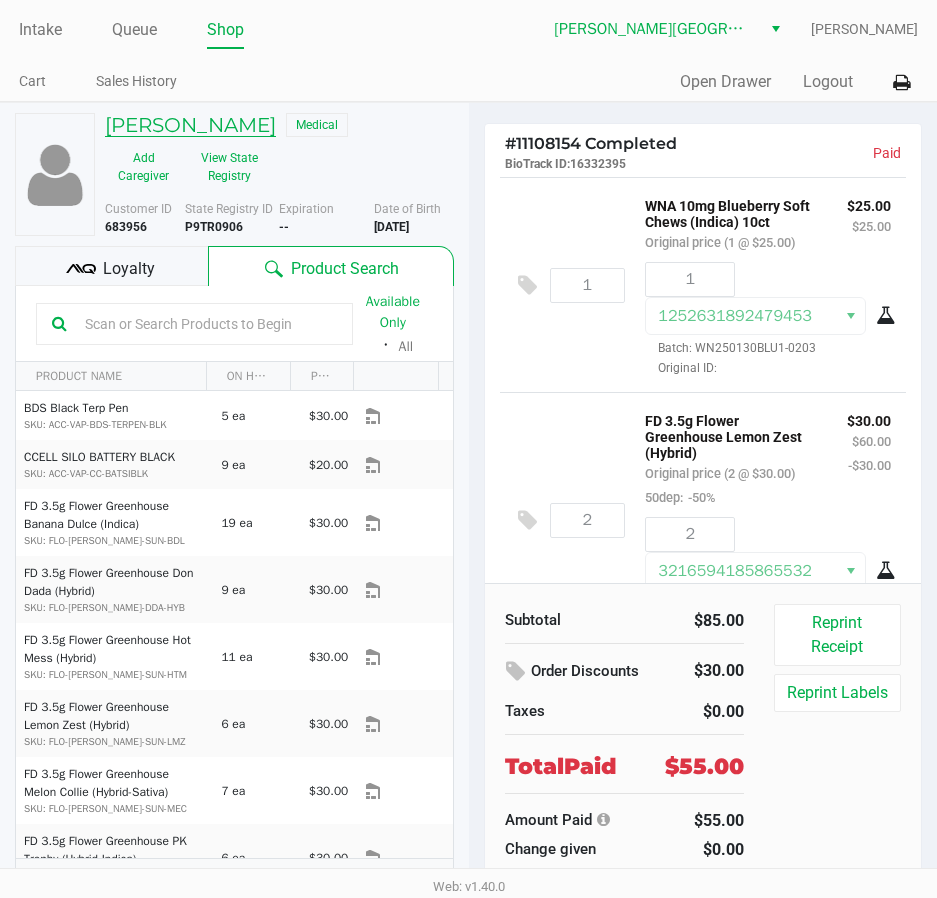 click on "Cassandra Falco" 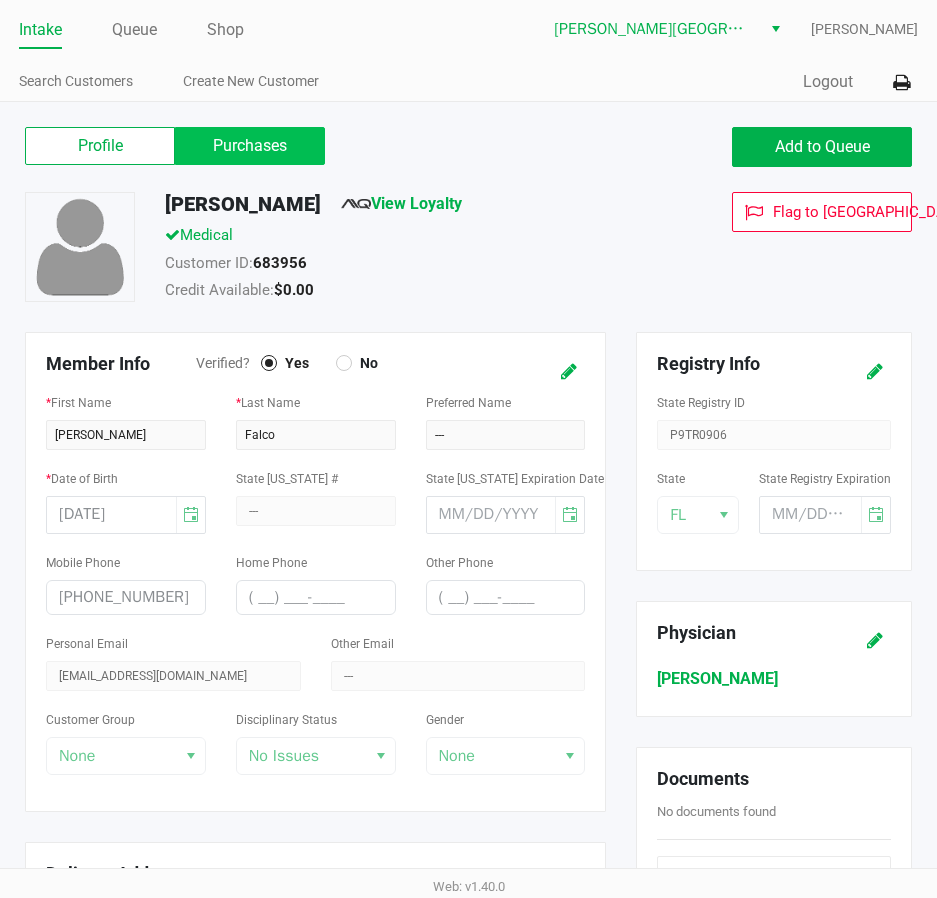 click on "Purchases" 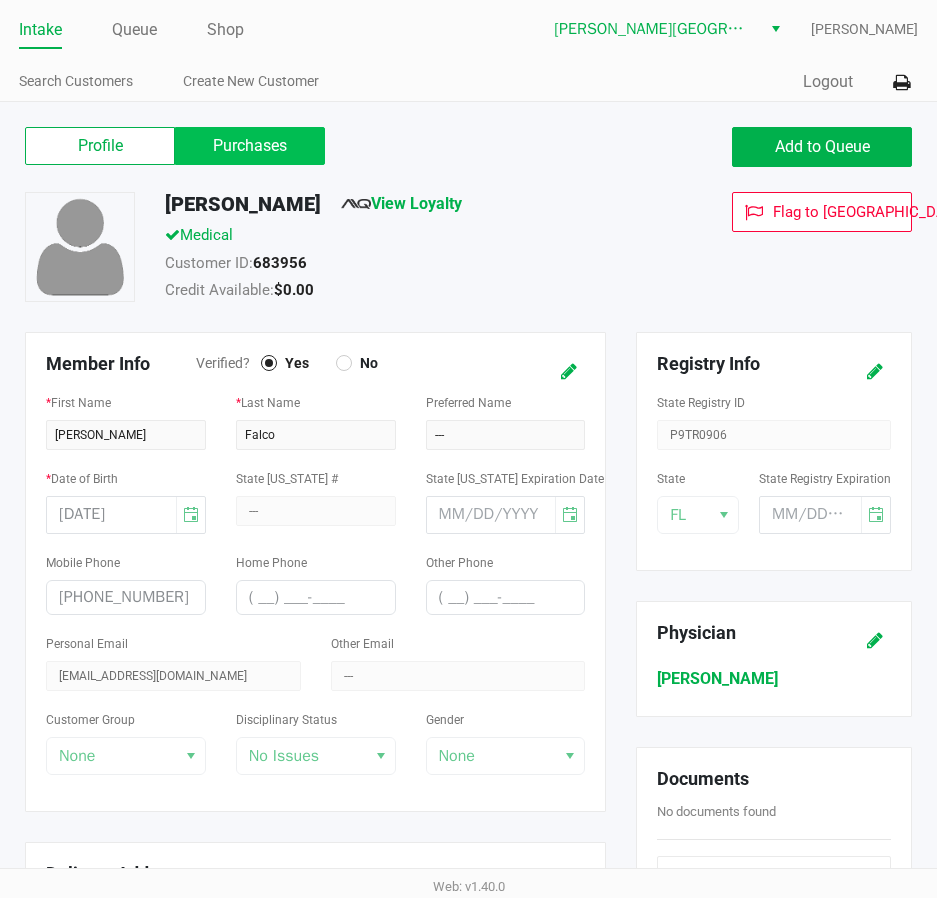 click on "Purchases" at bounding box center (0, 0) 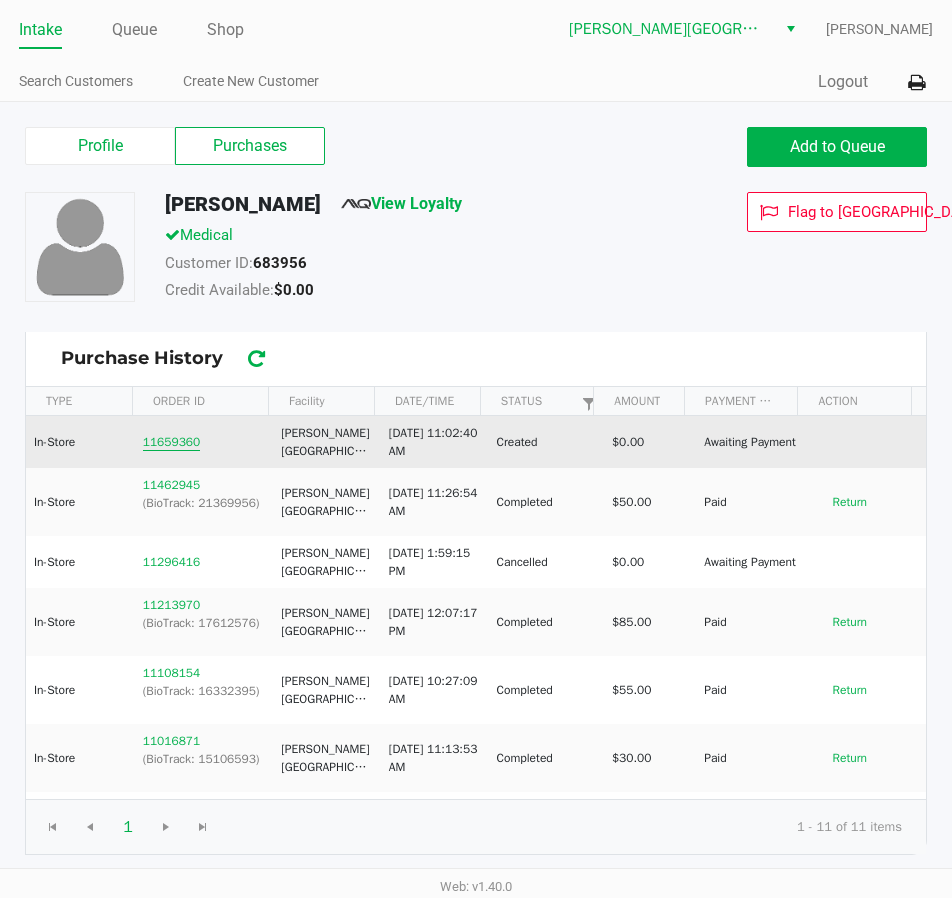 click on "11659360" 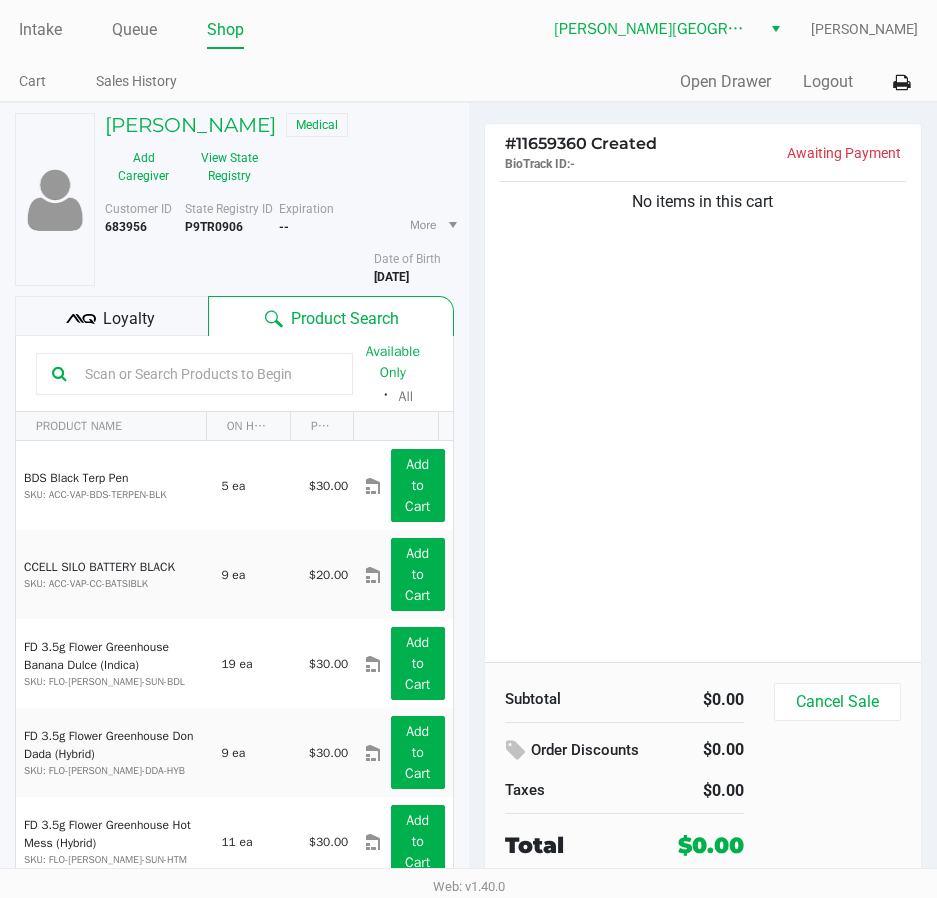 click on "No items in this cart" 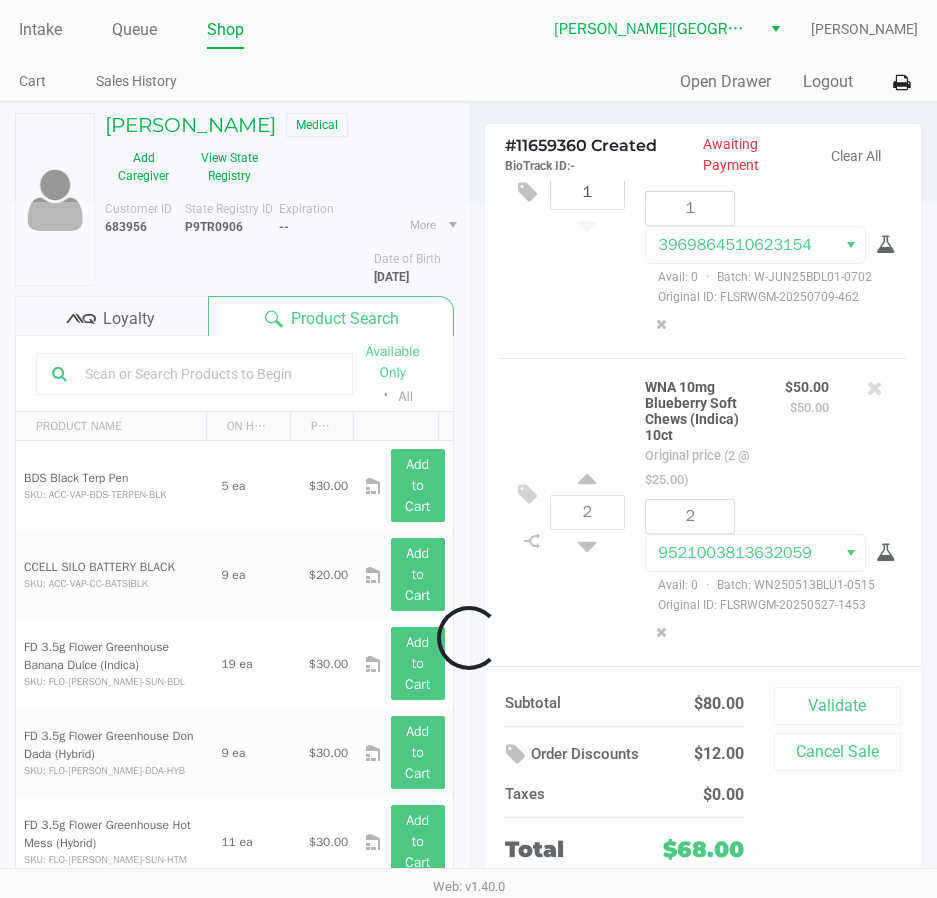 scroll, scrollTop: 163, scrollLeft: 0, axis: vertical 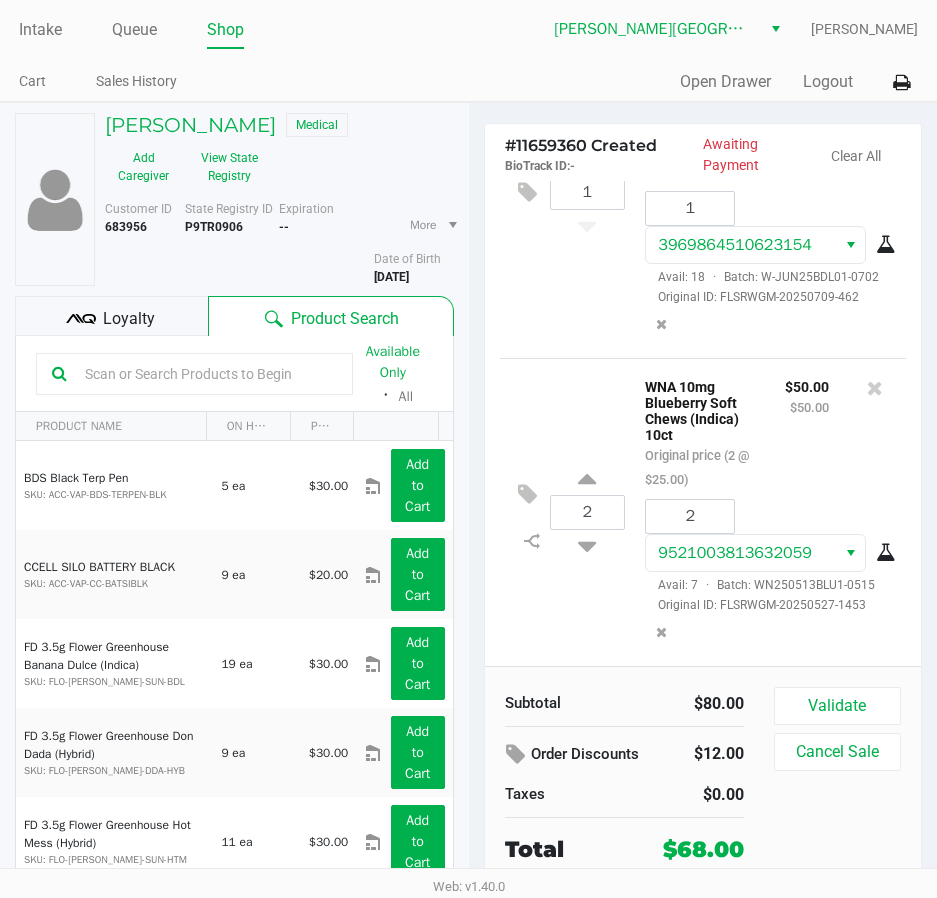 click on "Loyalty" 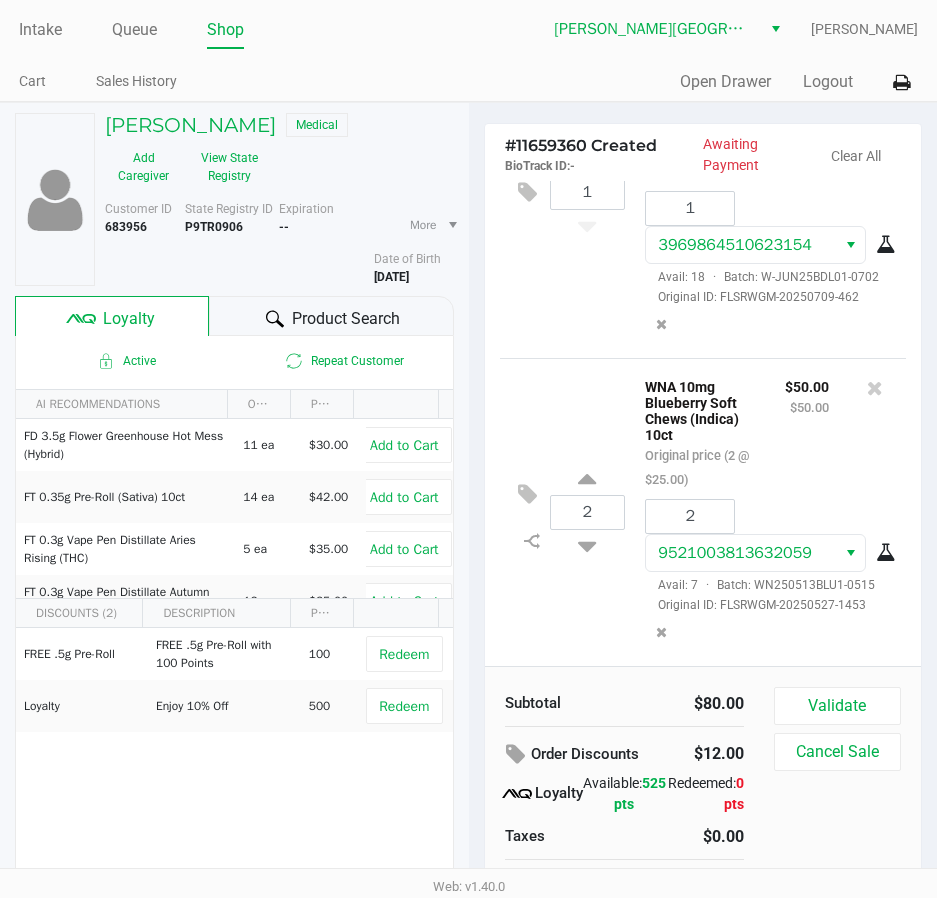 scroll, scrollTop: 76, scrollLeft: 0, axis: vertical 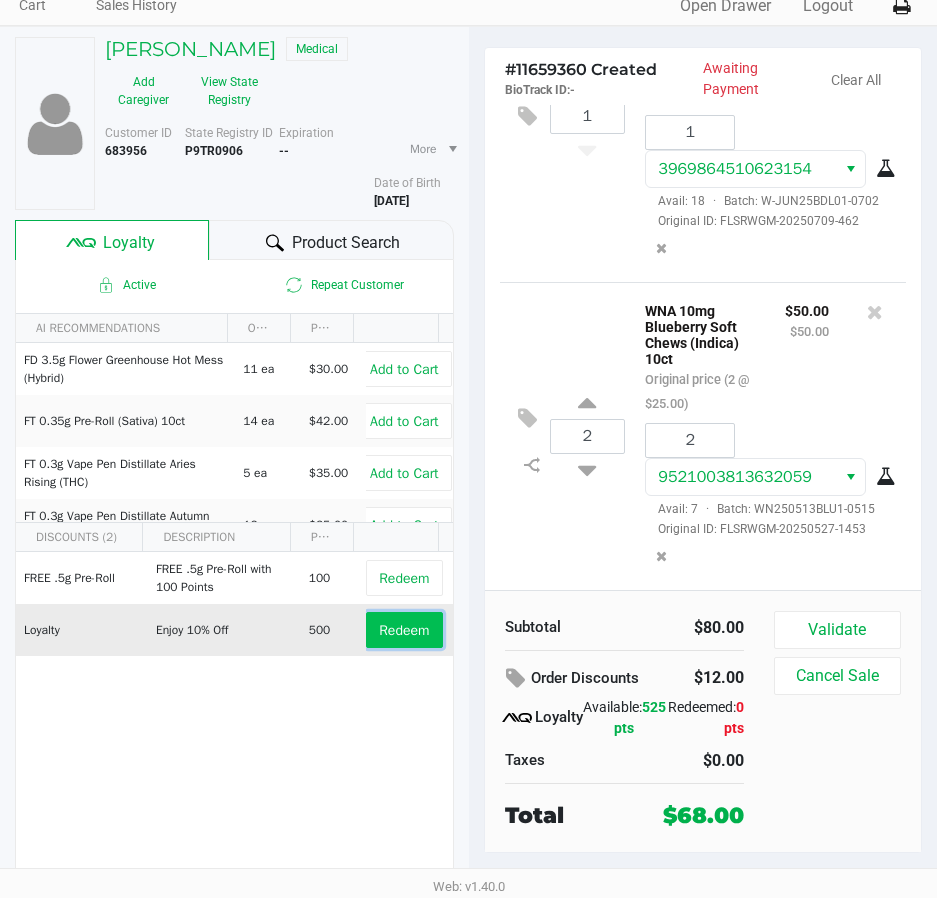 click on "Redeem" 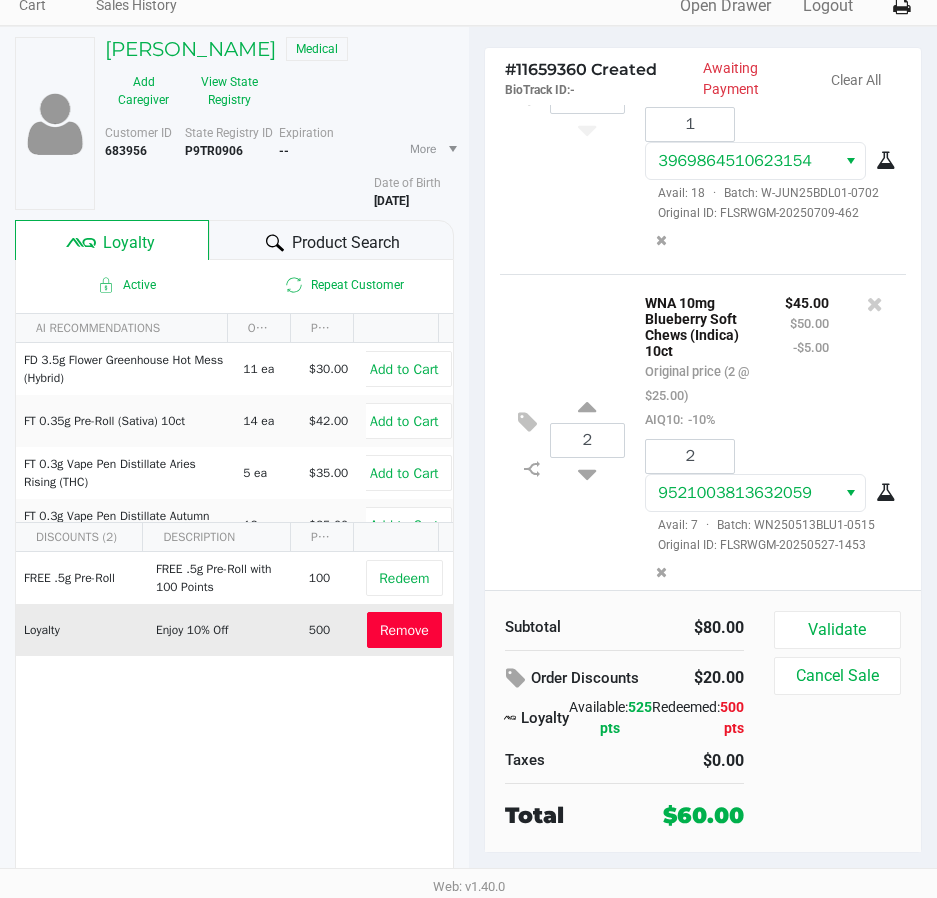 scroll, scrollTop: 211, scrollLeft: 0, axis: vertical 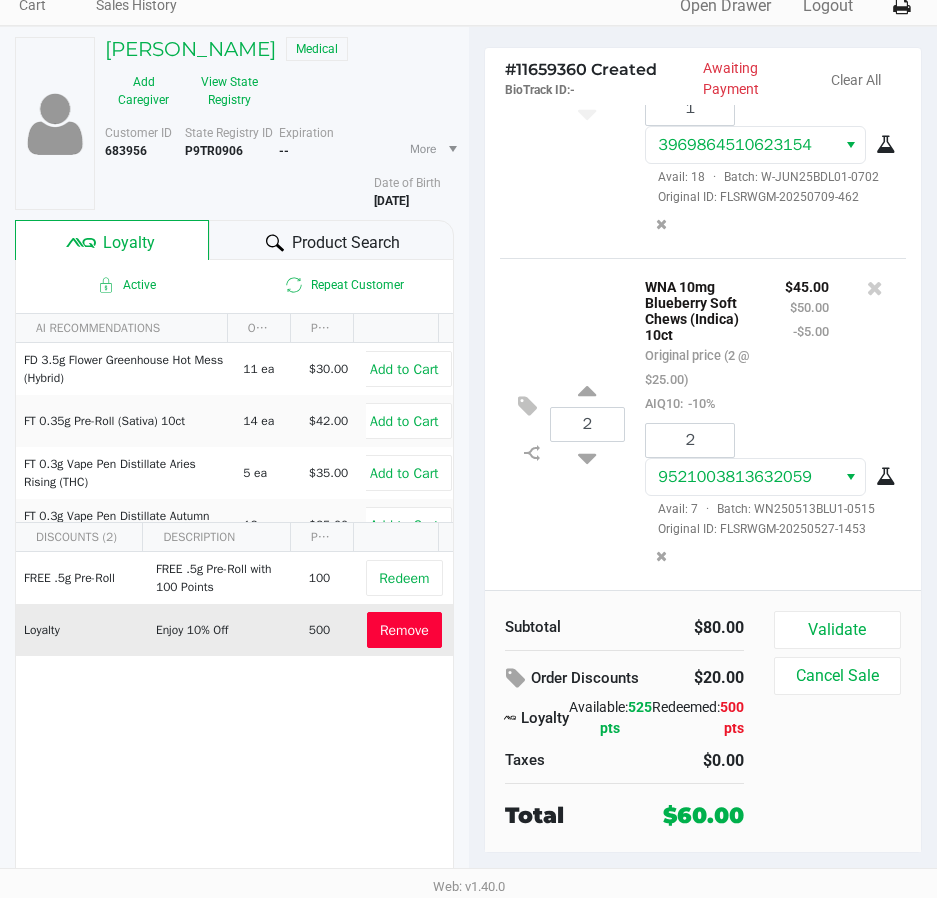 click on "Remove" 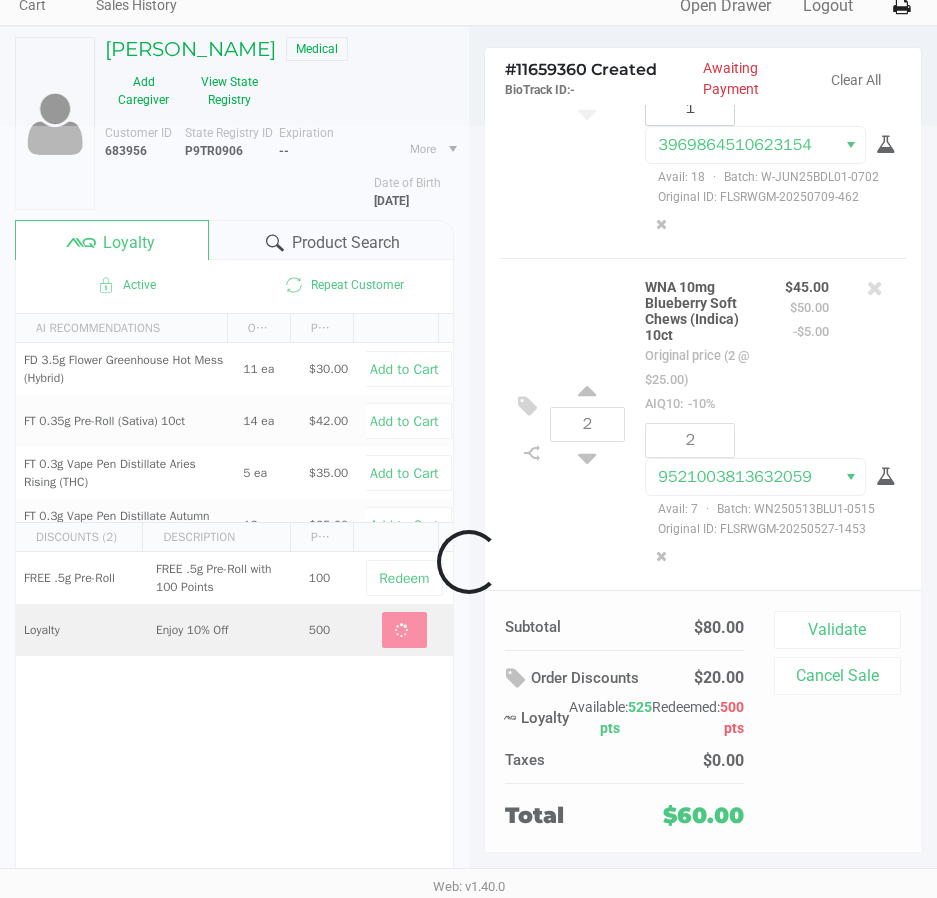 scroll, scrollTop: 163, scrollLeft: 0, axis: vertical 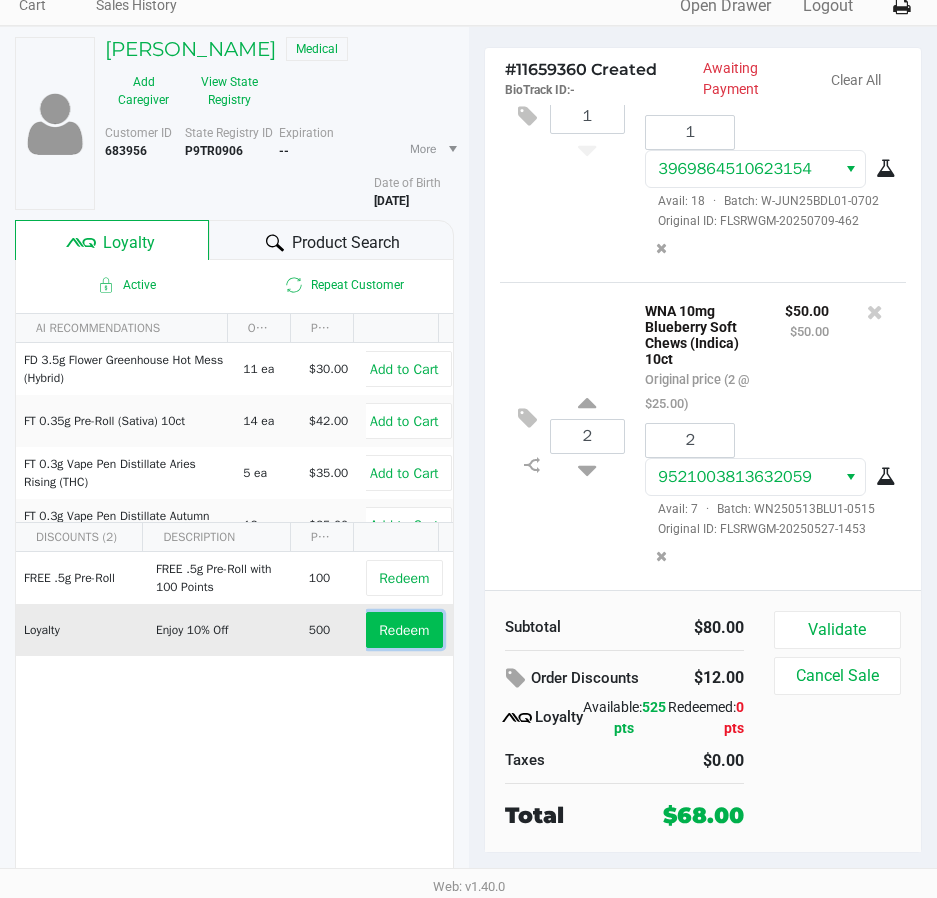 click on "Redeem" 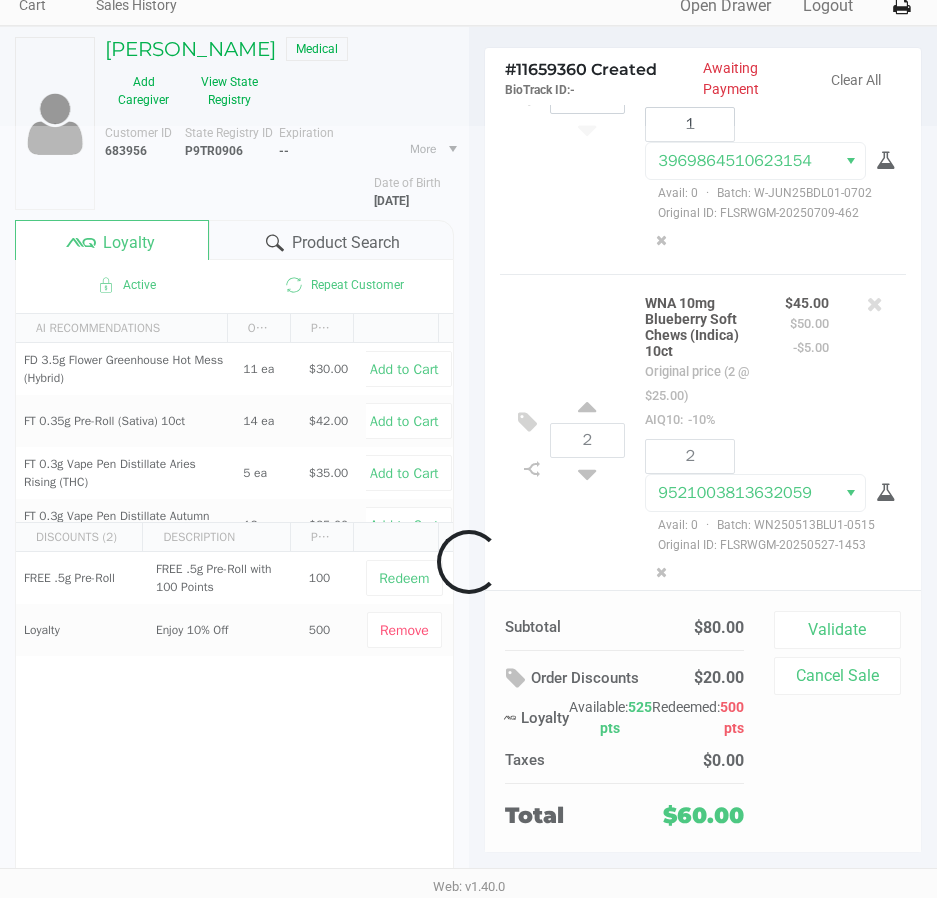scroll, scrollTop: 211, scrollLeft: 0, axis: vertical 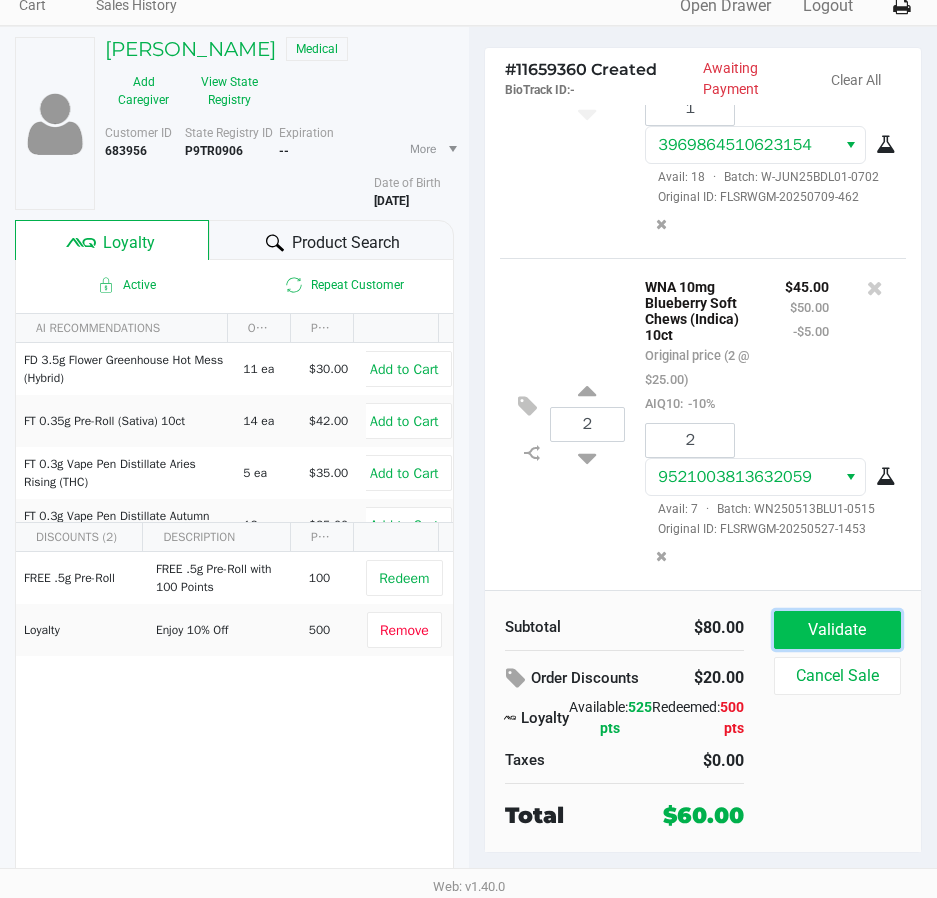click on "Validate" 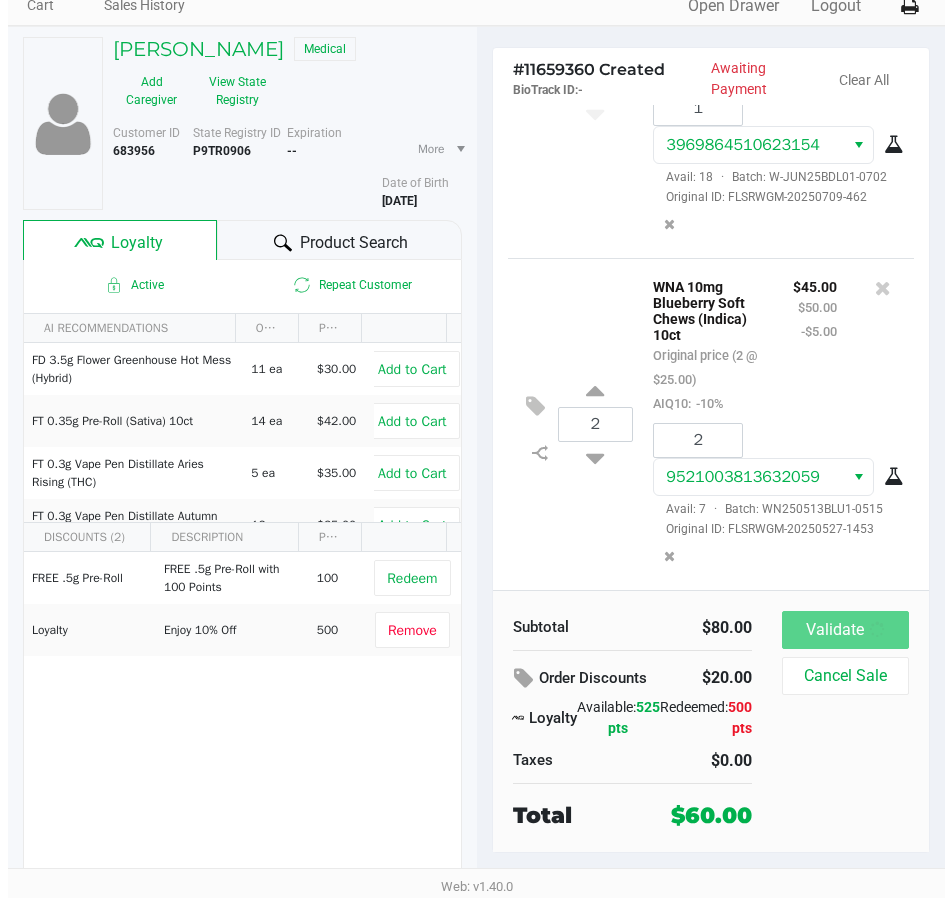 scroll, scrollTop: 0, scrollLeft: 0, axis: both 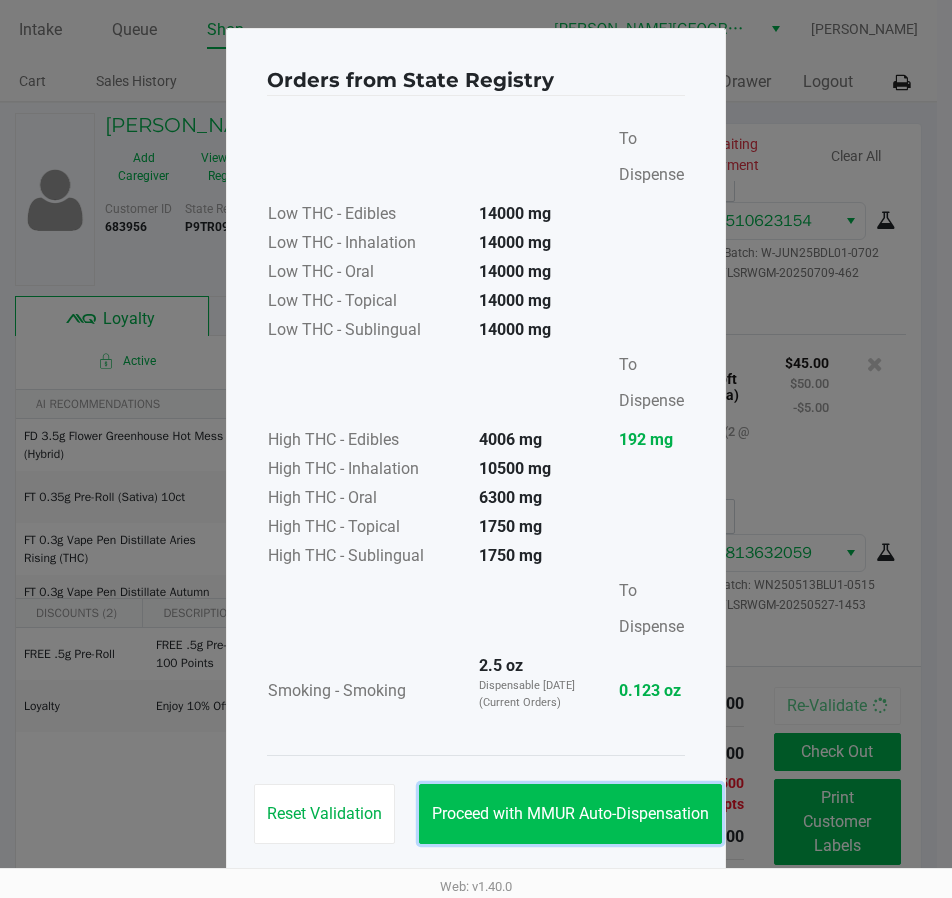 click on "Proceed with MMUR Auto-Dispensation" 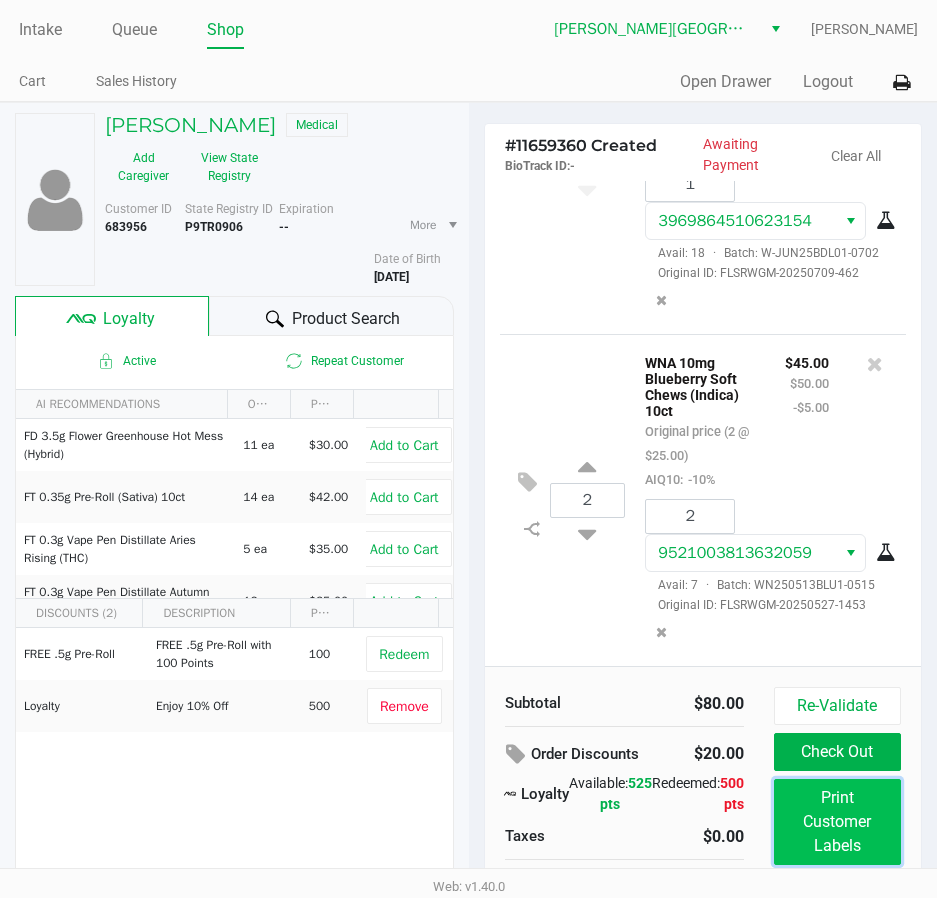 click on "Print Customer Labels" 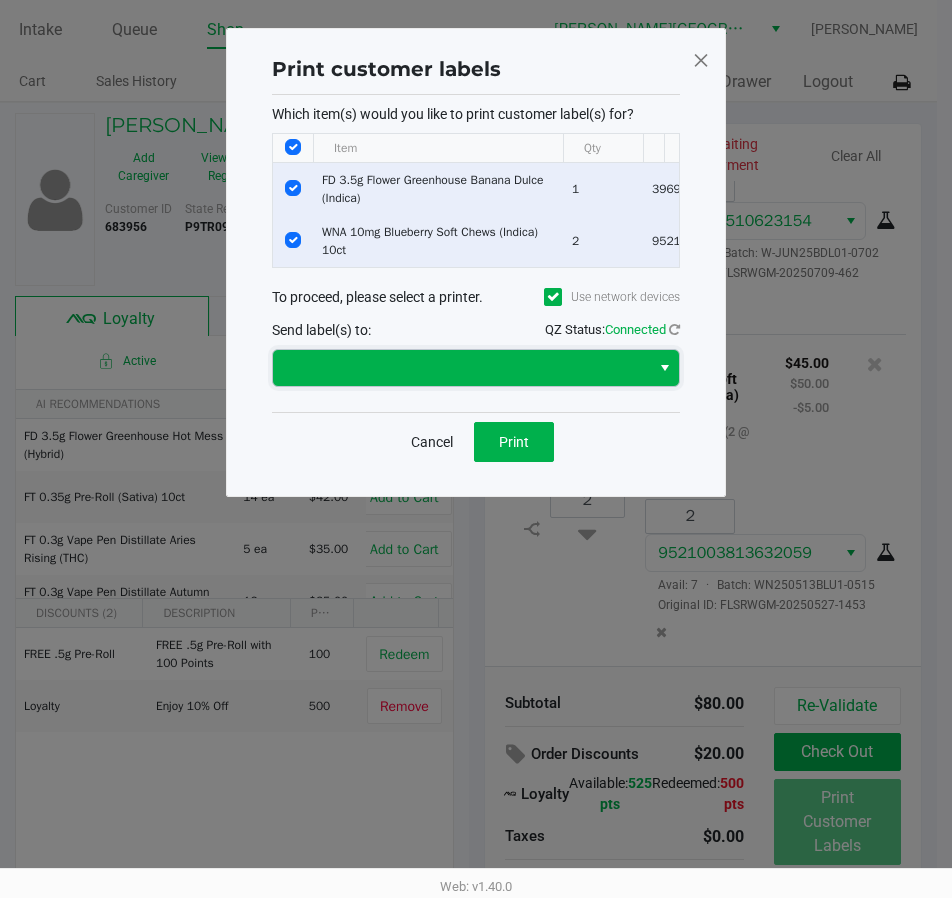 click at bounding box center [461, 368] 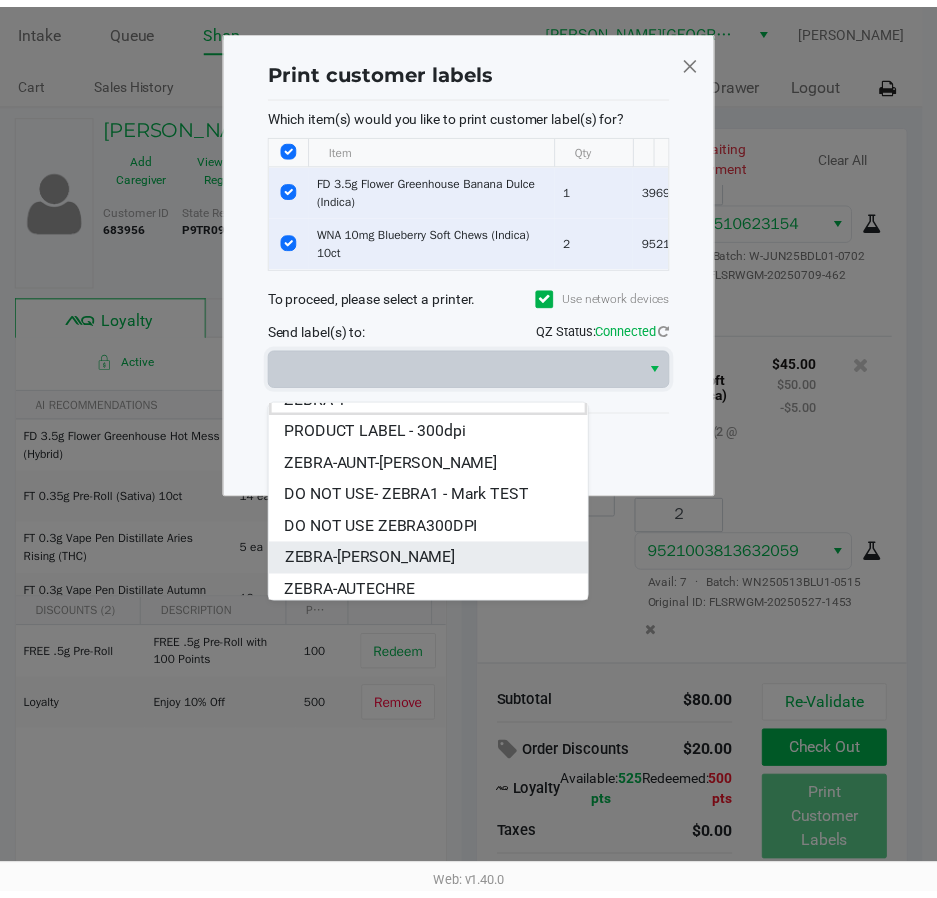 scroll, scrollTop: 24, scrollLeft: 0, axis: vertical 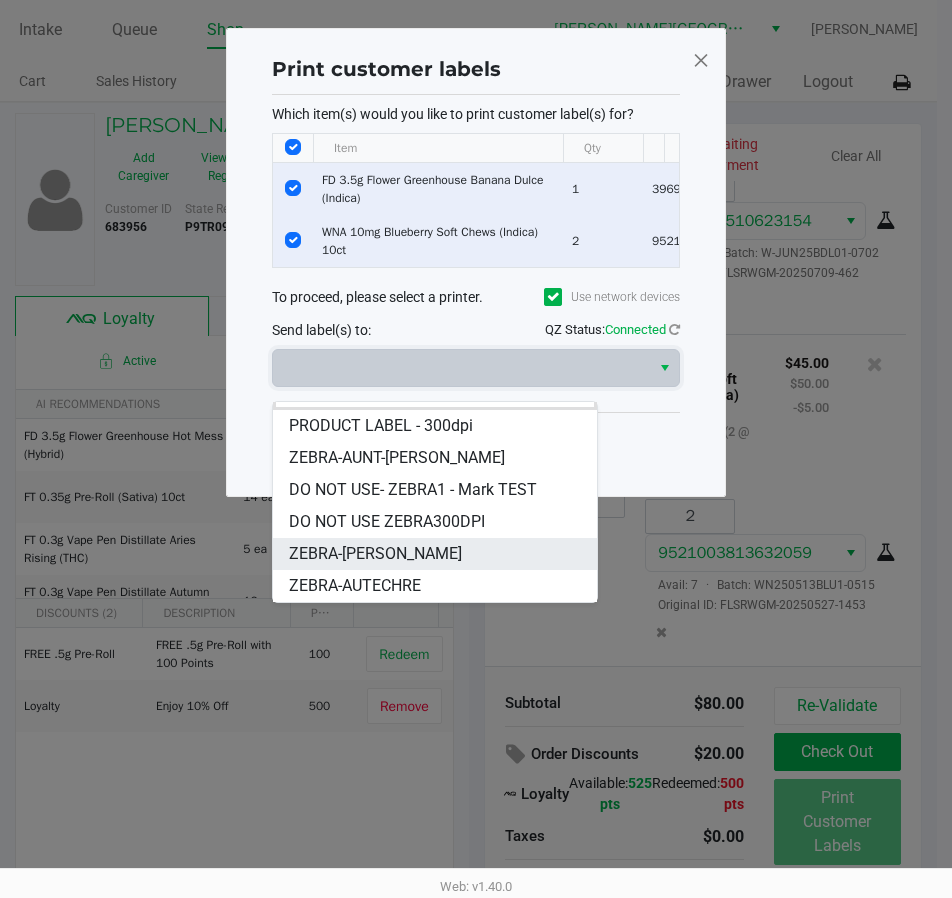 click on "ZEBRA-ED-SHEERAN" at bounding box center [375, 554] 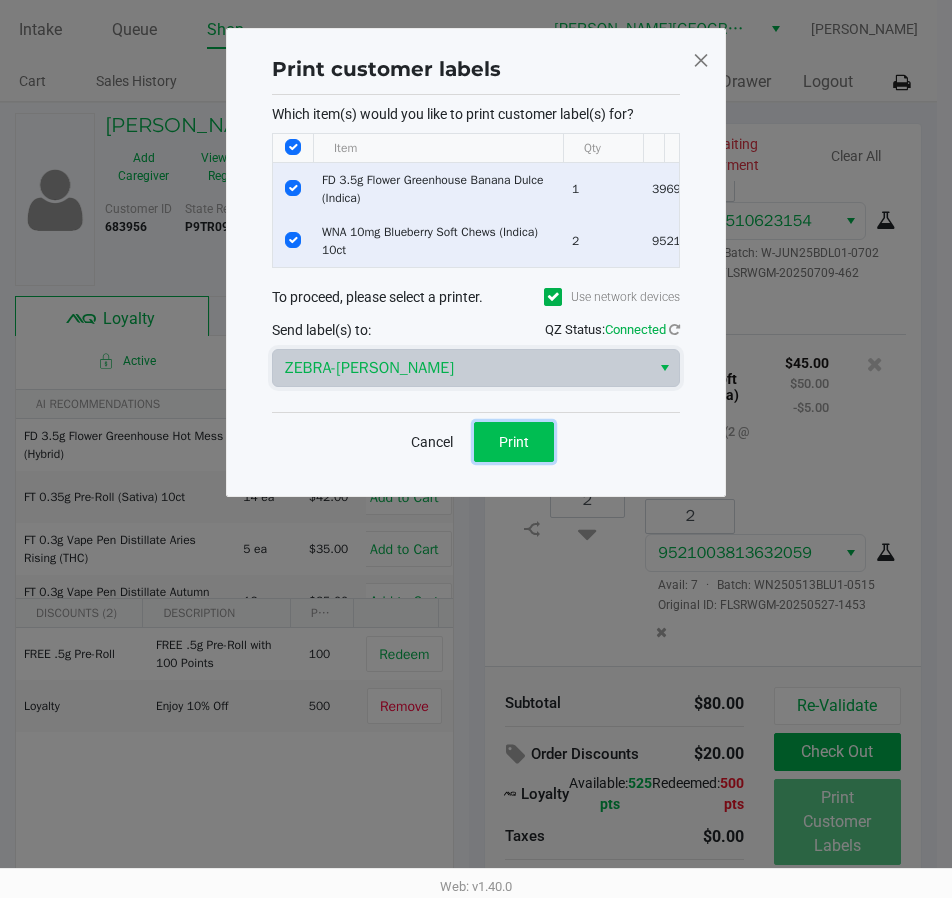click on "Print" 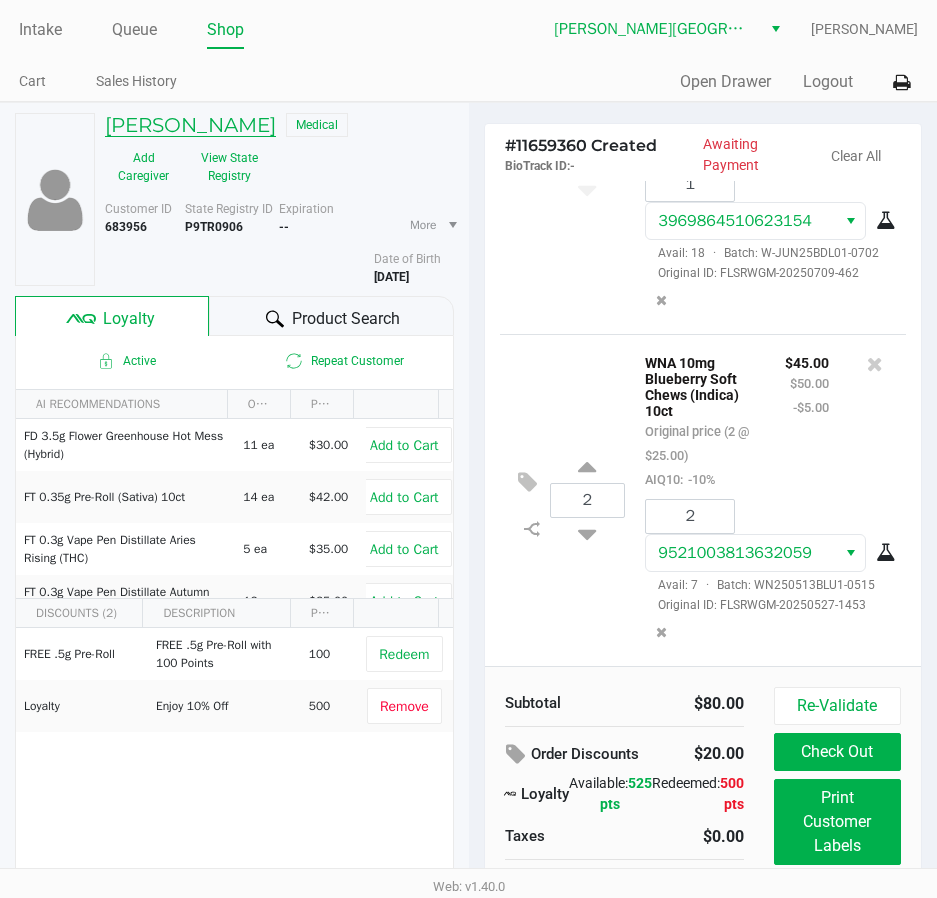 click on "Cassandra Falco" 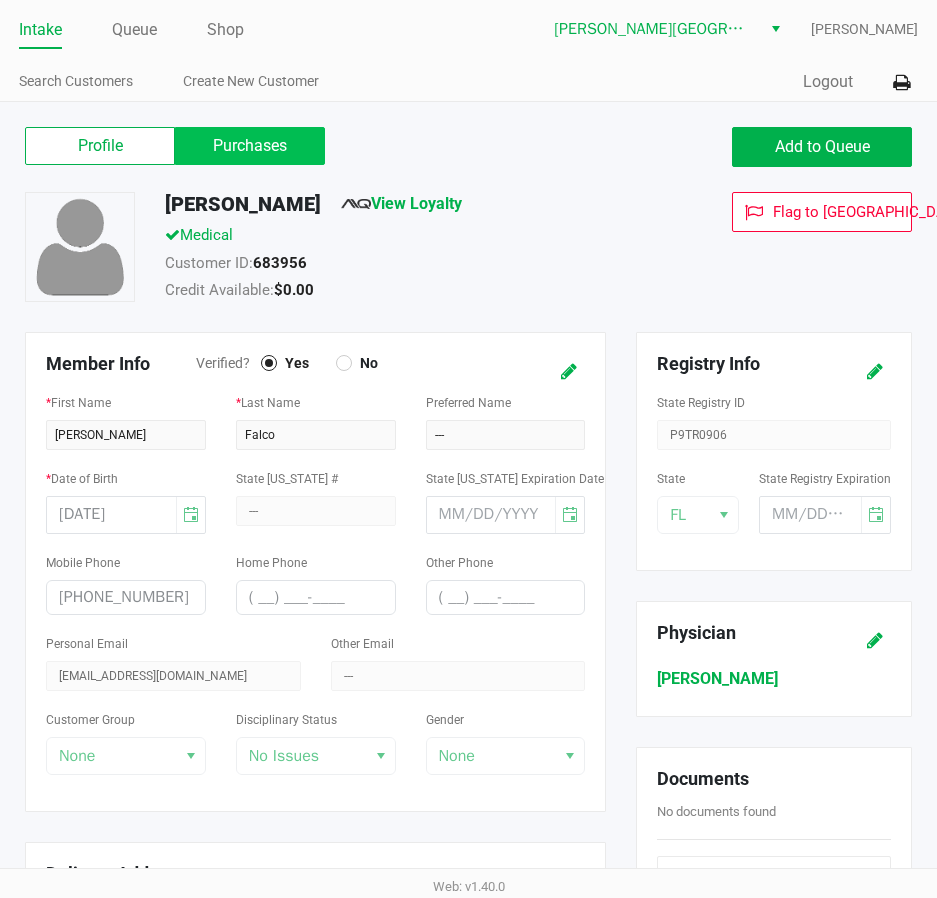 click on "Purchases" 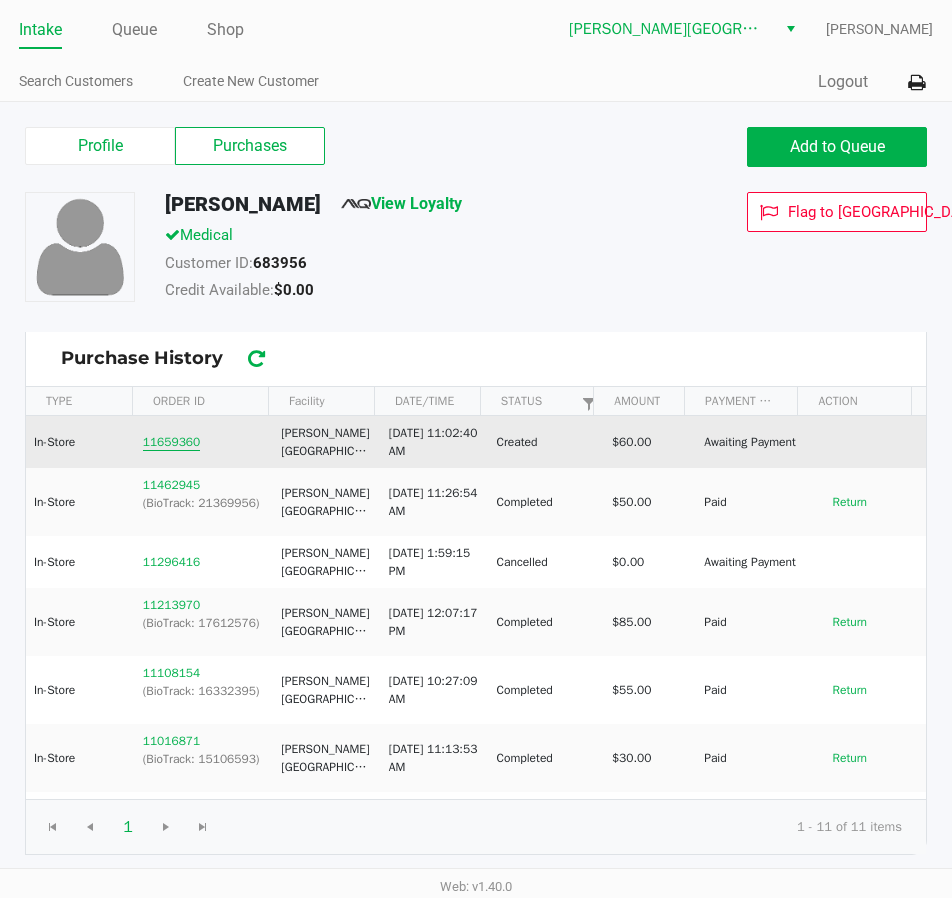 click on "11659360" 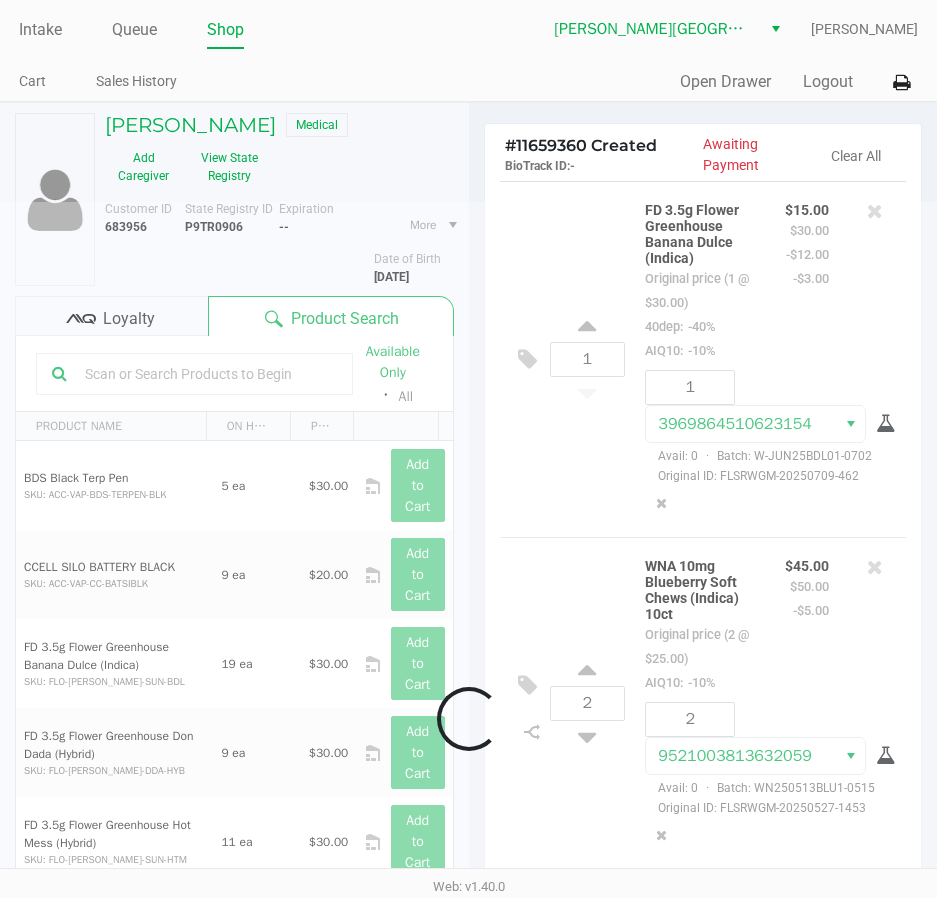 scroll, scrollTop: 256, scrollLeft: 0, axis: vertical 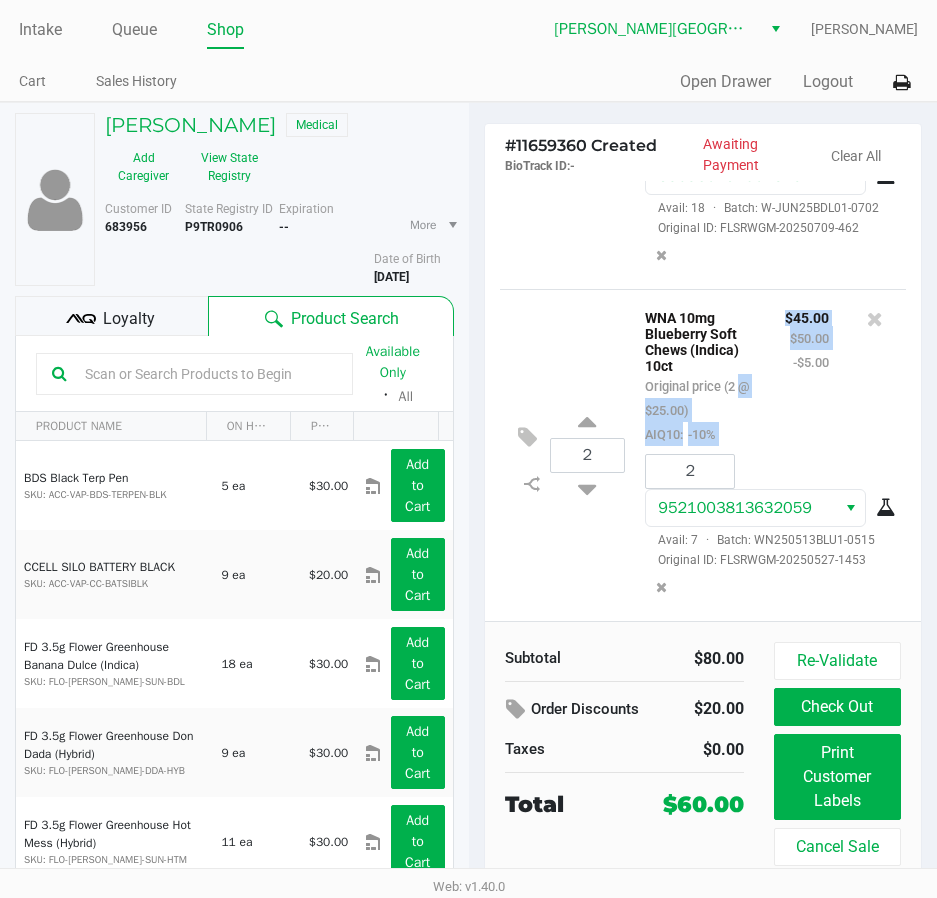 drag, startPoint x: 750, startPoint y: 414, endPoint x: 798, endPoint y: 493, distance: 92.43917 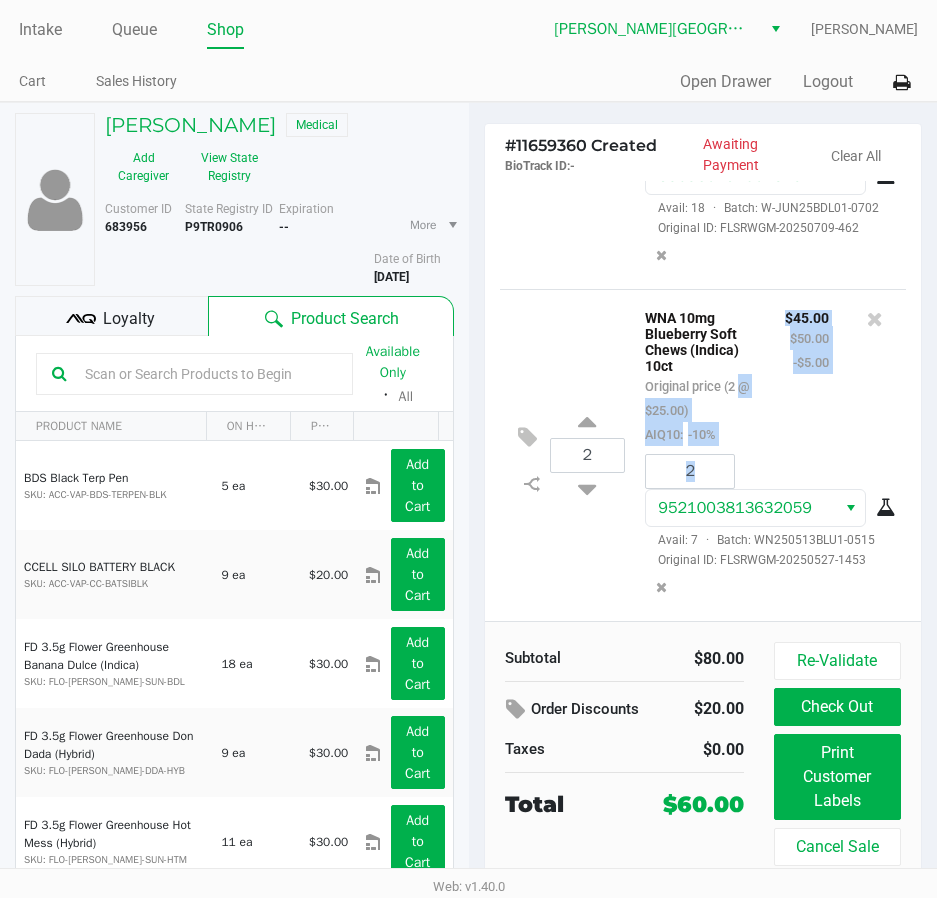 click on "$45.00 $50.00 -$5.00" 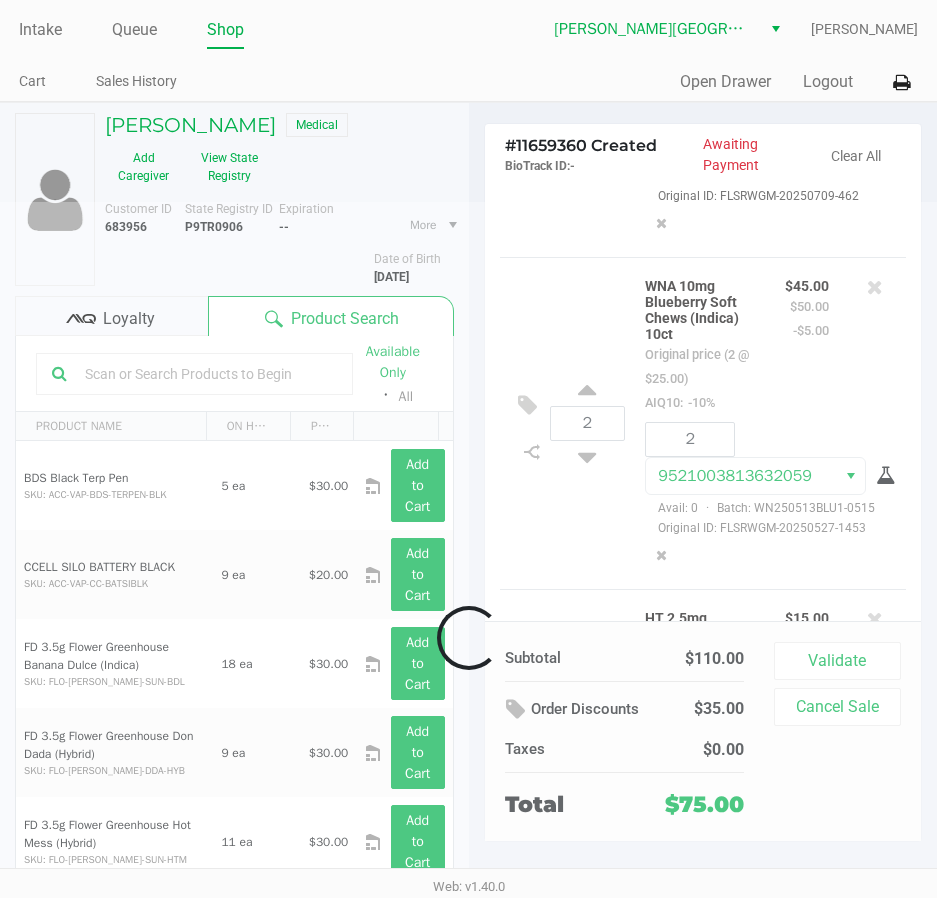 scroll, scrollTop: 617, scrollLeft: 0, axis: vertical 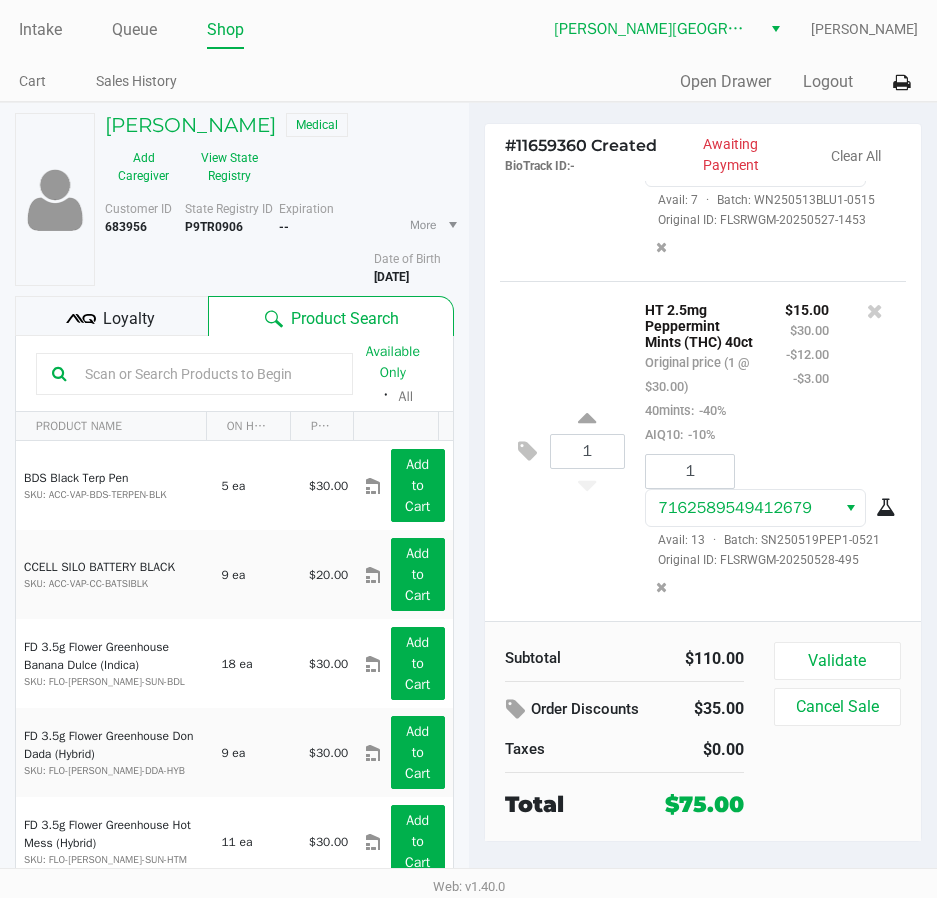 click on "1 7162589549412679  Avail: 13  ·  Batch: SN250519PEP1-0521   Original ID: FLSRWGM-20250528-495" 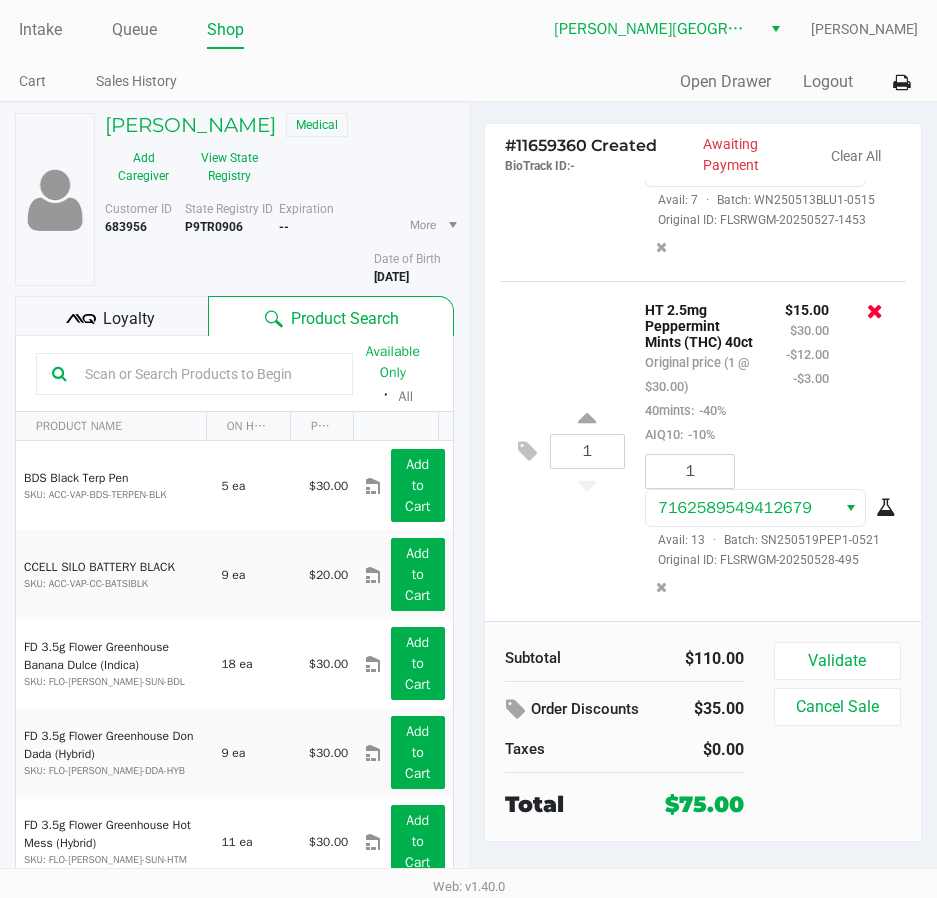 click 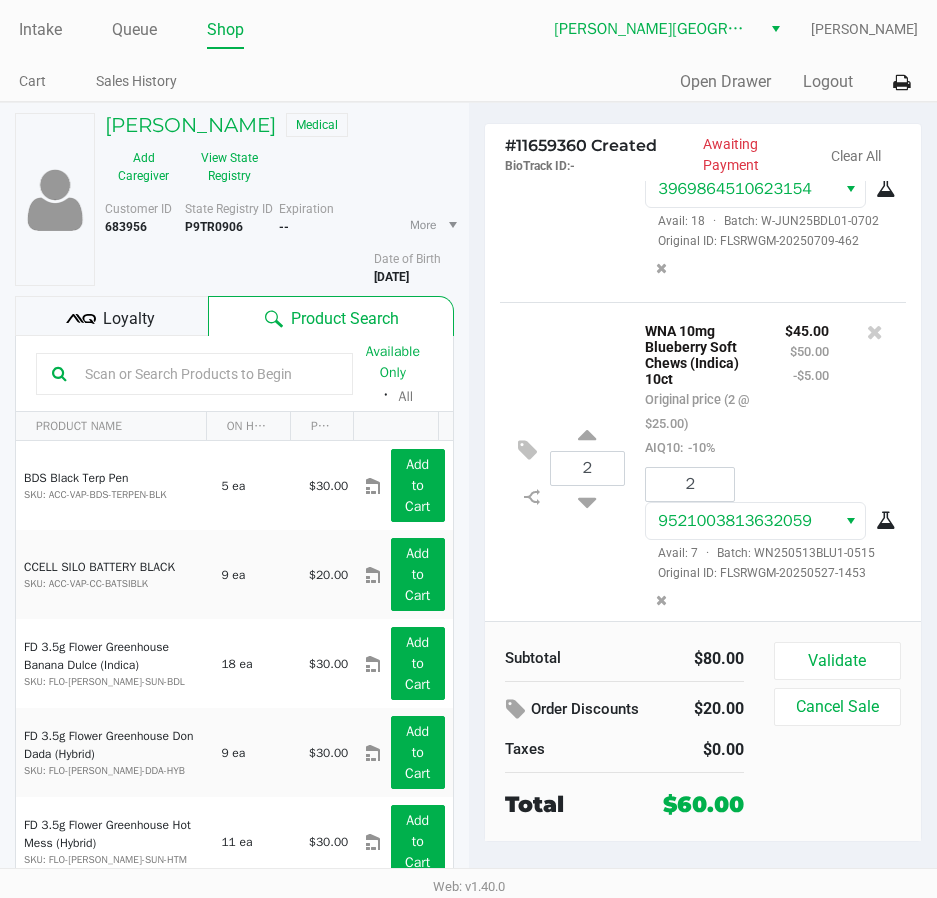 scroll, scrollTop: 280, scrollLeft: 0, axis: vertical 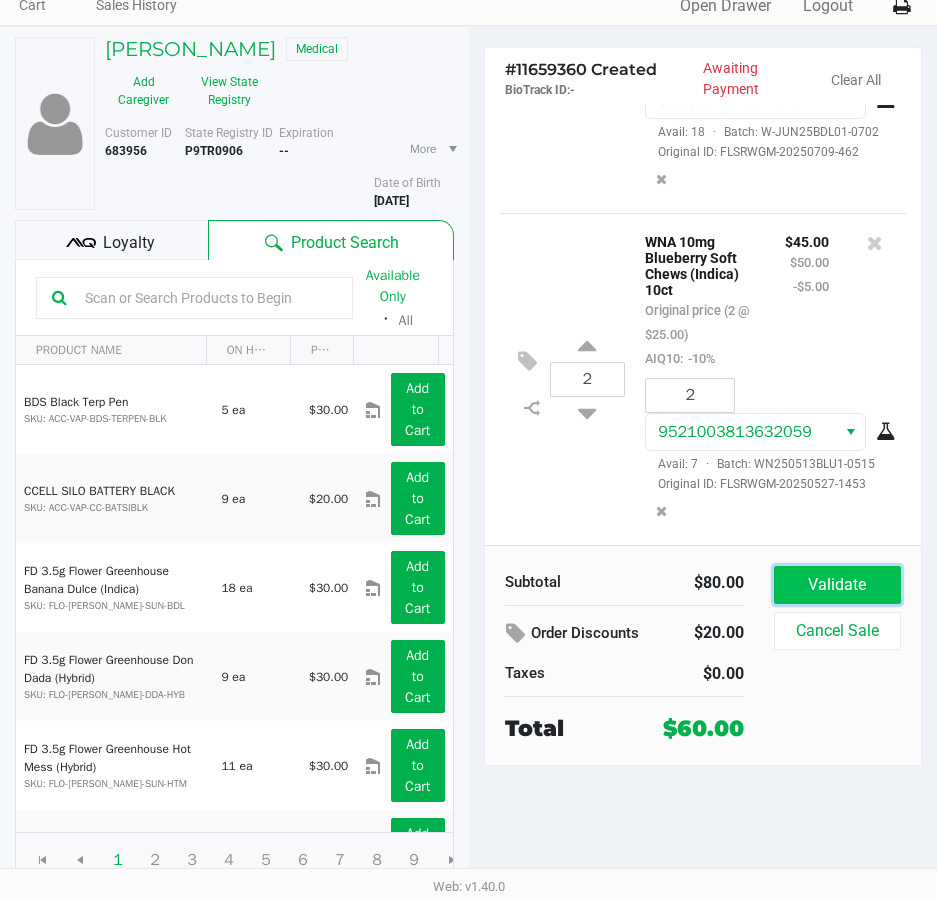click on "Validate" 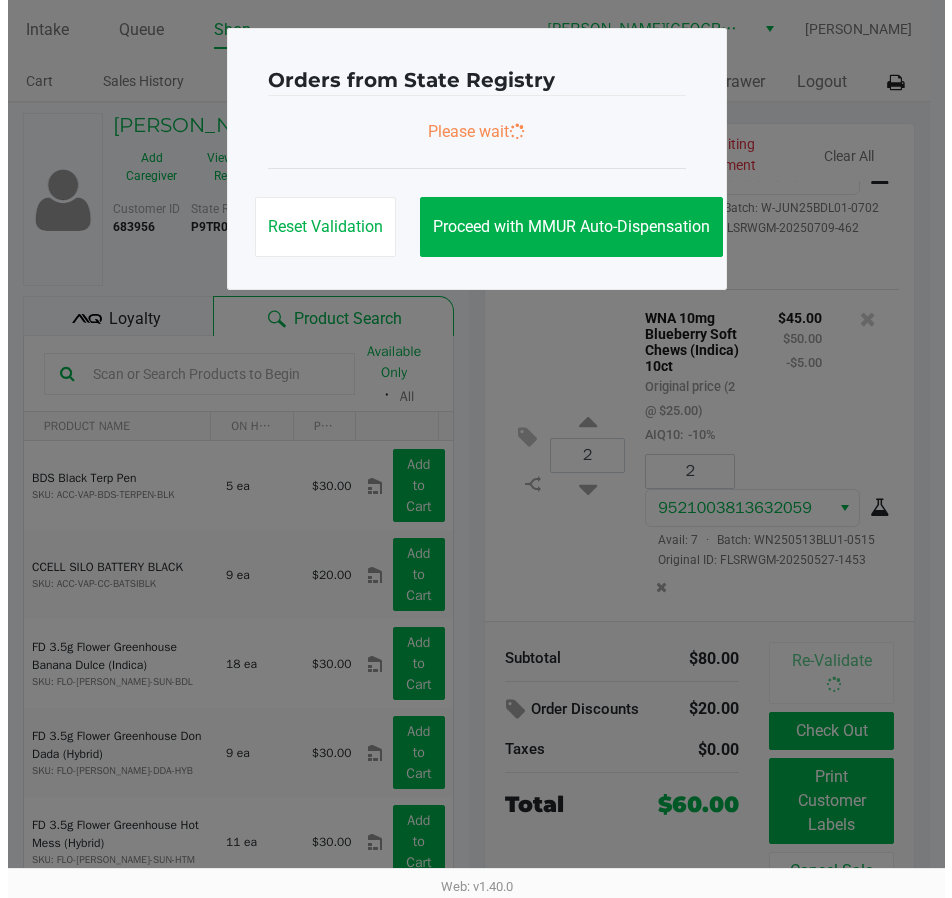 scroll, scrollTop: 0, scrollLeft: 0, axis: both 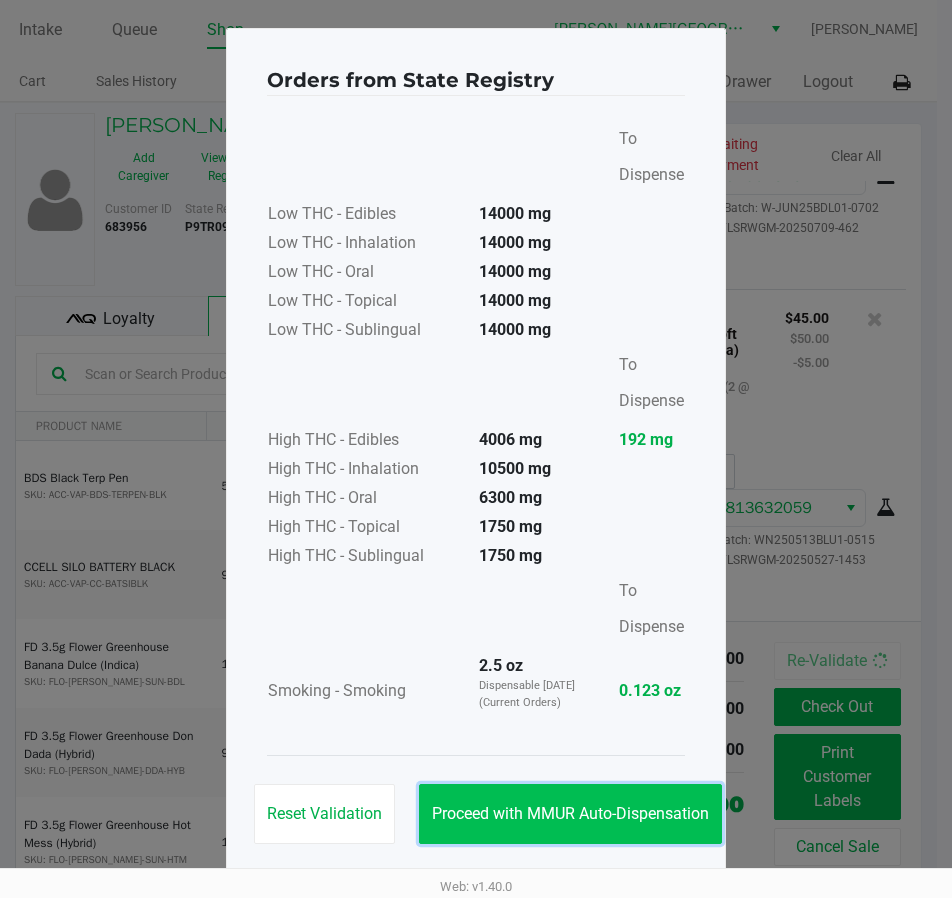click on "Proceed with MMUR Auto-Dispensation" 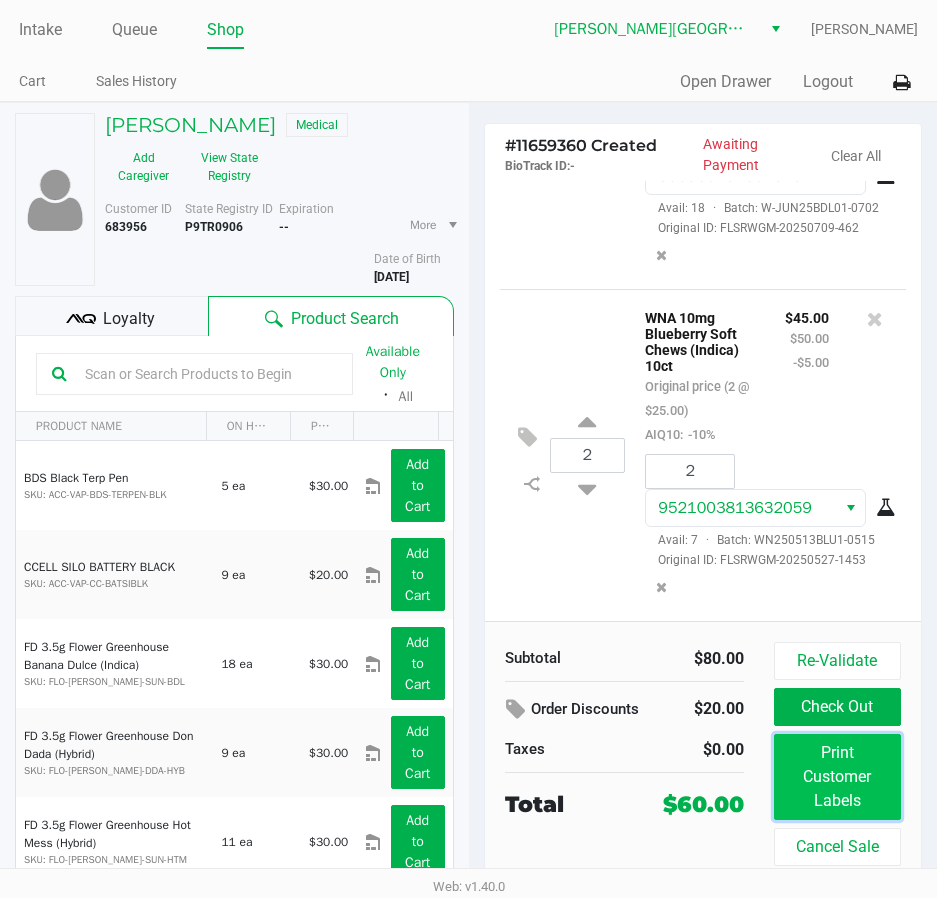 click on "Print Customer Labels" 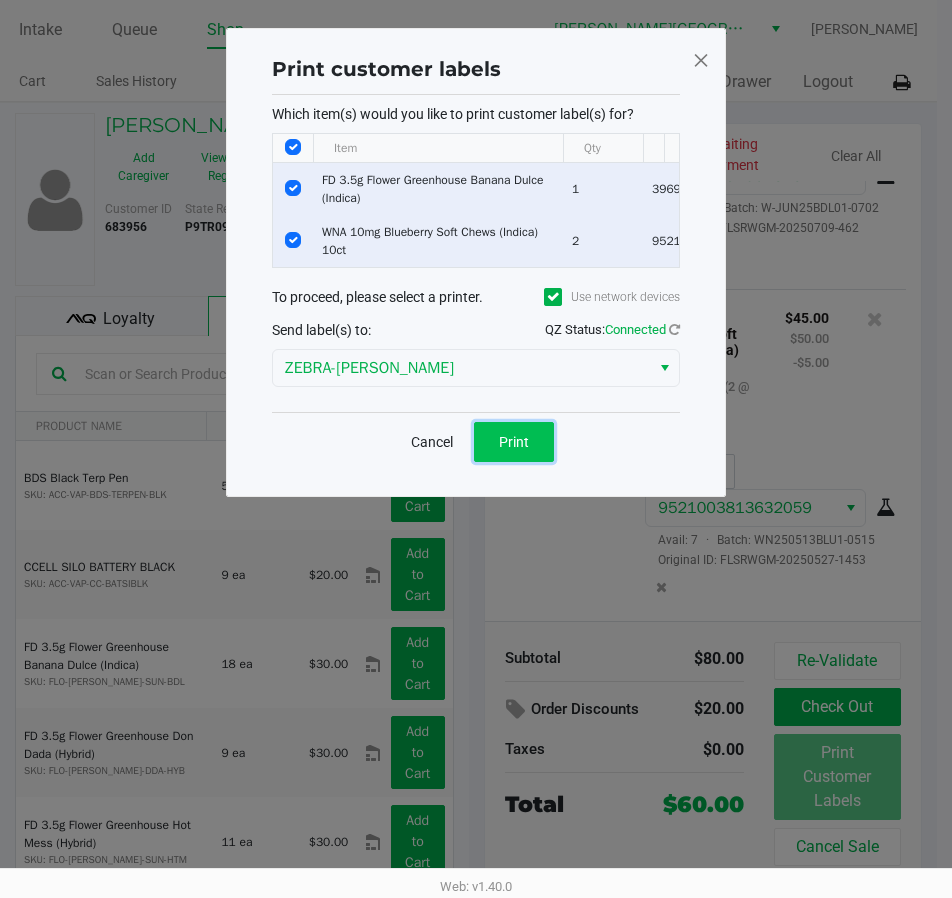 click on "Print" 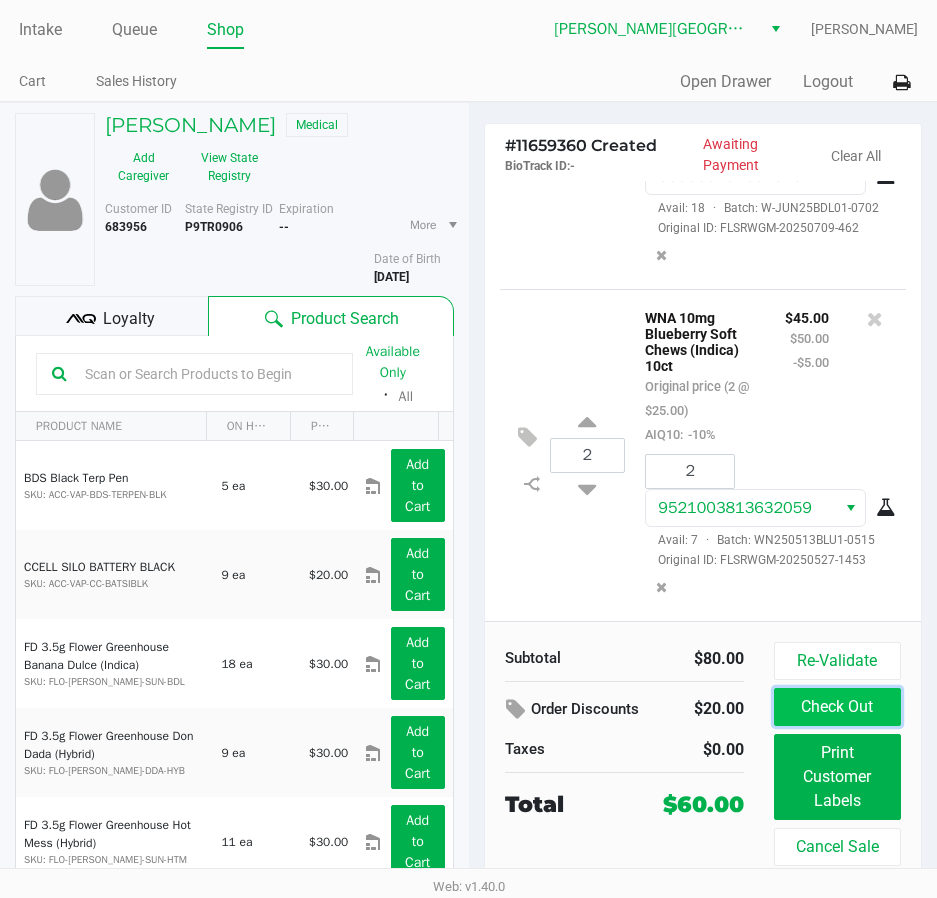 click on "Check Out" 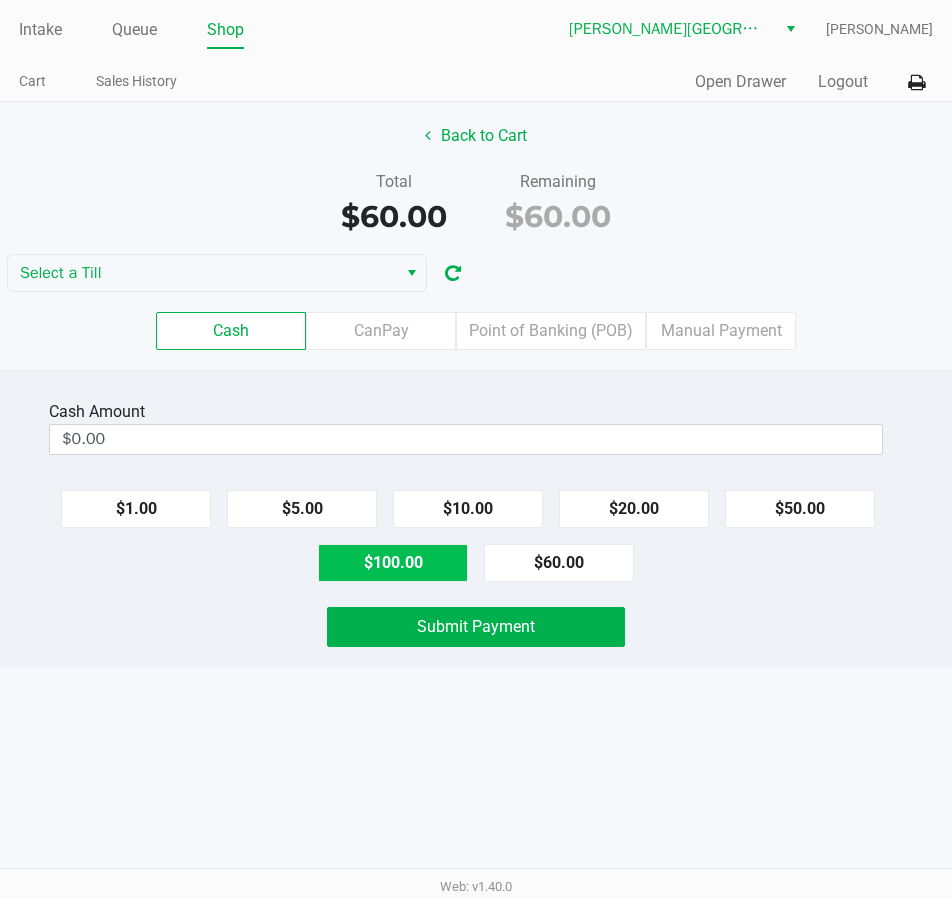 click on "$100.00" 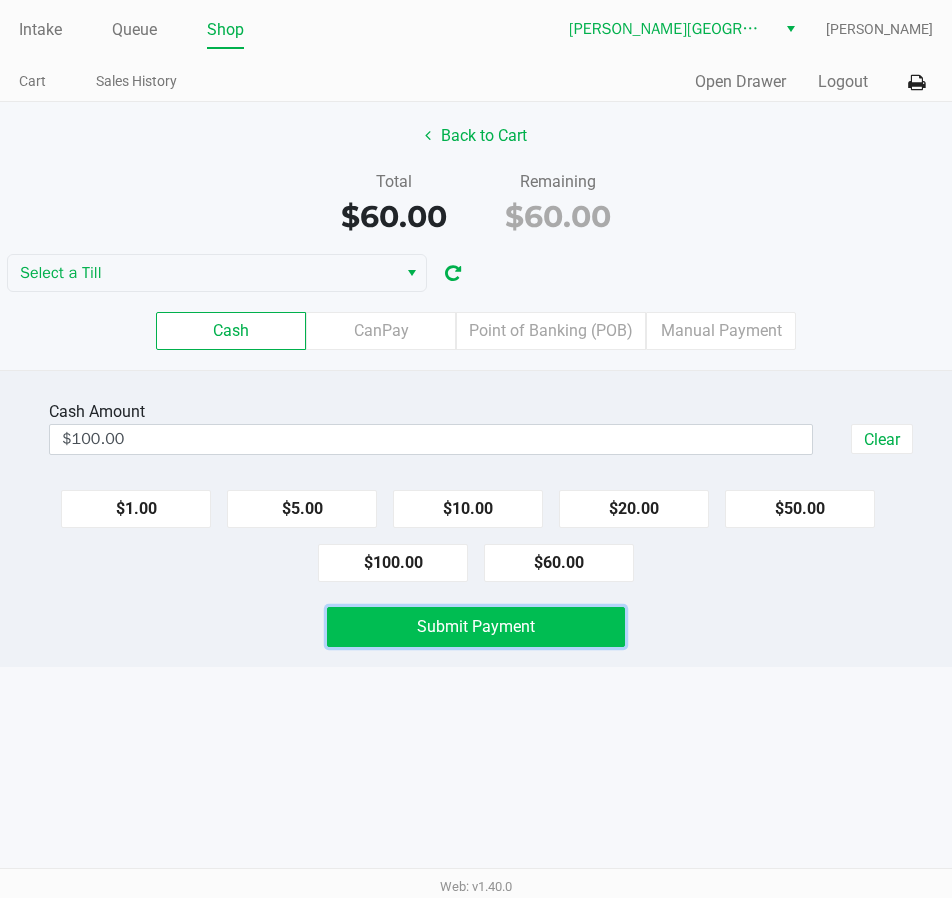 click on "Submit Payment" 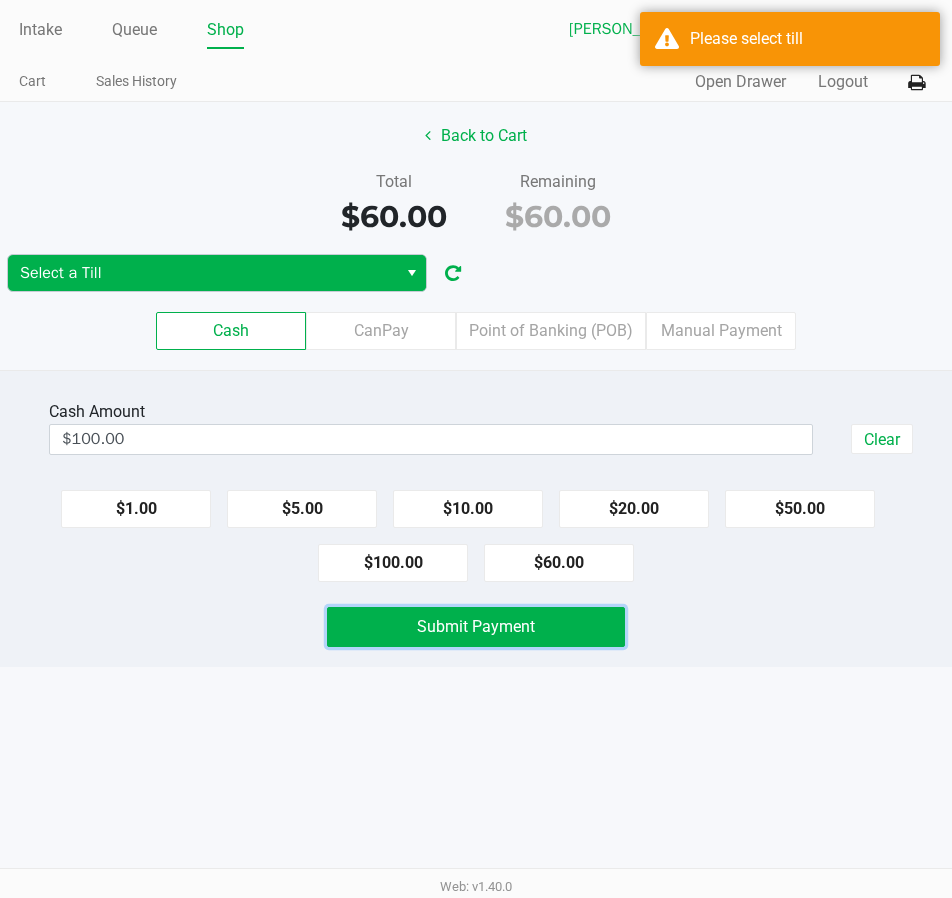 click at bounding box center (412, 273) 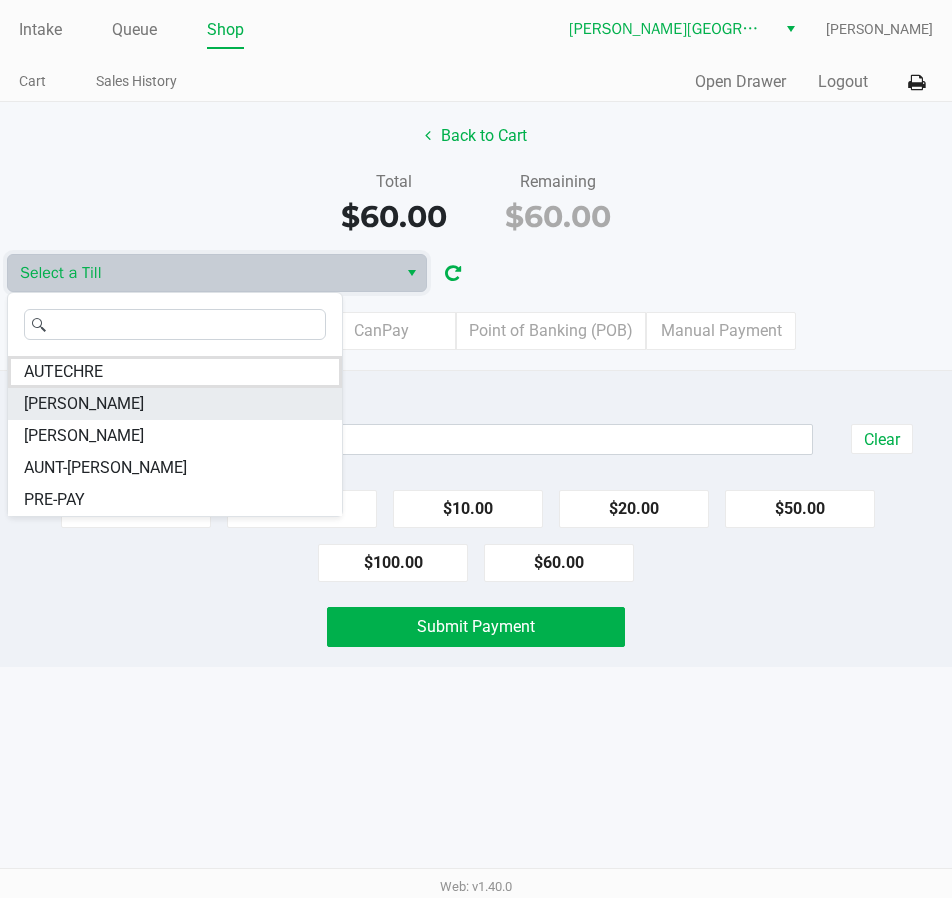 click on "ED-SHEERAN" at bounding box center [175, 404] 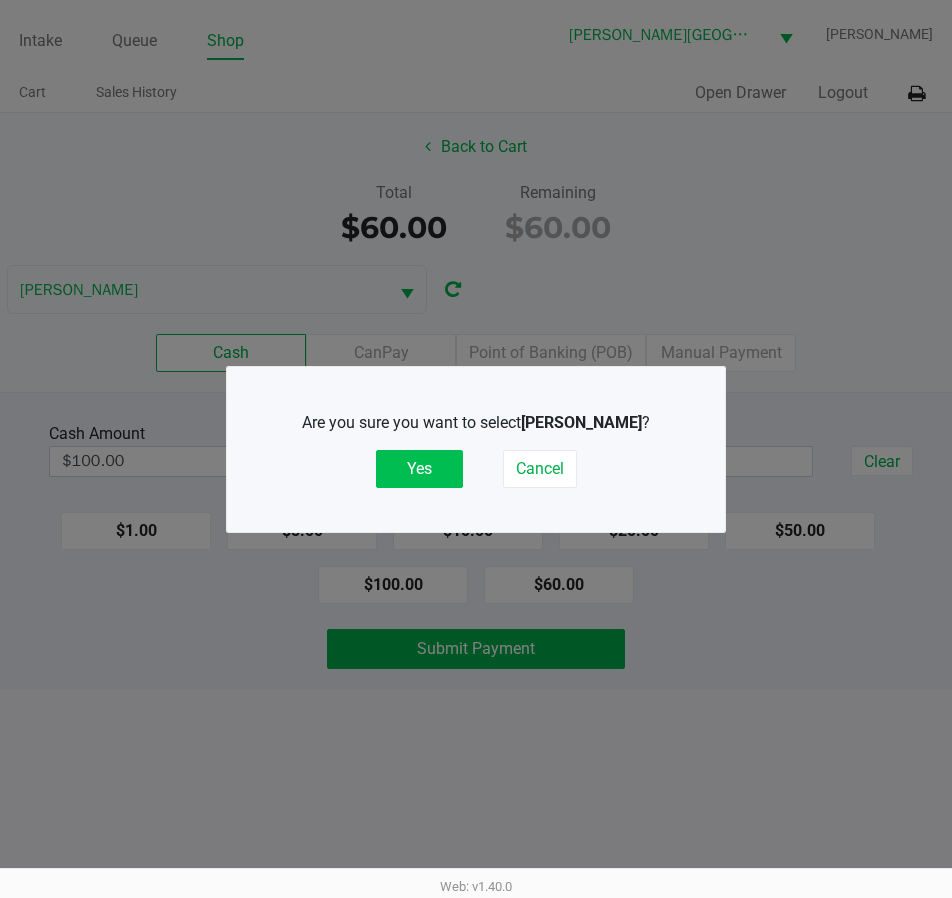 click on "Yes" 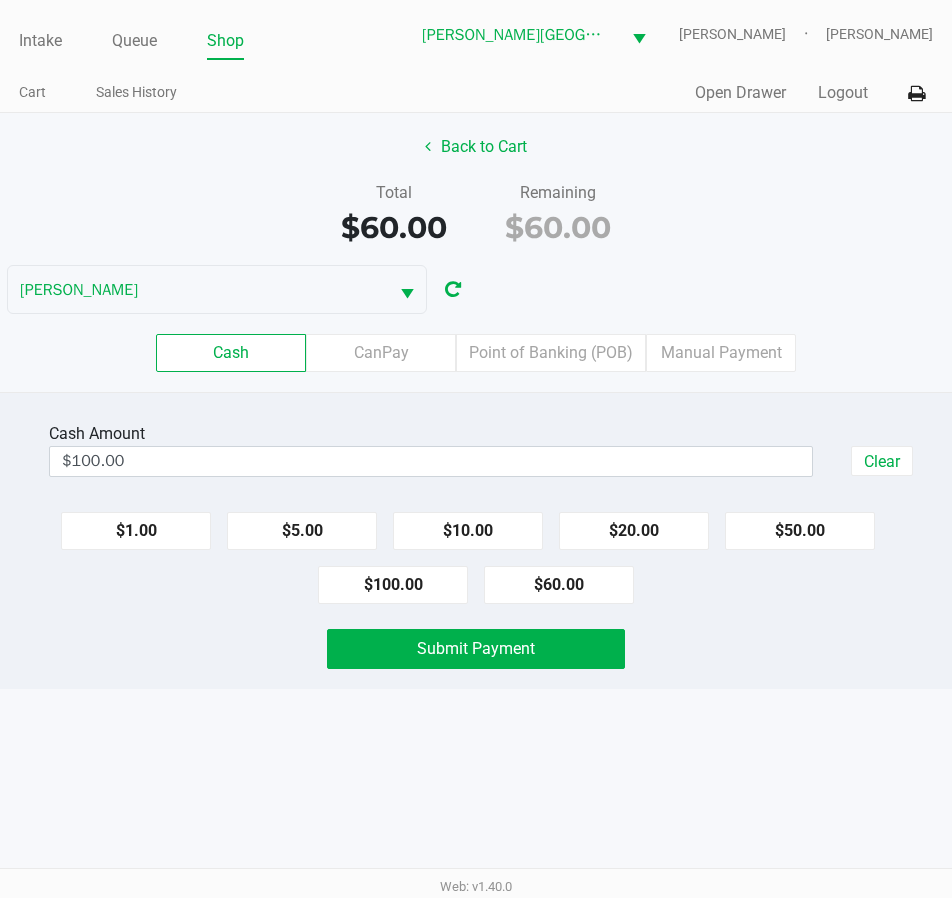 click on "Total   $60.00   Remaining   $60.00" 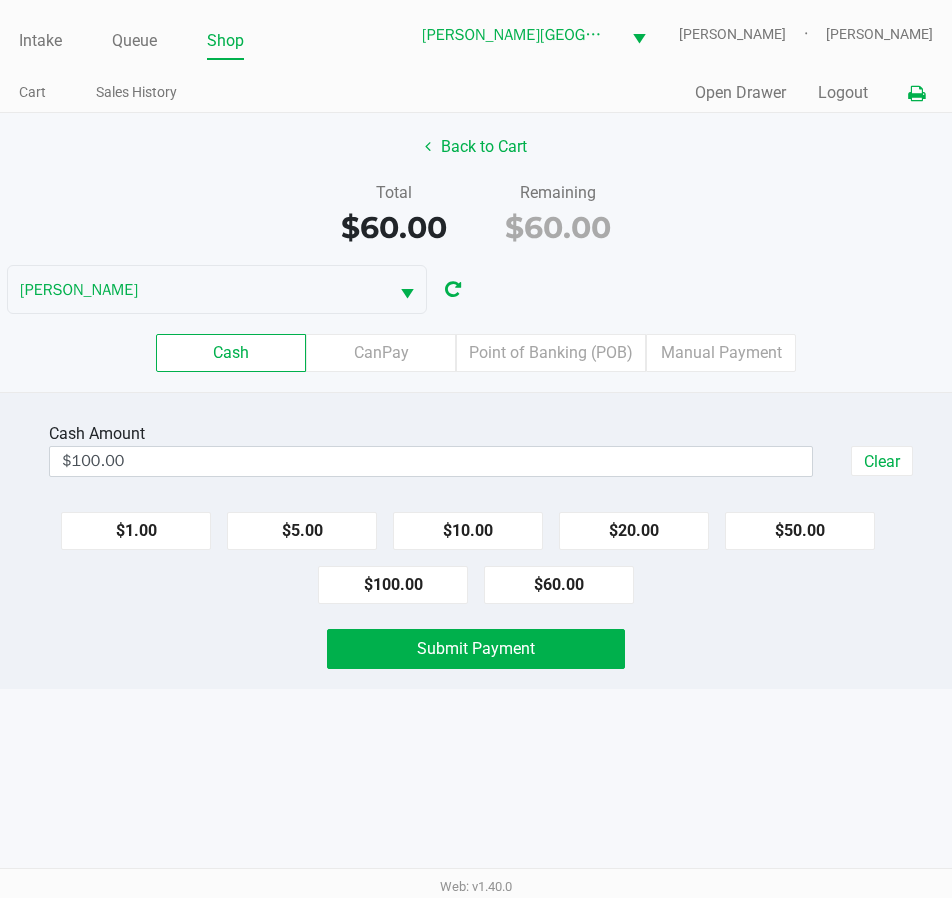 click 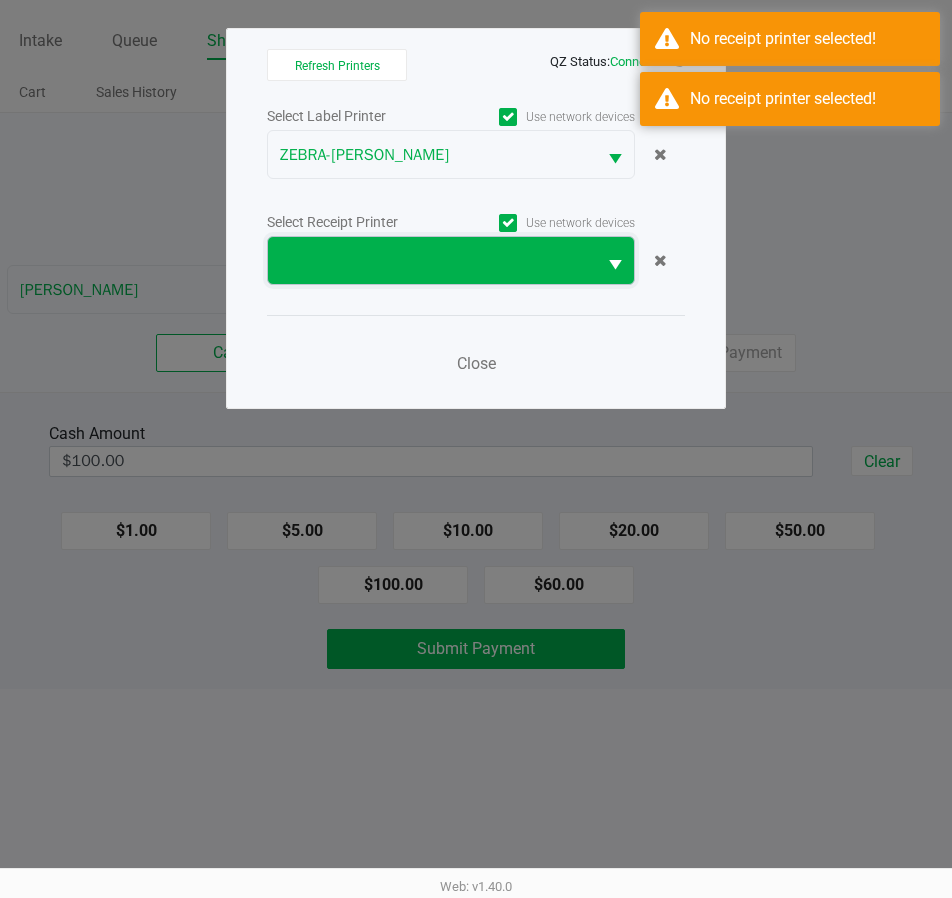 click at bounding box center (432, 261) 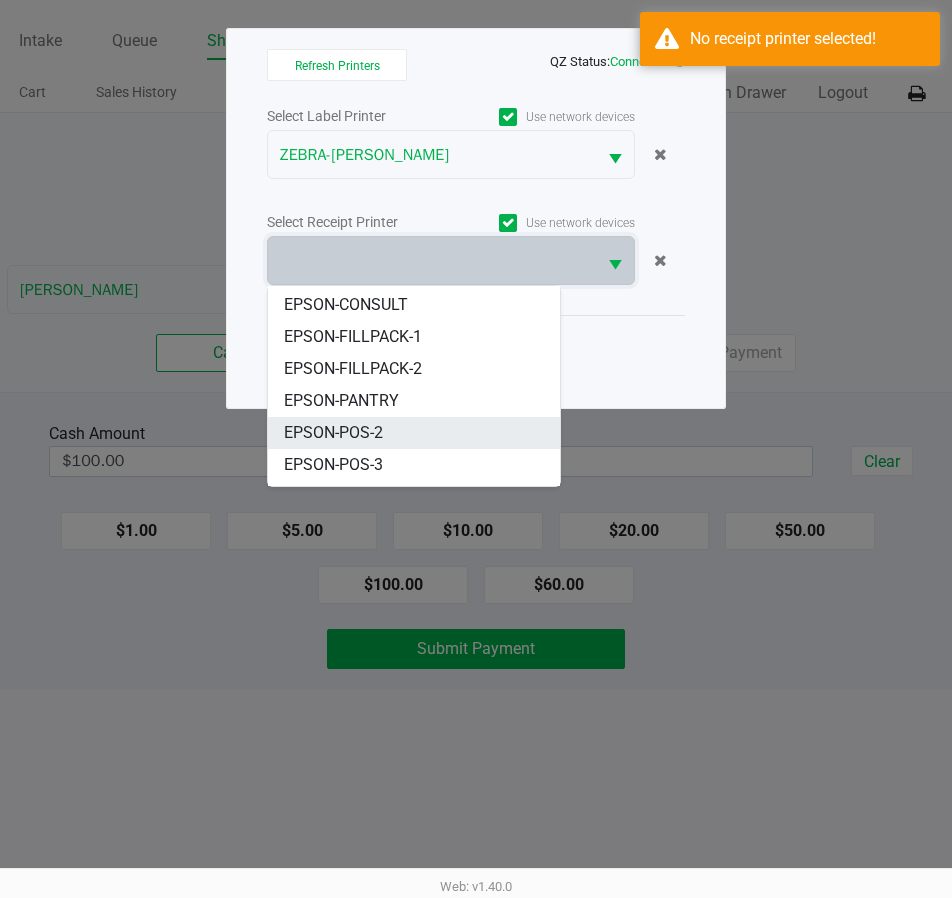 scroll, scrollTop: 184, scrollLeft: 0, axis: vertical 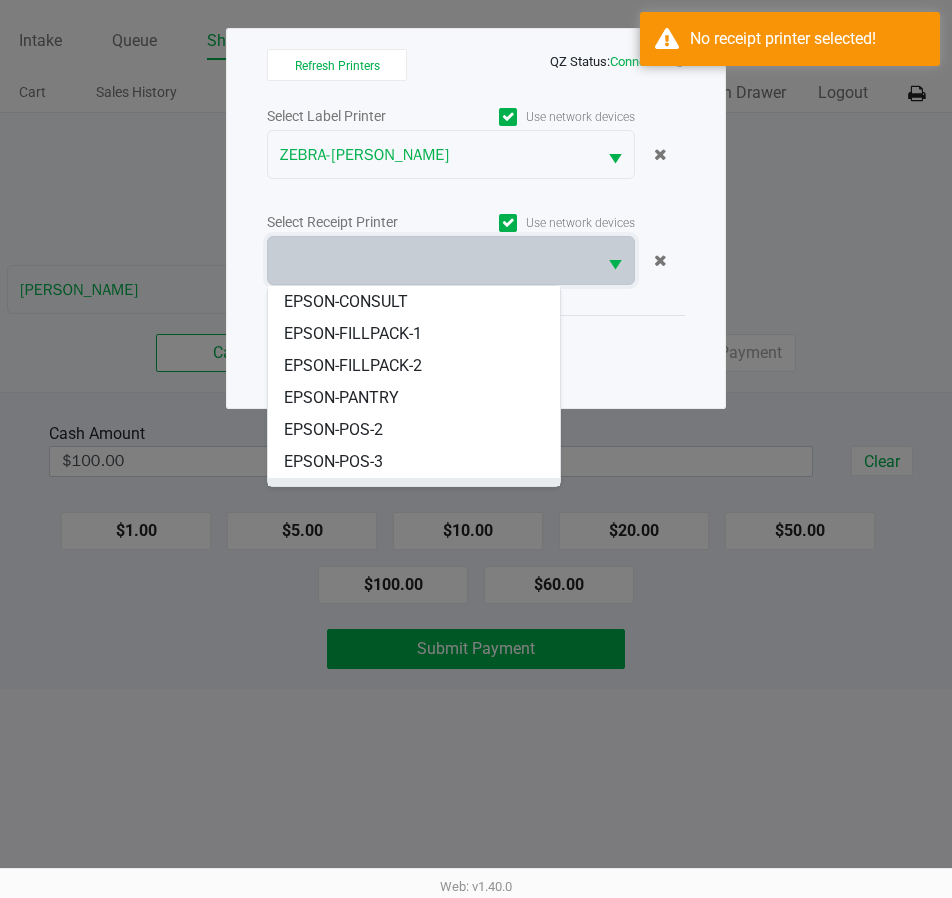 click on "EPSON-POS-4" at bounding box center [333, 494] 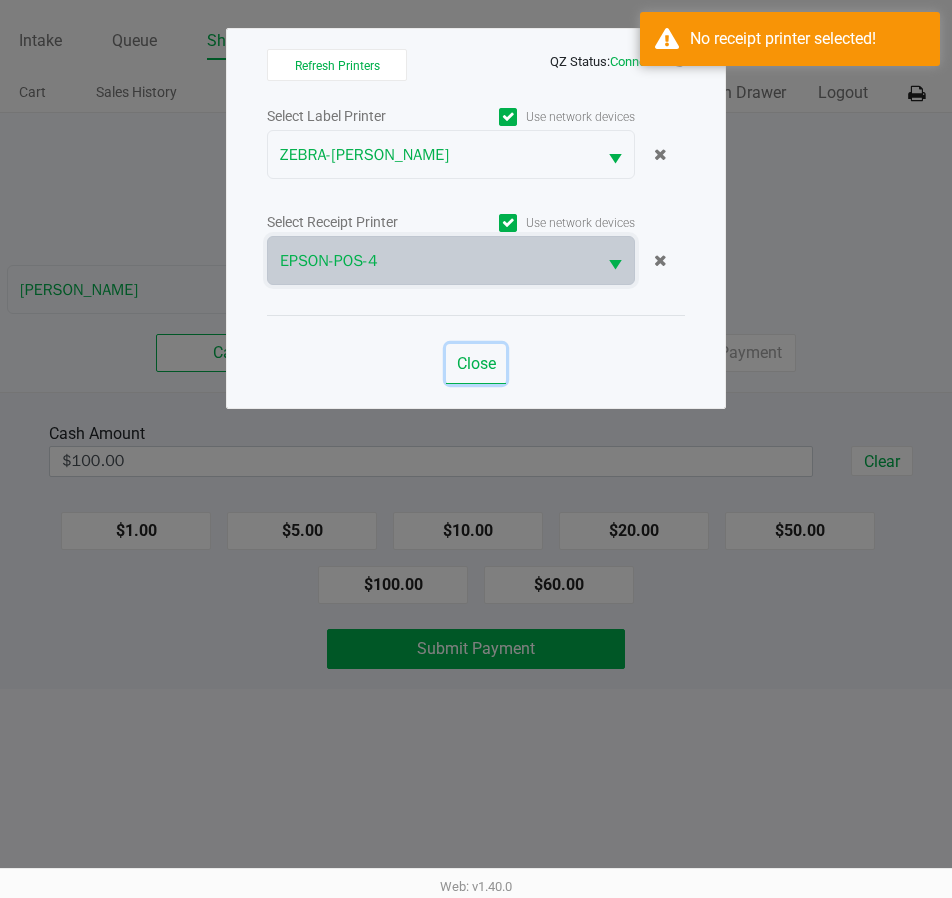 click on "Close" 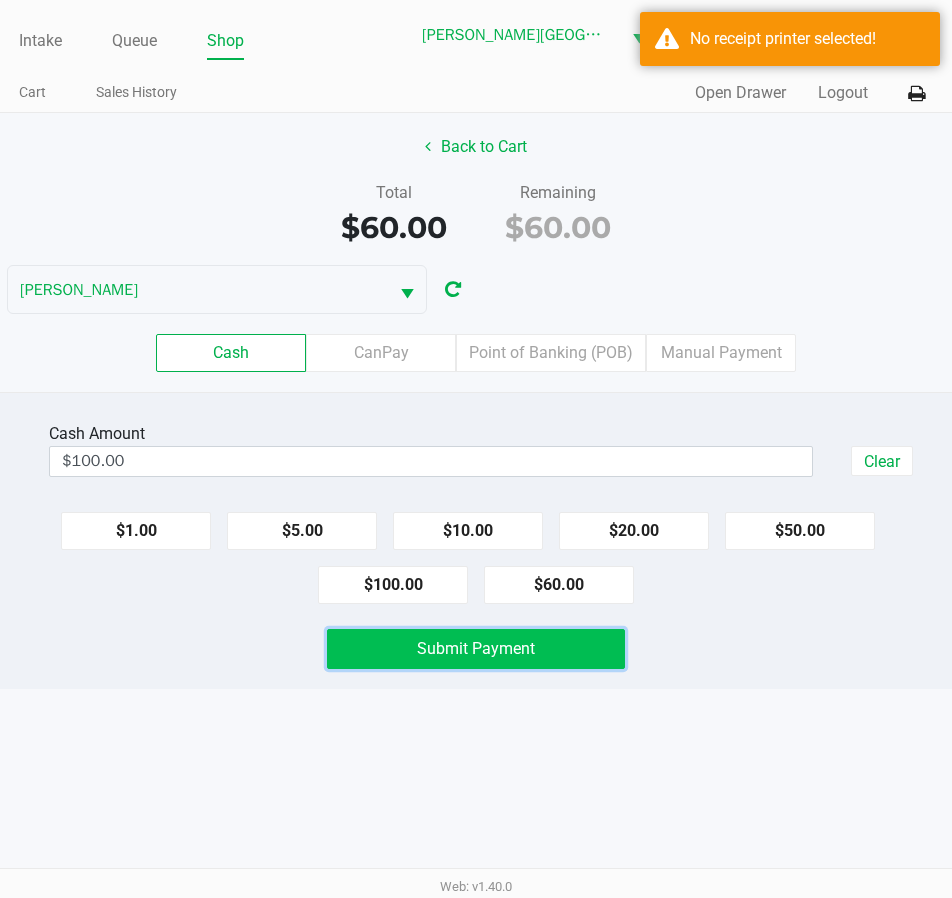 click on "Submit Payment" 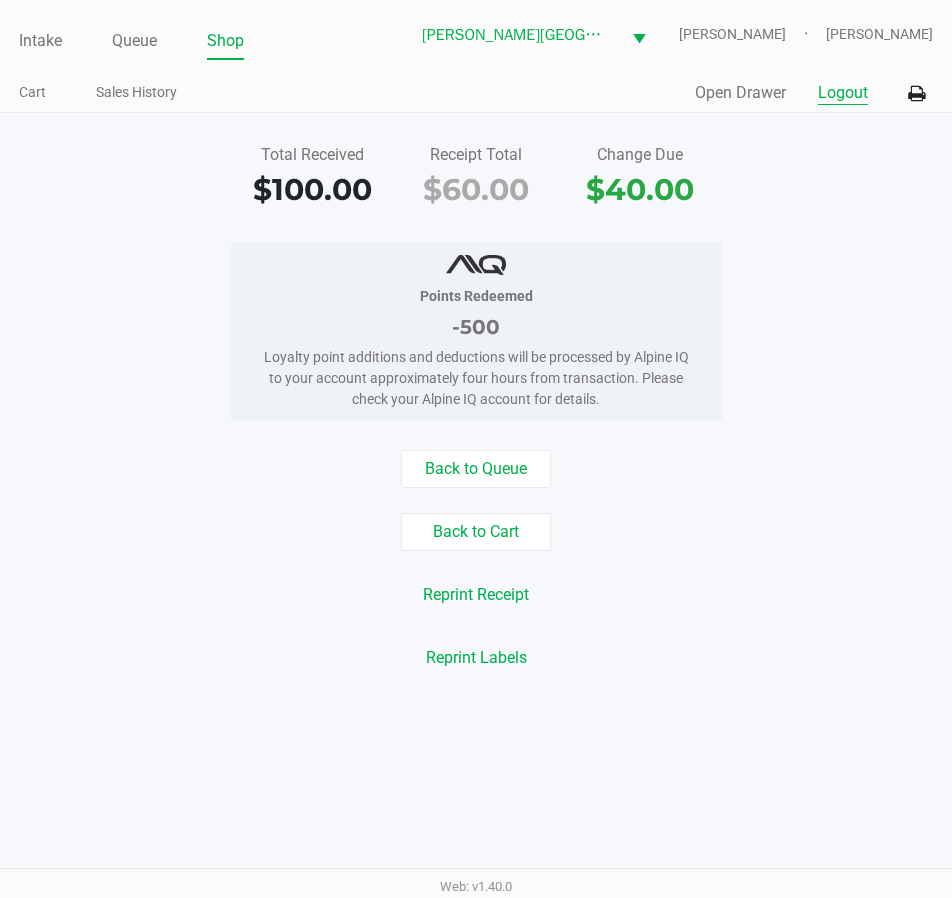 click on "Logout" 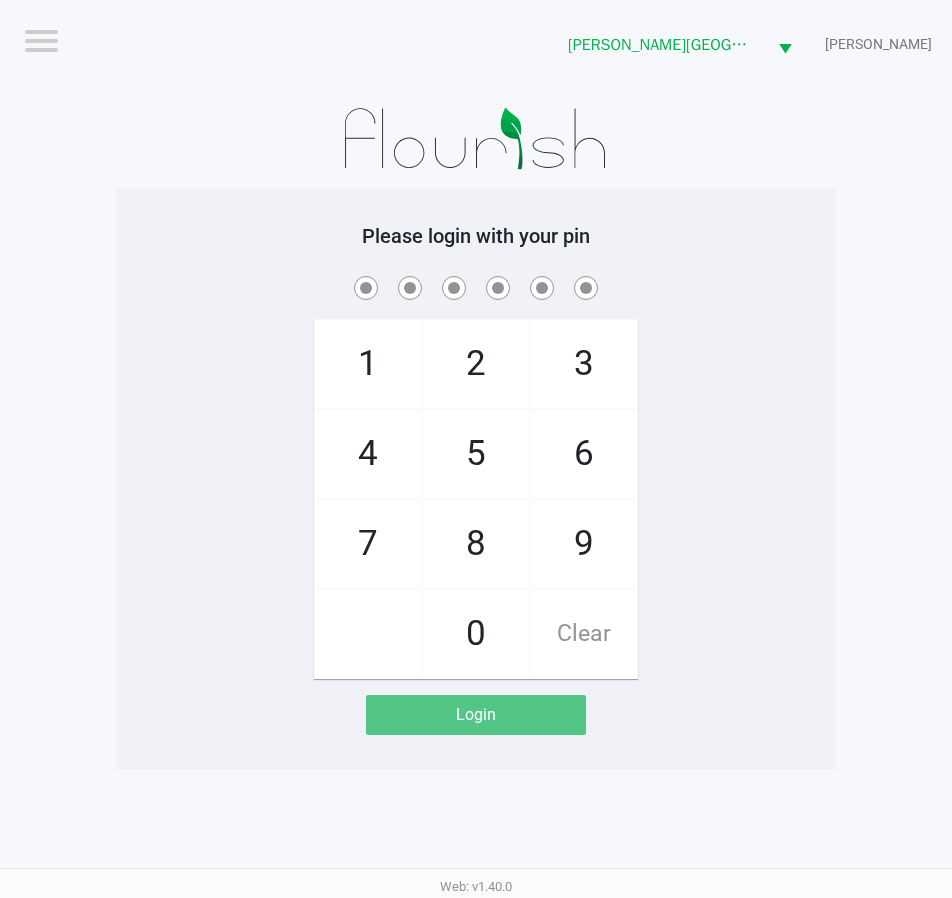 click on "Please login with your pin  1   4   7       2   5   8   0   3   6   9   Clear   Login" 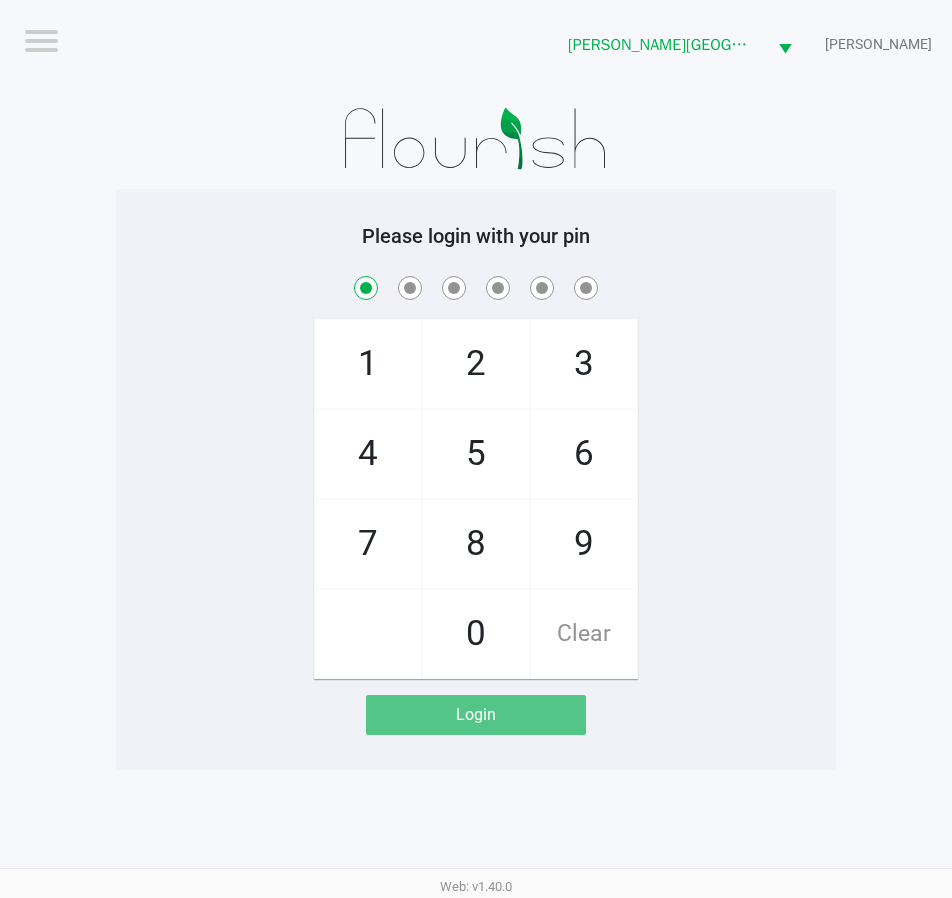 checkbox on "true" 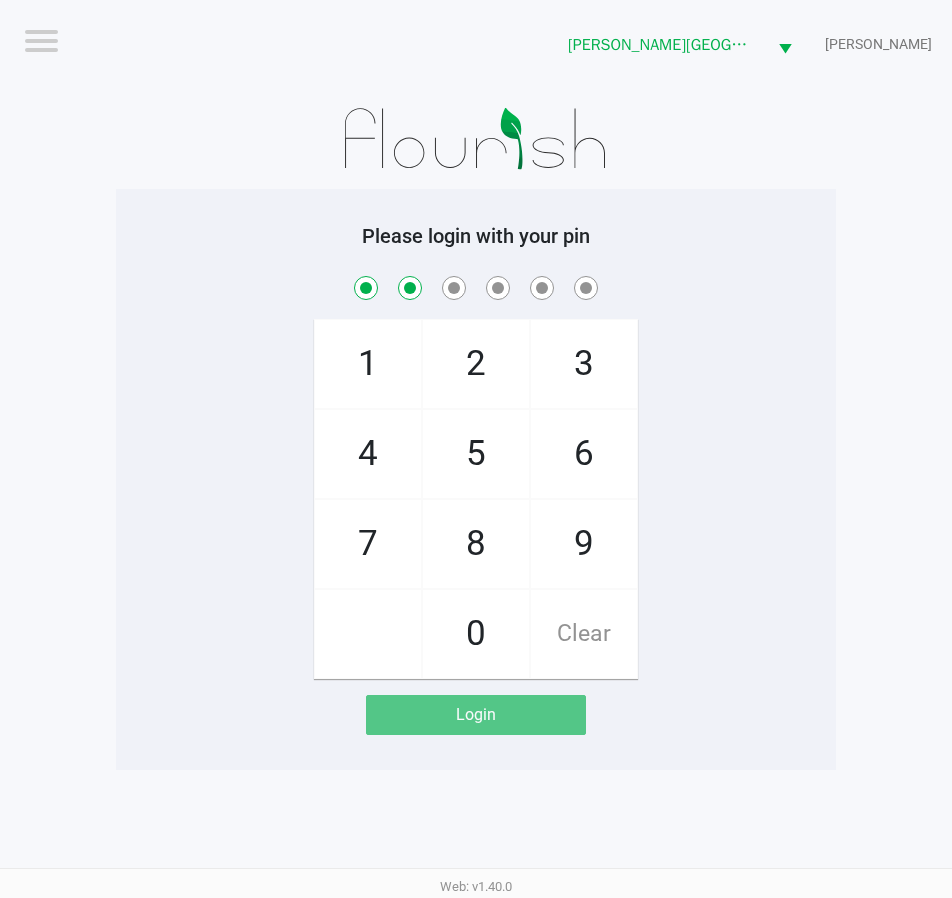 checkbox on "true" 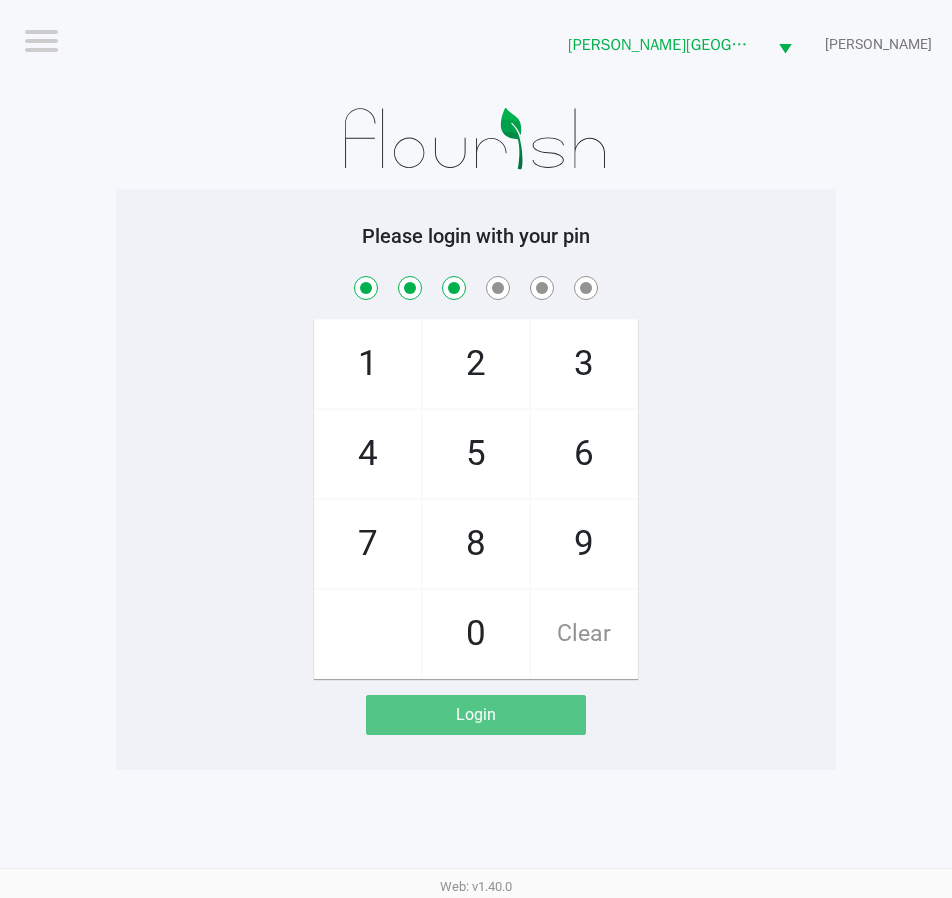 checkbox on "true" 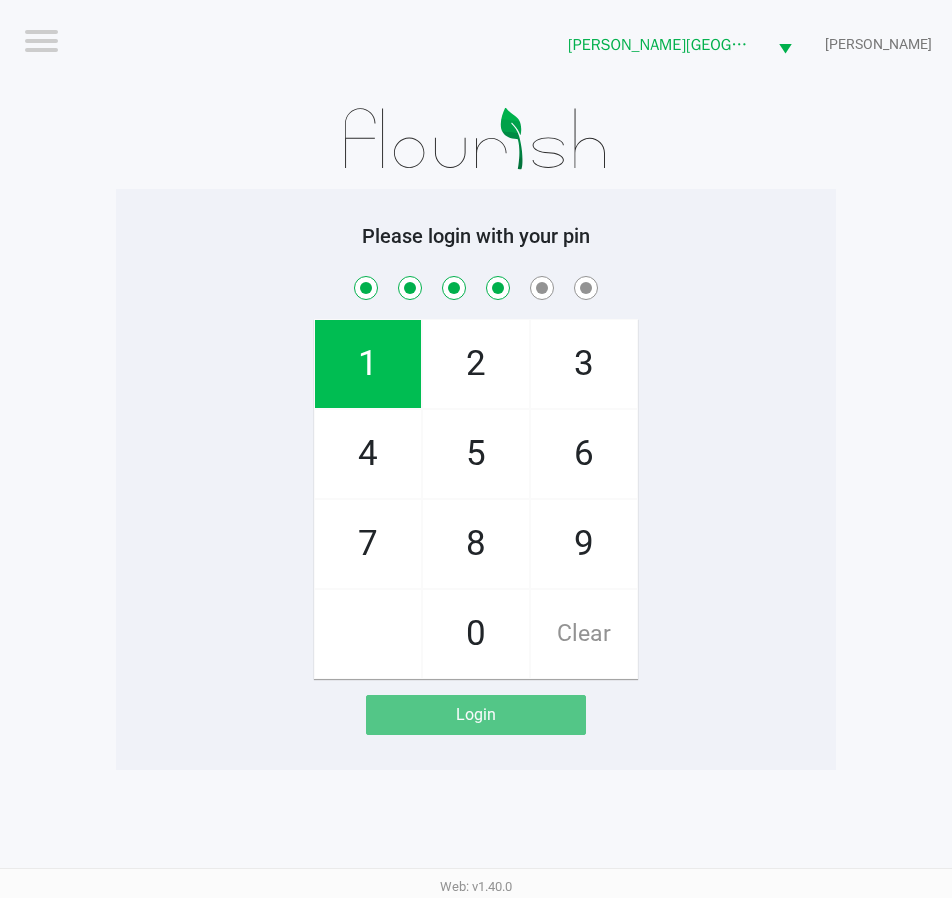 checkbox on "true" 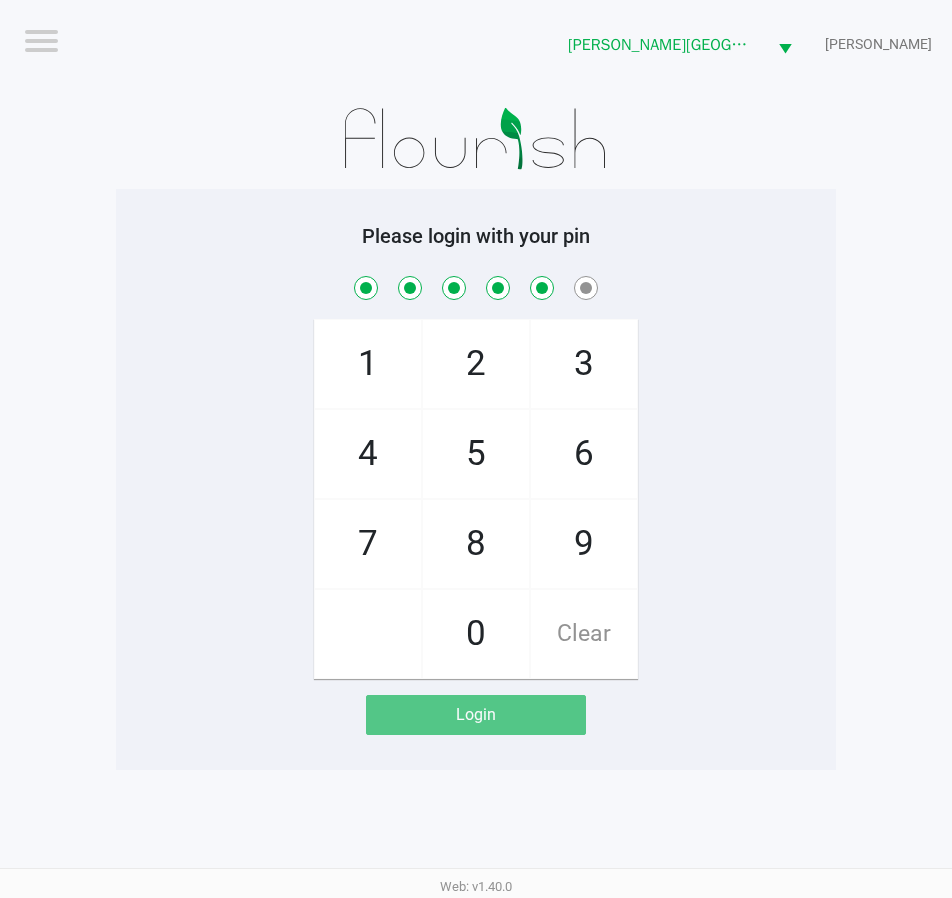 checkbox on "true" 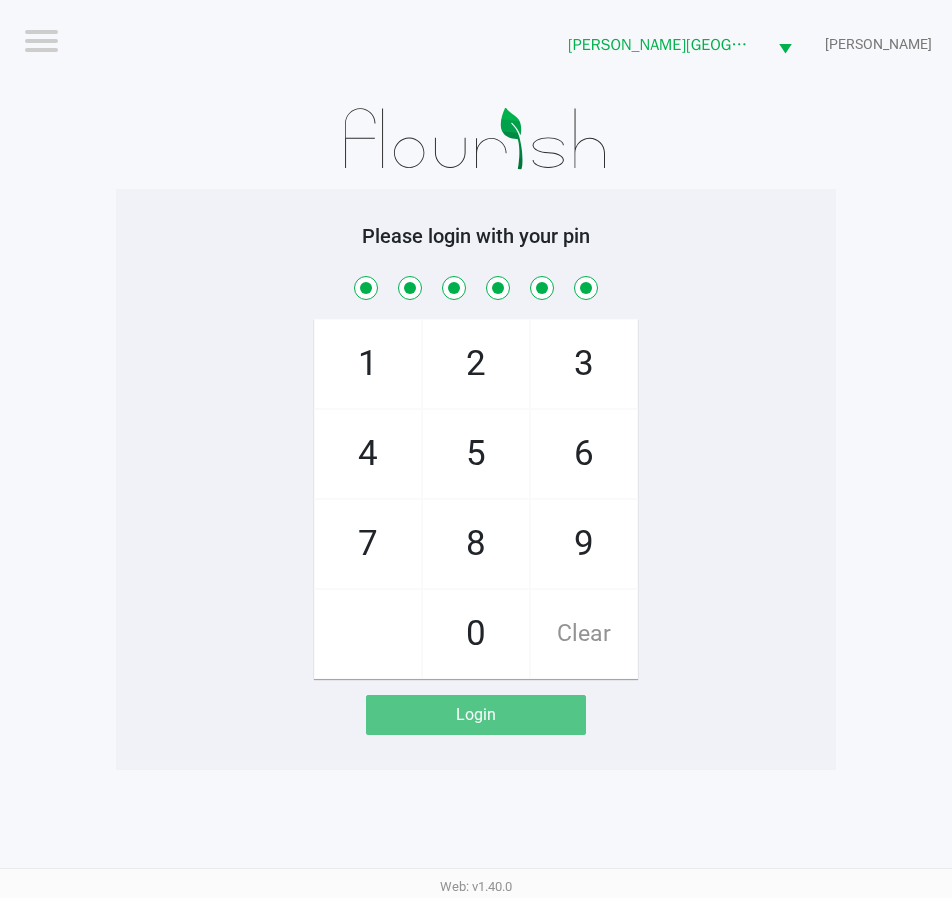 checkbox on "true" 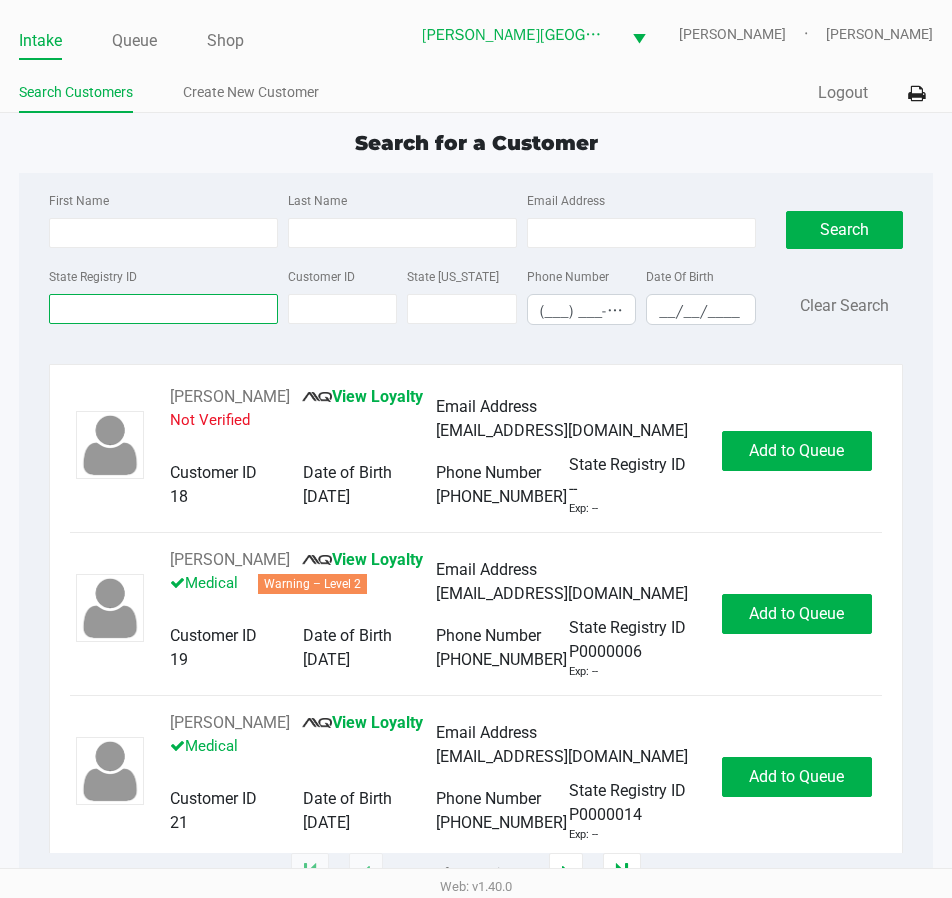 click on "State Registry ID" at bounding box center (163, 309) 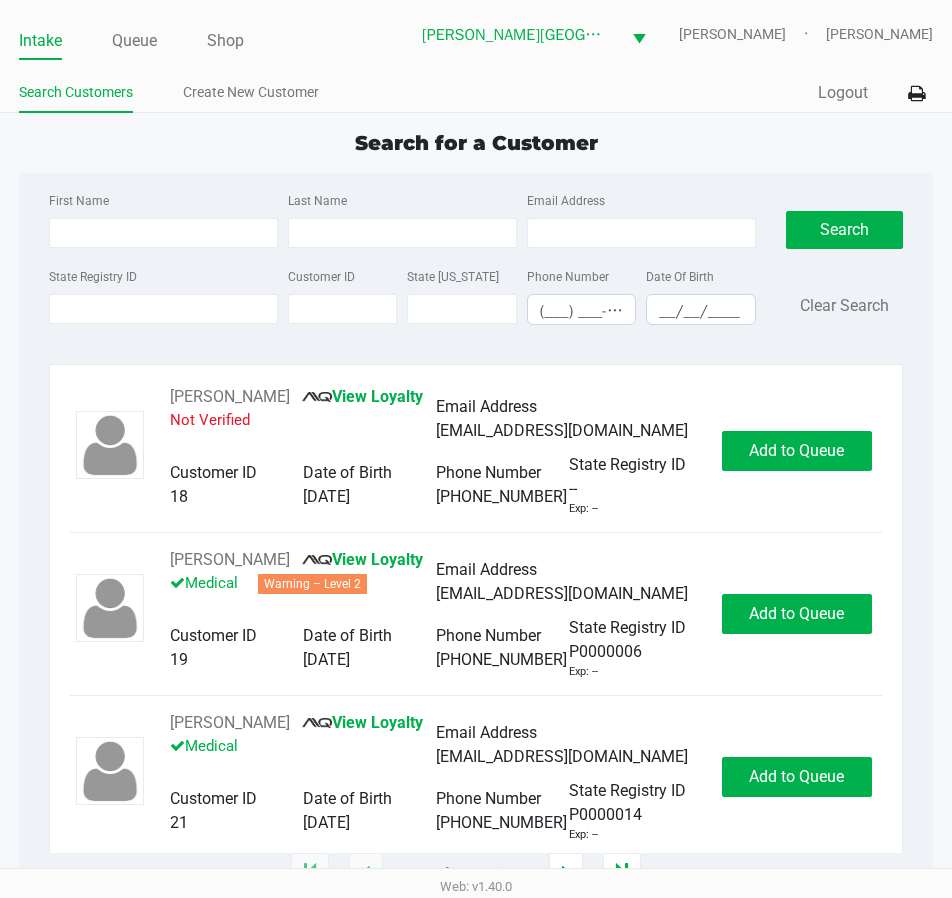drag, startPoint x: 119, startPoint y: 38, endPoint x: 106, endPoint y: 39, distance: 13.038404 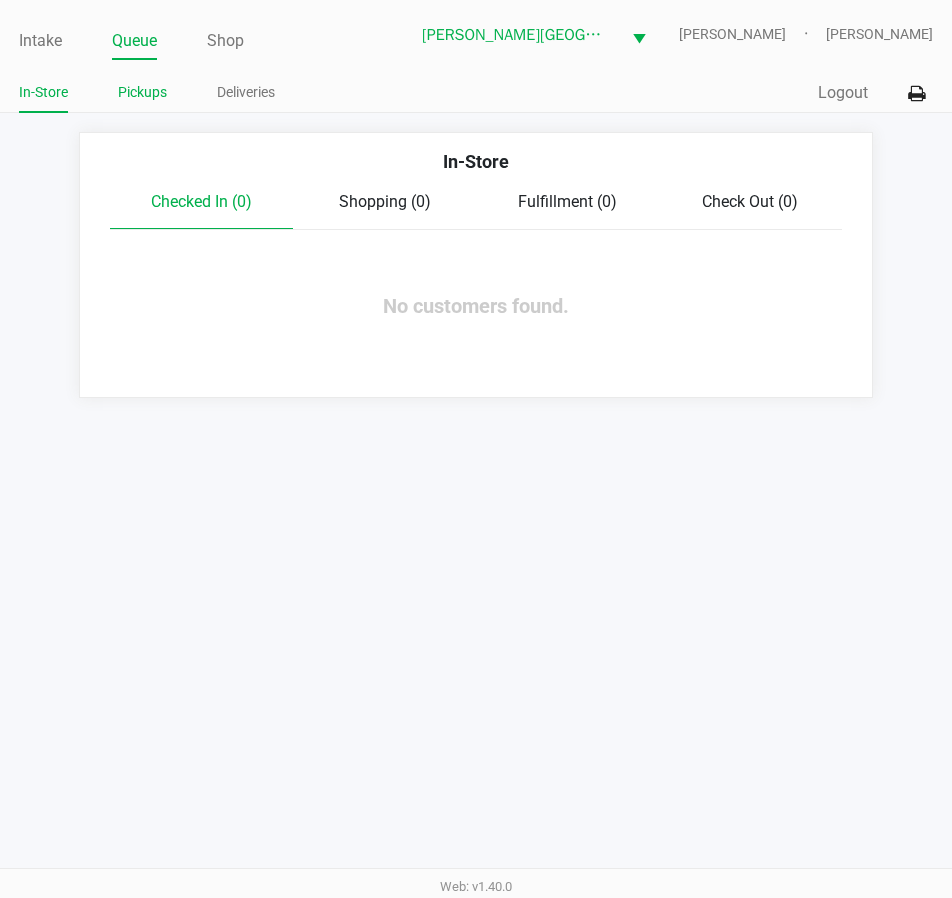 click on "Pickups" 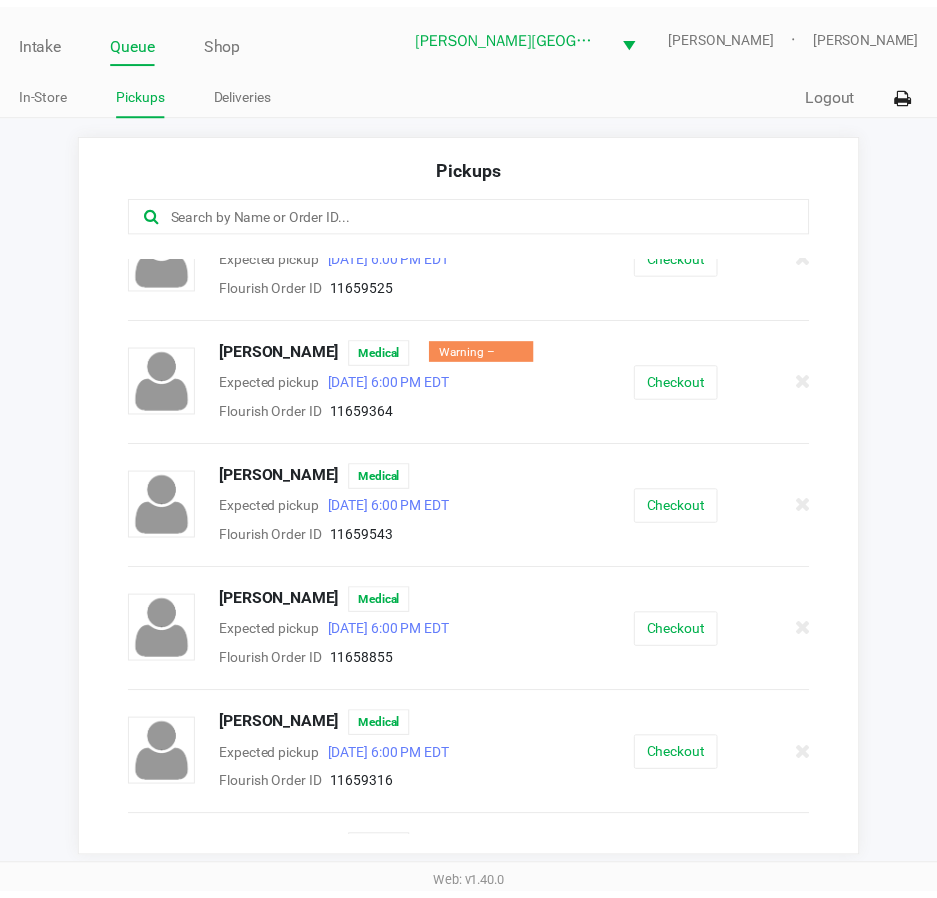 scroll, scrollTop: 700, scrollLeft: 0, axis: vertical 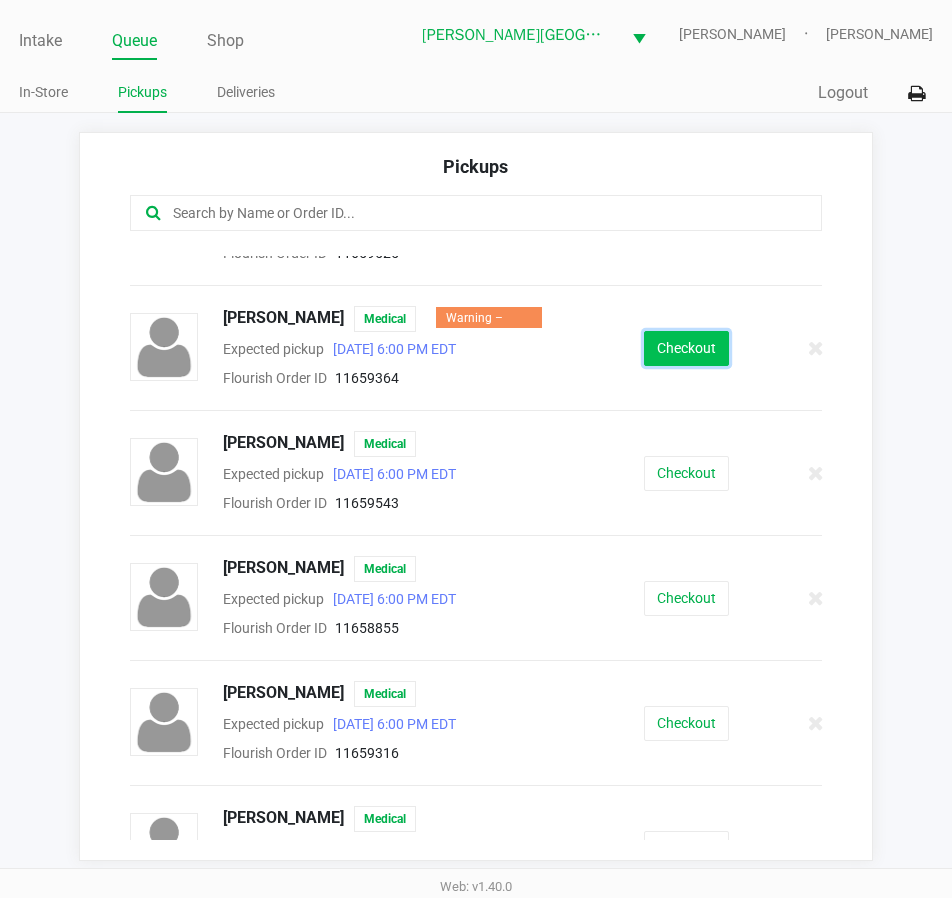 click on "Checkout" 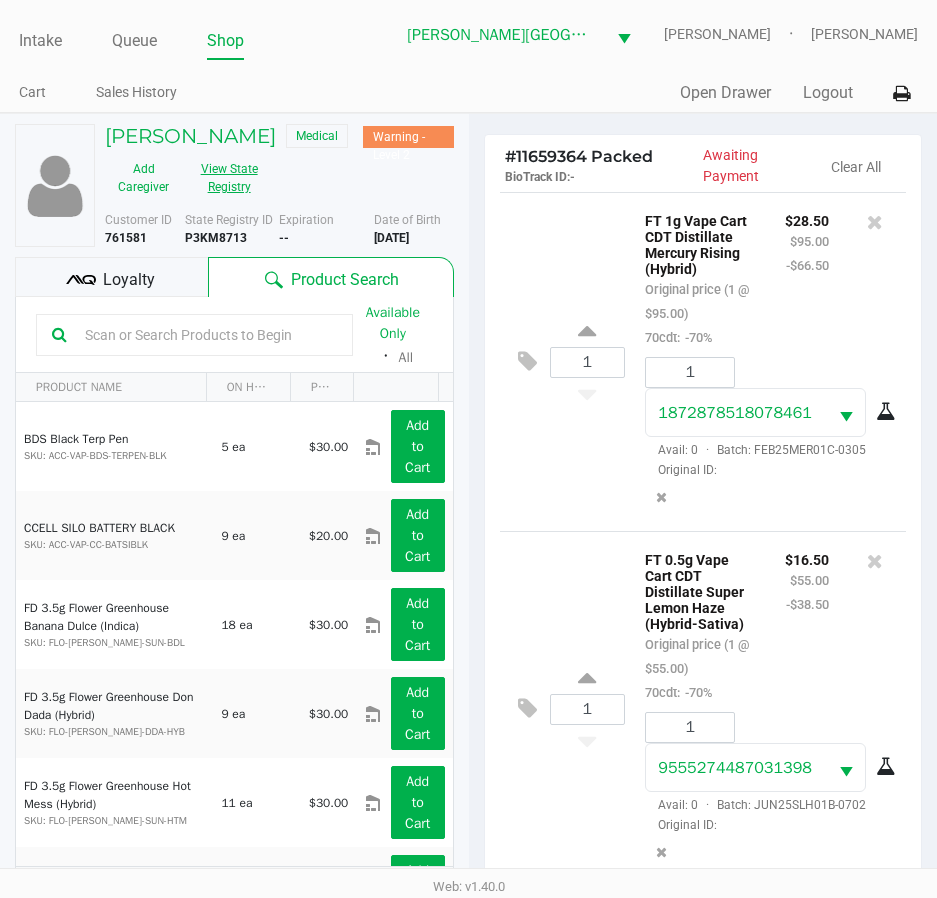 click on "View State Registry" 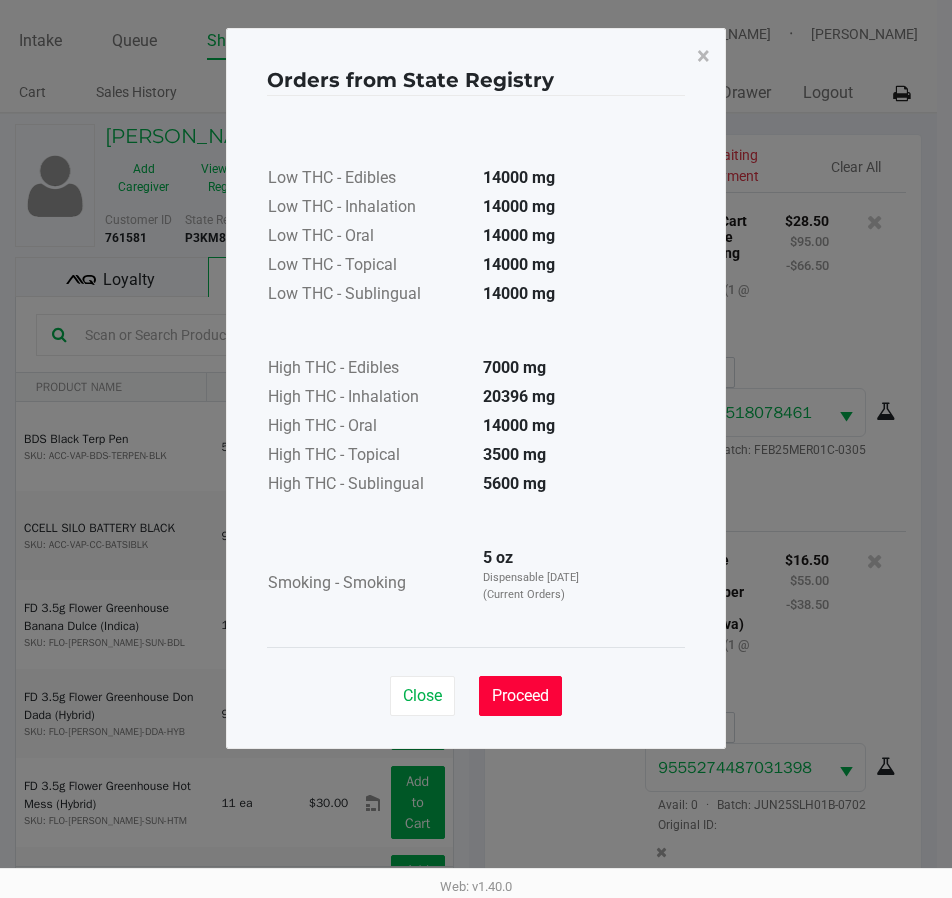 click on "Proceed" 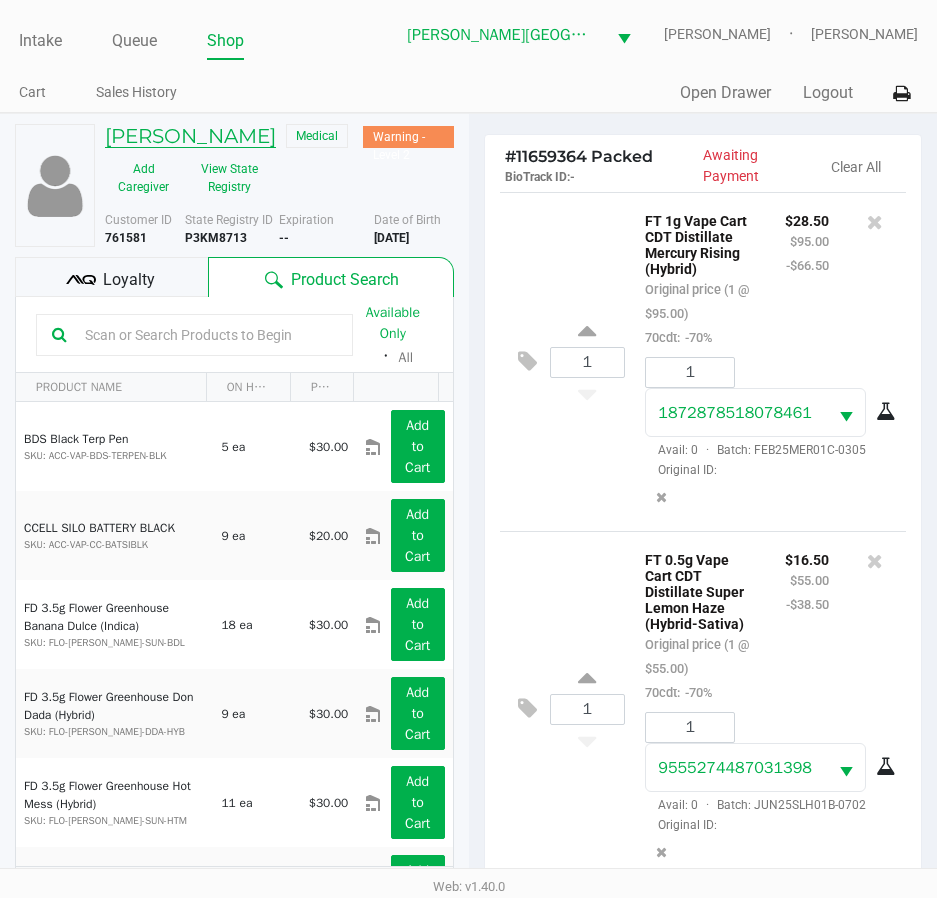 click on "KATALIN YOUNG" 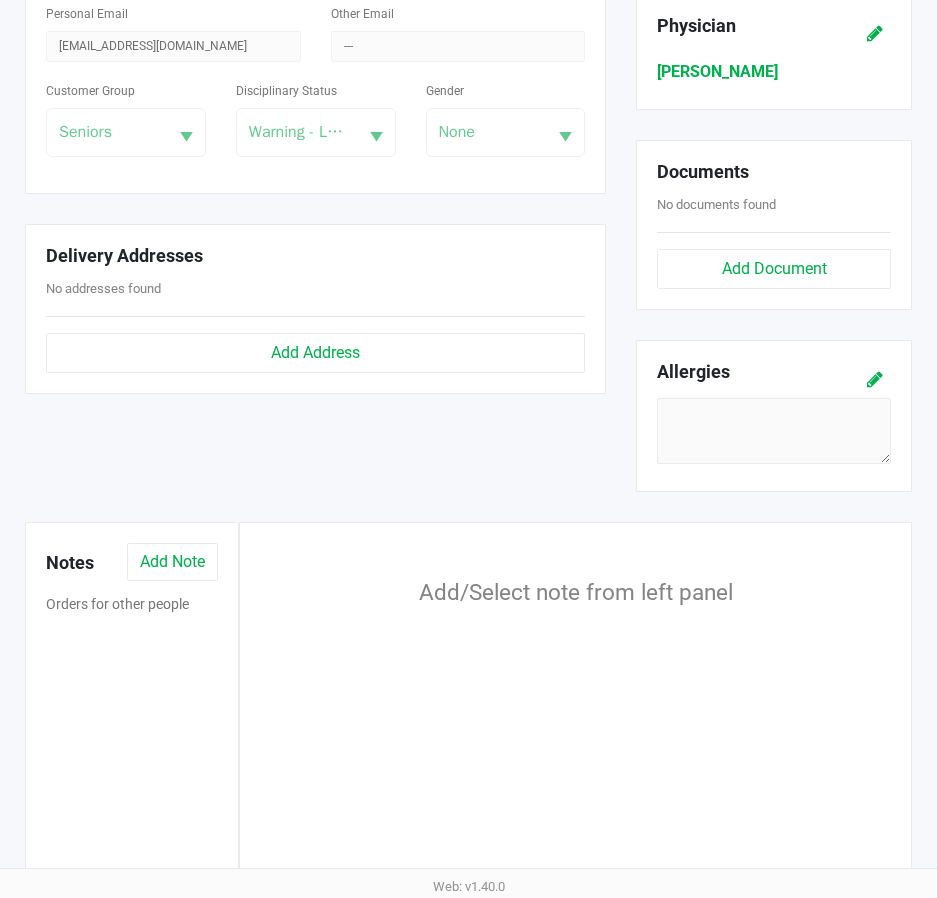 scroll, scrollTop: 646, scrollLeft: 0, axis: vertical 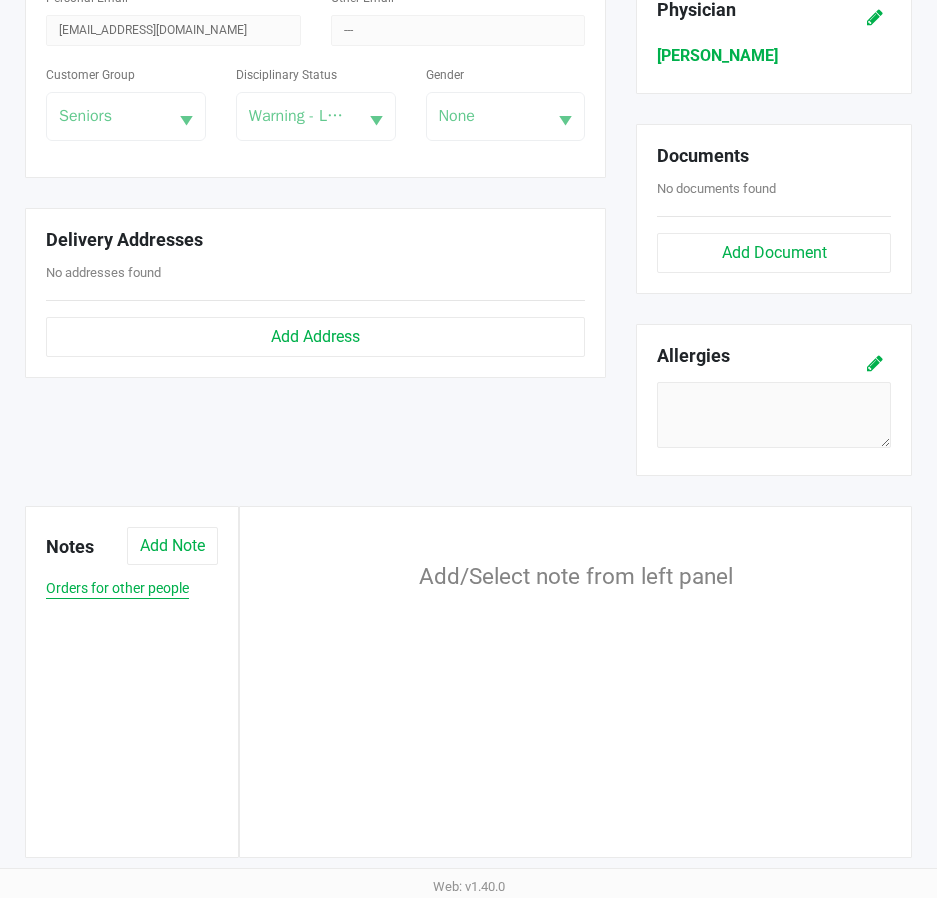 click on "Orders for other people" 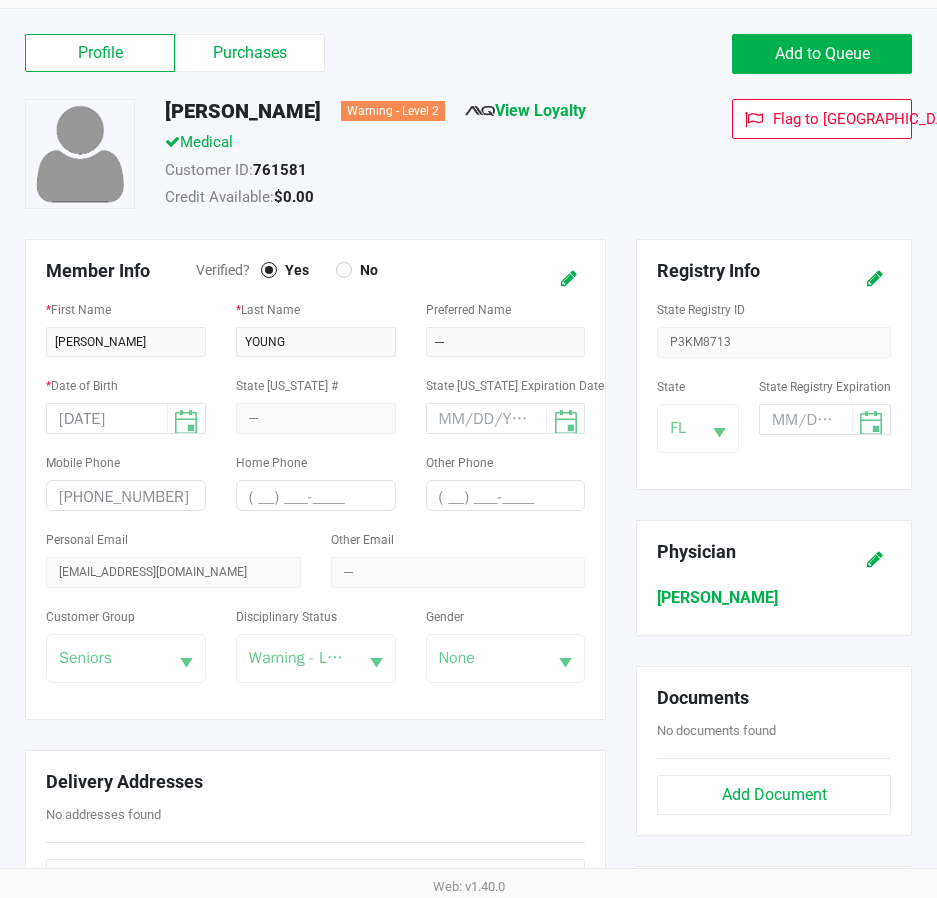 scroll, scrollTop: 0, scrollLeft: 0, axis: both 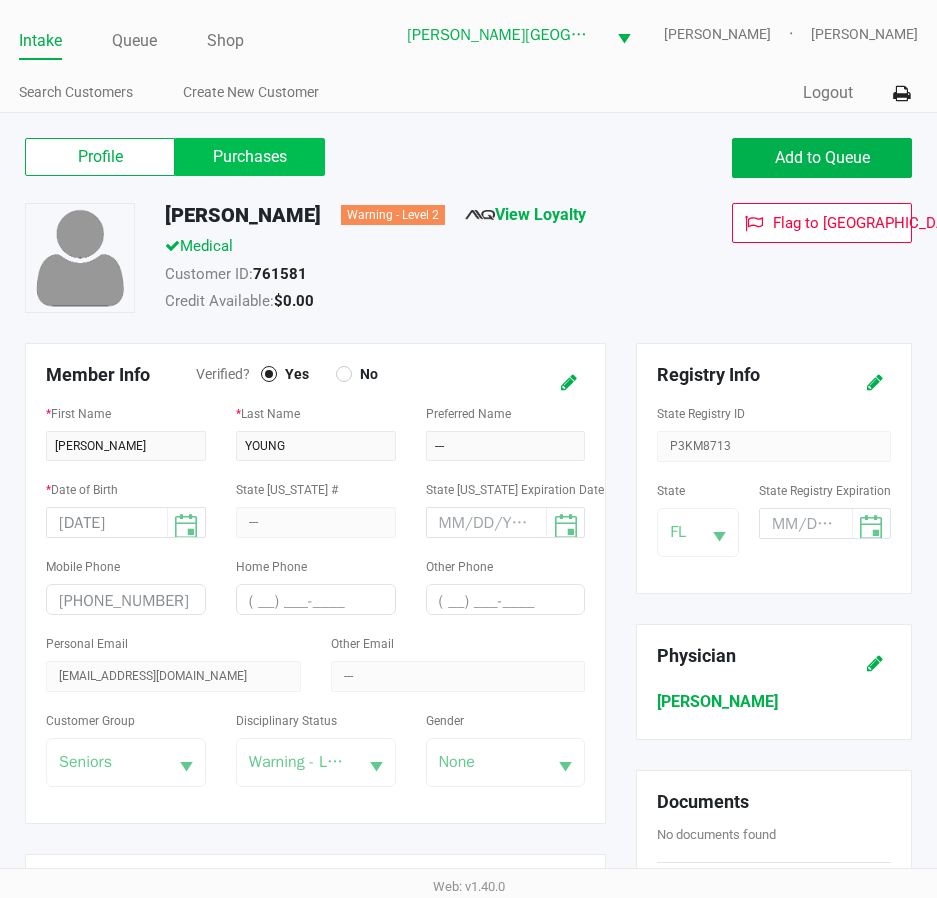 click on "Purchases" 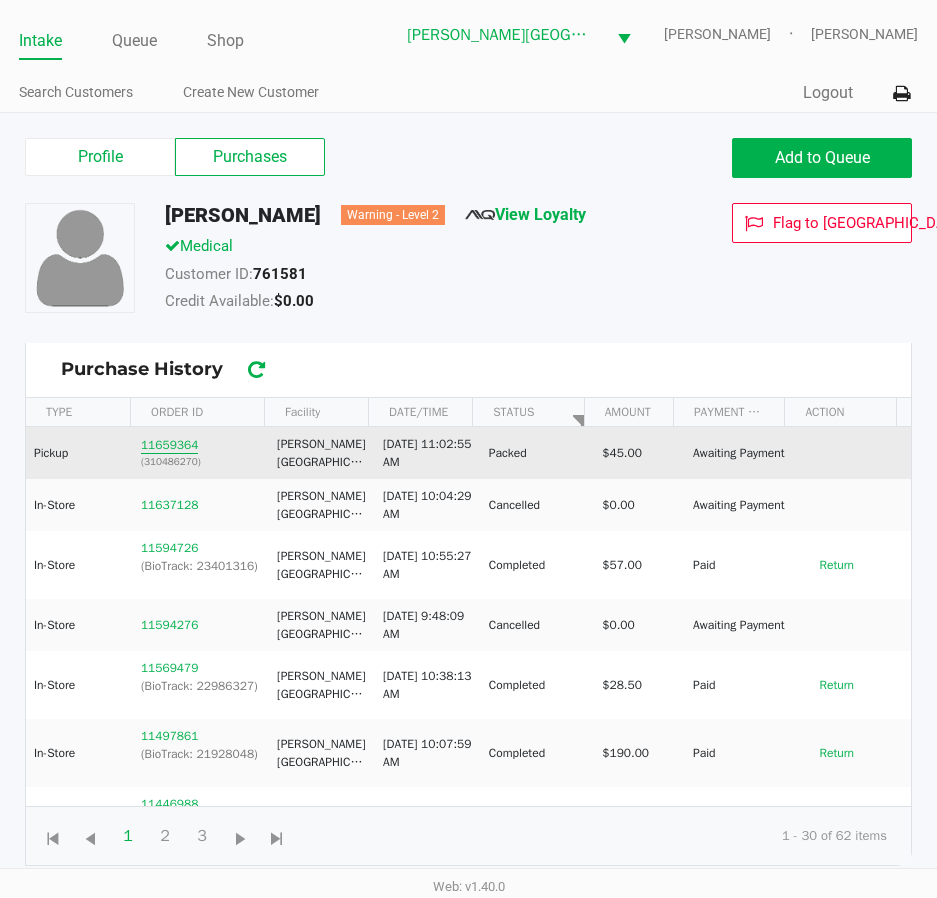 click on "11659364" 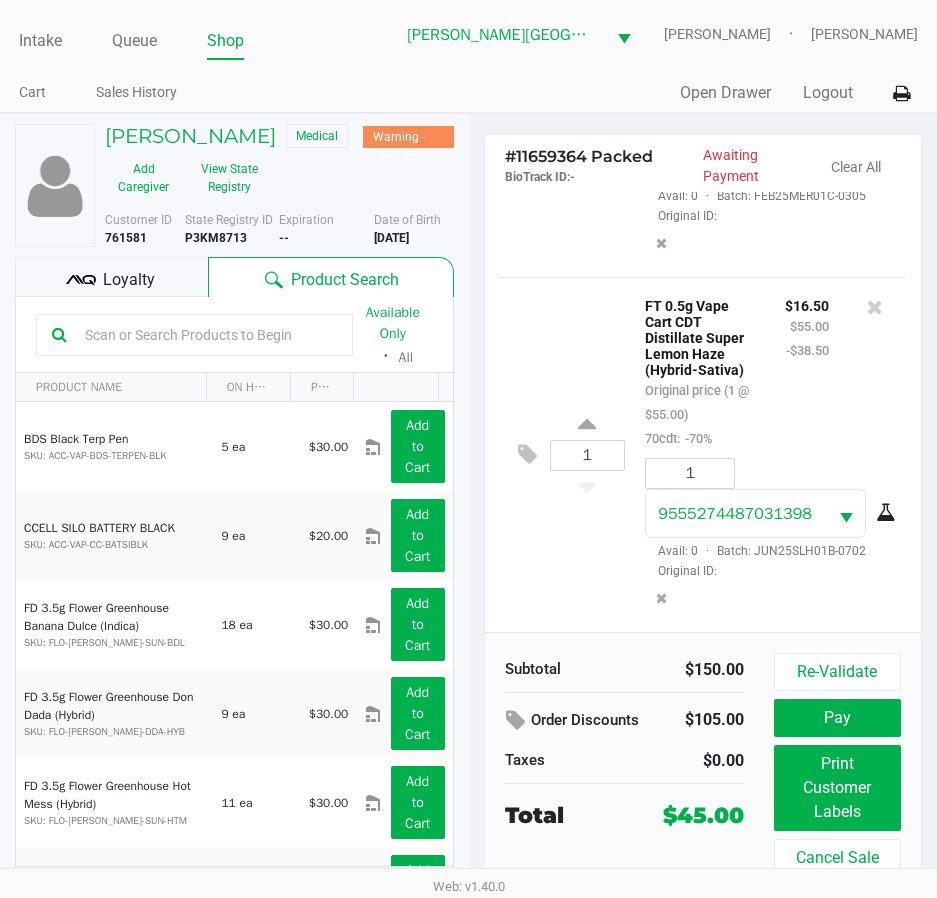 scroll, scrollTop: 297, scrollLeft: 0, axis: vertical 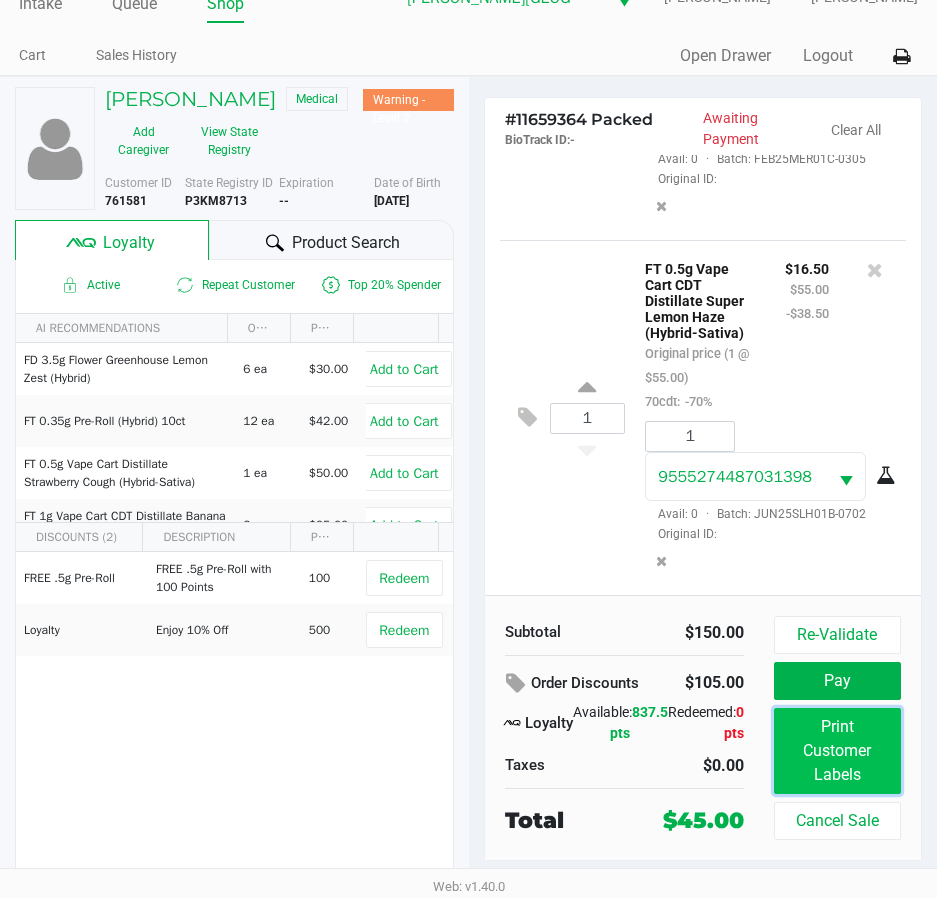 click on "Print Customer Labels" 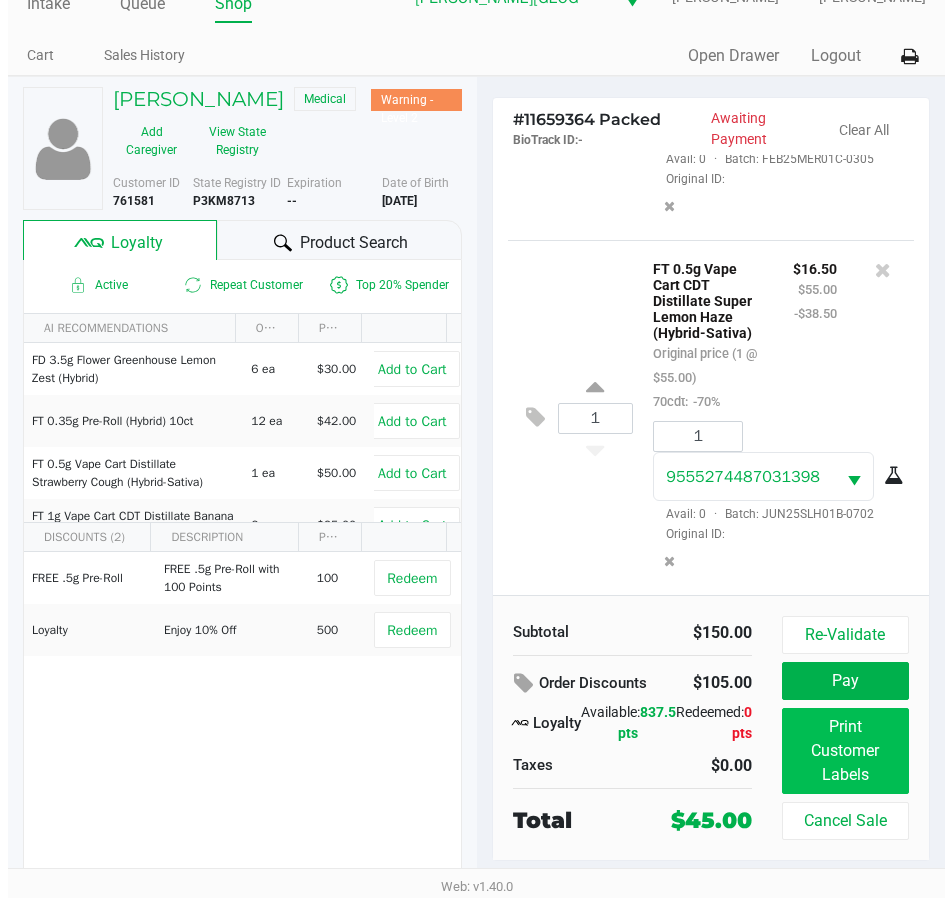 scroll, scrollTop: 0, scrollLeft: 0, axis: both 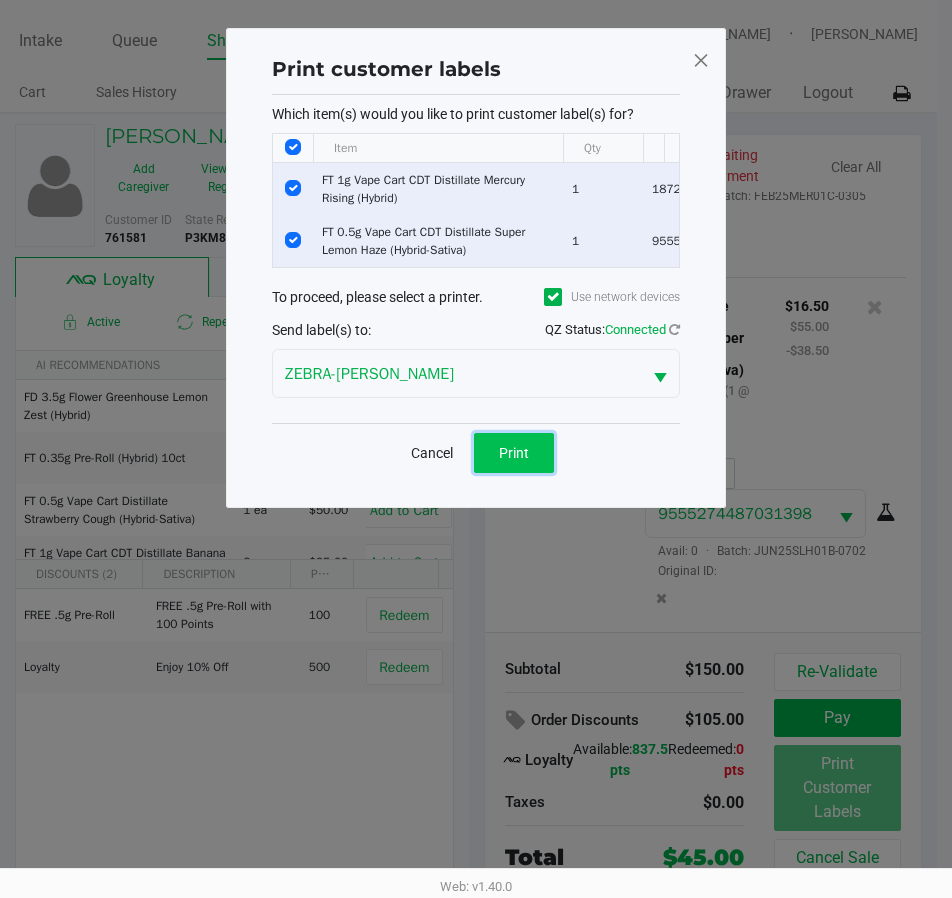 click on "Print" 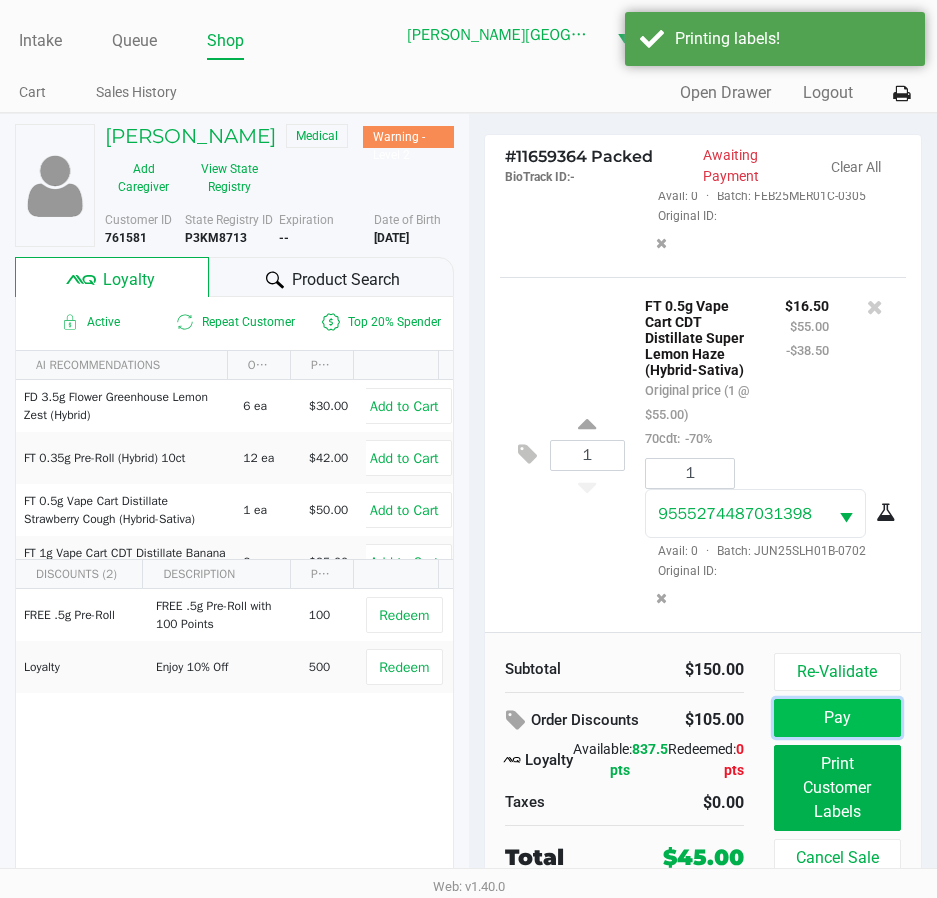 drag, startPoint x: 848, startPoint y: 718, endPoint x: 858, endPoint y: 707, distance: 14.866069 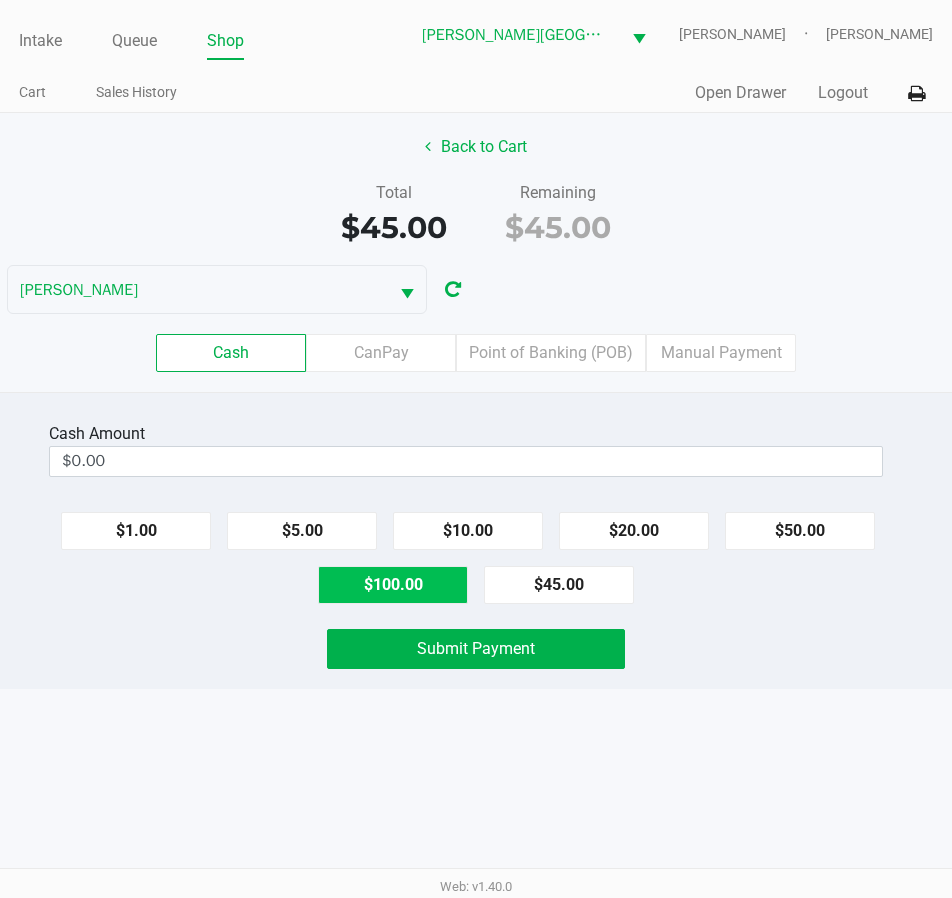 click on "$100.00" 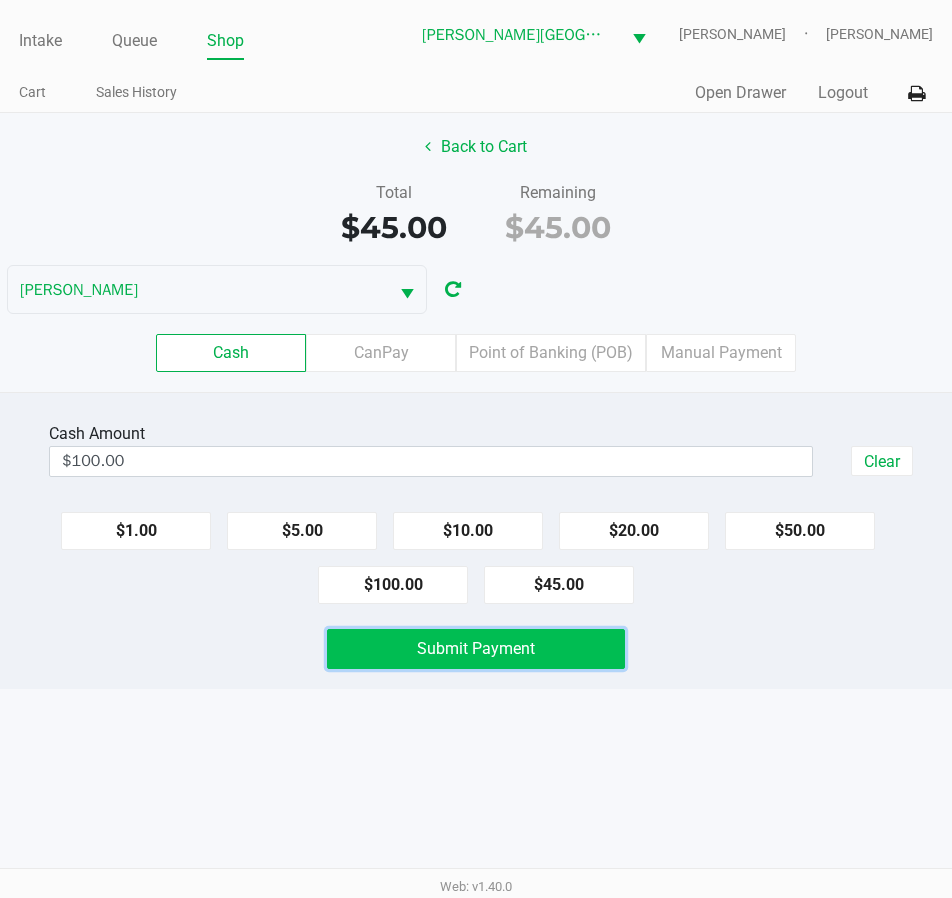 click on "Submit Payment" 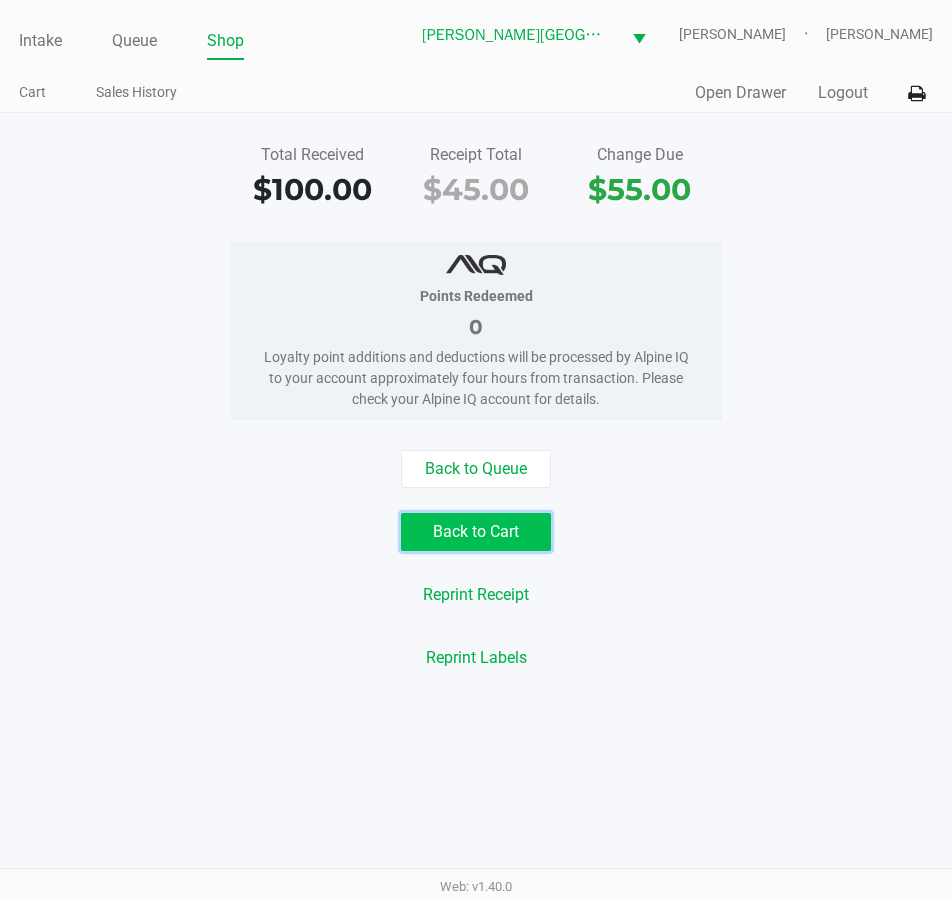 click on "Back to Cart" 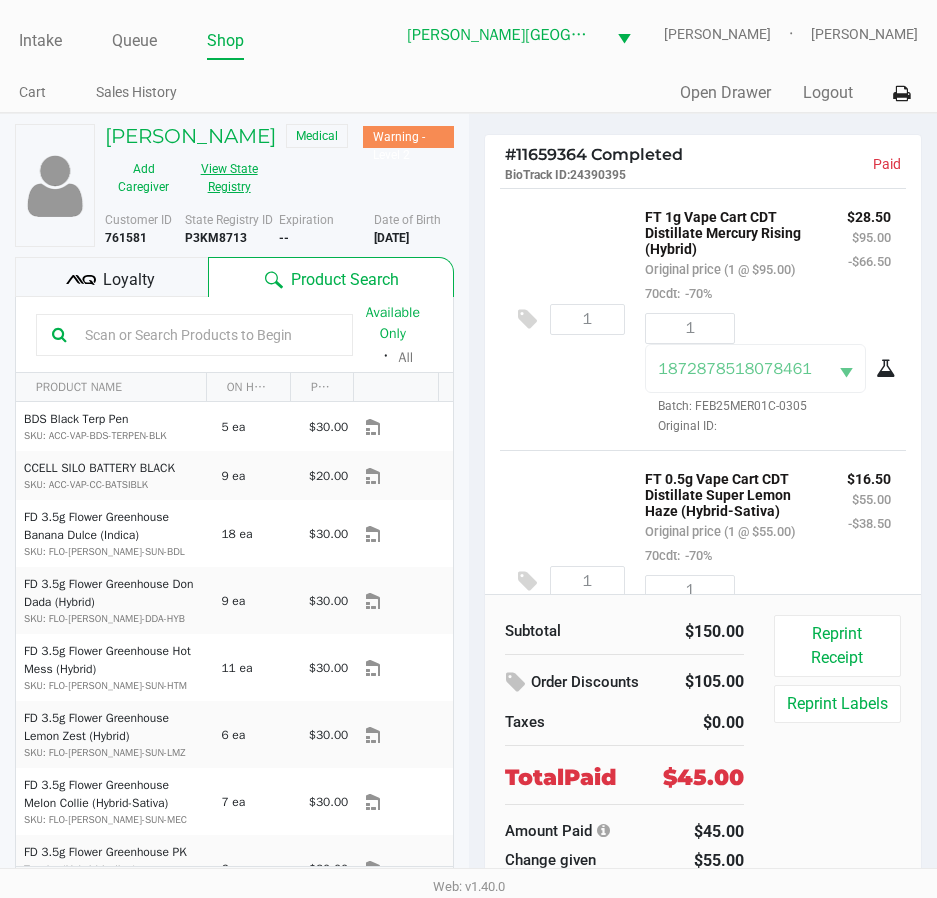 click on "View State Registry" 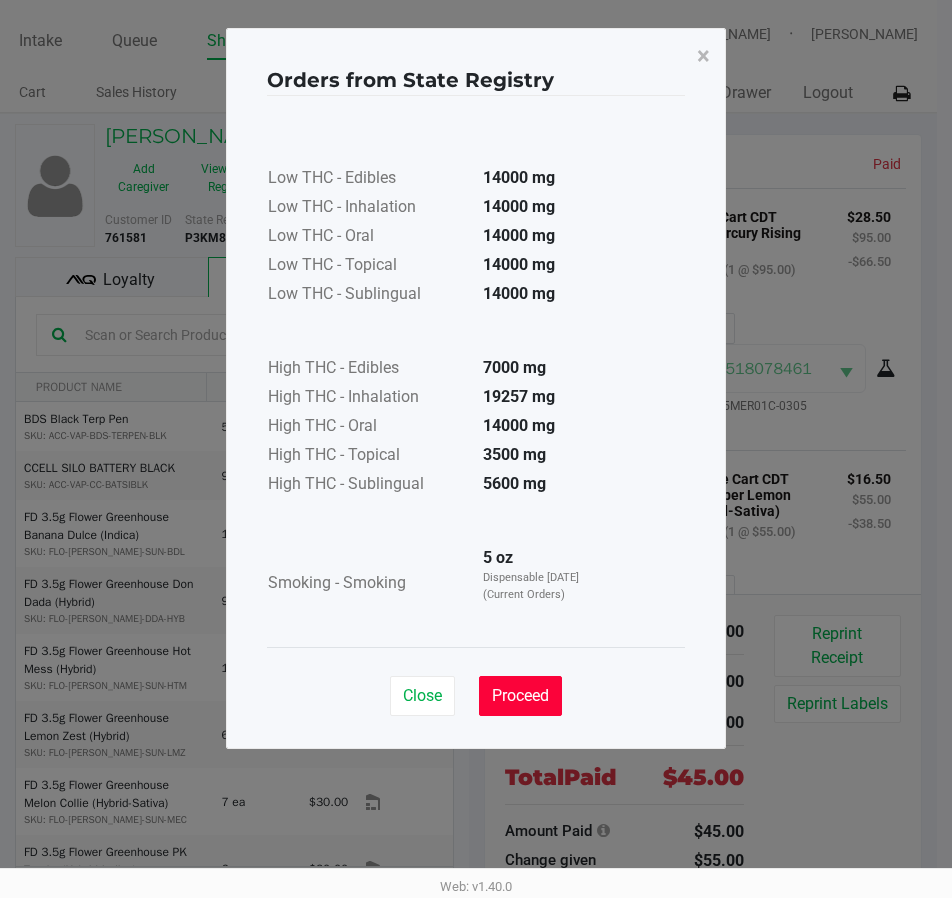 drag, startPoint x: 518, startPoint y: 721, endPoint x: 523, endPoint y: 702, distance: 19.646883 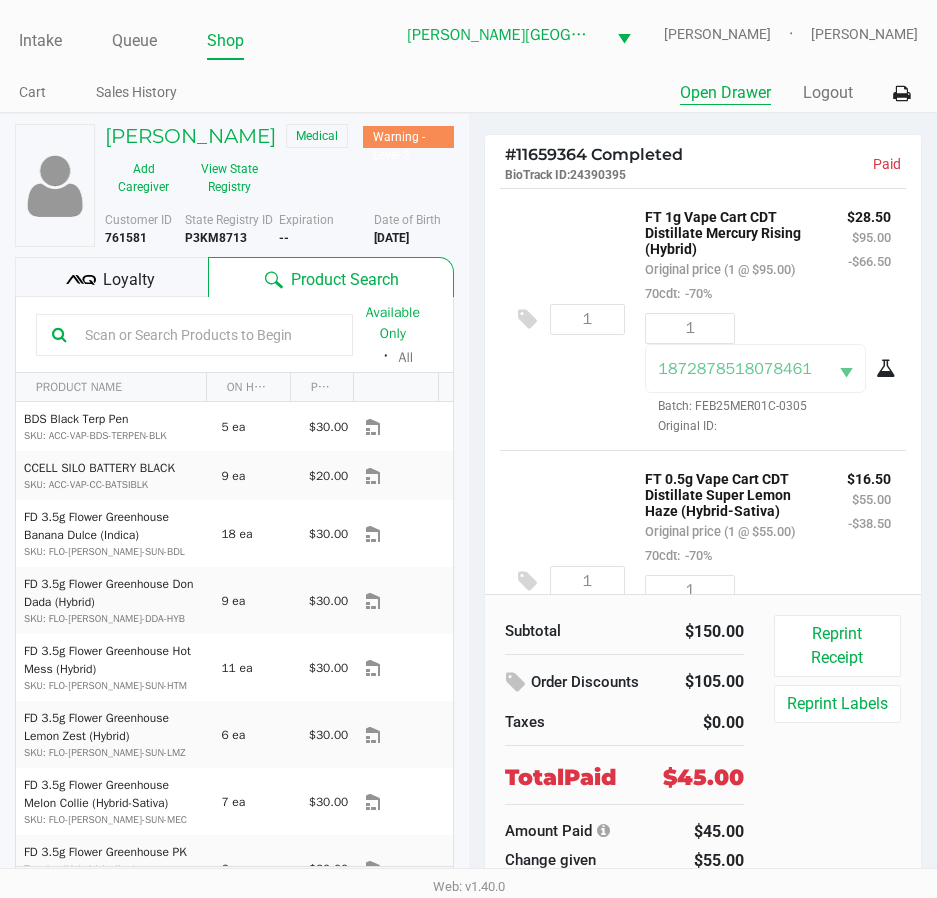 click on "Open Drawer" 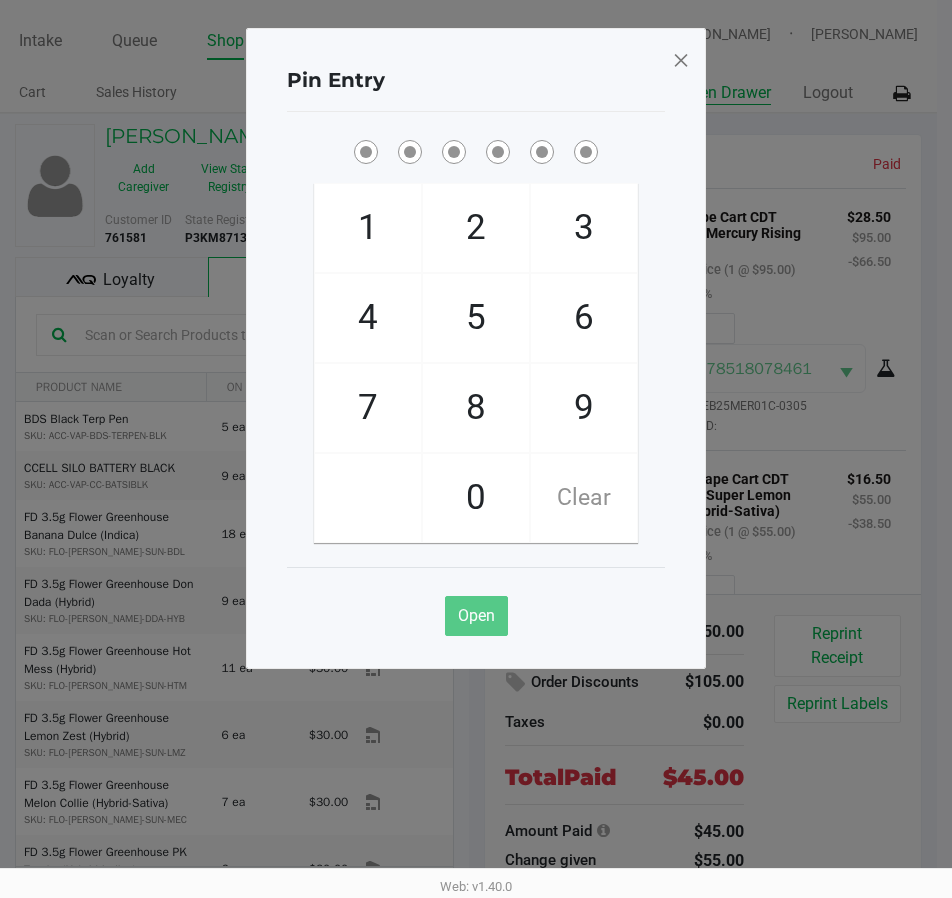 type 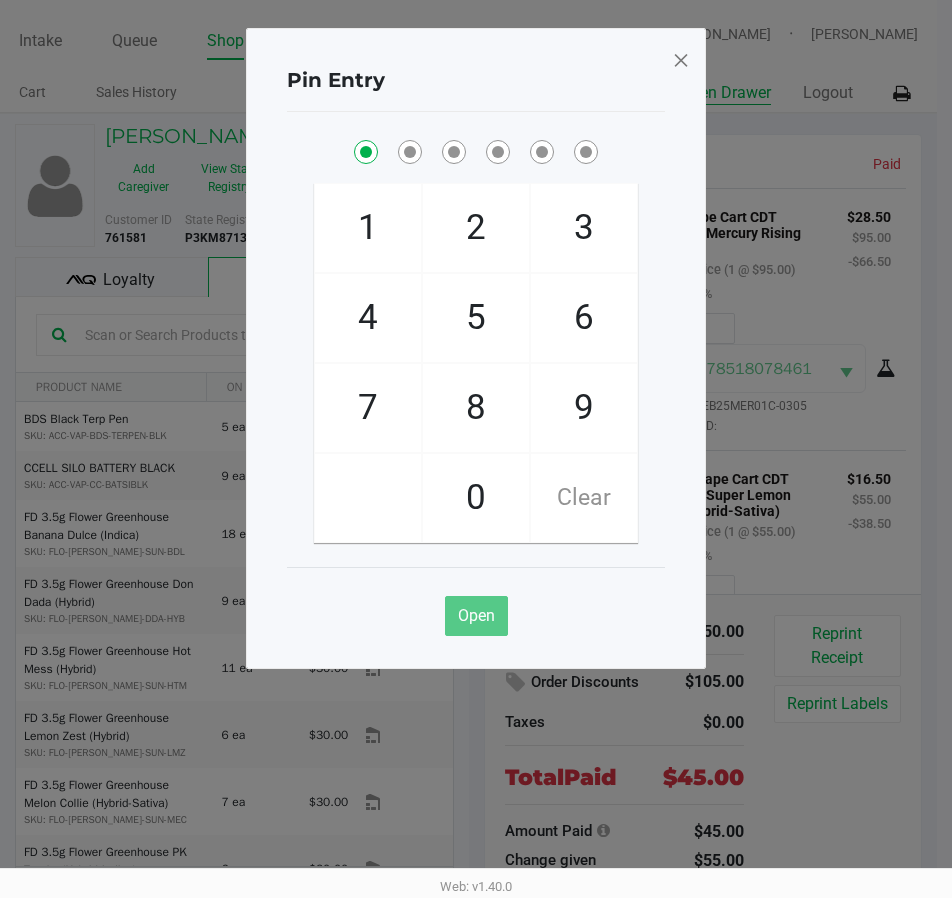 checkbox on "true" 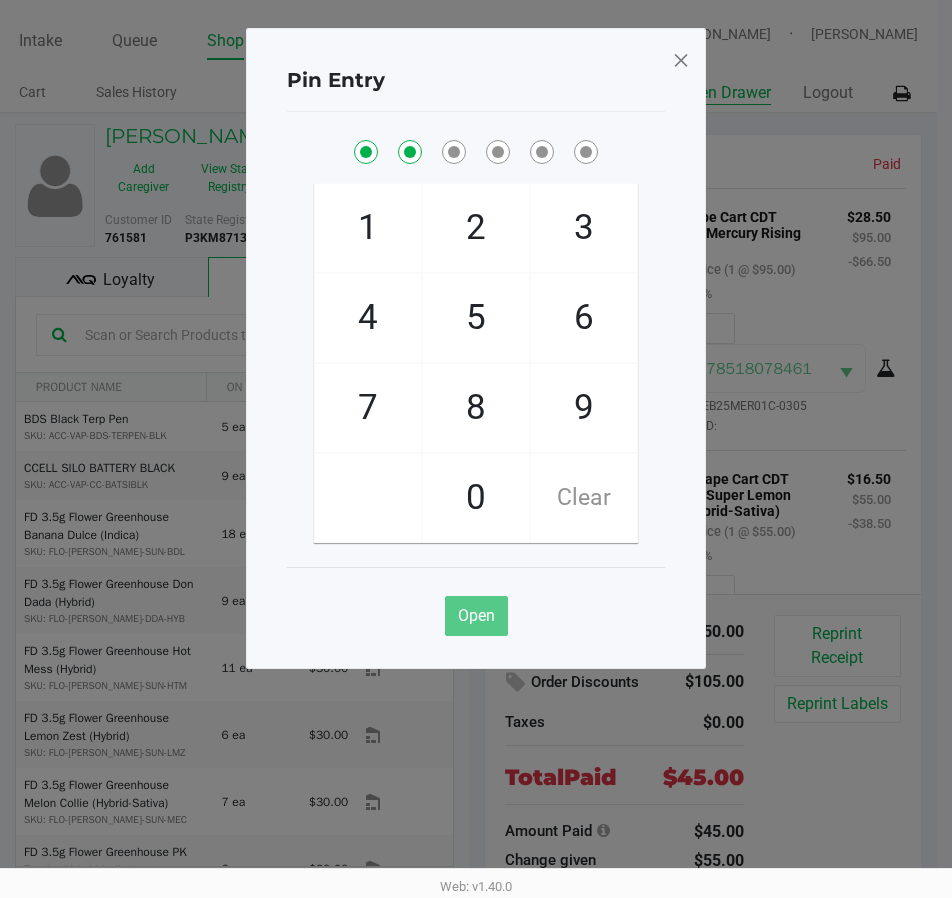 checkbox on "true" 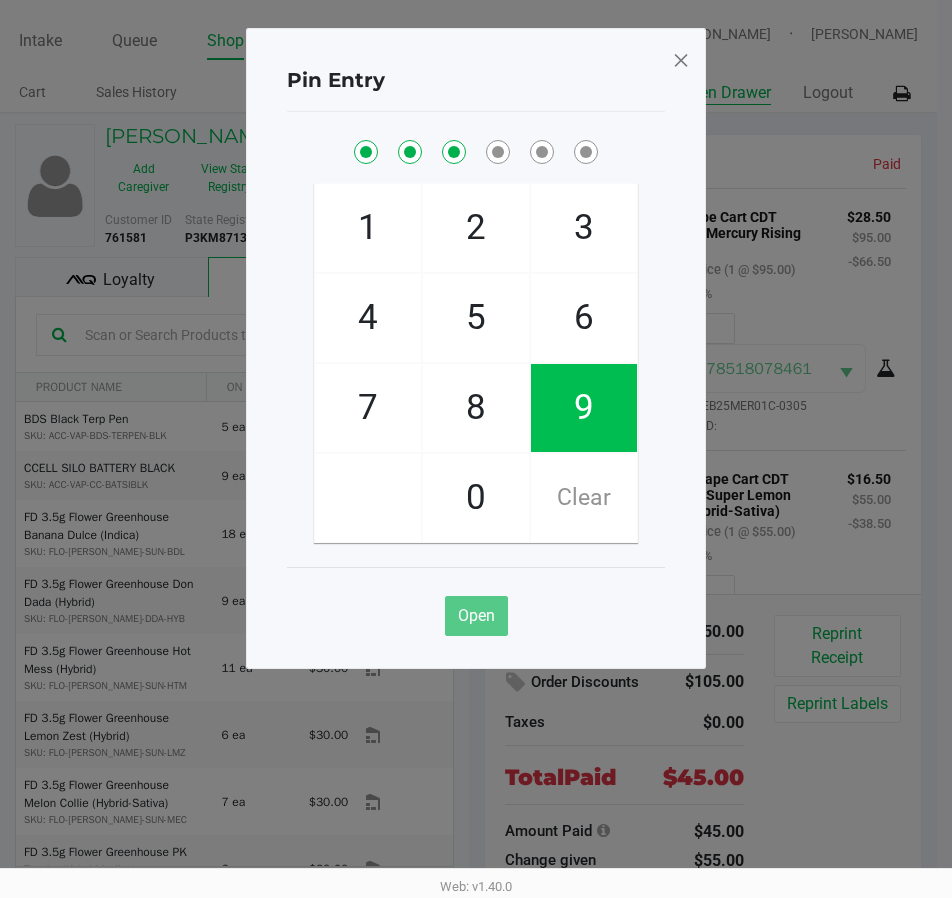 checkbox on "true" 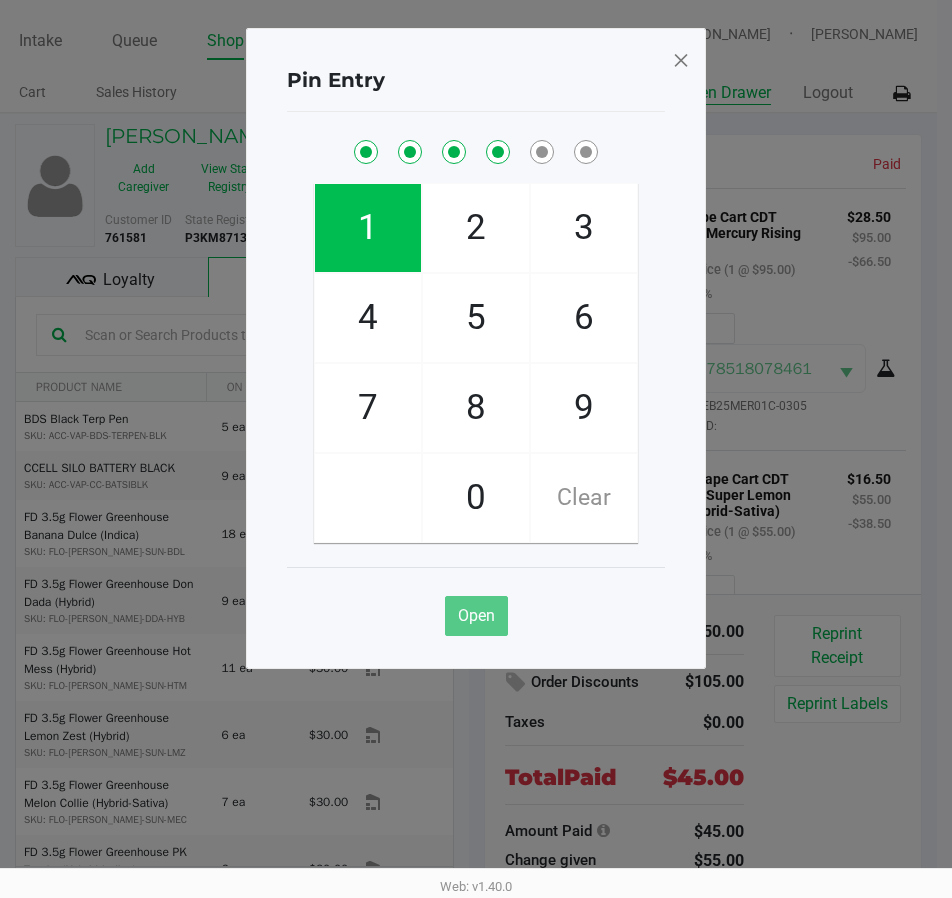 checkbox on "true" 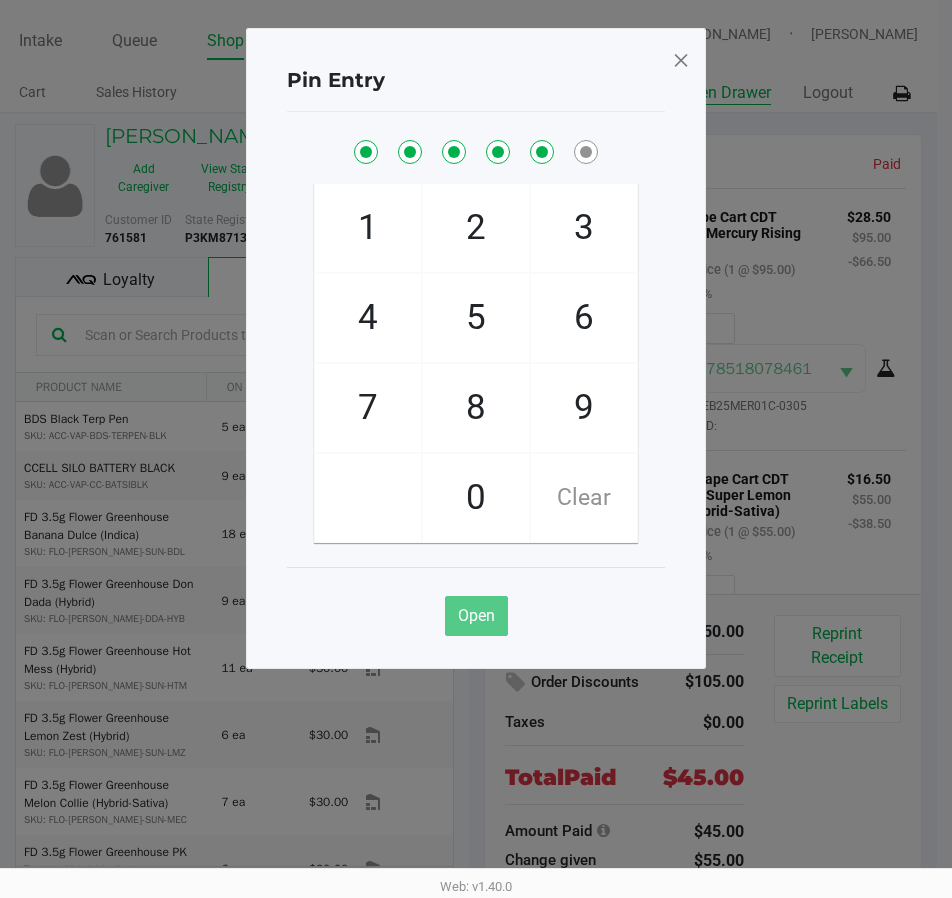 checkbox on "true" 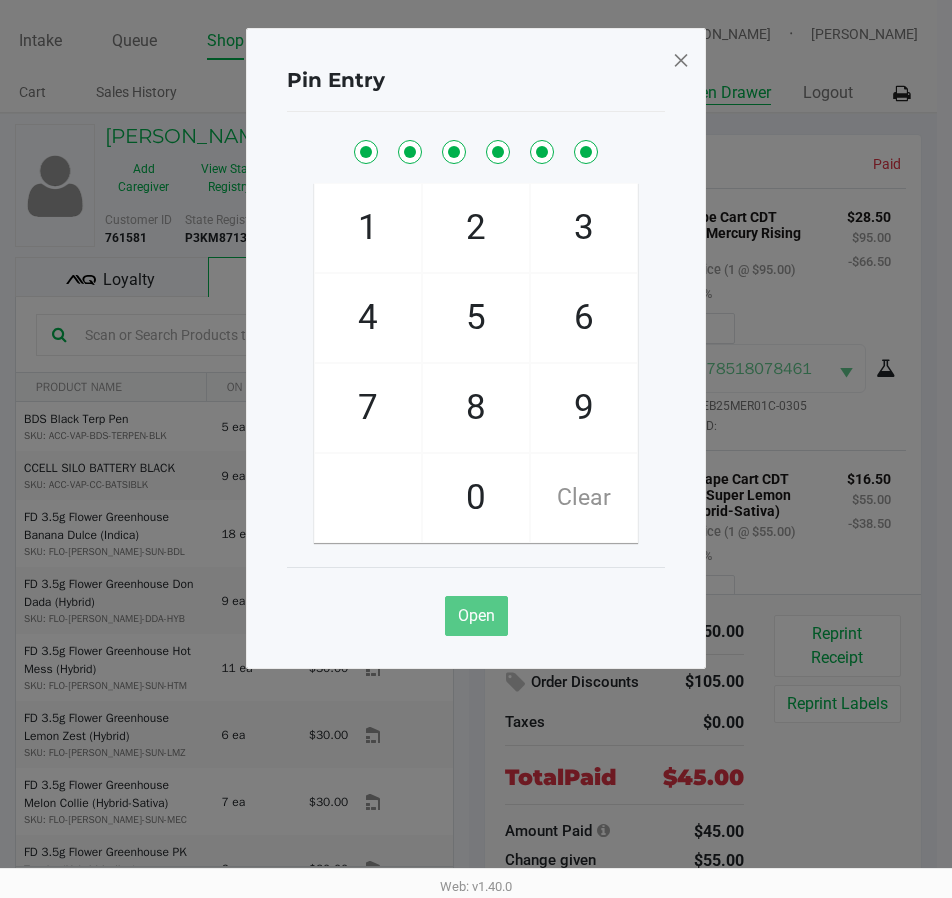 checkbox on "true" 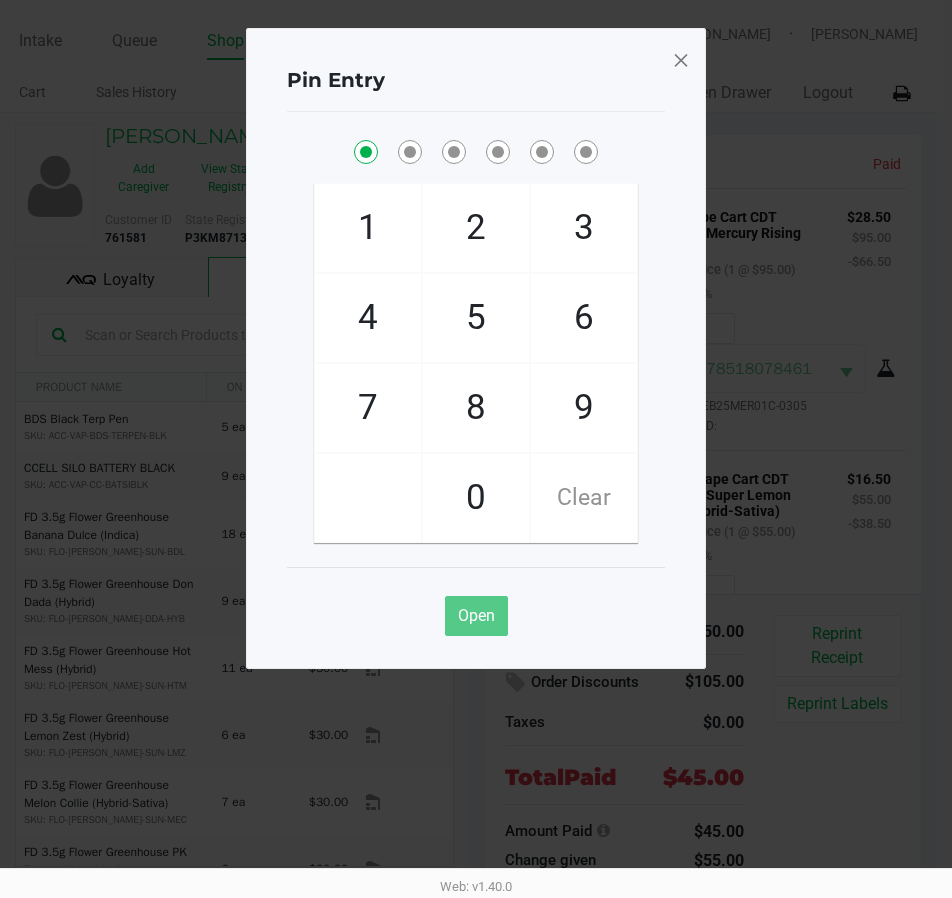 click 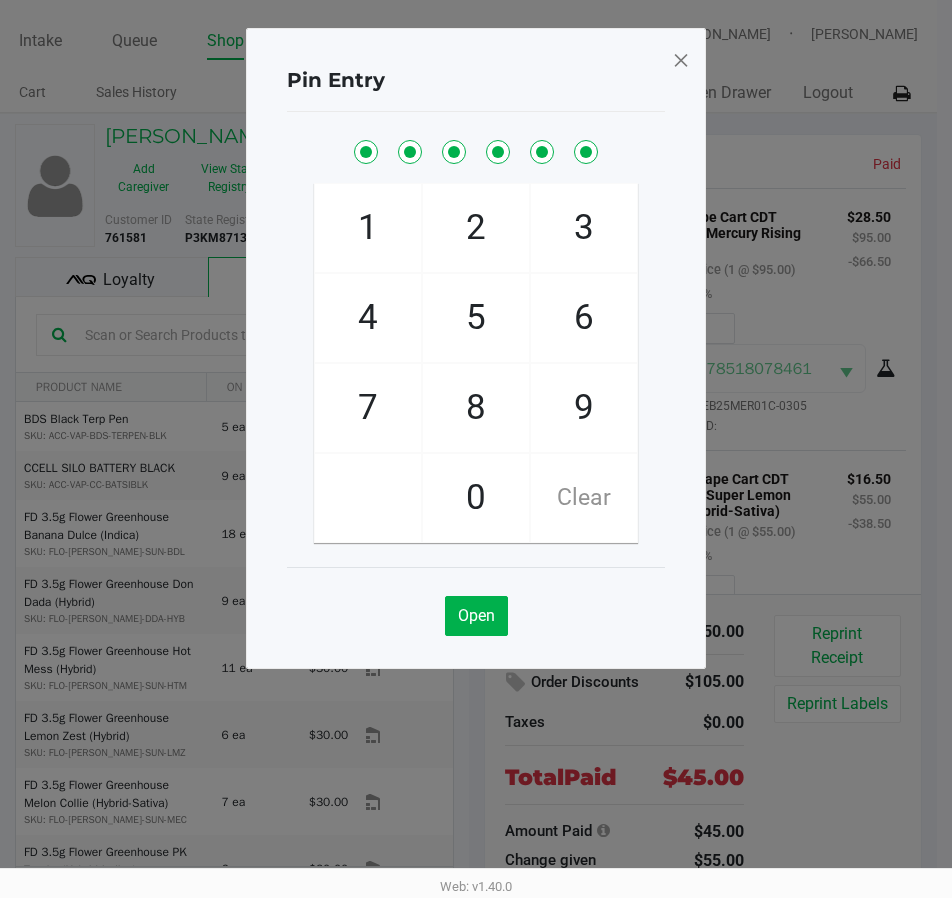 click 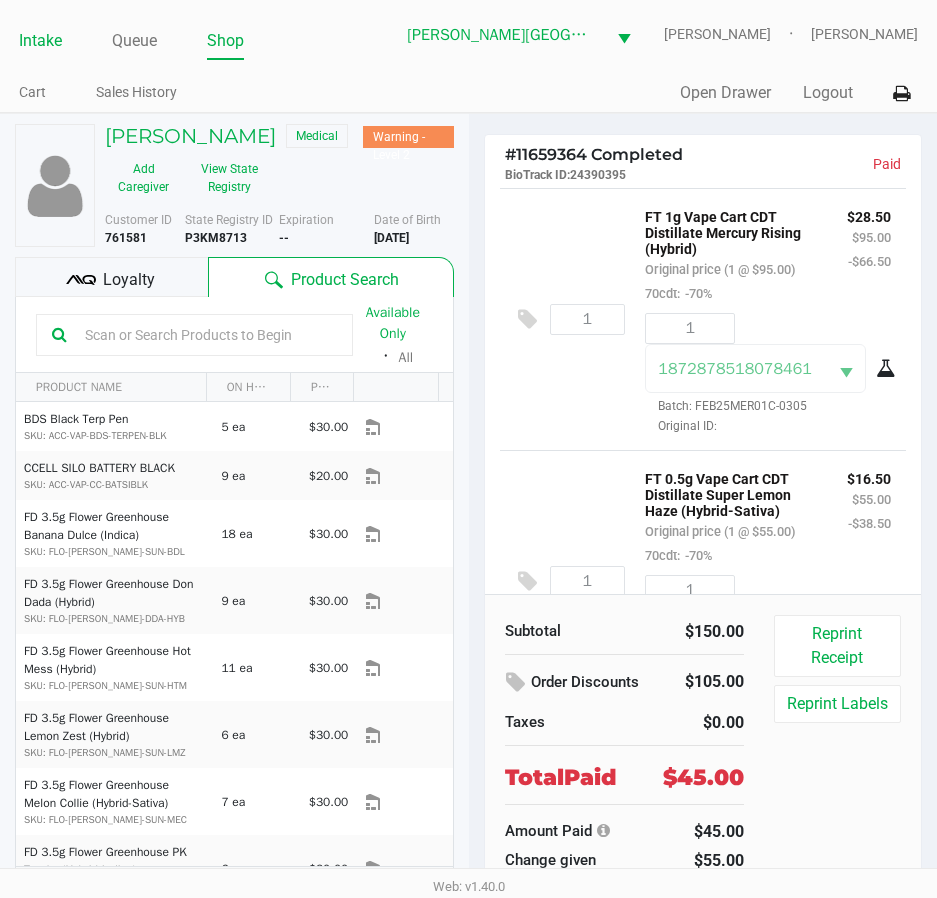 click on "Intake" 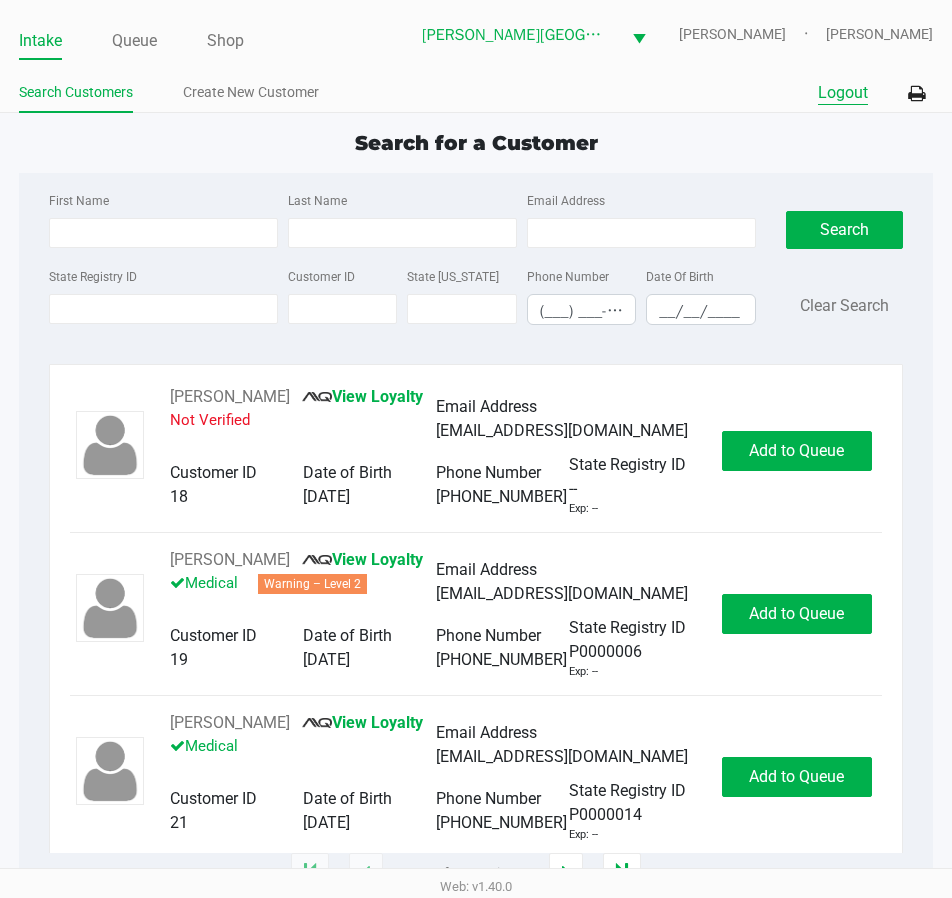 click on "Logout" 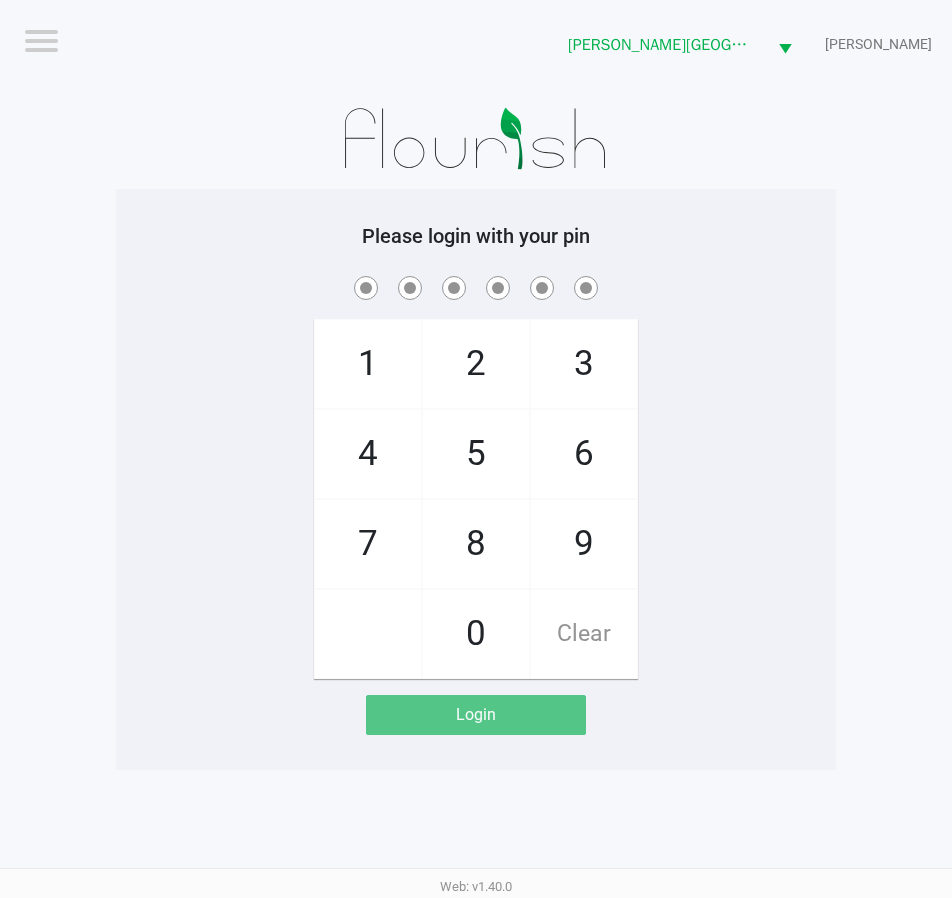 click 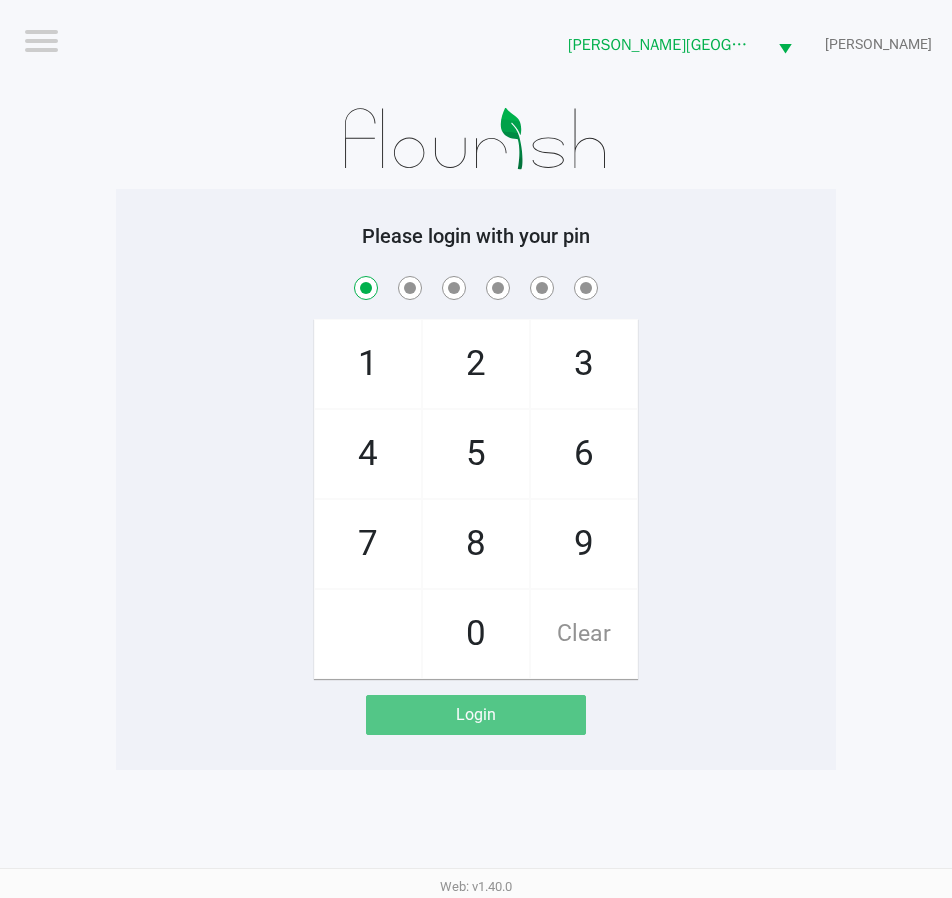 checkbox on "true" 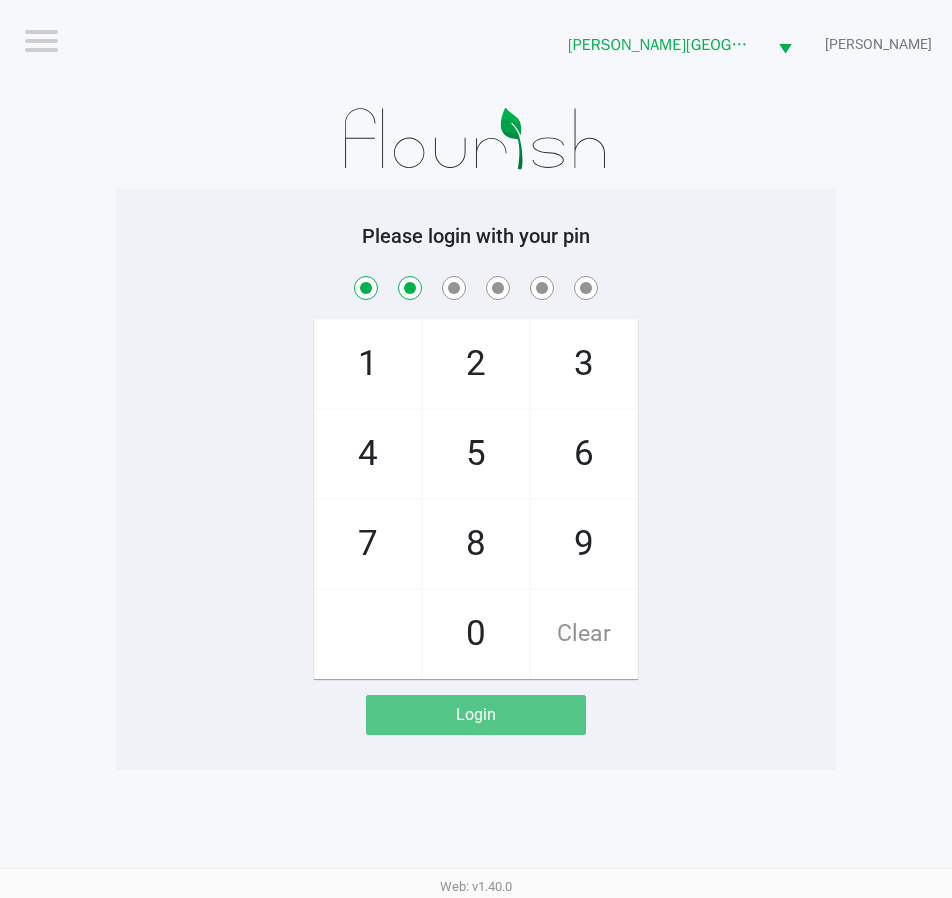 checkbox on "true" 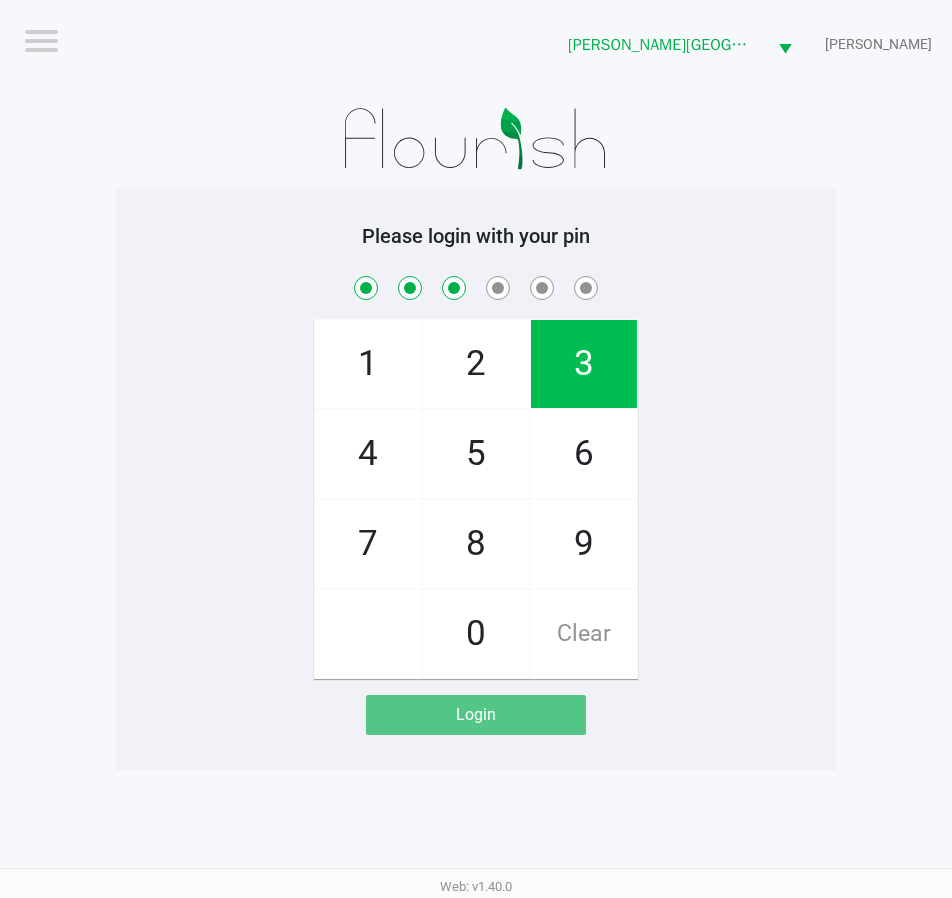 checkbox on "true" 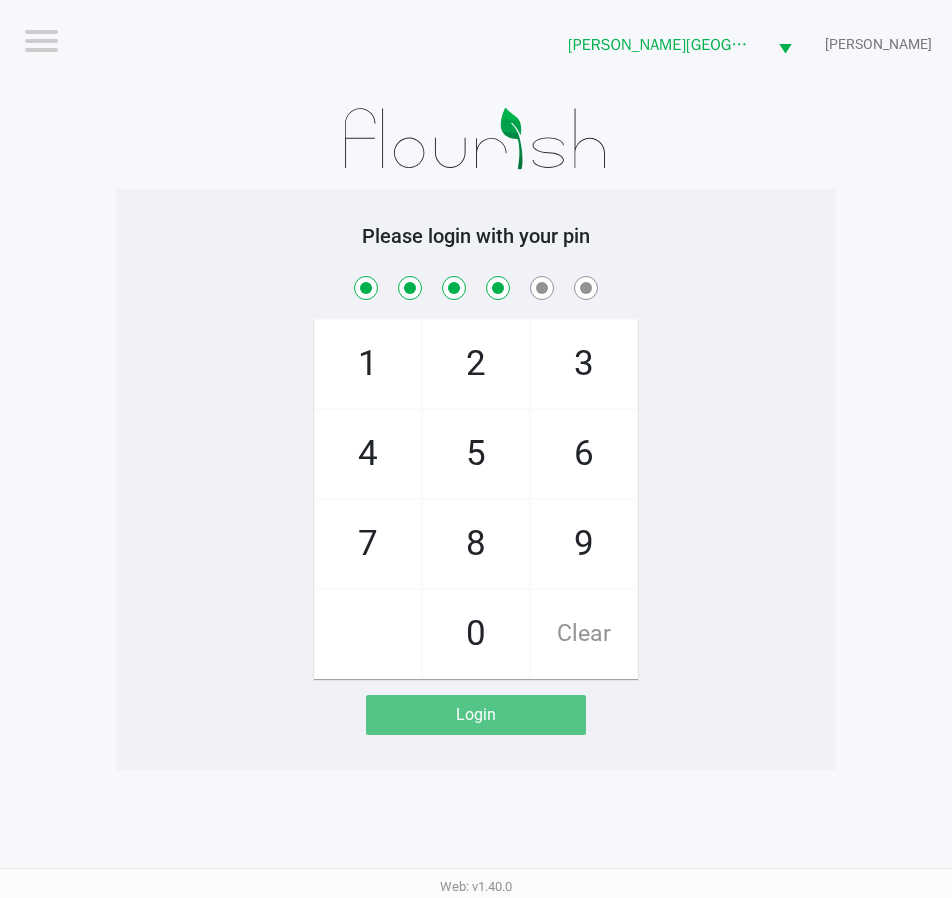 checkbox on "true" 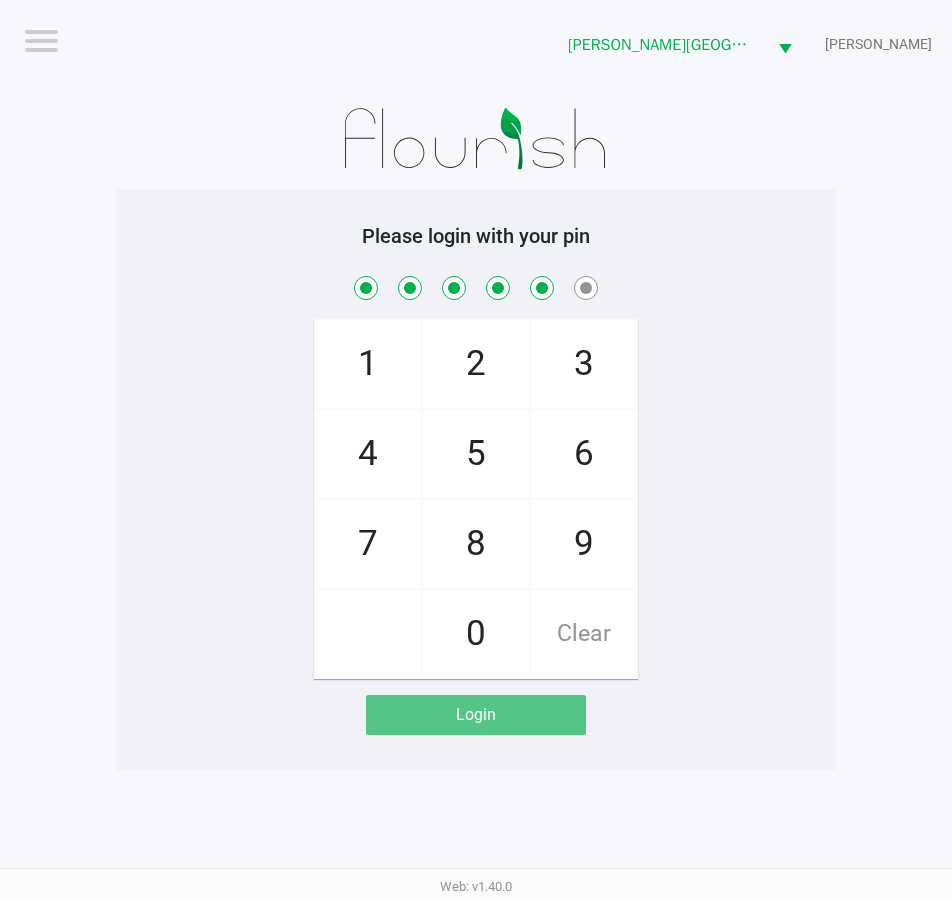 checkbox on "true" 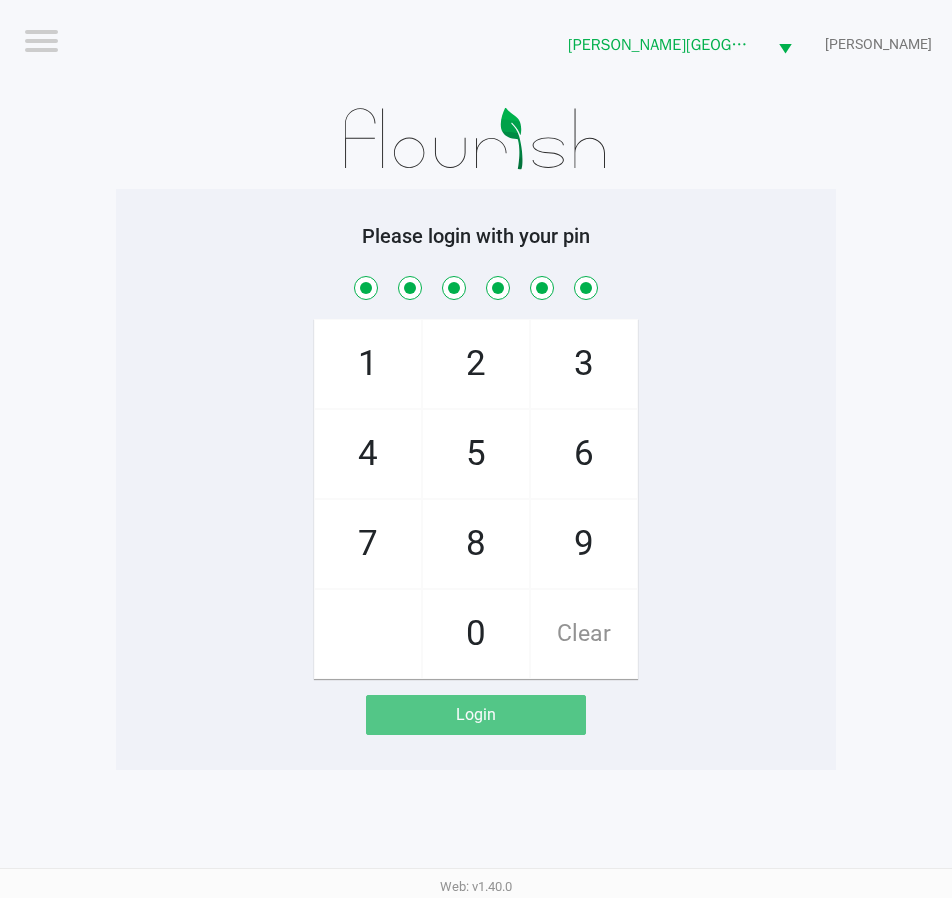 checkbox on "true" 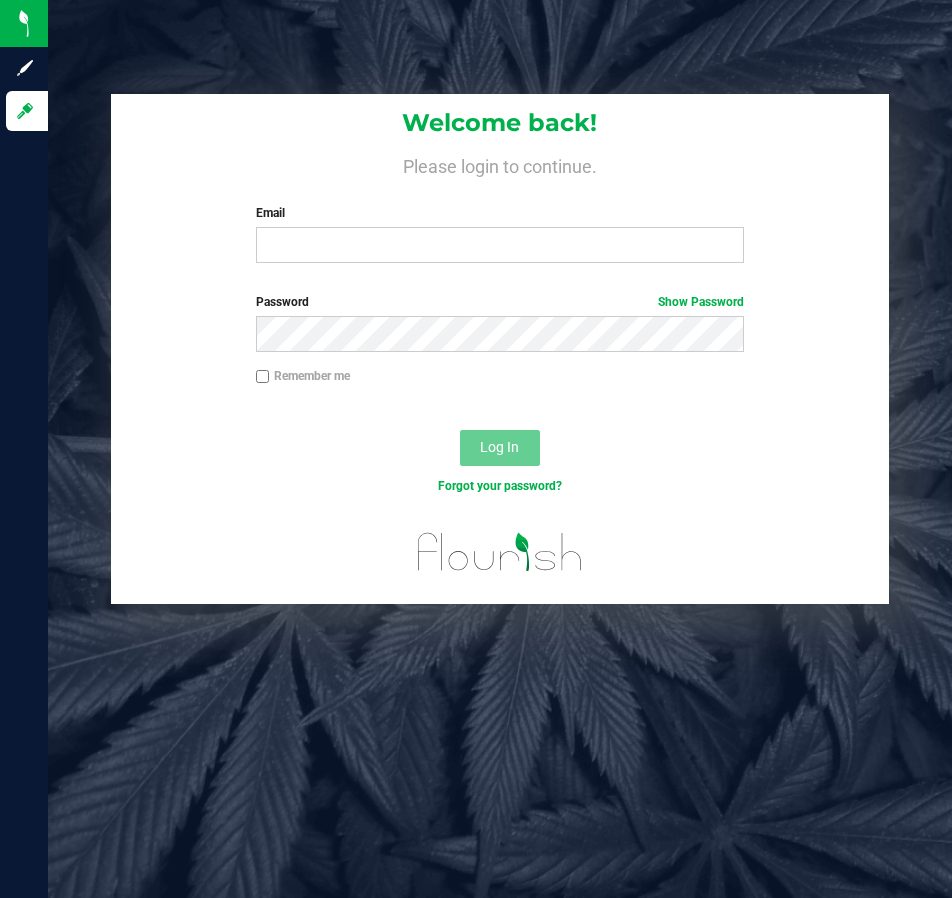 scroll, scrollTop: 0, scrollLeft: 0, axis: both 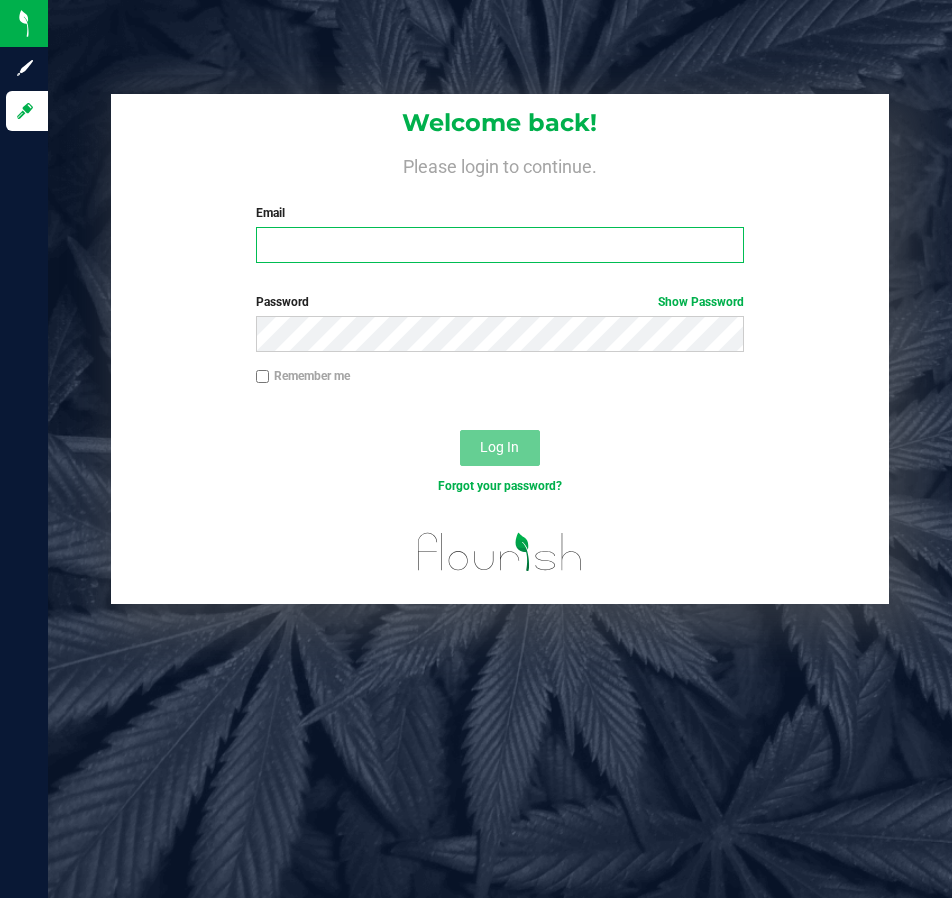 click on "Email" at bounding box center (500, 245) 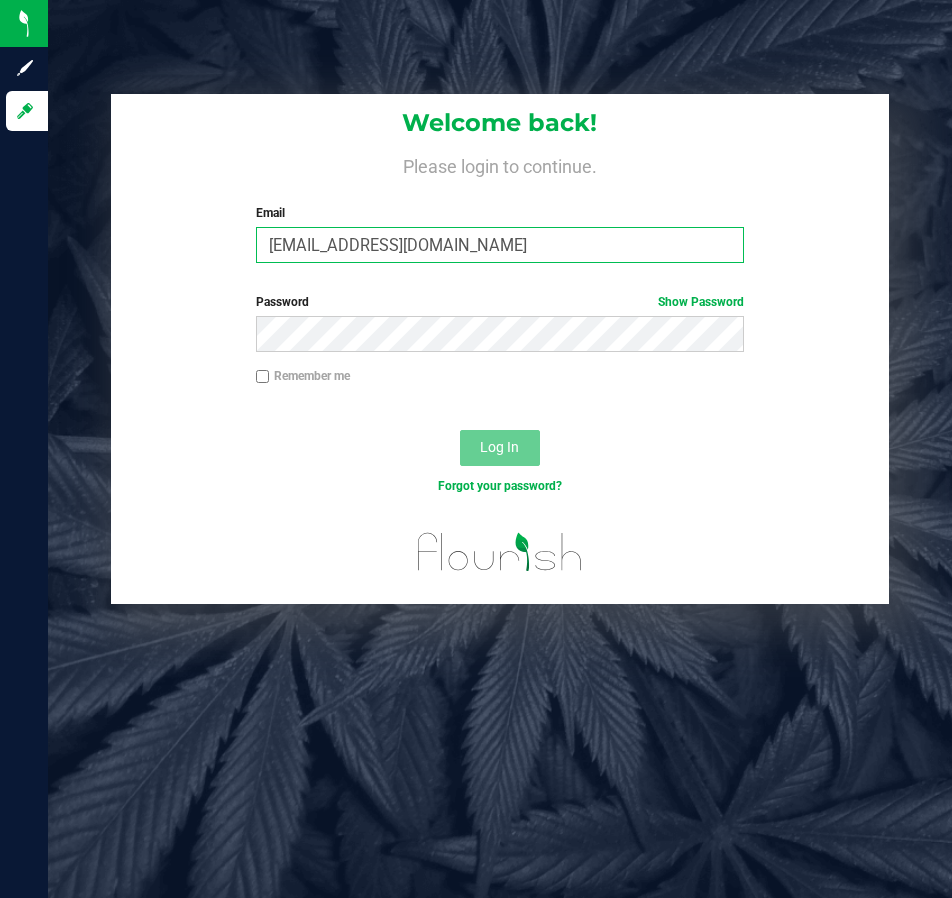 type on "[EMAIL_ADDRESS][DOMAIN_NAME]" 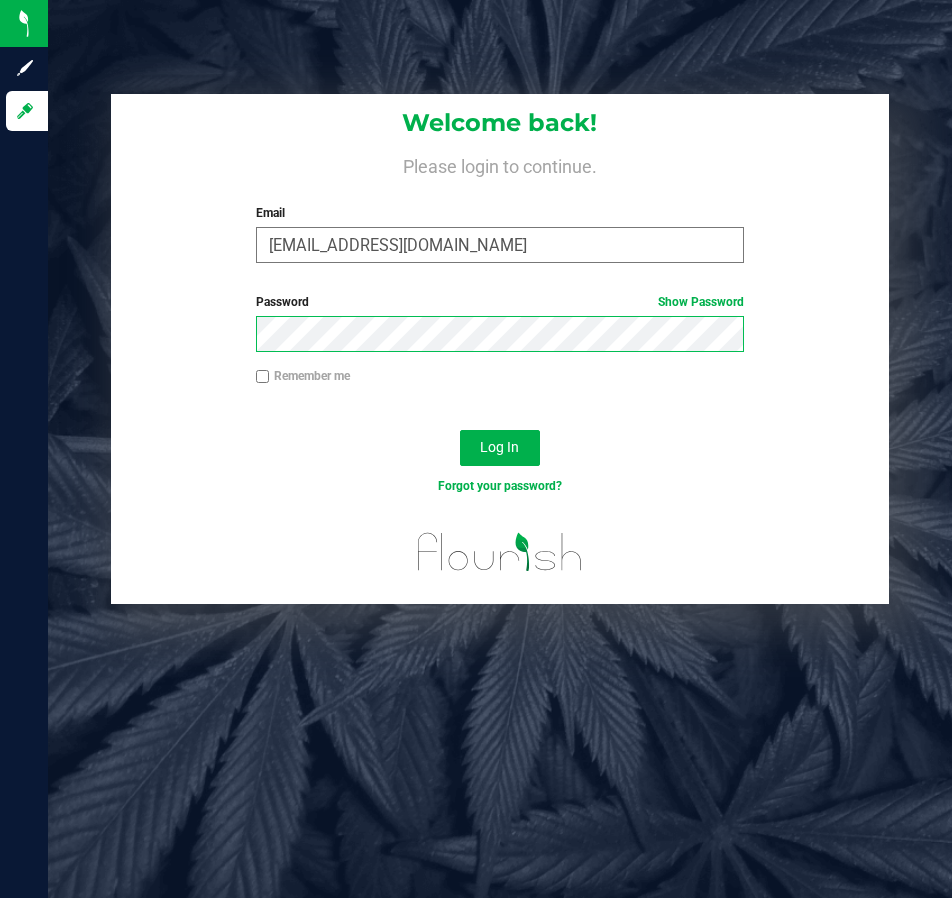click on "Log In" at bounding box center [500, 448] 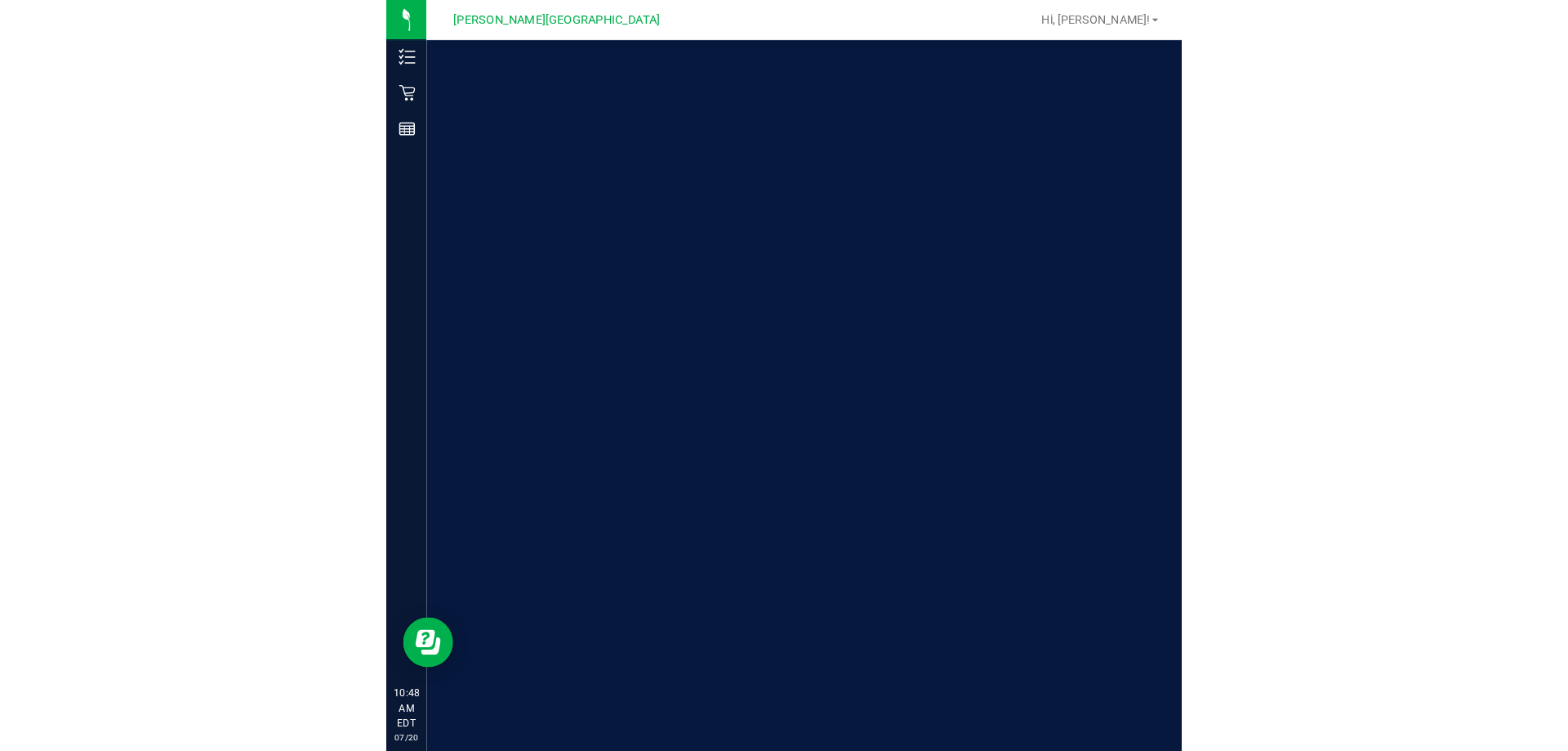 scroll, scrollTop: 0, scrollLeft: 0, axis: both 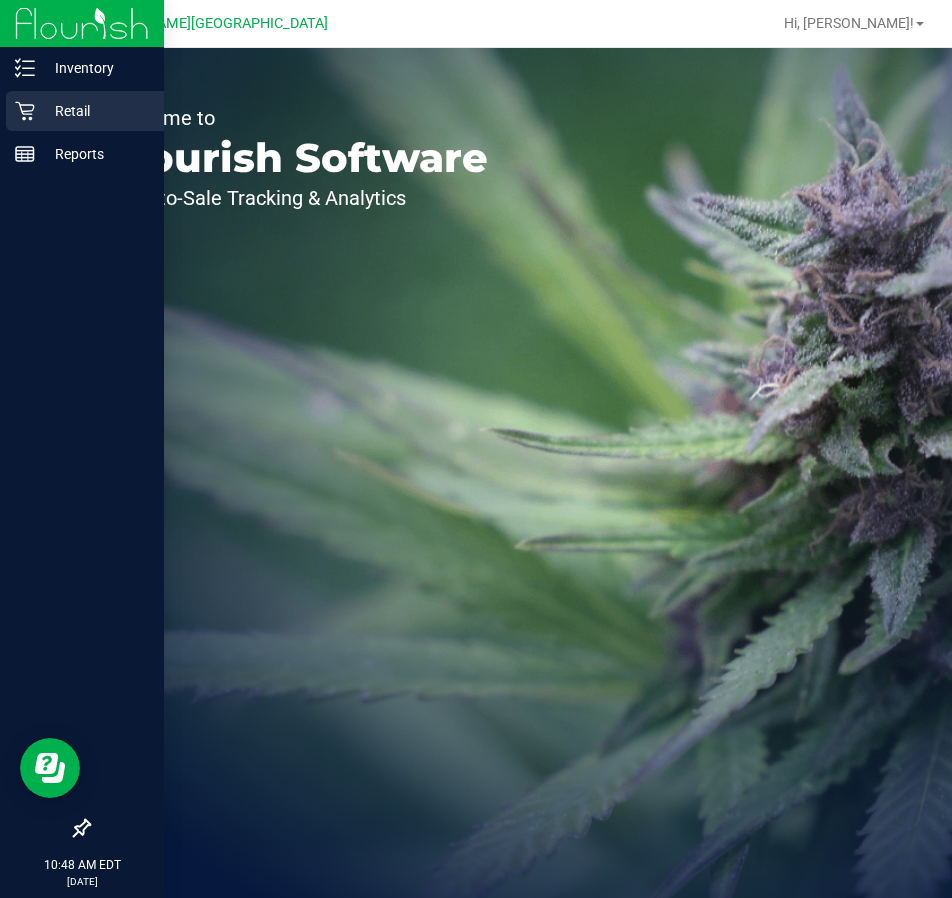 click 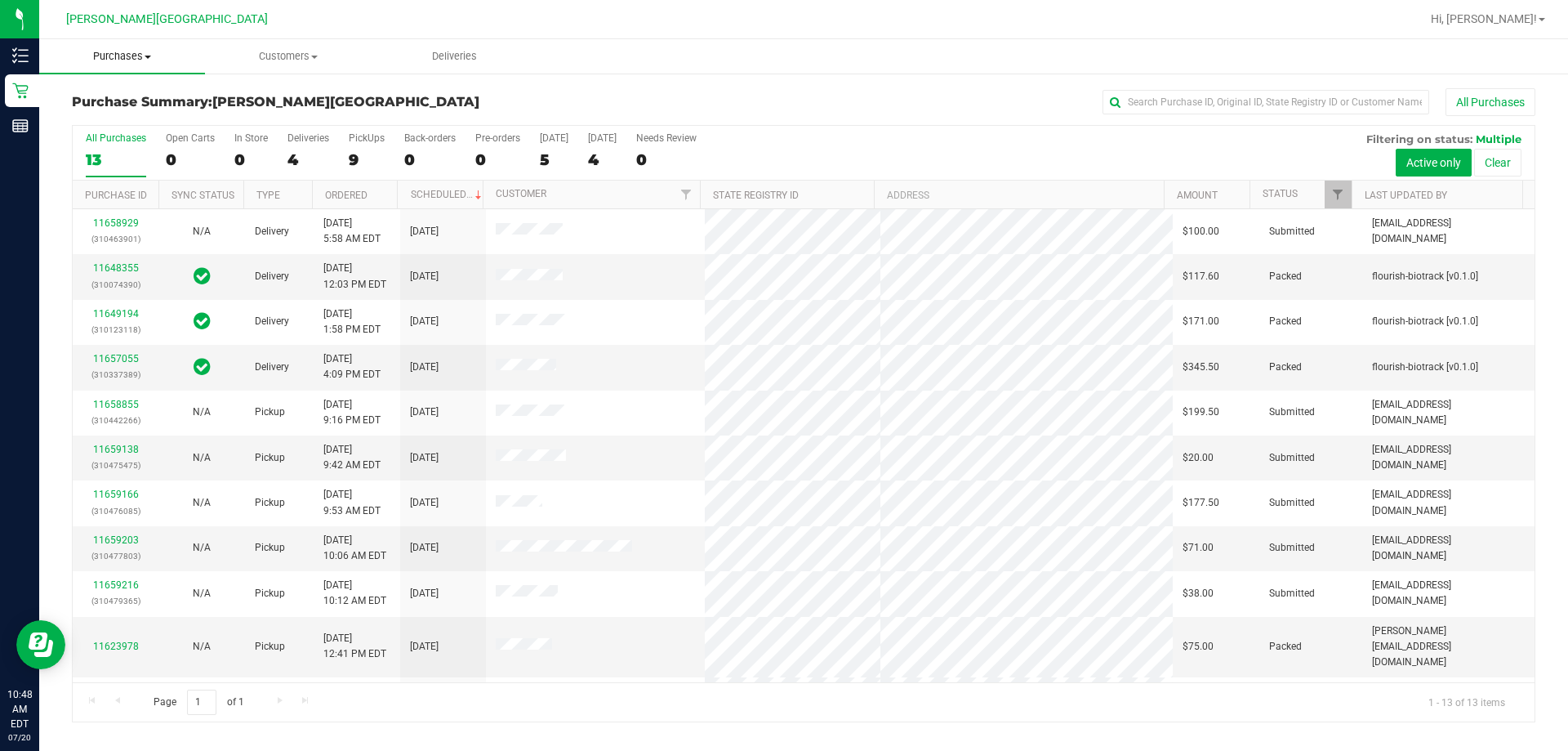 click on "Purchases" at bounding box center (122, 56) 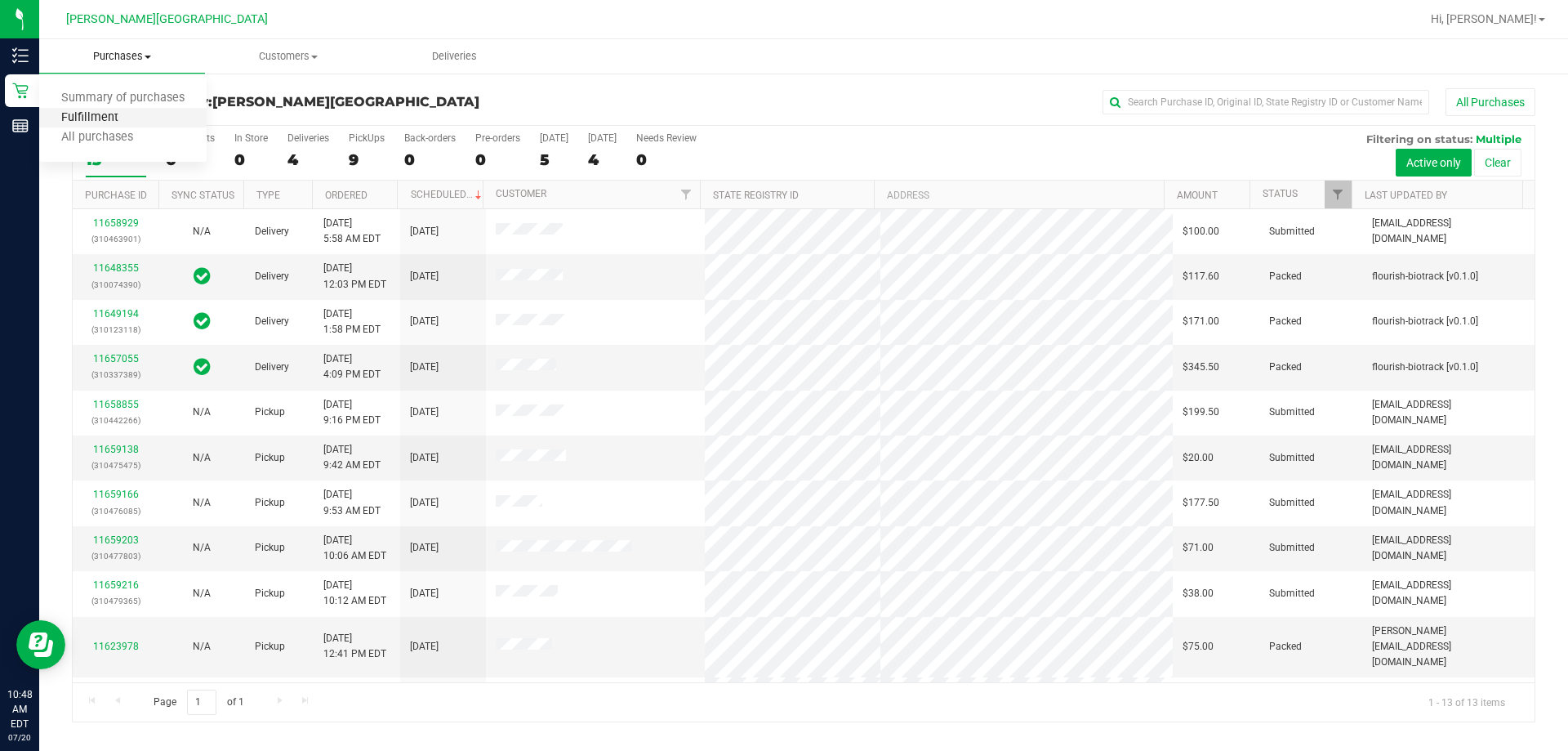click on "Fulfillment" at bounding box center (90, 118) 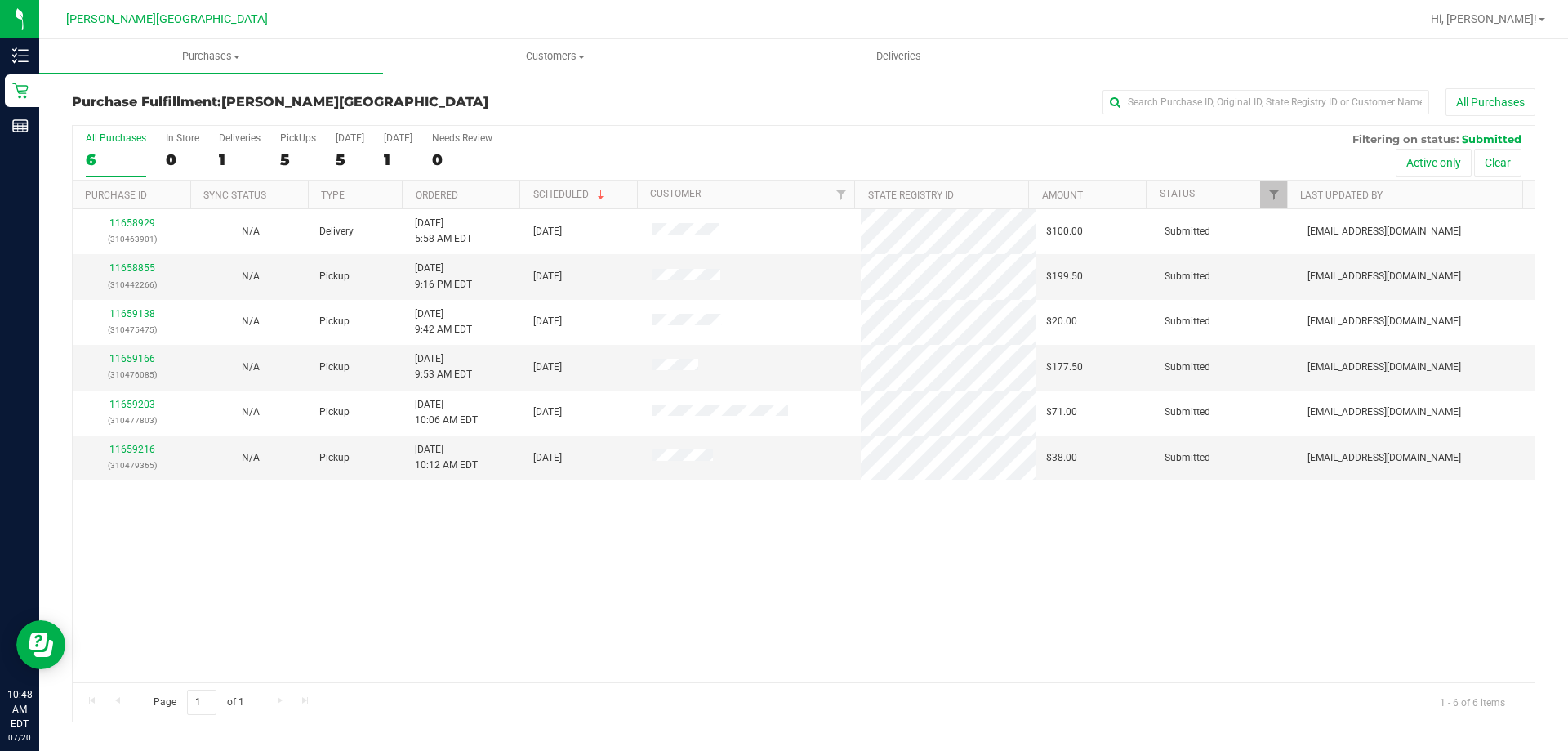 click on "11658929
(310463901)
N/A
Delivery [DATE] 5:58 AM EDT 7/21/2025
$100.00
Submitted [EMAIL_ADDRESS][DOMAIN_NAME]
11658855
(310442266)
N/A
Pickup [DATE] 9:16 PM EDT 7/20/2025
$199.50
Submitted [EMAIL_ADDRESS][DOMAIN_NAME]
11659138
(310475475)
N/A
Pickup [DATE] 9:42 AM EDT 7/20/2025
$20.00
Submitted [EMAIL_ADDRESS][DOMAIN_NAME]" at bounding box center (804, 445) 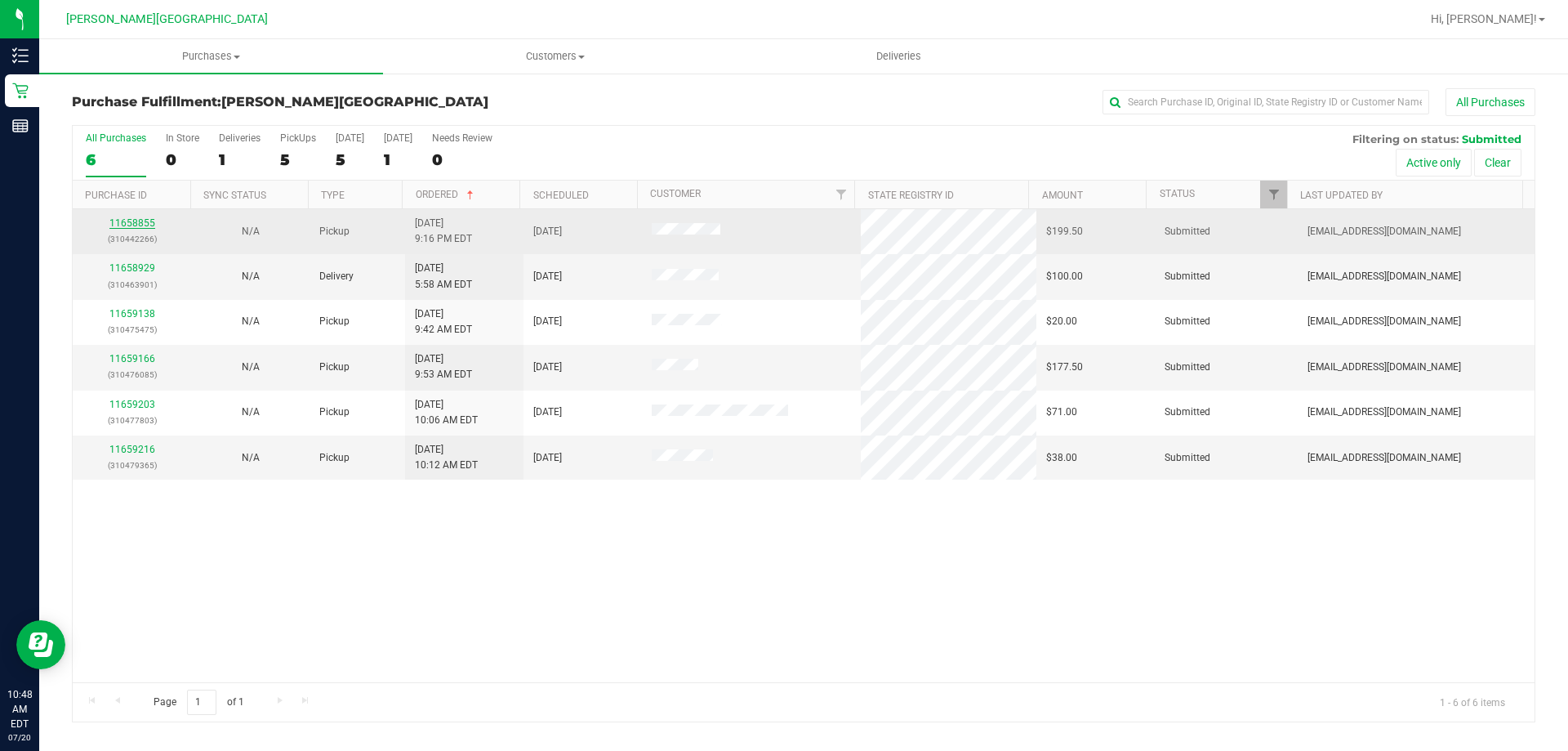 click on "11658855" at bounding box center (132, 223) 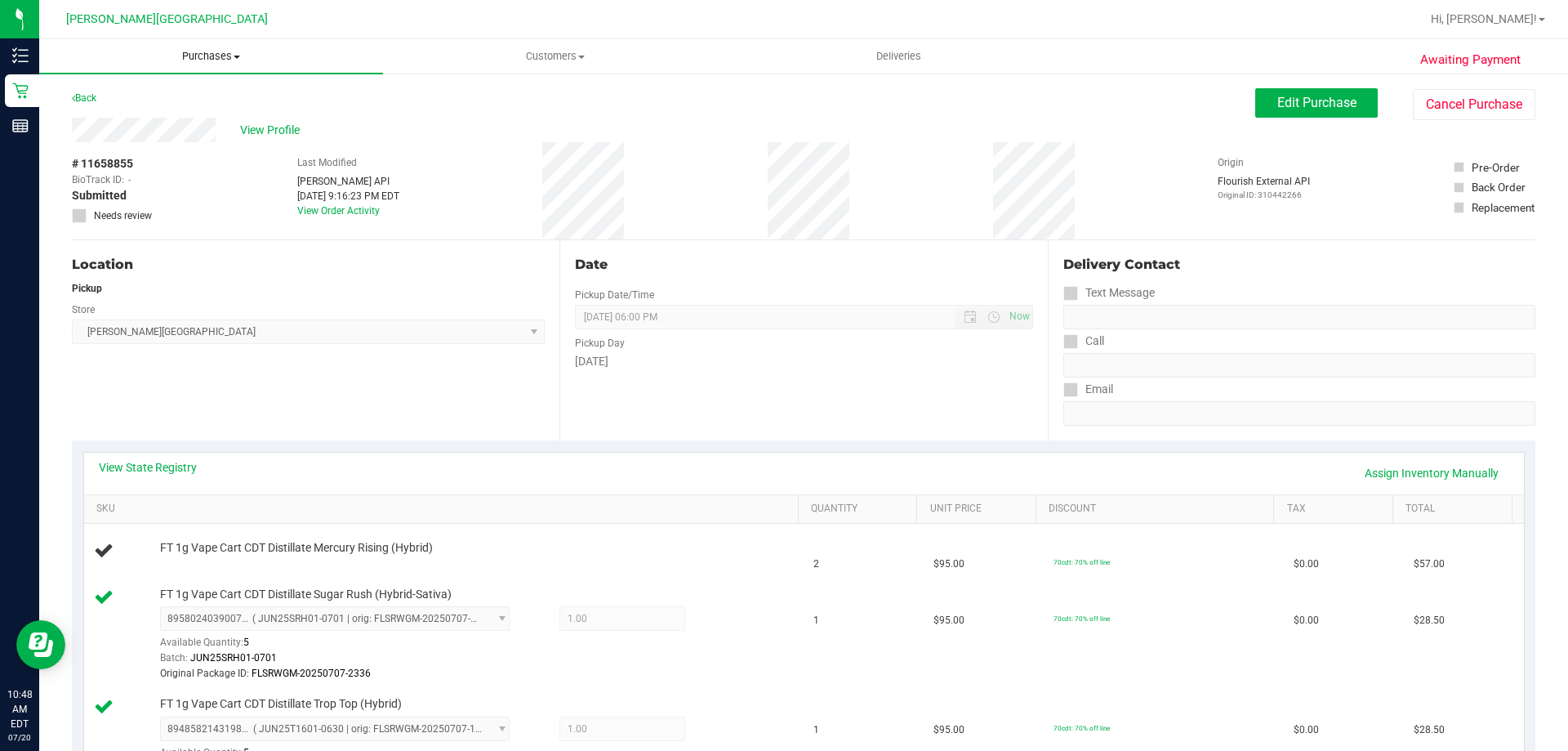 click on "Purchases" at bounding box center (211, 56) 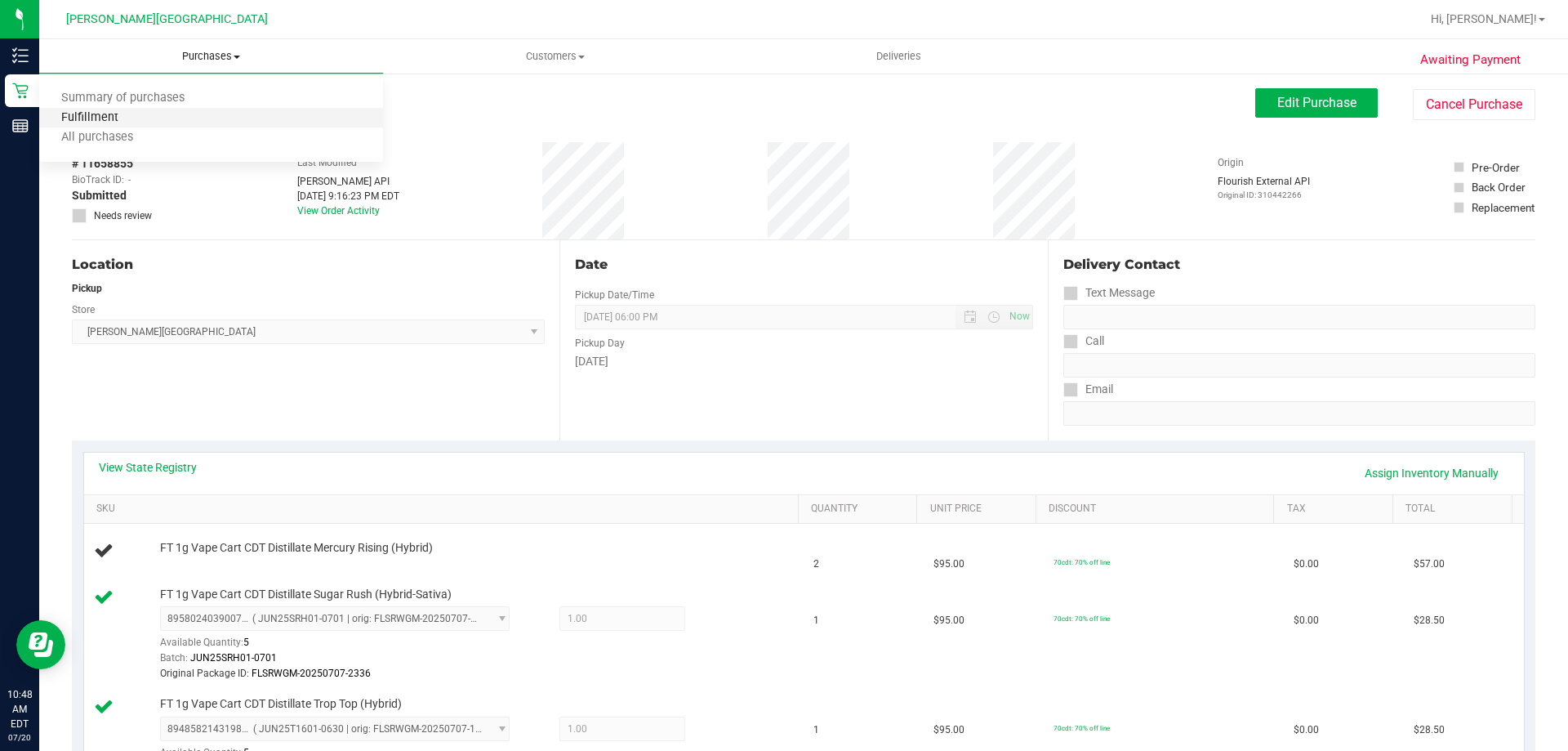 click on "Fulfillment" at bounding box center (90, 118) 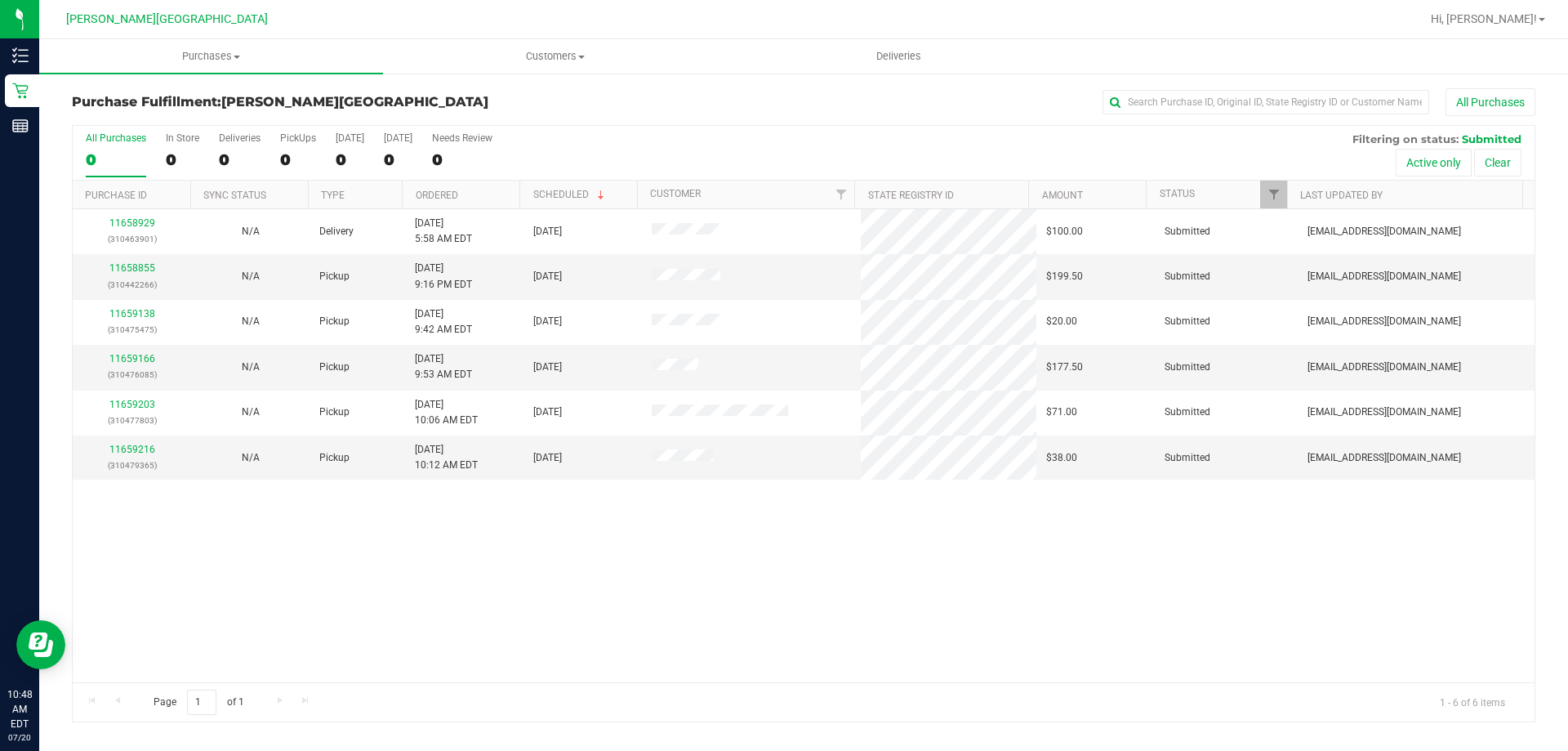 click on "Ordered" at bounding box center [461, 194] 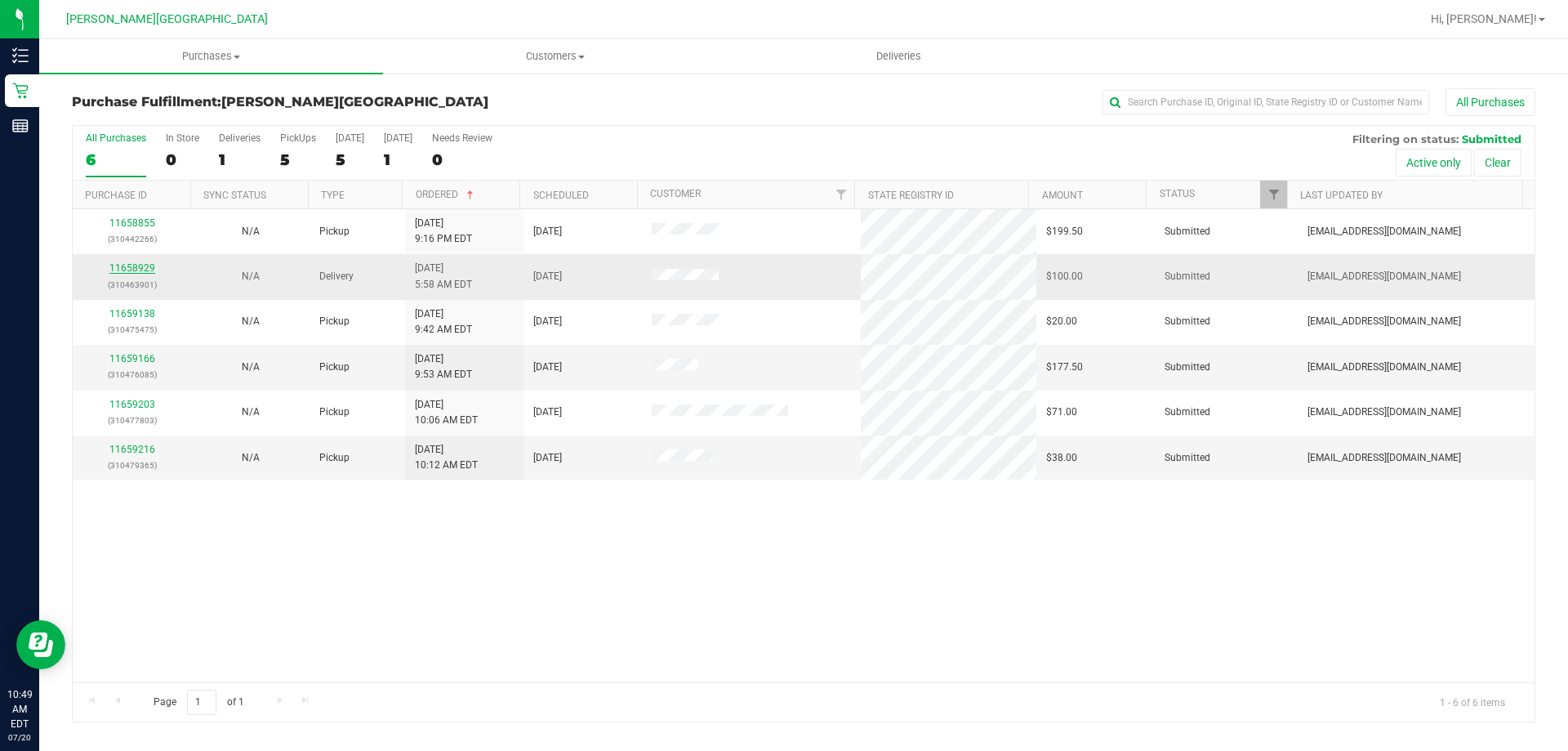 click on "11658929" at bounding box center [132, 268] 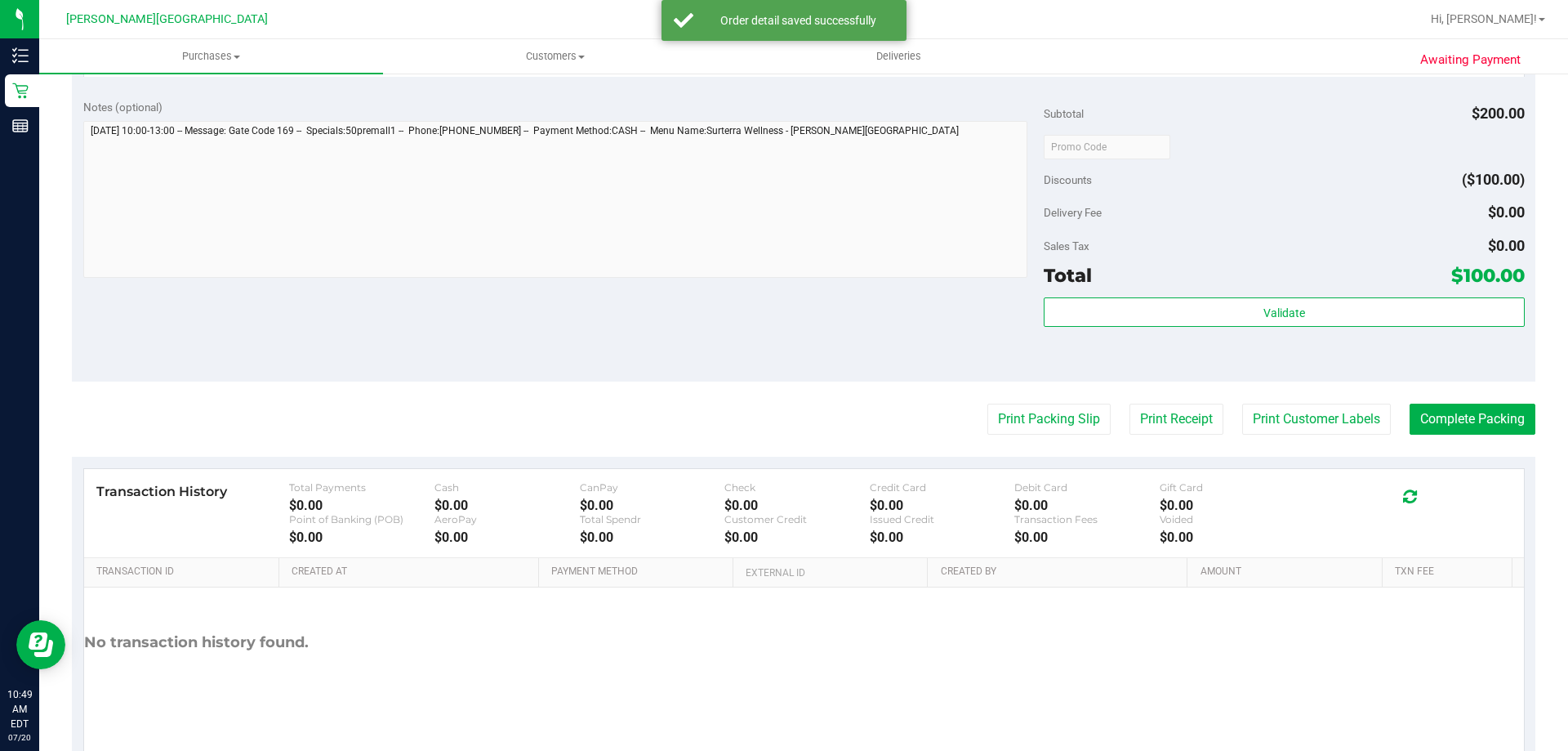scroll, scrollTop: 585, scrollLeft: 0, axis: vertical 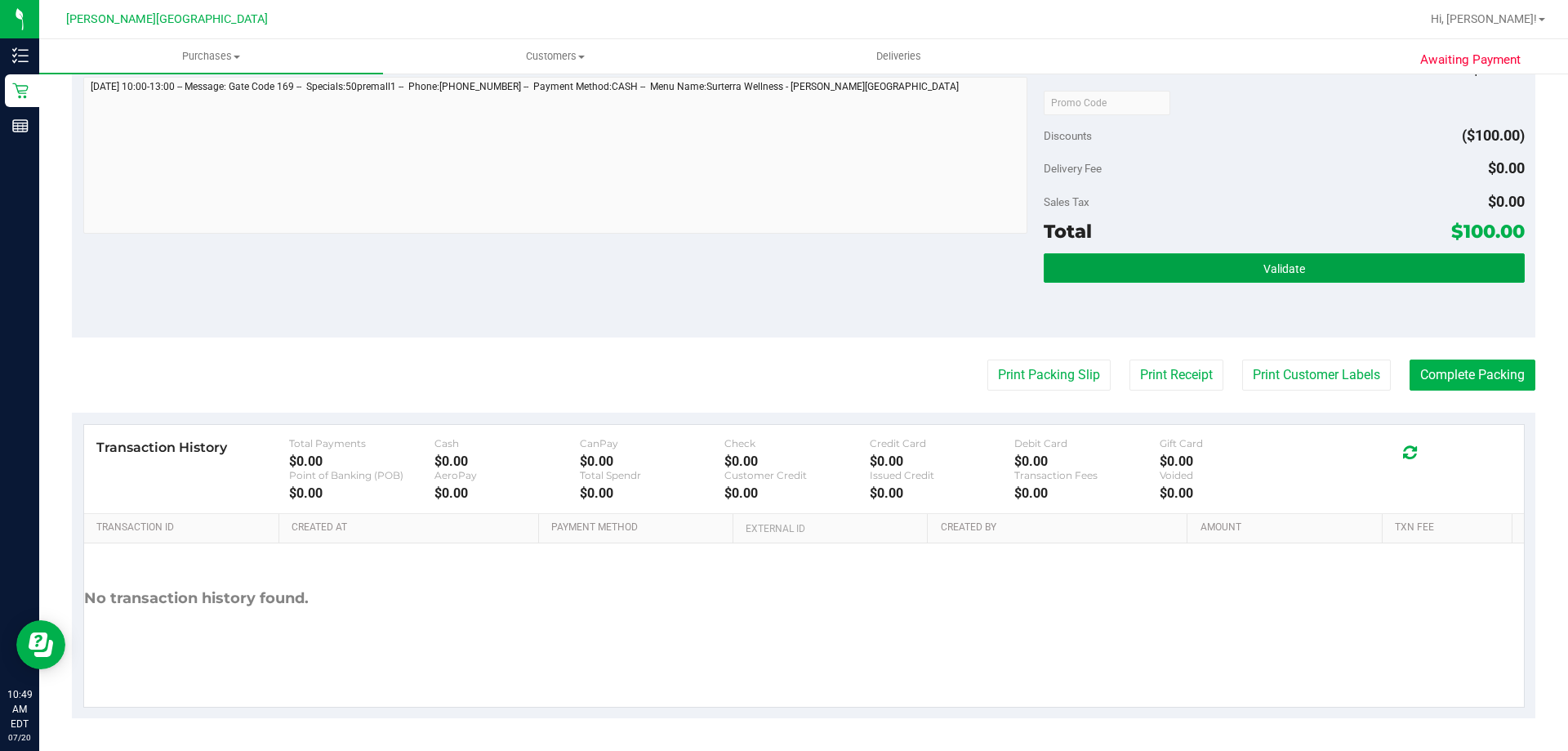 drag, startPoint x: 1151, startPoint y: 273, endPoint x: 1143, endPoint y: 291, distance: 19.697716 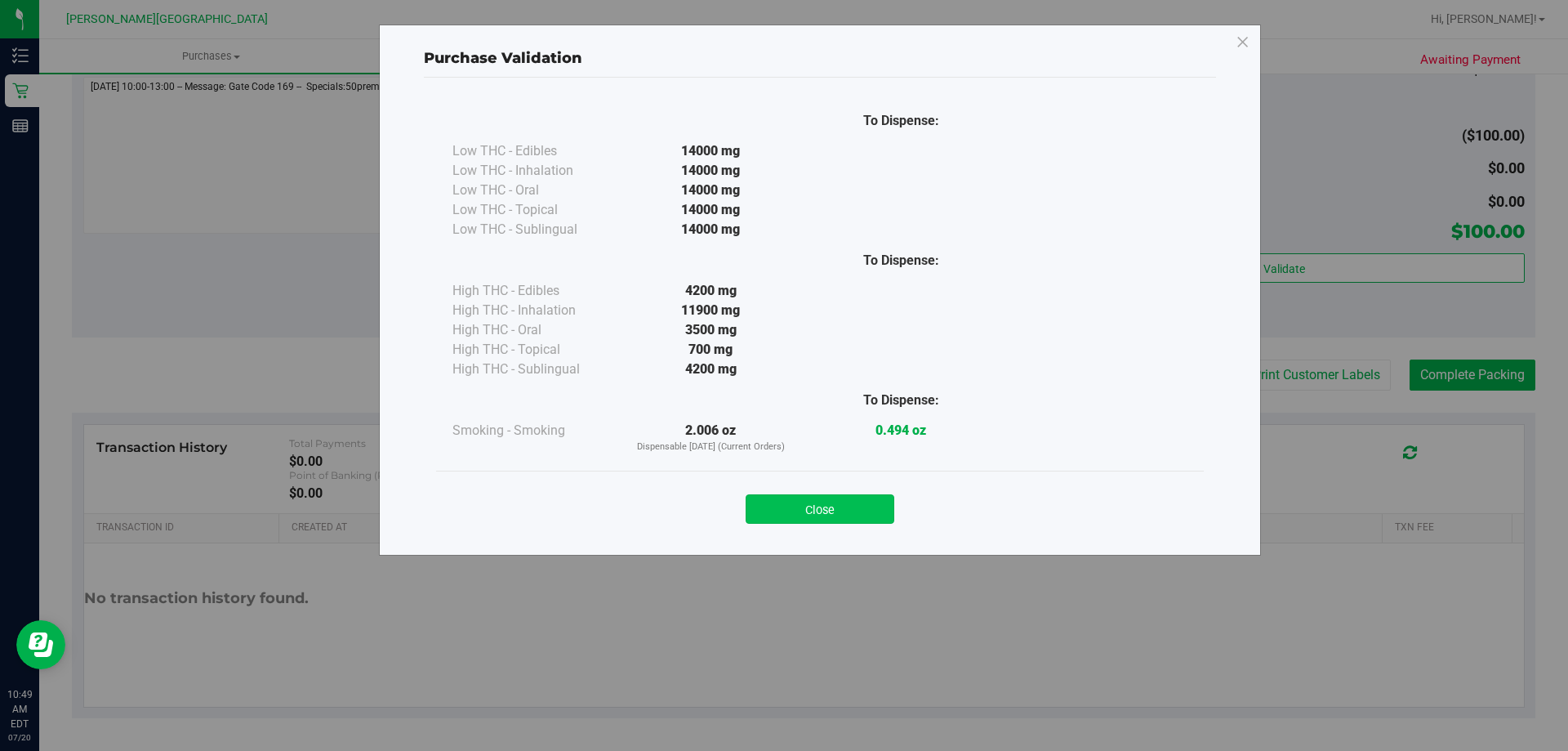 drag, startPoint x: 839, startPoint y: 530, endPoint x: 851, endPoint y: 507, distance: 25.942244 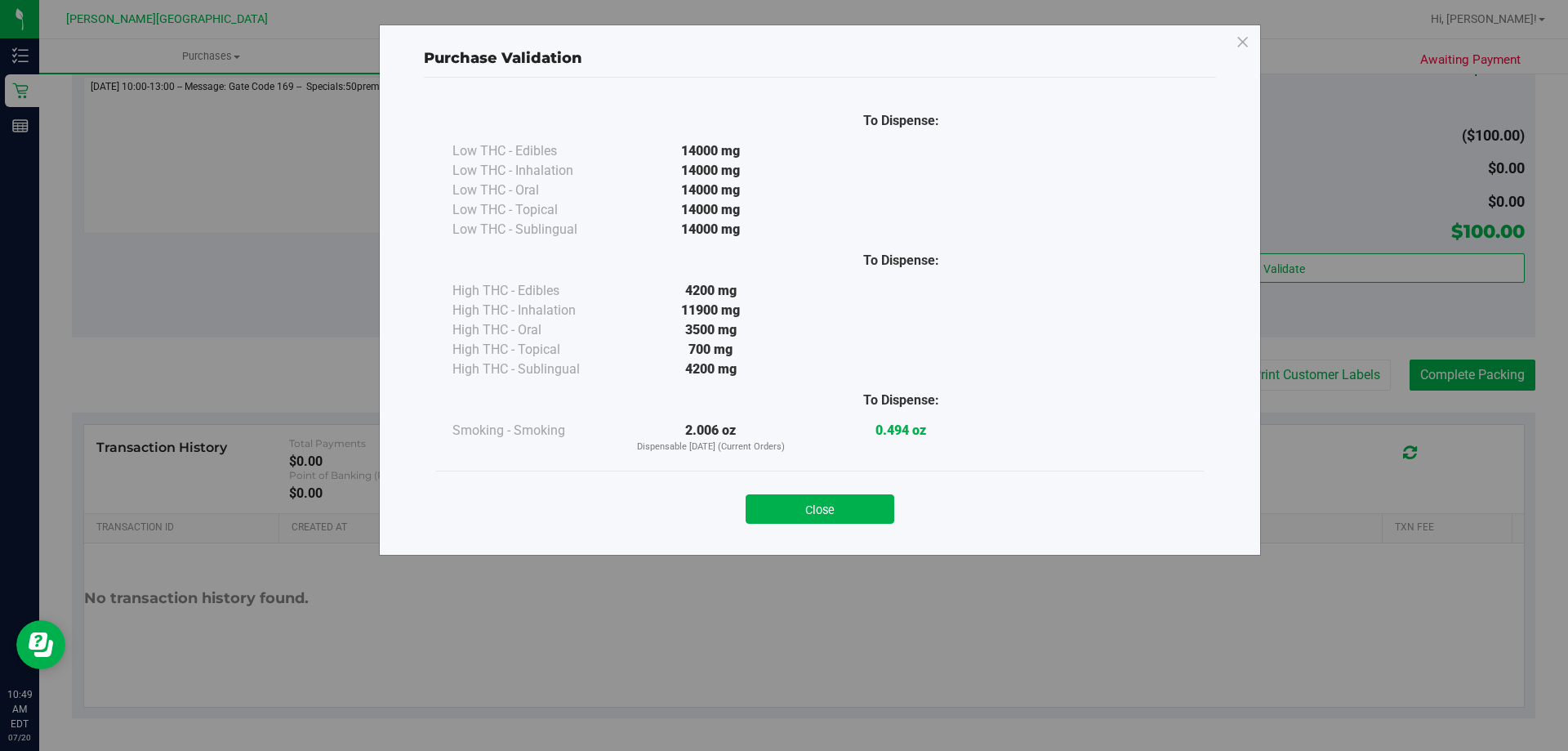 click on "Close" at bounding box center (820, 509) 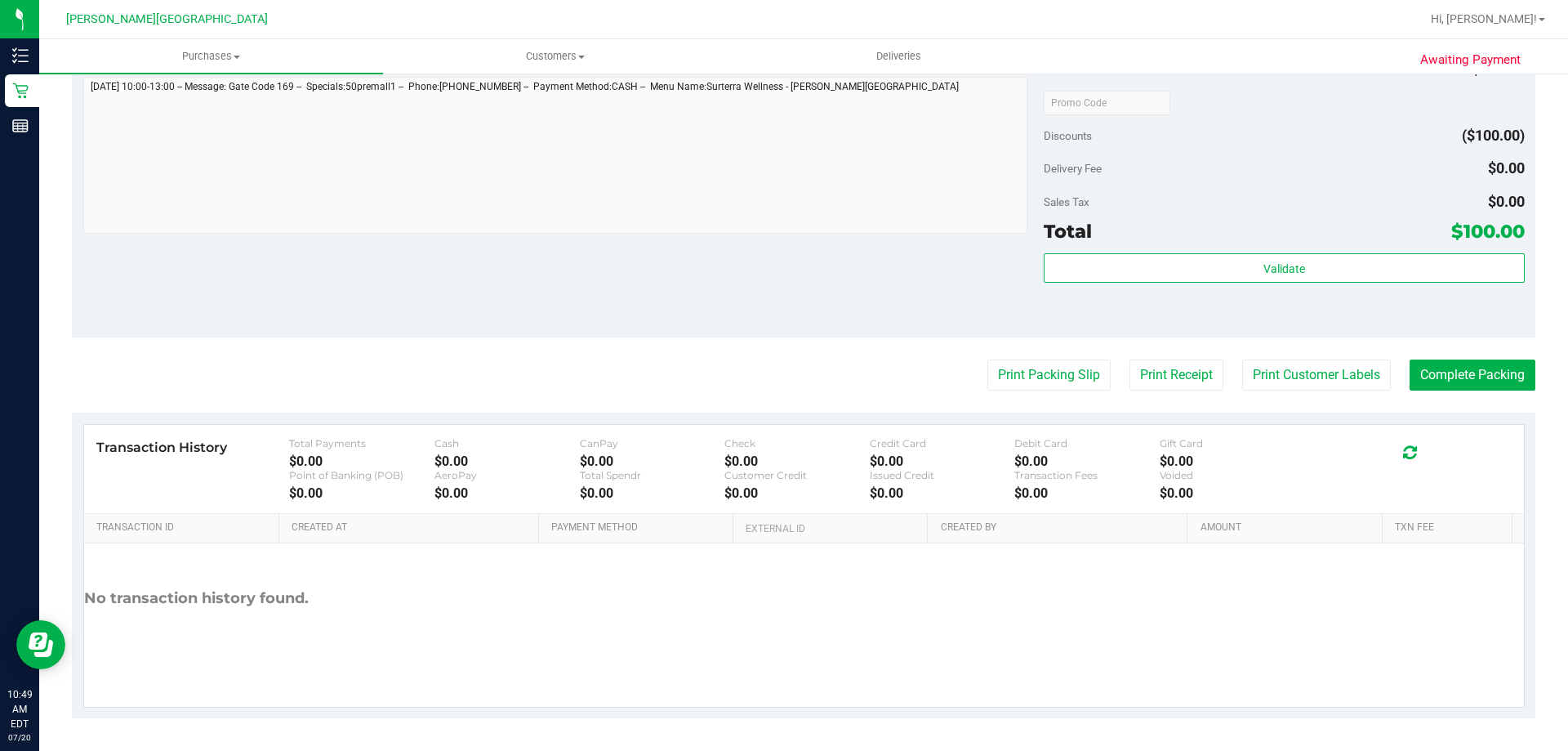 click on "Back
Edit Purchase
Cancel Purchase
View Profile
# 11658929
BioTrack ID:
-
Submitted
Needs review
Last Modified
[PERSON_NAME] API
[DATE] 5:58:54 AM EDT" at bounding box center (804, 110) 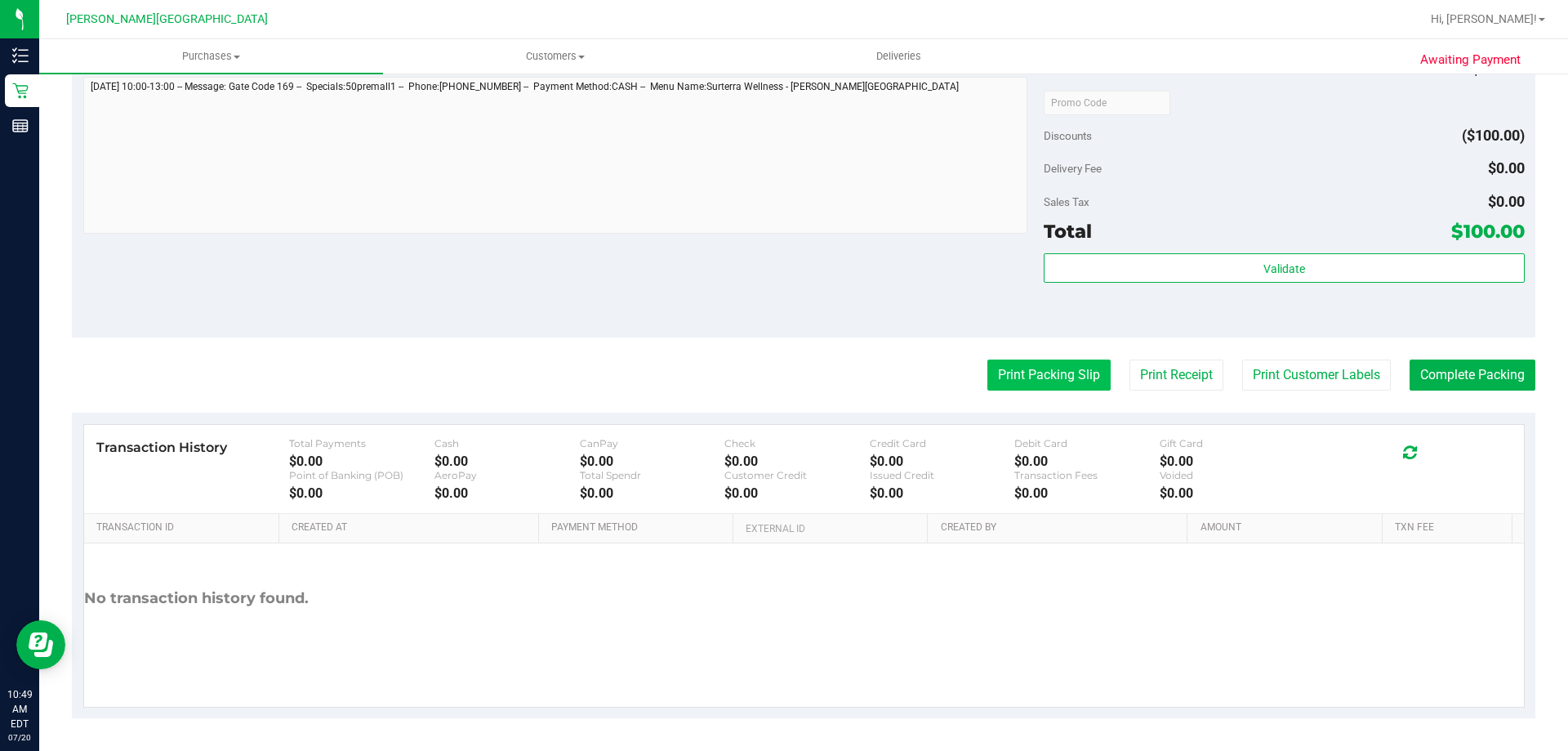 click on "Print Packing Slip" at bounding box center (1049, 375) 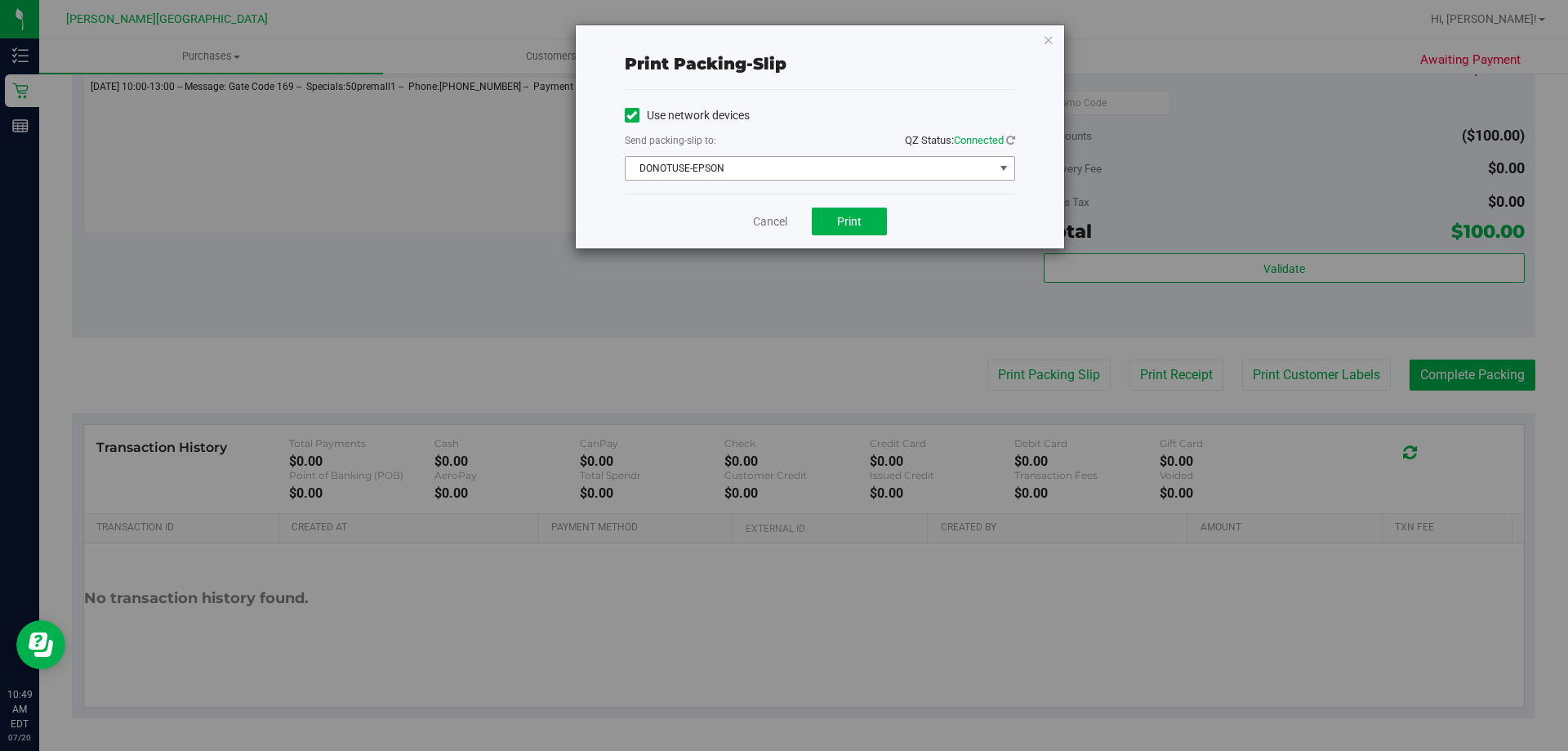 click on "DONOTUSE-EPSON" at bounding box center [809, 168] 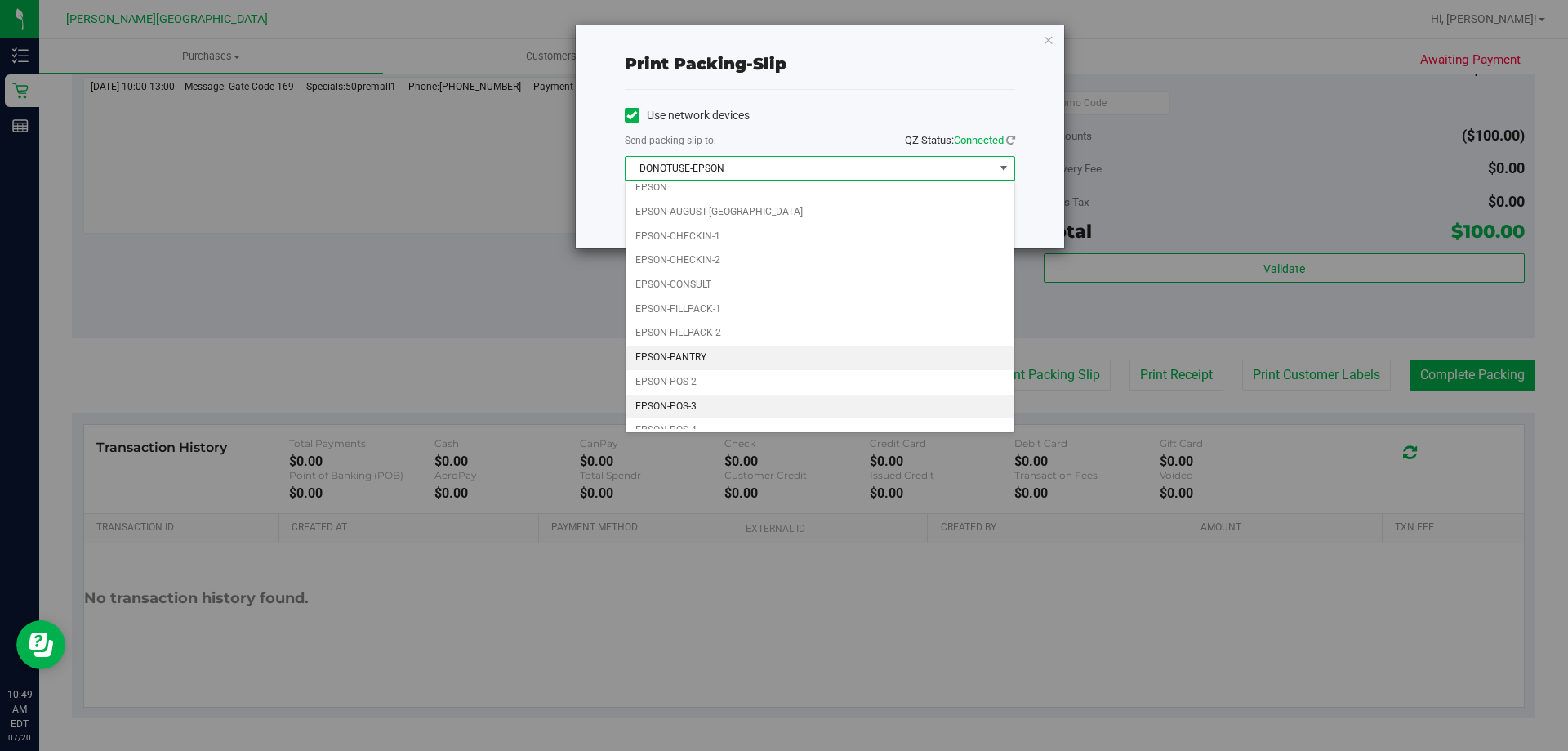 scroll, scrollTop: 47, scrollLeft: 0, axis: vertical 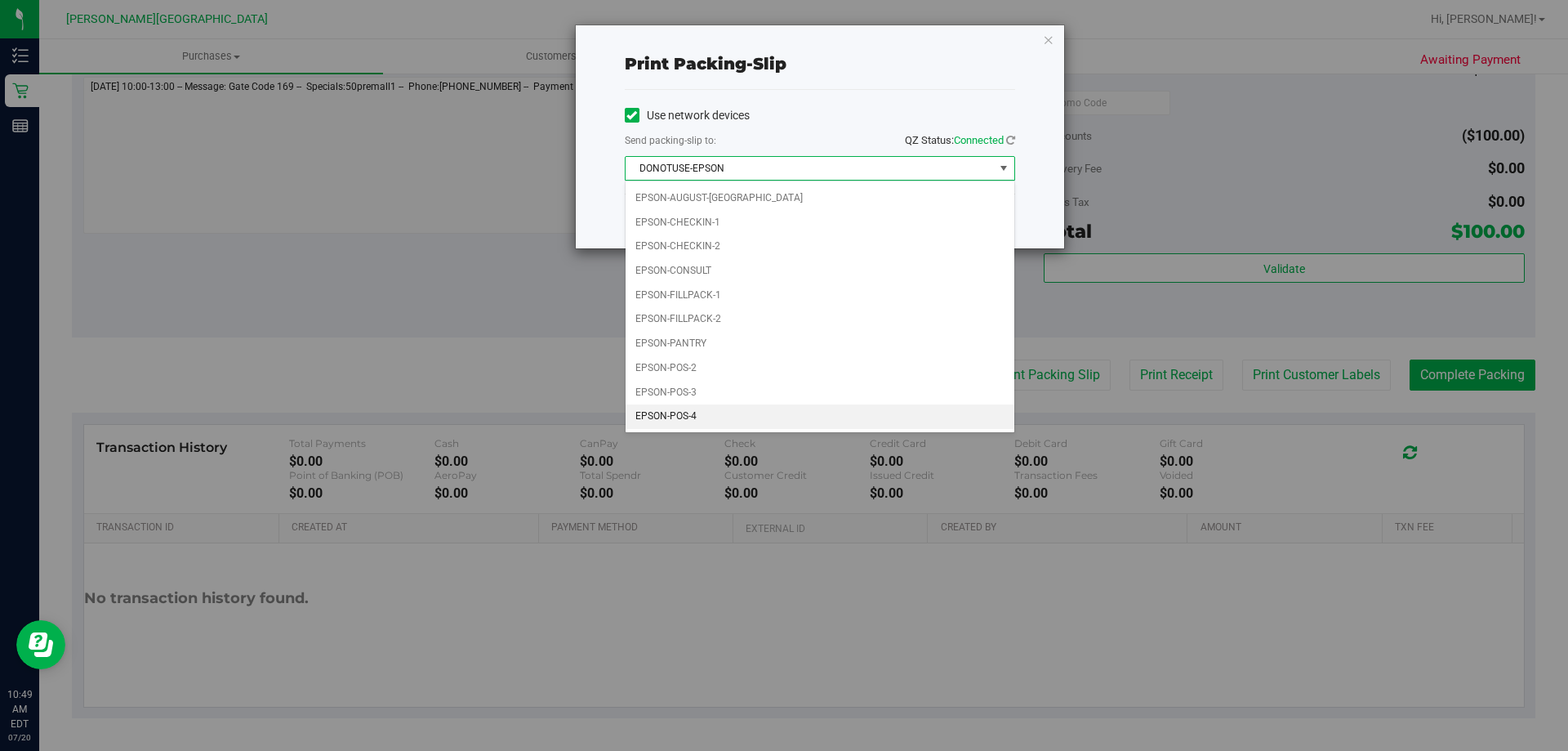 click on "EPSON-POS-4" at bounding box center [820, 417] 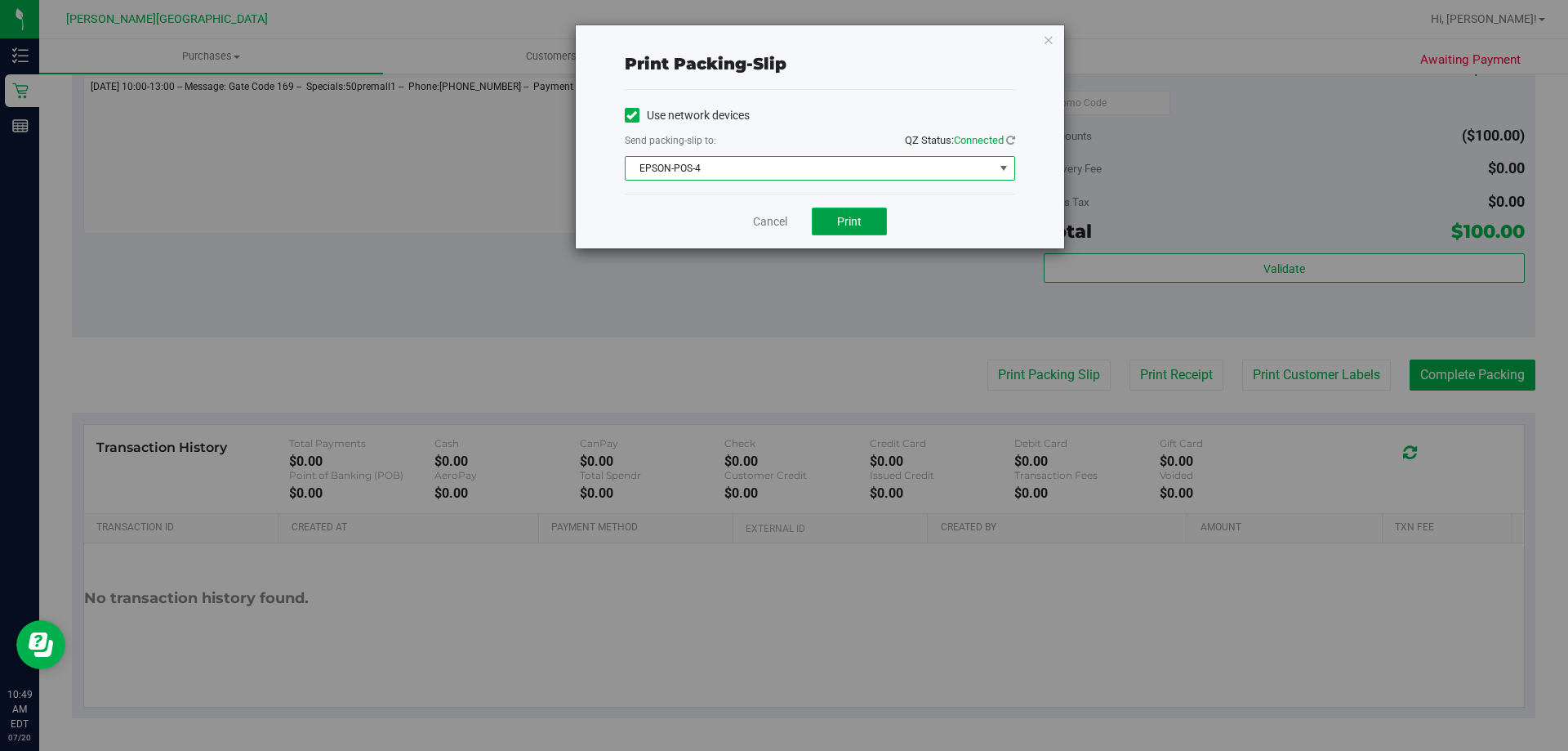 click on "Print" at bounding box center (849, 221) 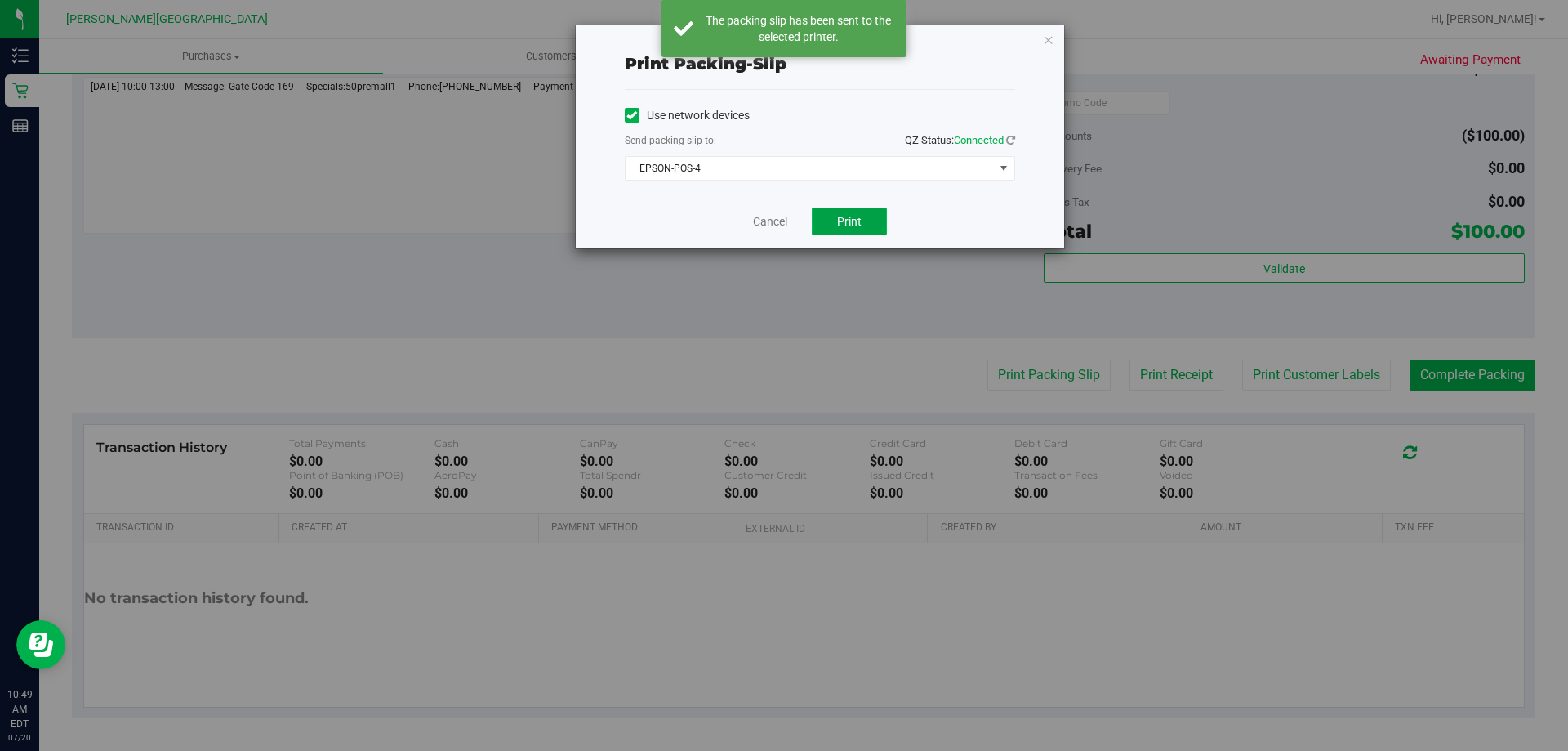 click on "Print" at bounding box center [849, 221] 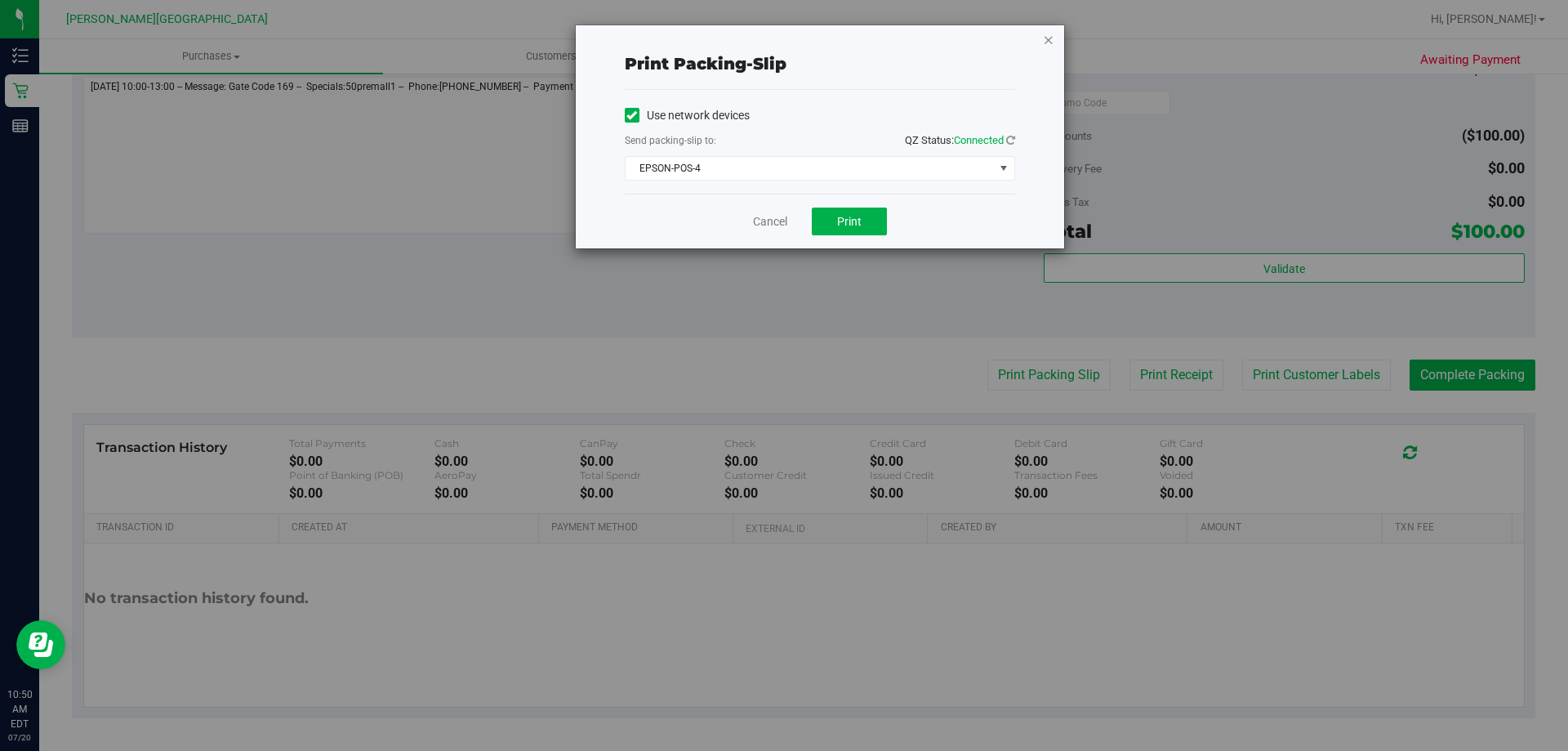 click at bounding box center (1049, 39) 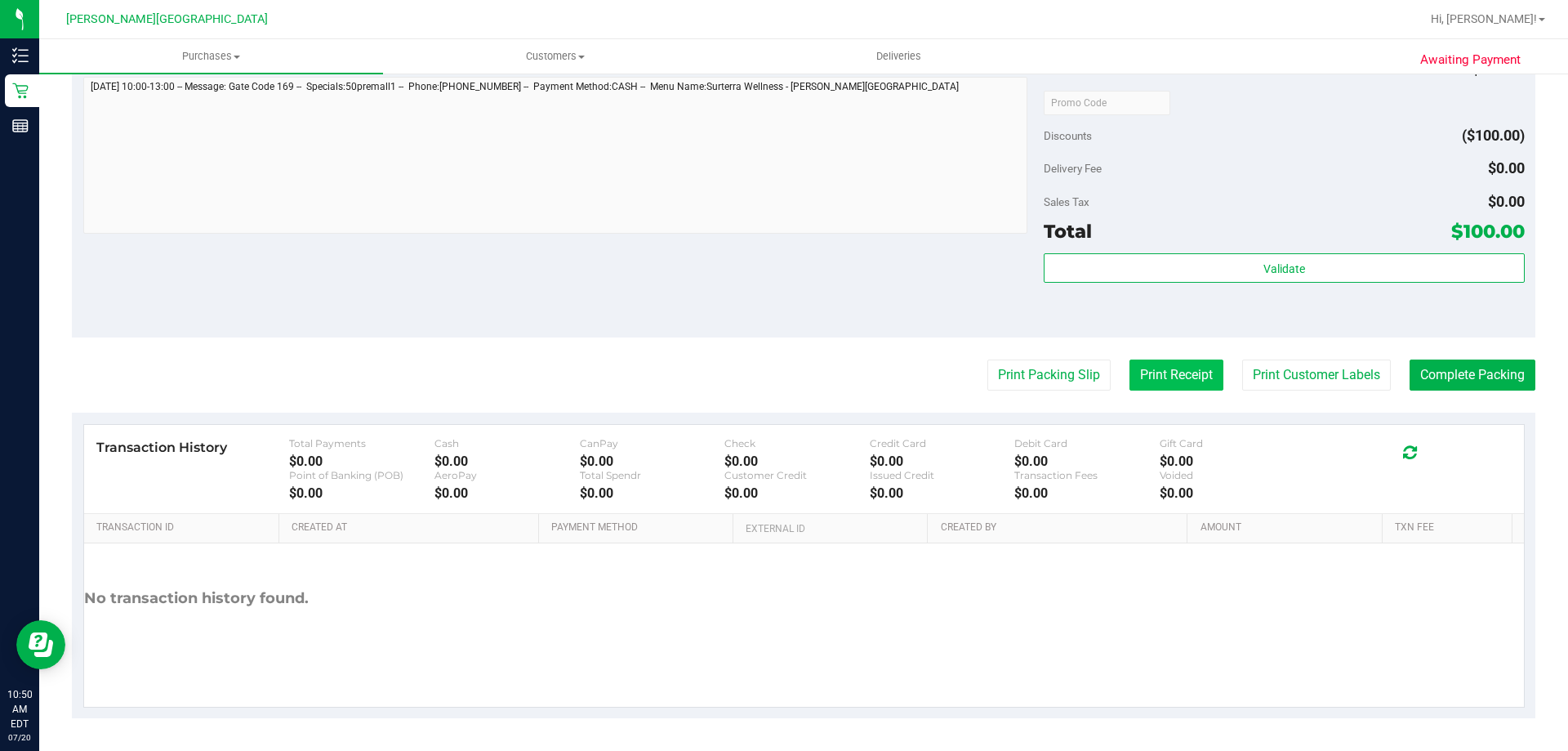 click on "Print Receipt" at bounding box center [1176, 375] 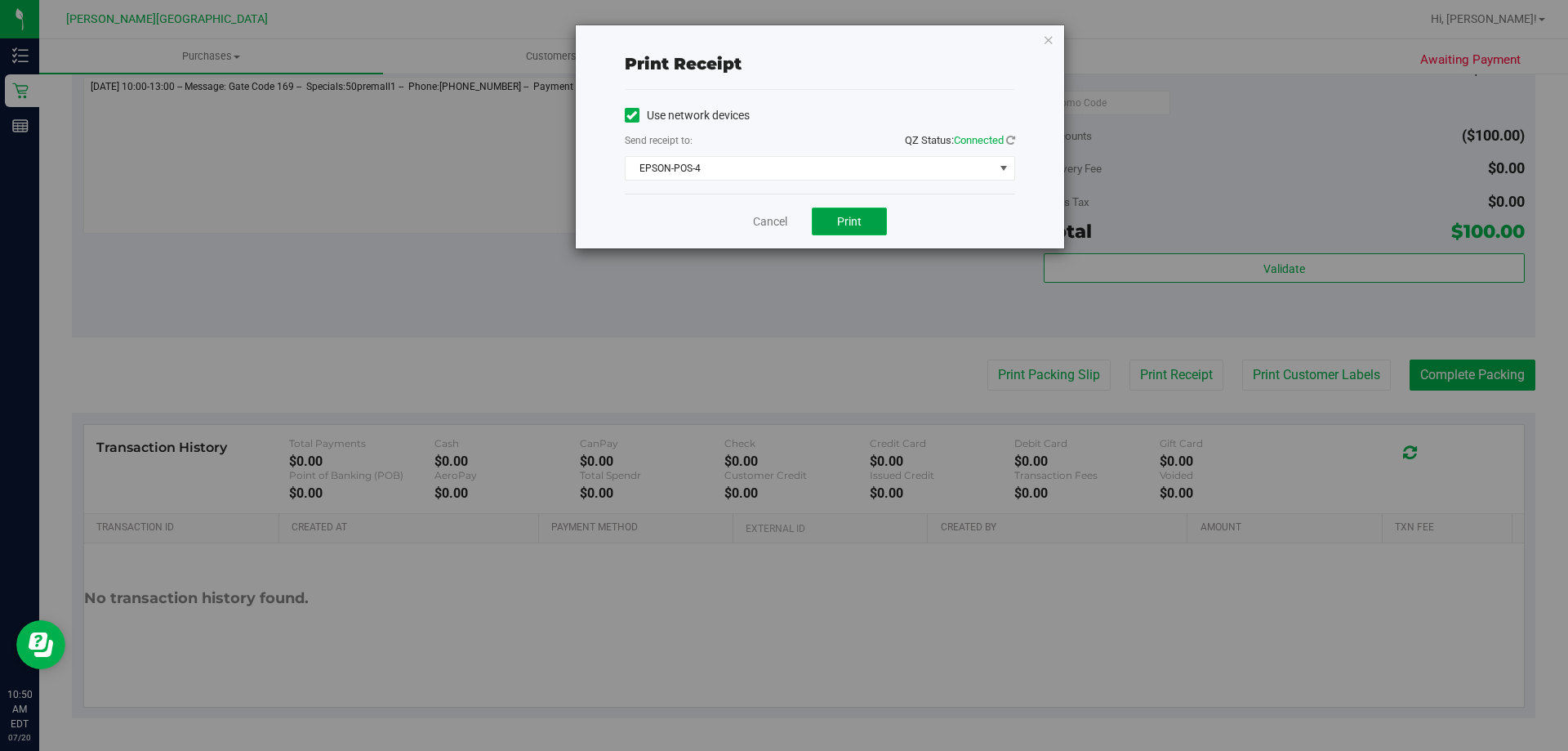 click on "Print" at bounding box center [849, 221] 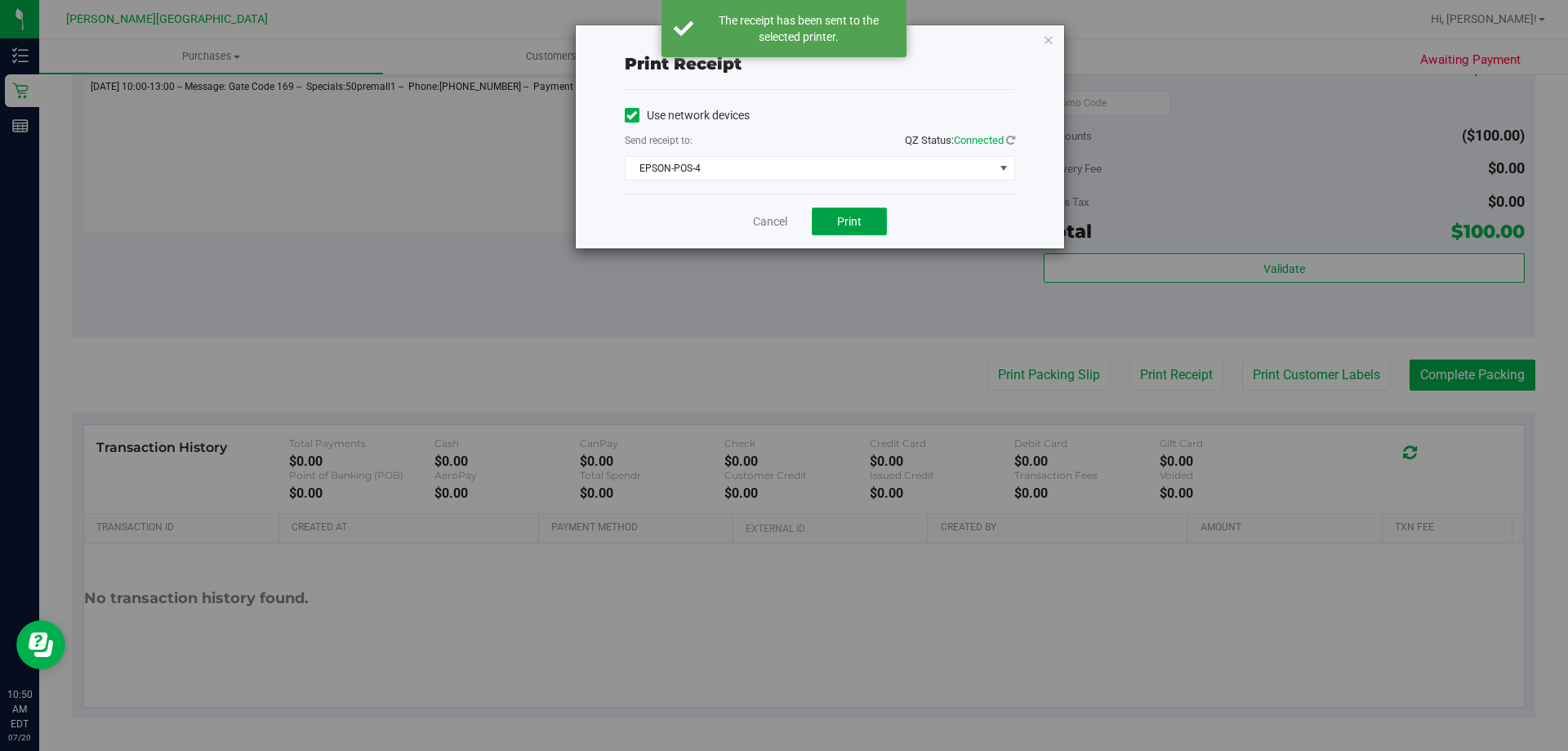 click on "Print" at bounding box center (849, 221) 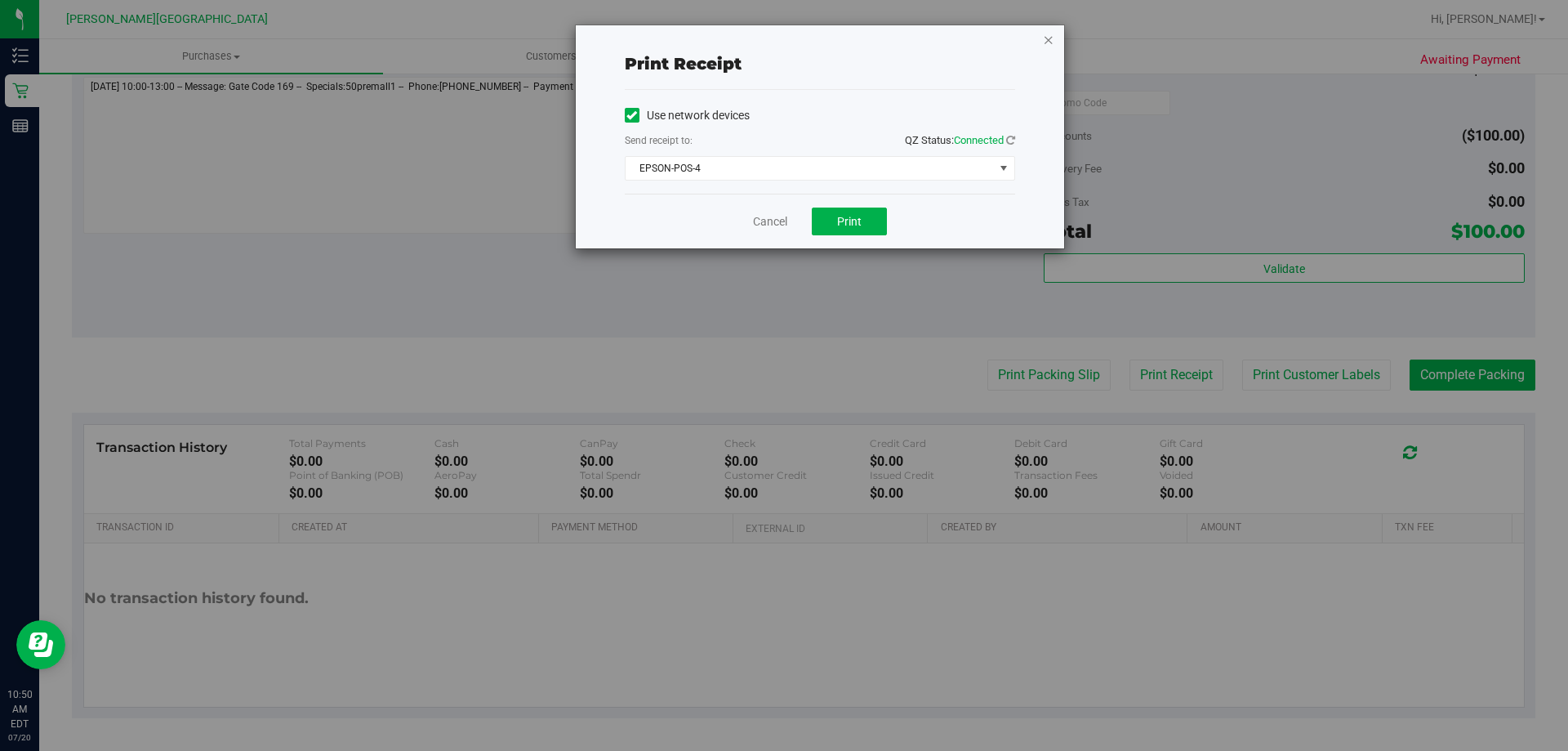 click at bounding box center [1049, 39] 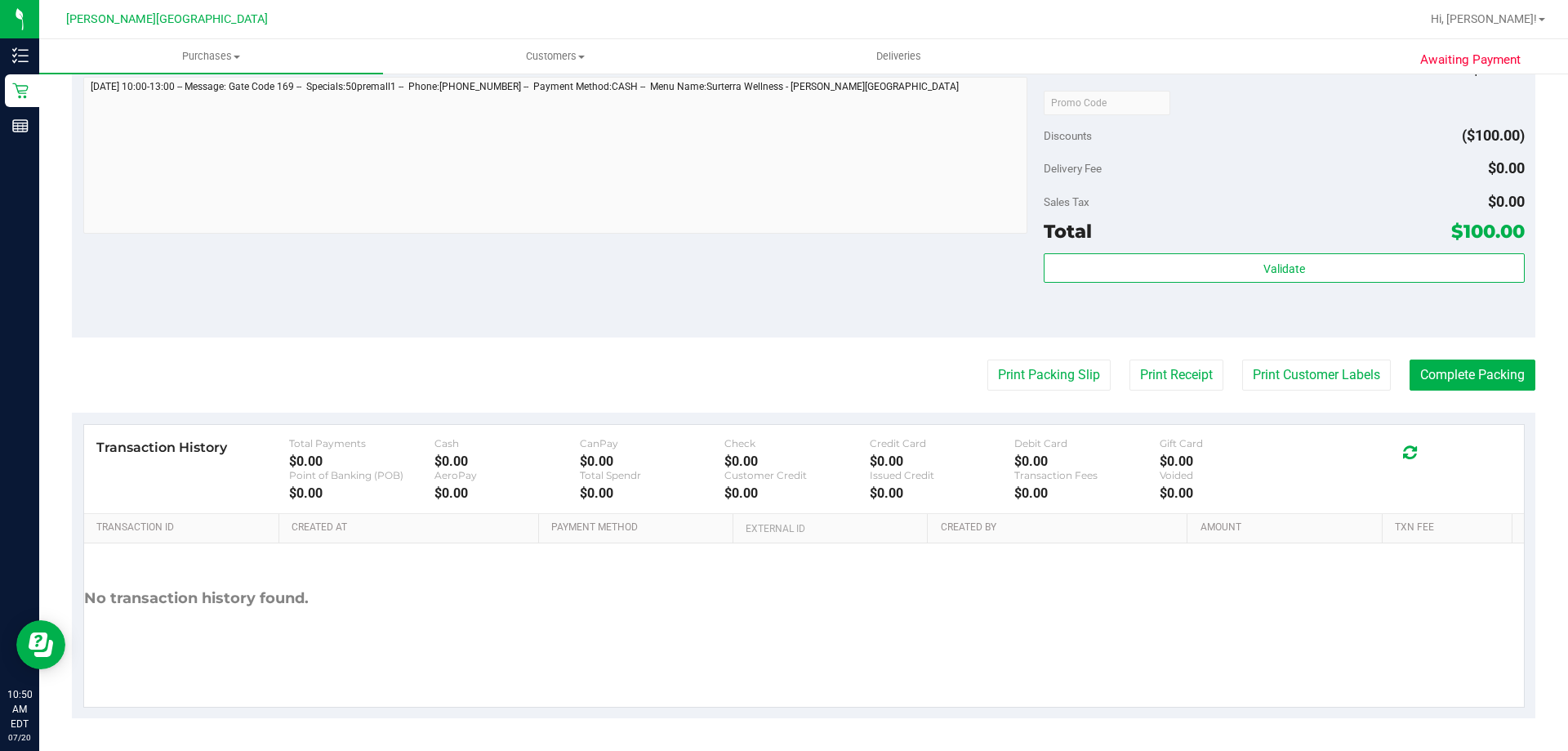 click on "Validate" at bounding box center [1284, 290] 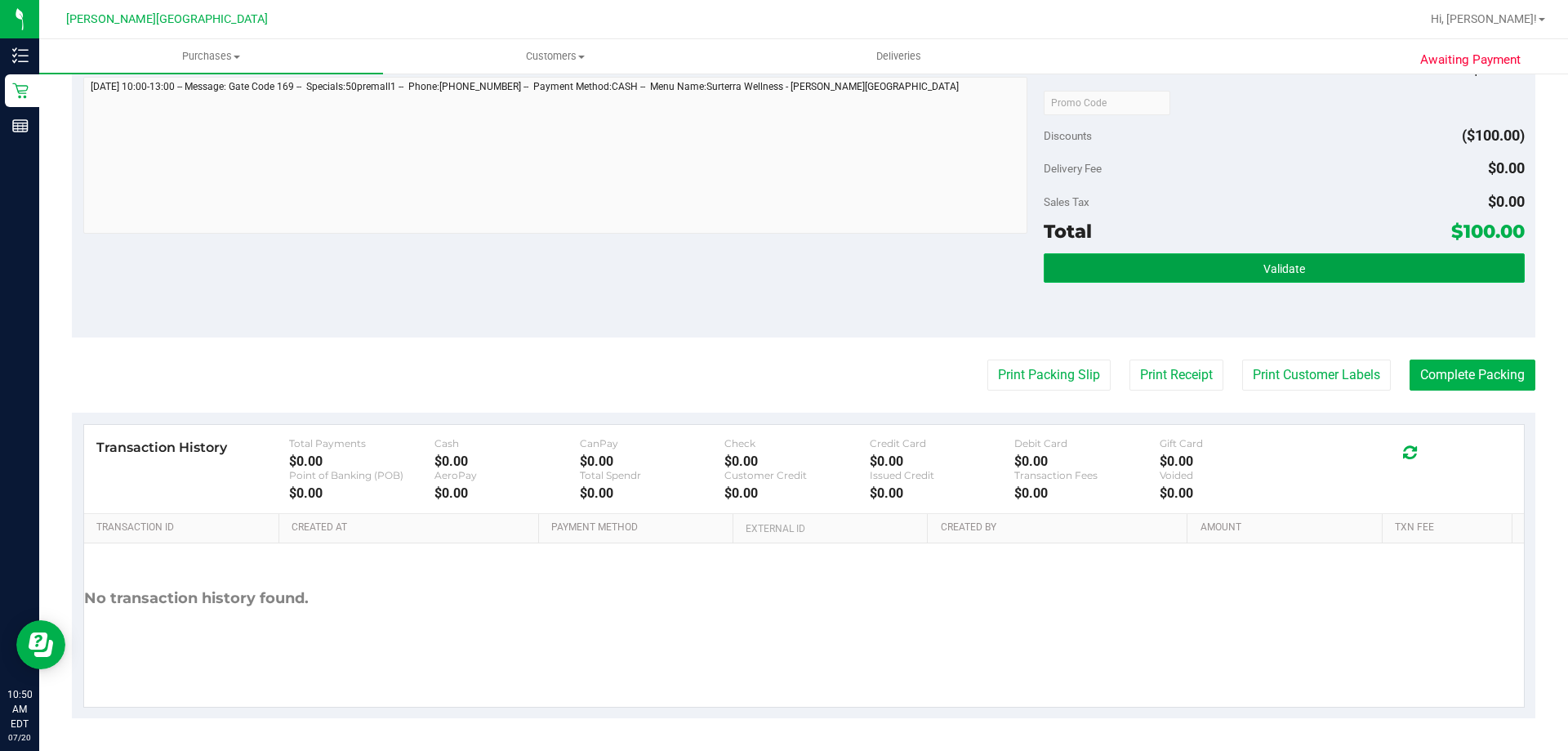 click on "Validate" at bounding box center [1284, 268] 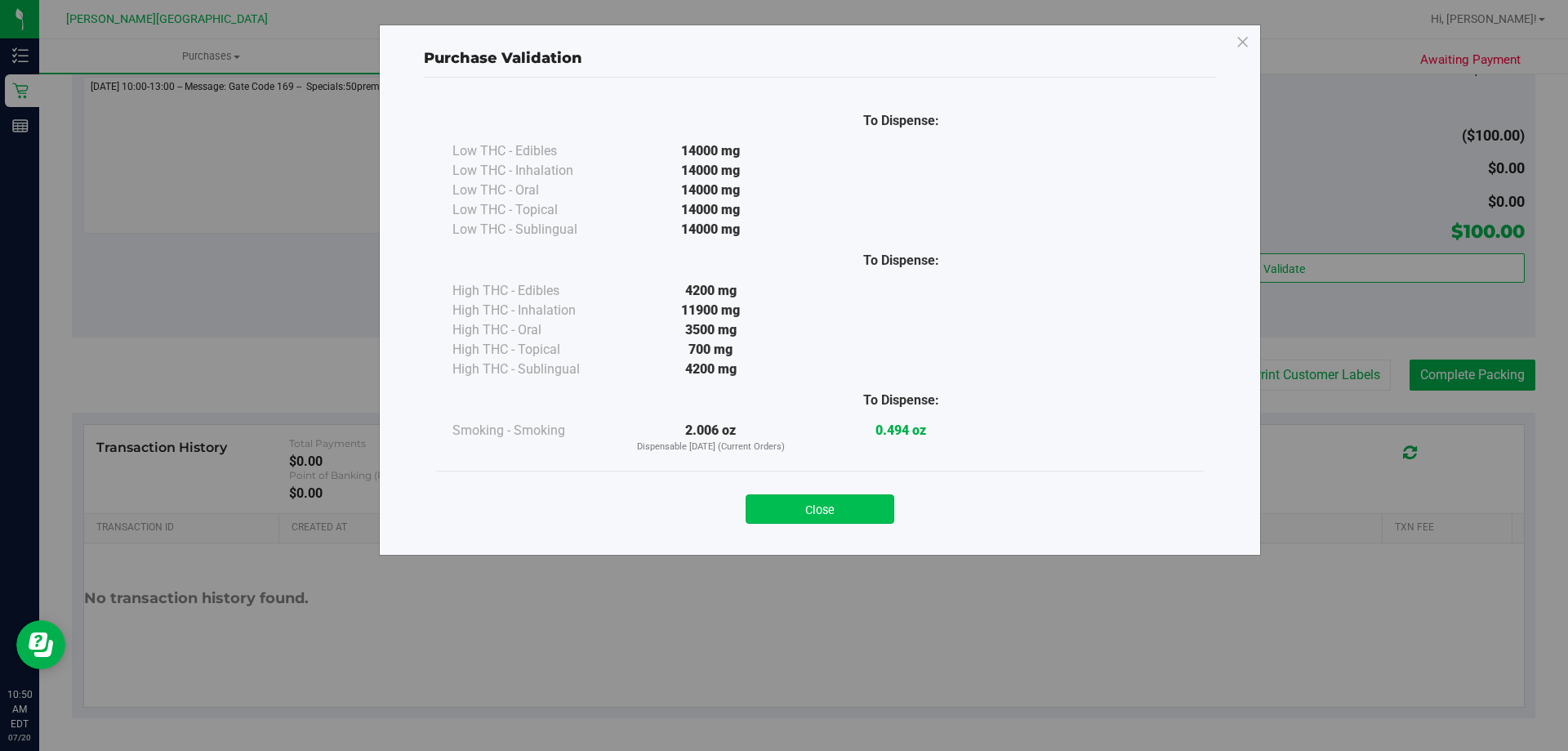 click on "Close" at bounding box center (820, 509) 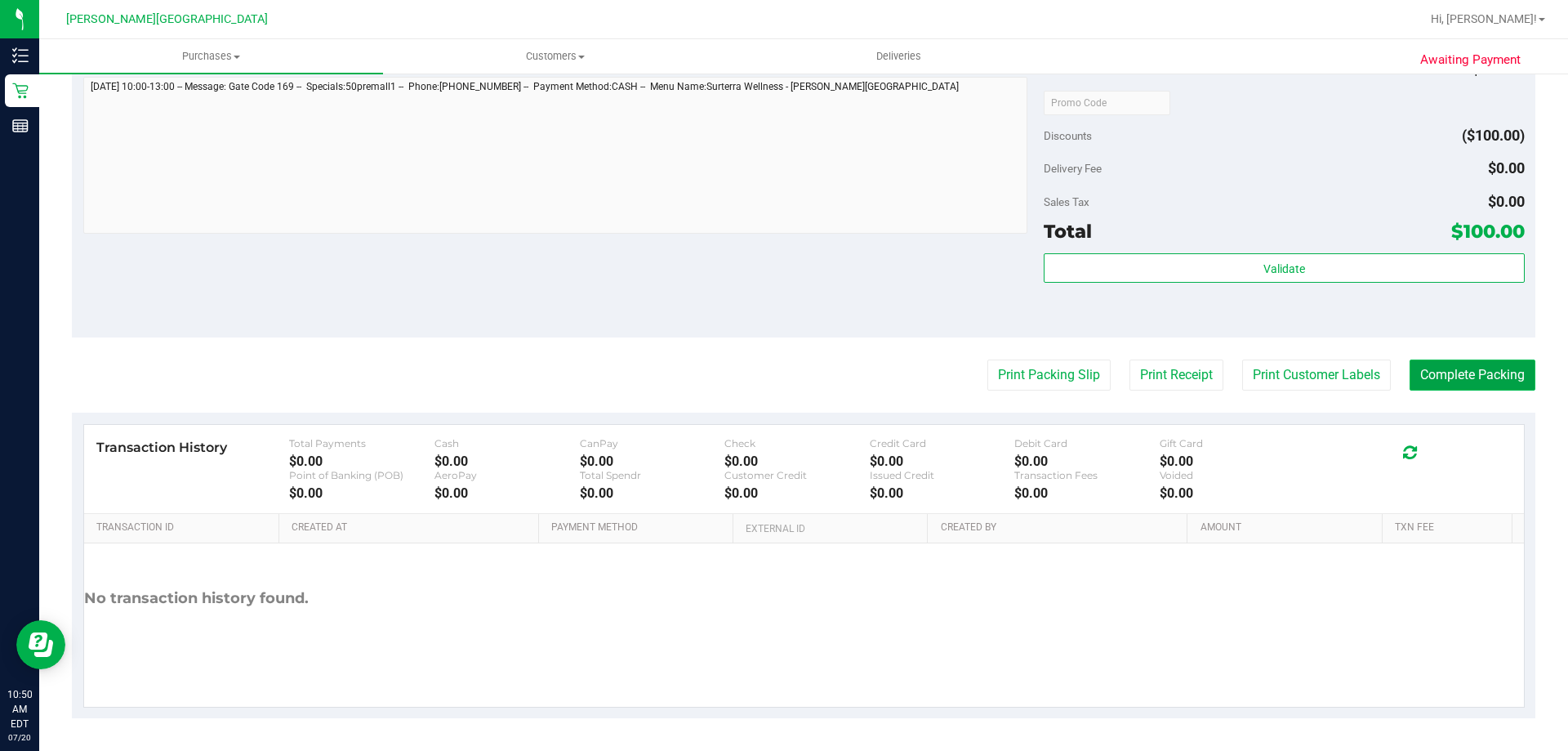 click on "Complete Packing" at bounding box center [1472, 375] 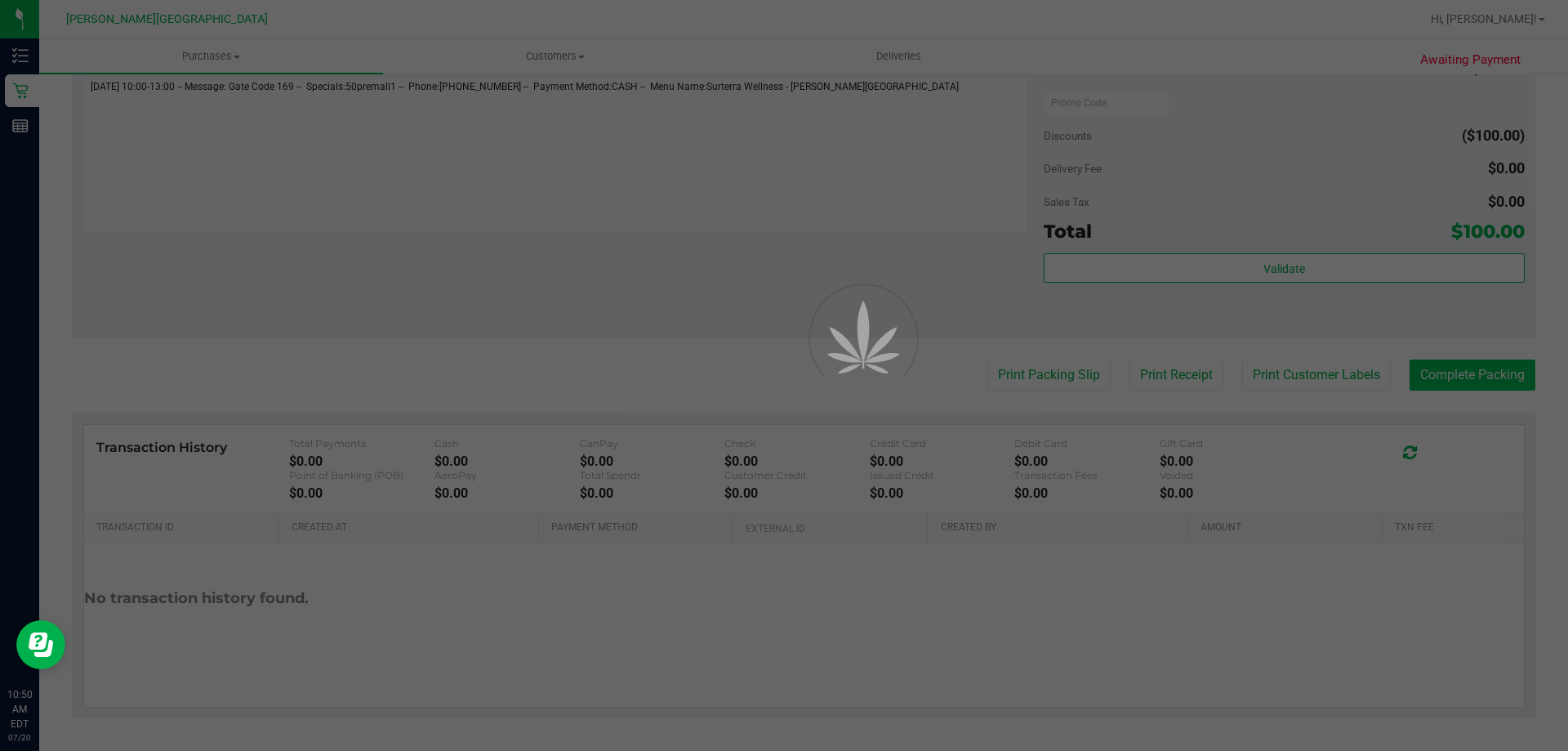 scroll, scrollTop: 0, scrollLeft: 0, axis: both 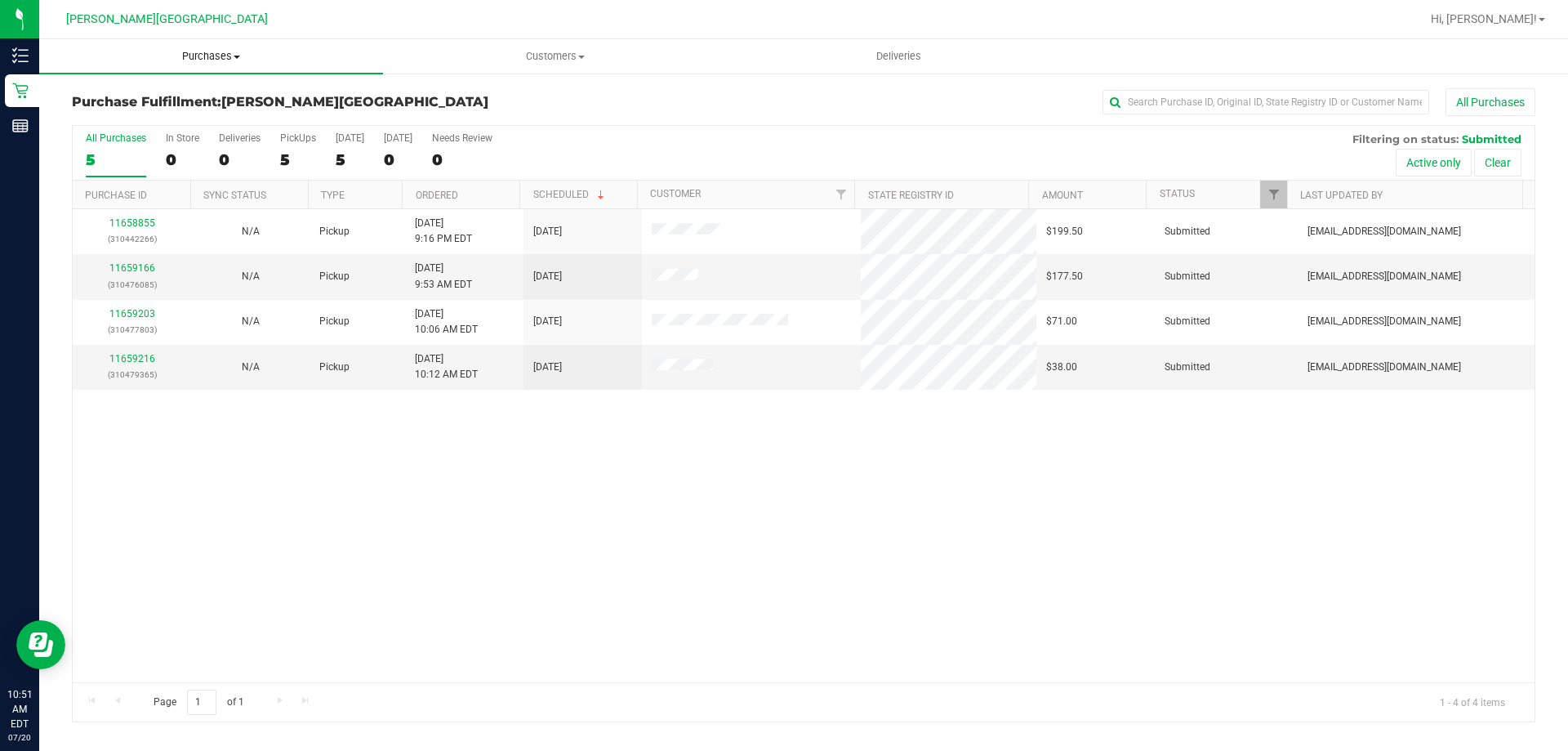 click on "Purchases
Summary of purchases
Fulfillment
All purchases" at bounding box center (211, 56) 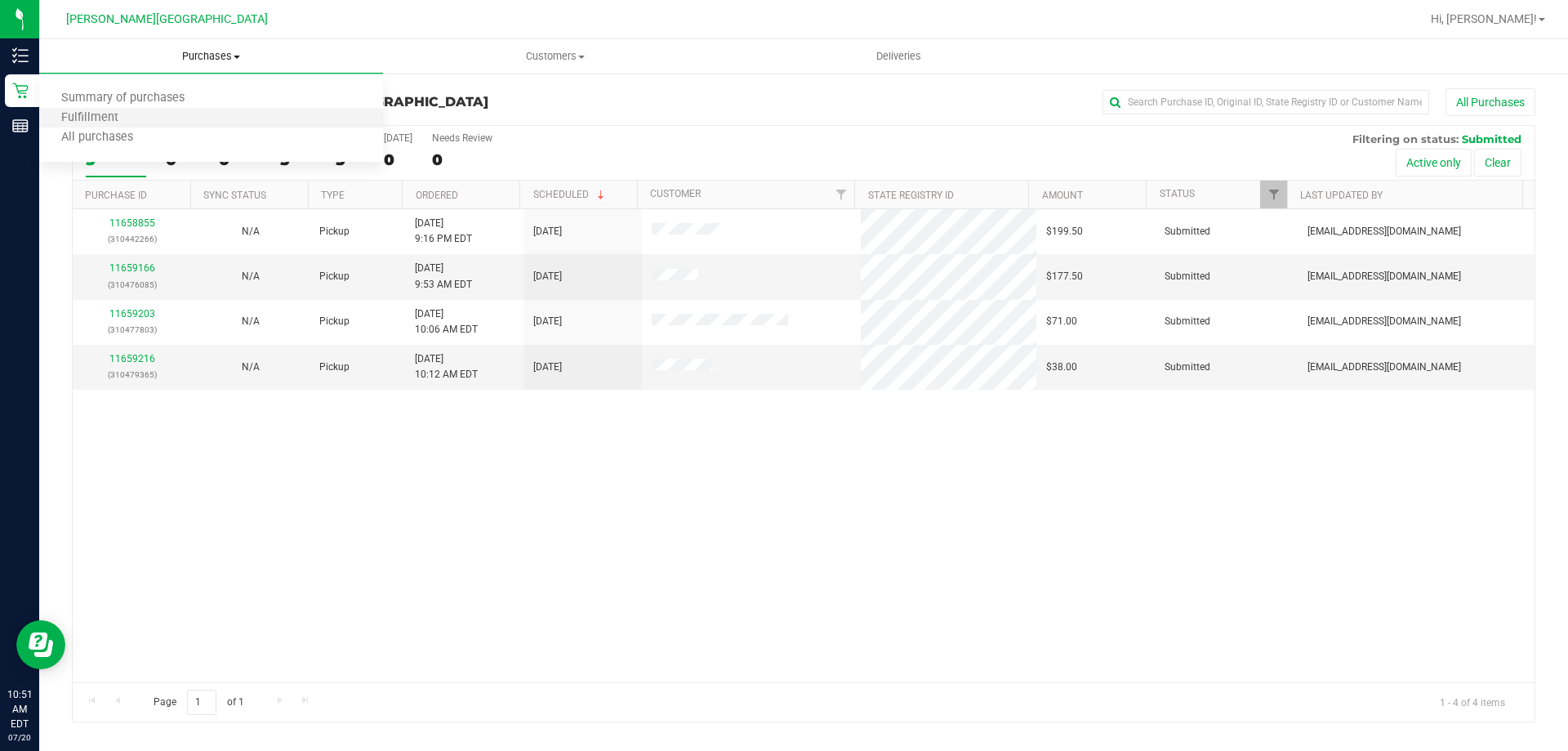 click on "Fulfillment" at bounding box center (211, 118) 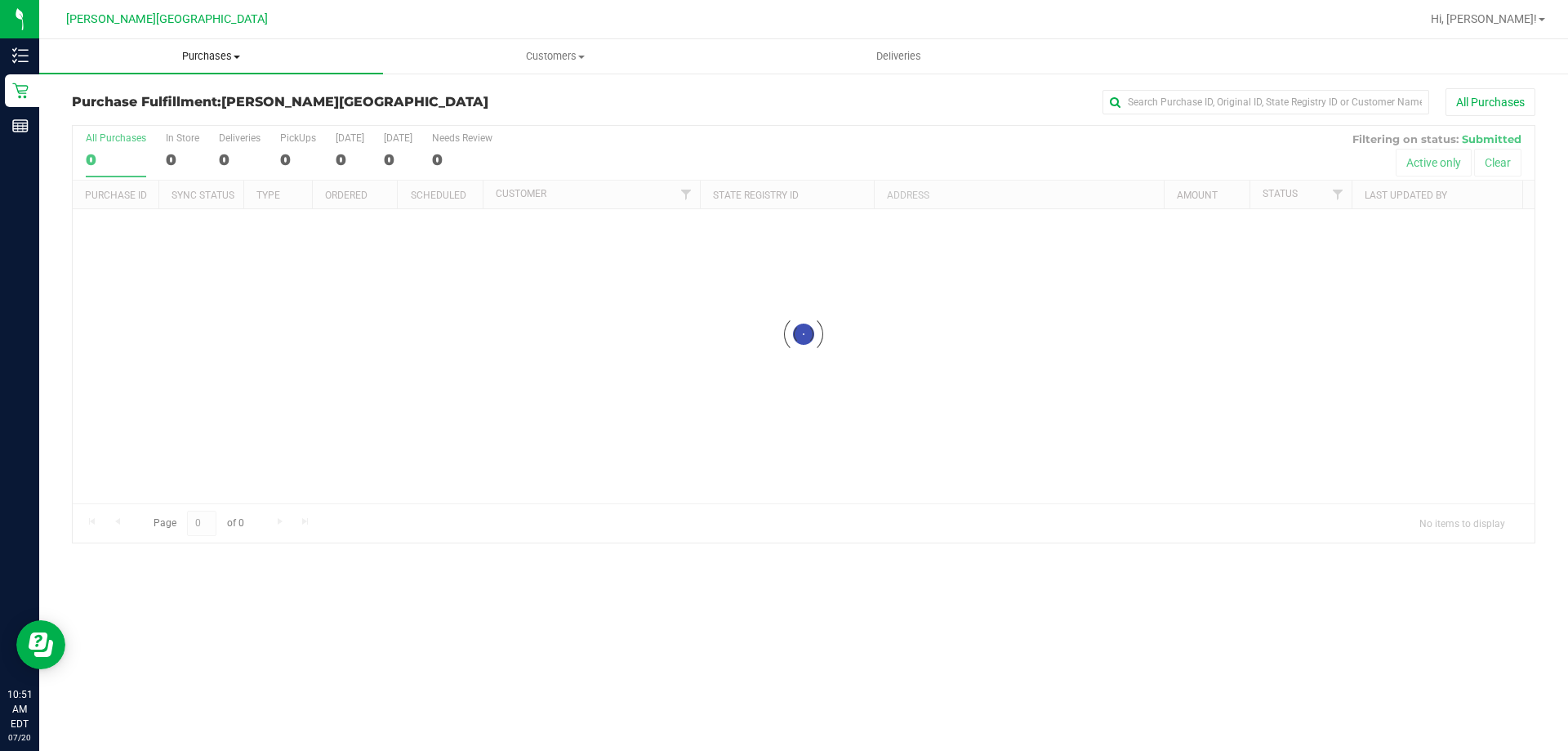 click on "Purchases" at bounding box center [211, 56] 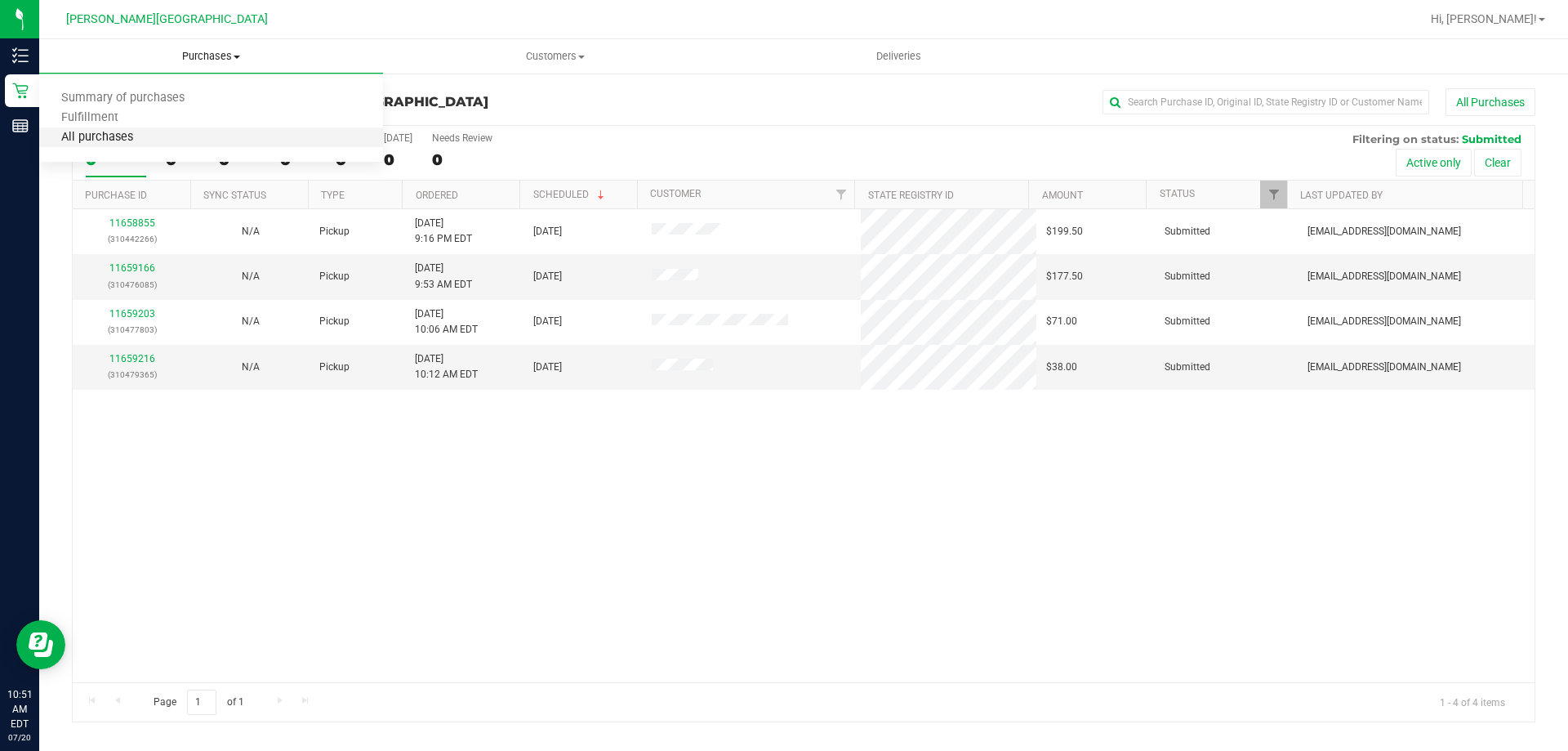 click on "All purchases" at bounding box center [97, 137] 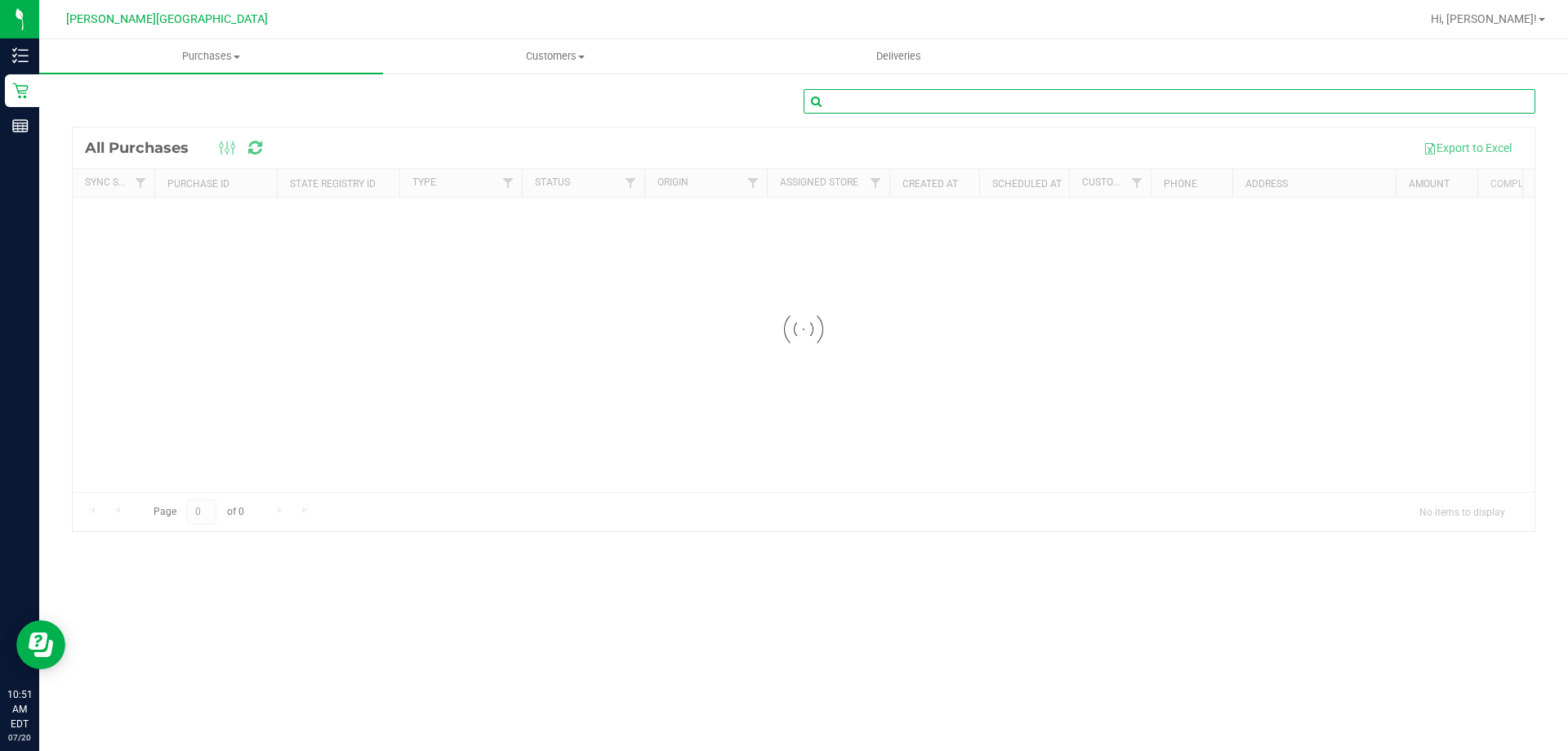 click at bounding box center [1169, 101] 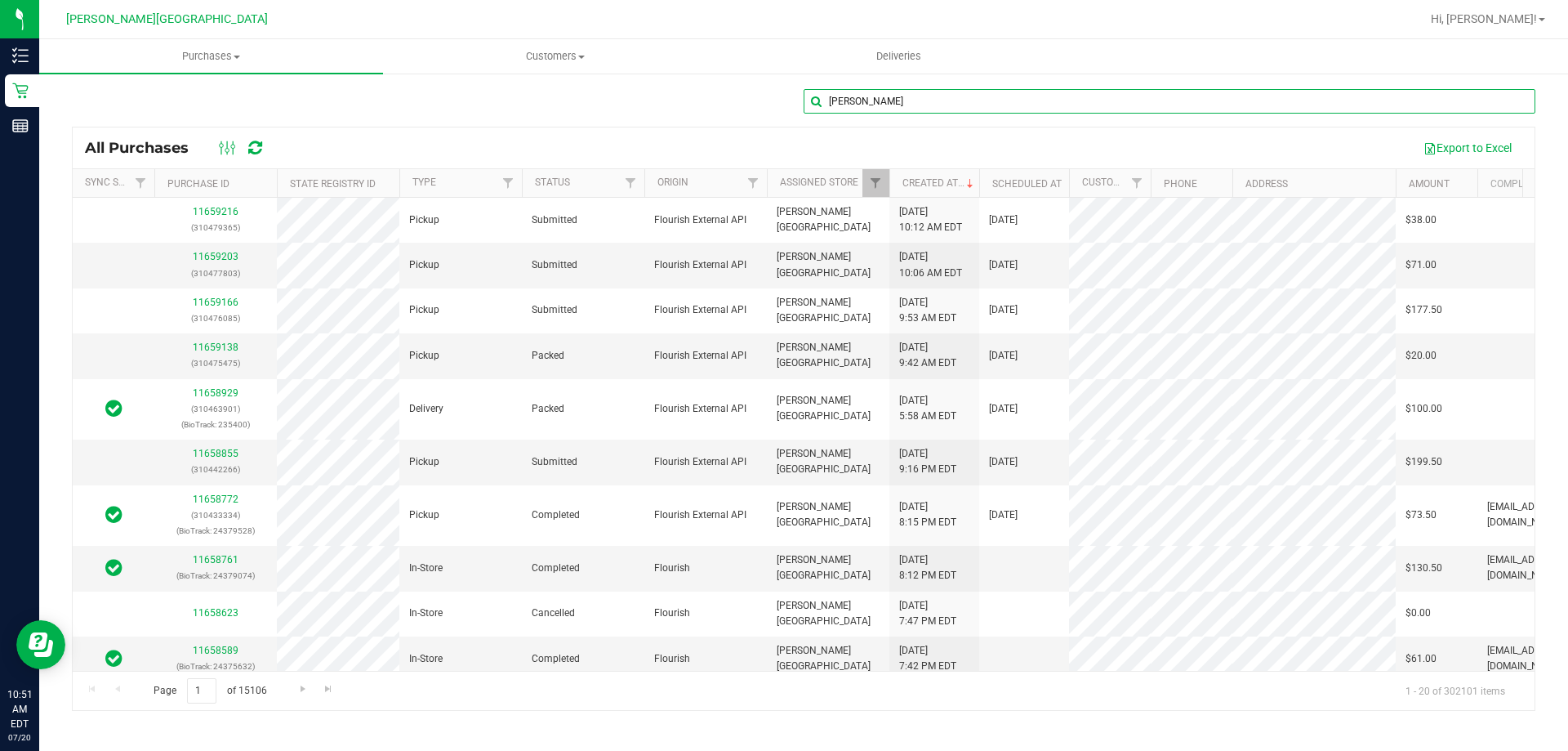 type on "[PERSON_NAME]" 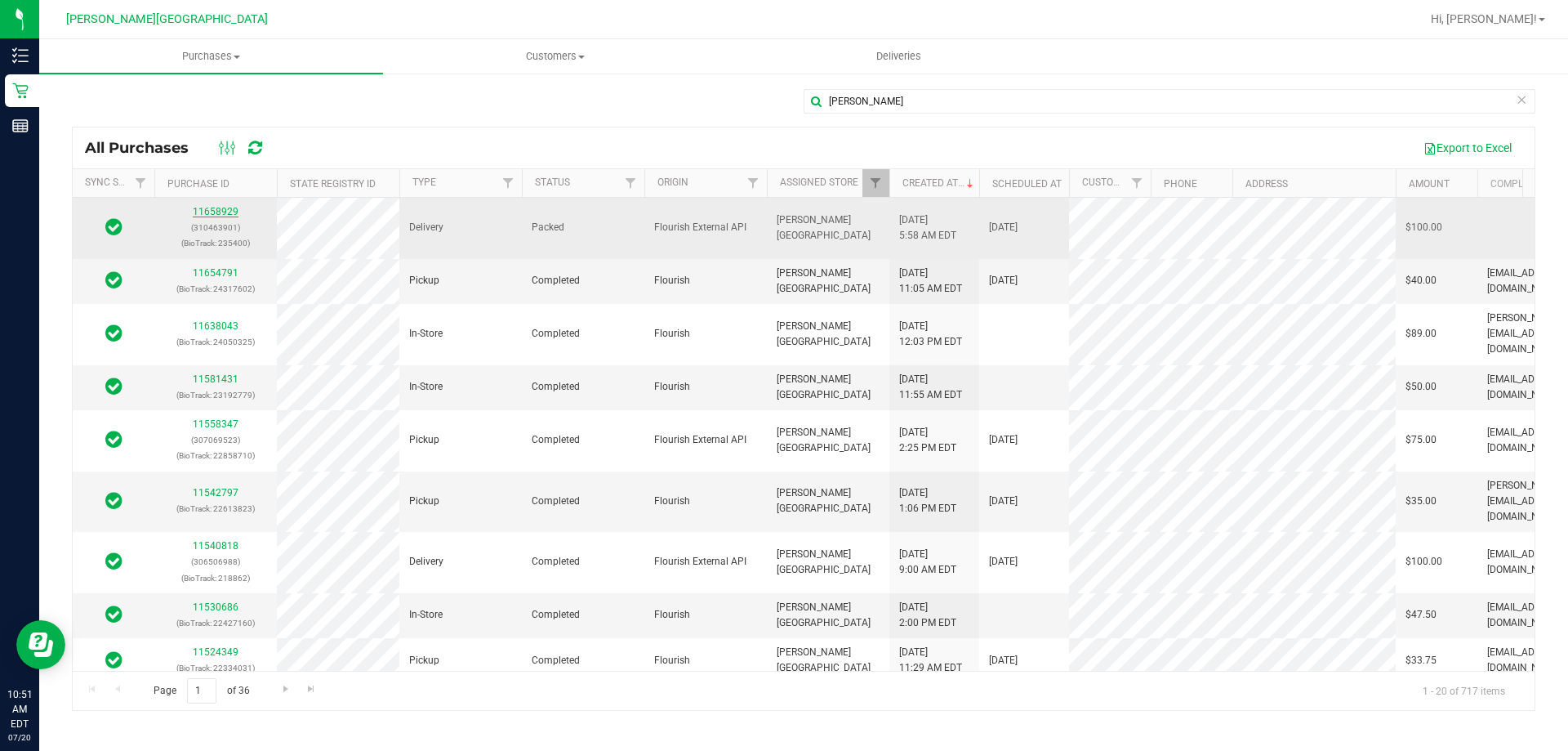 click on "11658929" at bounding box center [216, 212] 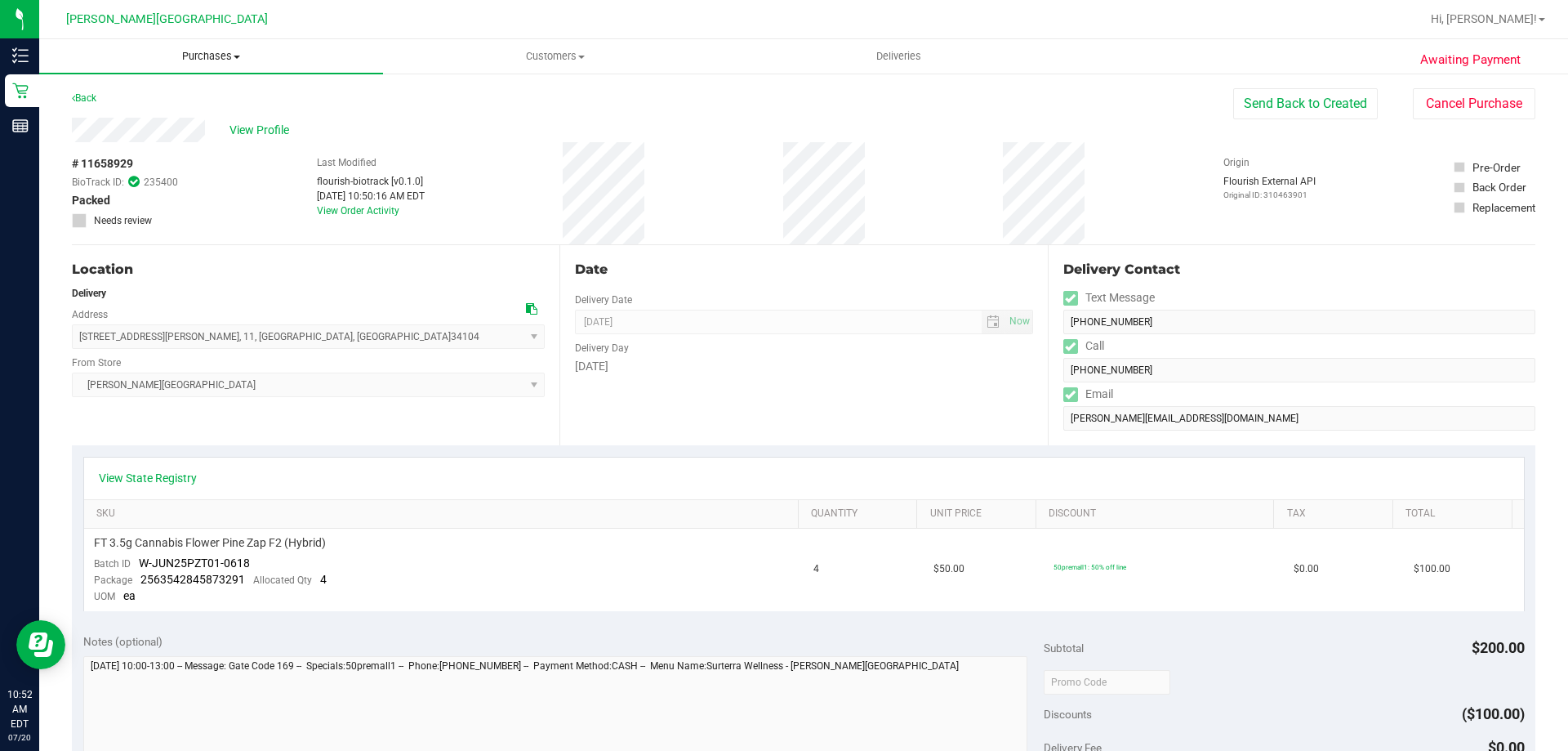 drag, startPoint x: 231, startPoint y: 54, endPoint x: 233, endPoint y: 80, distance: 26.07681 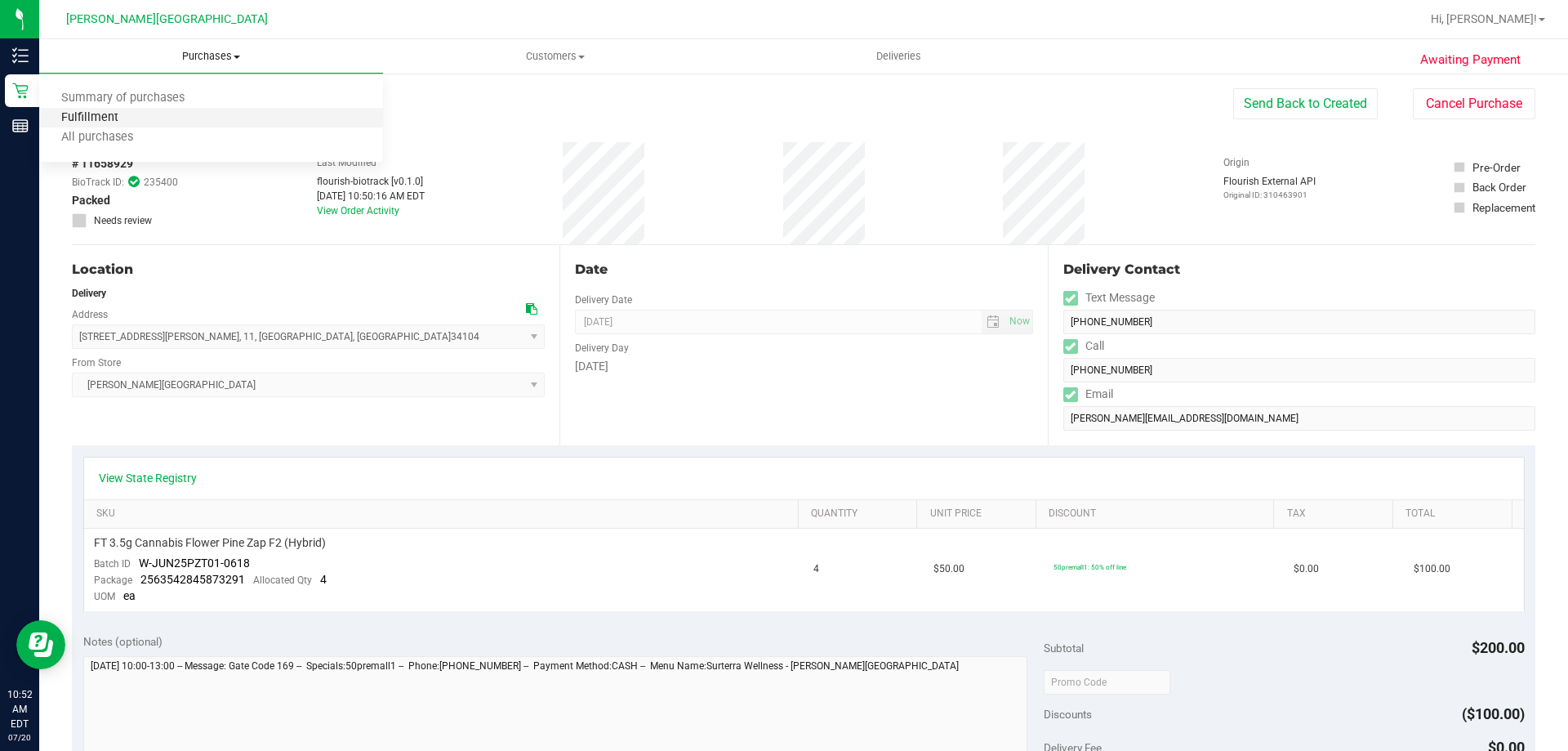 click on "Fulfillment" at bounding box center [90, 118] 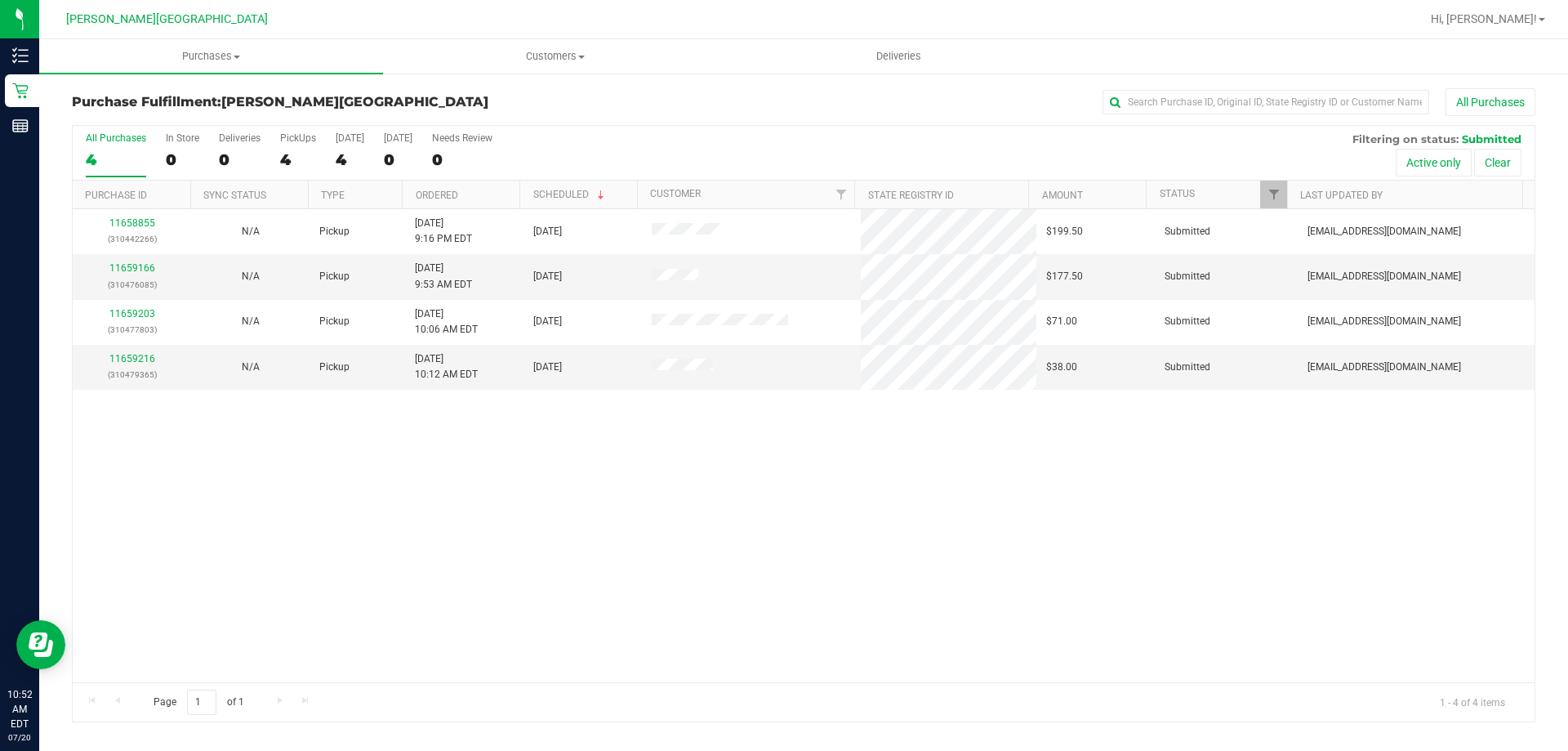 click on "11658855
(310442266)
N/A
Pickup [DATE] 9:16 PM EDT 7/20/2025
$199.50
Submitted [EMAIL_ADDRESS][DOMAIN_NAME]
11659166
(310476085)
N/A
Pickup [DATE] 9:53 AM EDT 7/20/2025
$177.50
Submitted [EMAIL_ADDRESS][DOMAIN_NAME]
11659203
(310477803)
N/A
Pickup [DATE] 10:06 AM EDT 7/20/2025
$71.00
Submitted [EMAIL_ADDRESS][DOMAIN_NAME]
11659216" at bounding box center (804, 445) 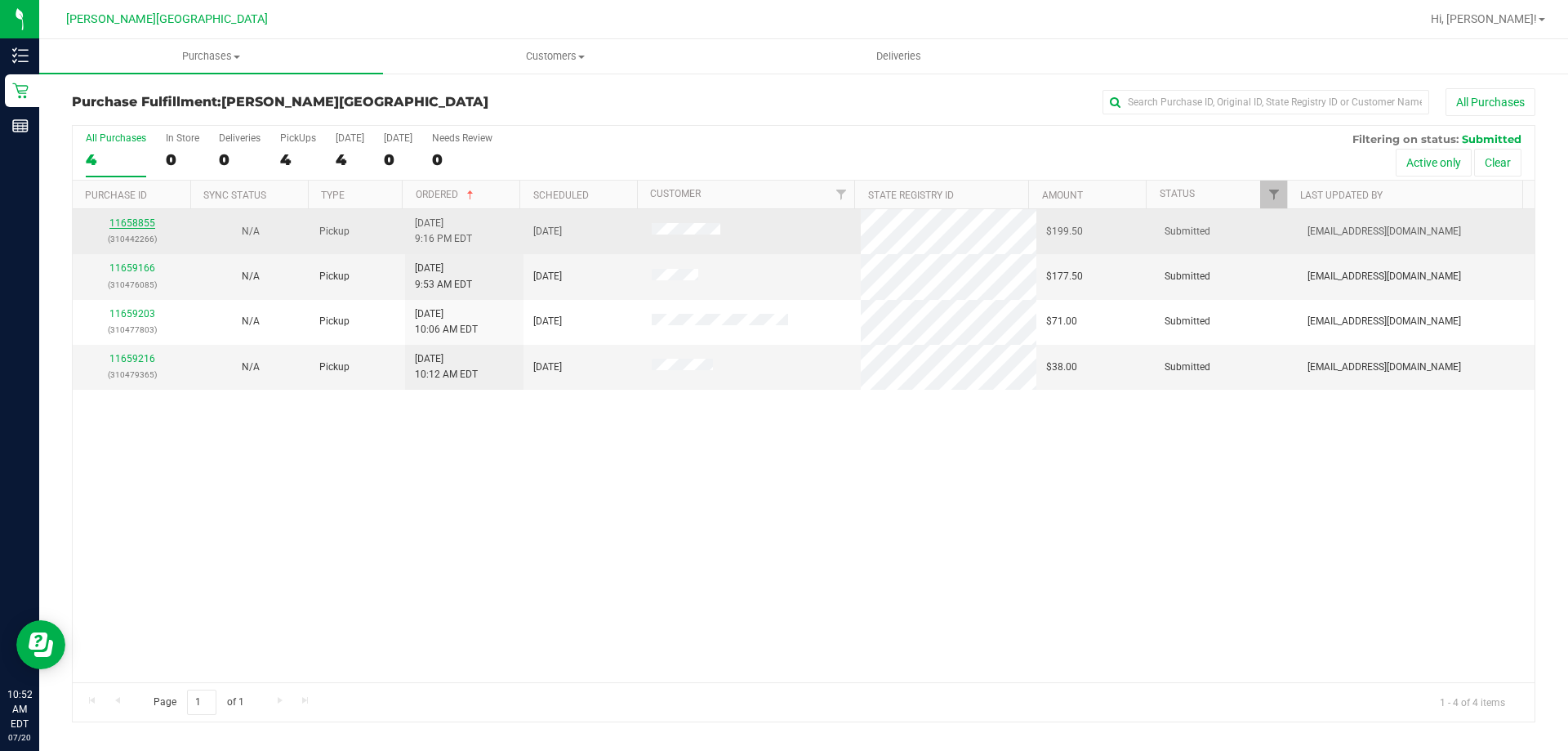 click on "11658855" at bounding box center (132, 223) 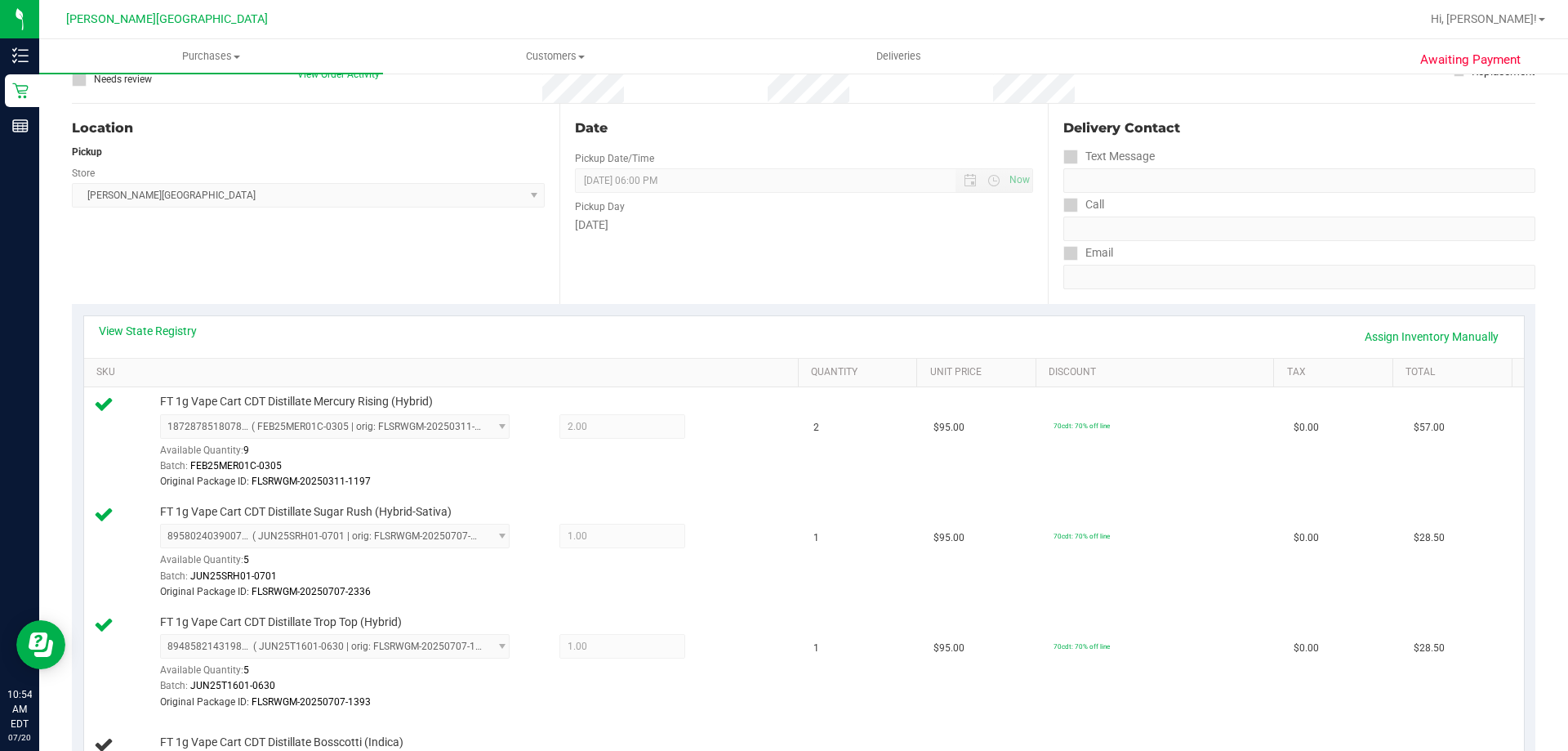 scroll, scrollTop: 0, scrollLeft: 0, axis: both 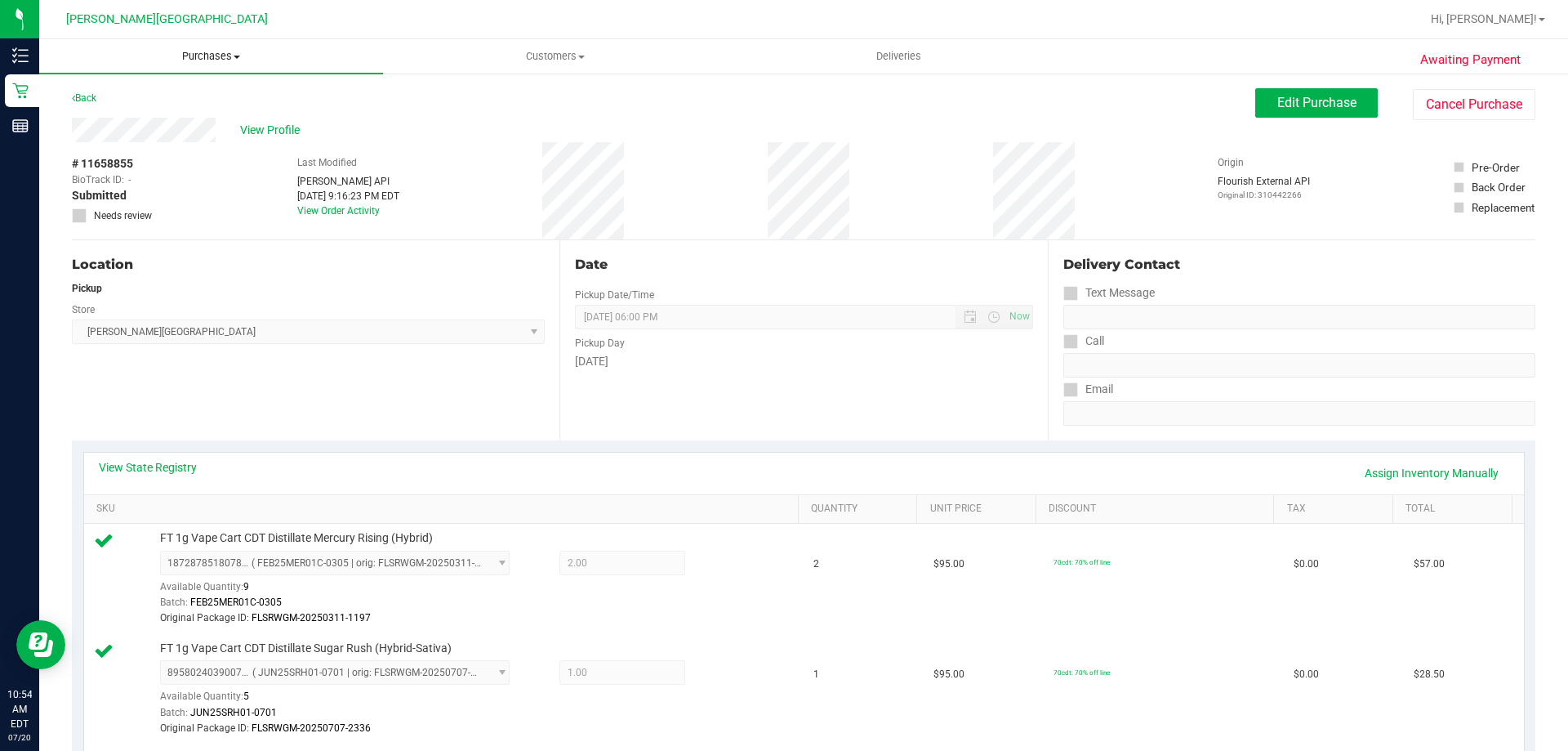 click on "Purchases" at bounding box center [211, 56] 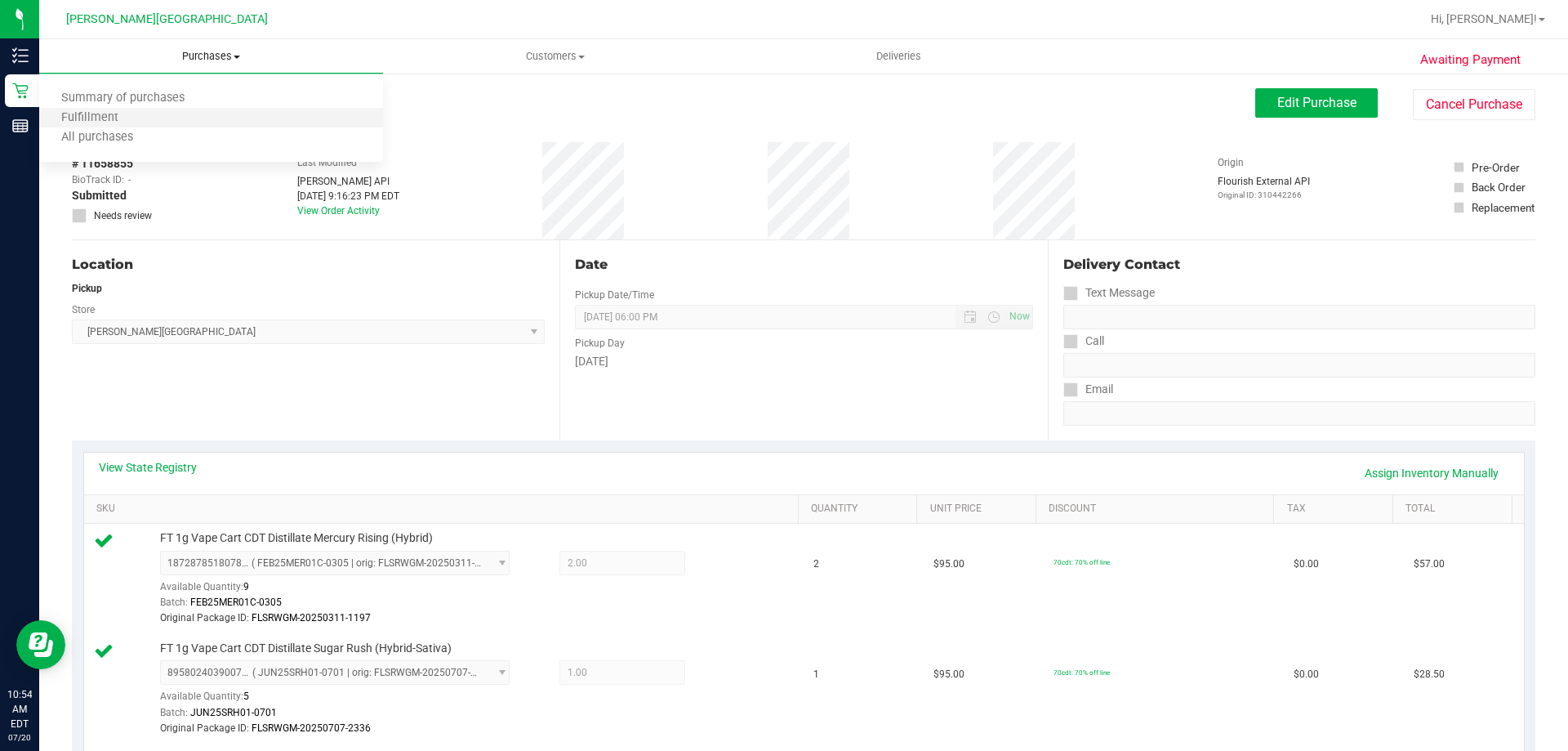 click on "Fulfillment" at bounding box center [211, 118] 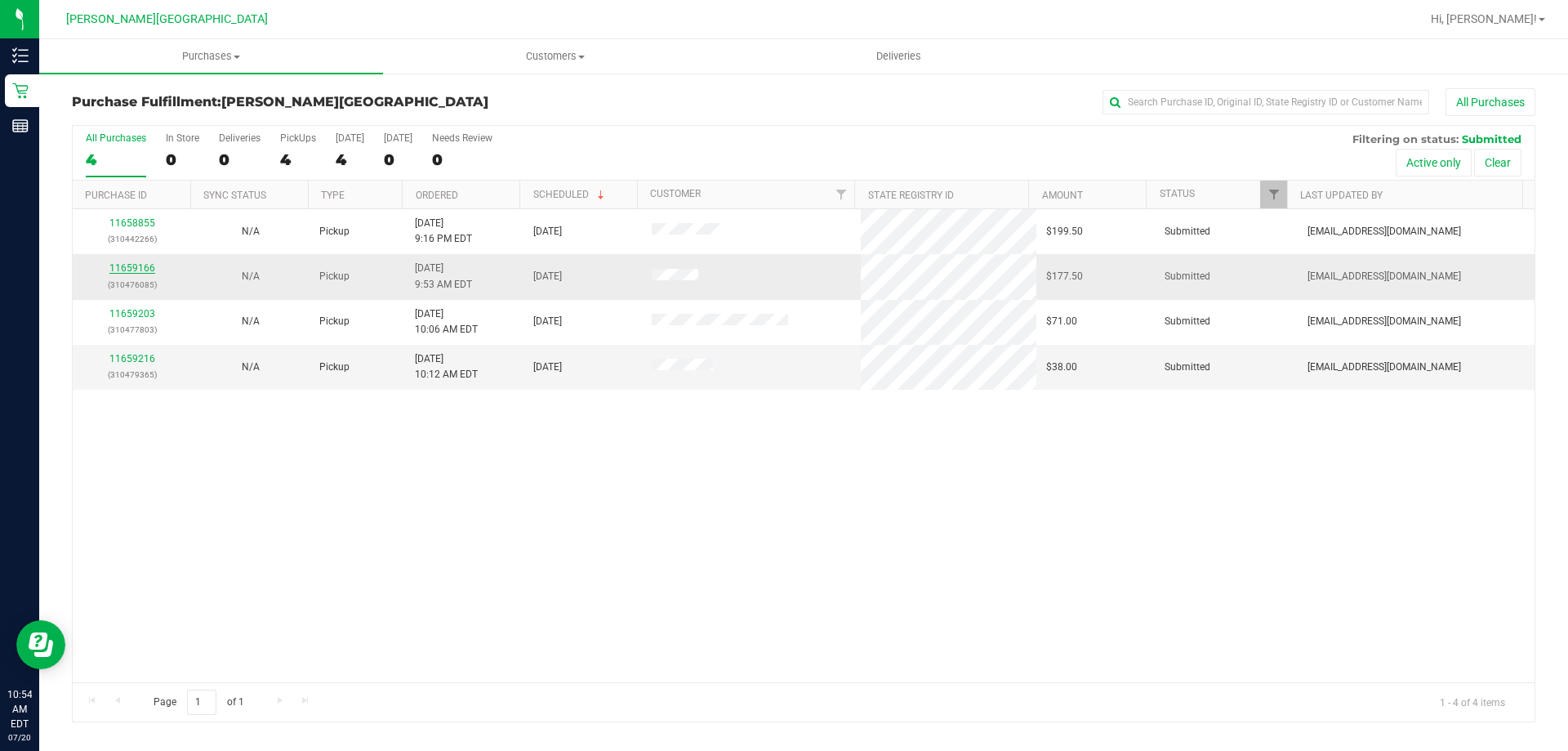 click on "11659166" at bounding box center (132, 268) 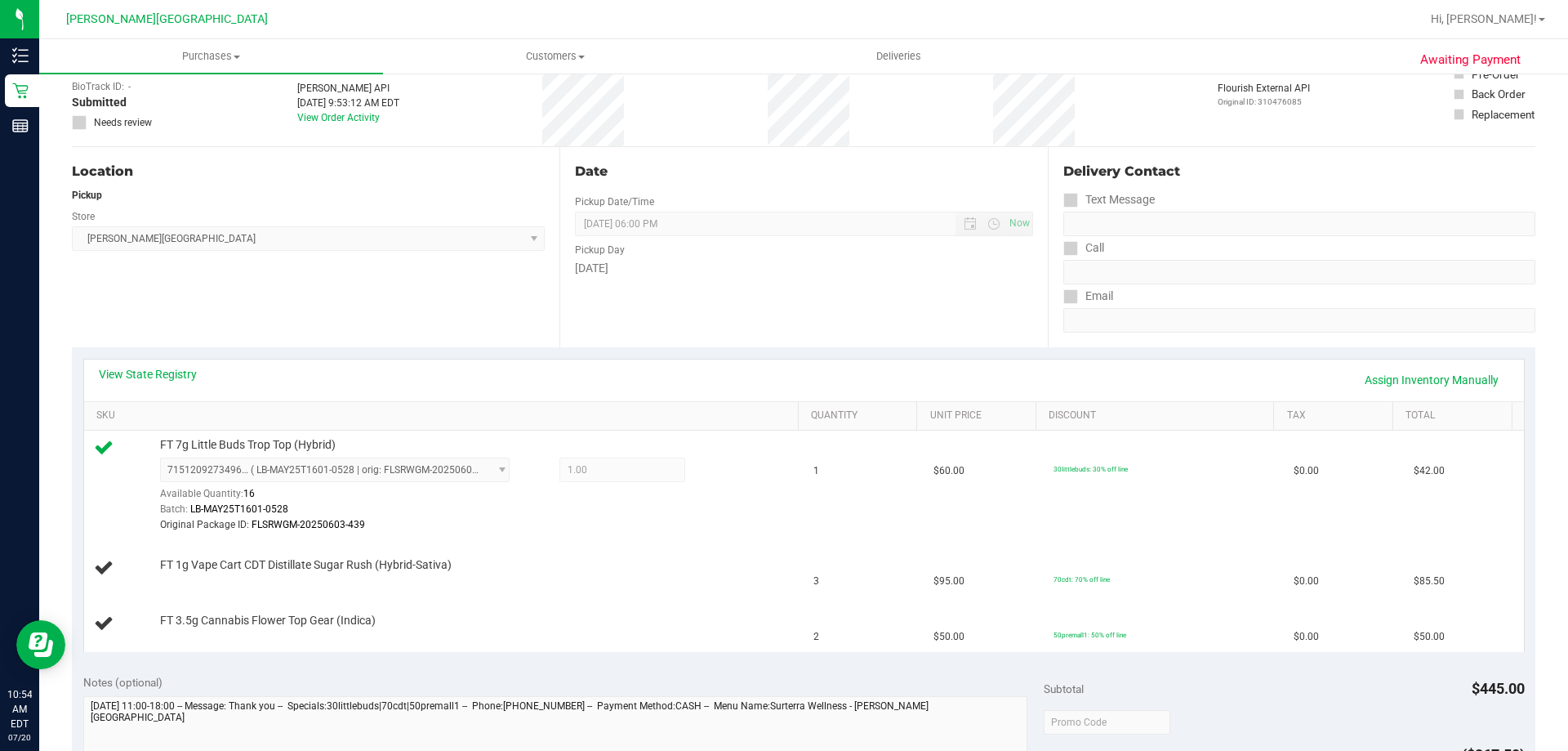 scroll, scrollTop: 0, scrollLeft: 0, axis: both 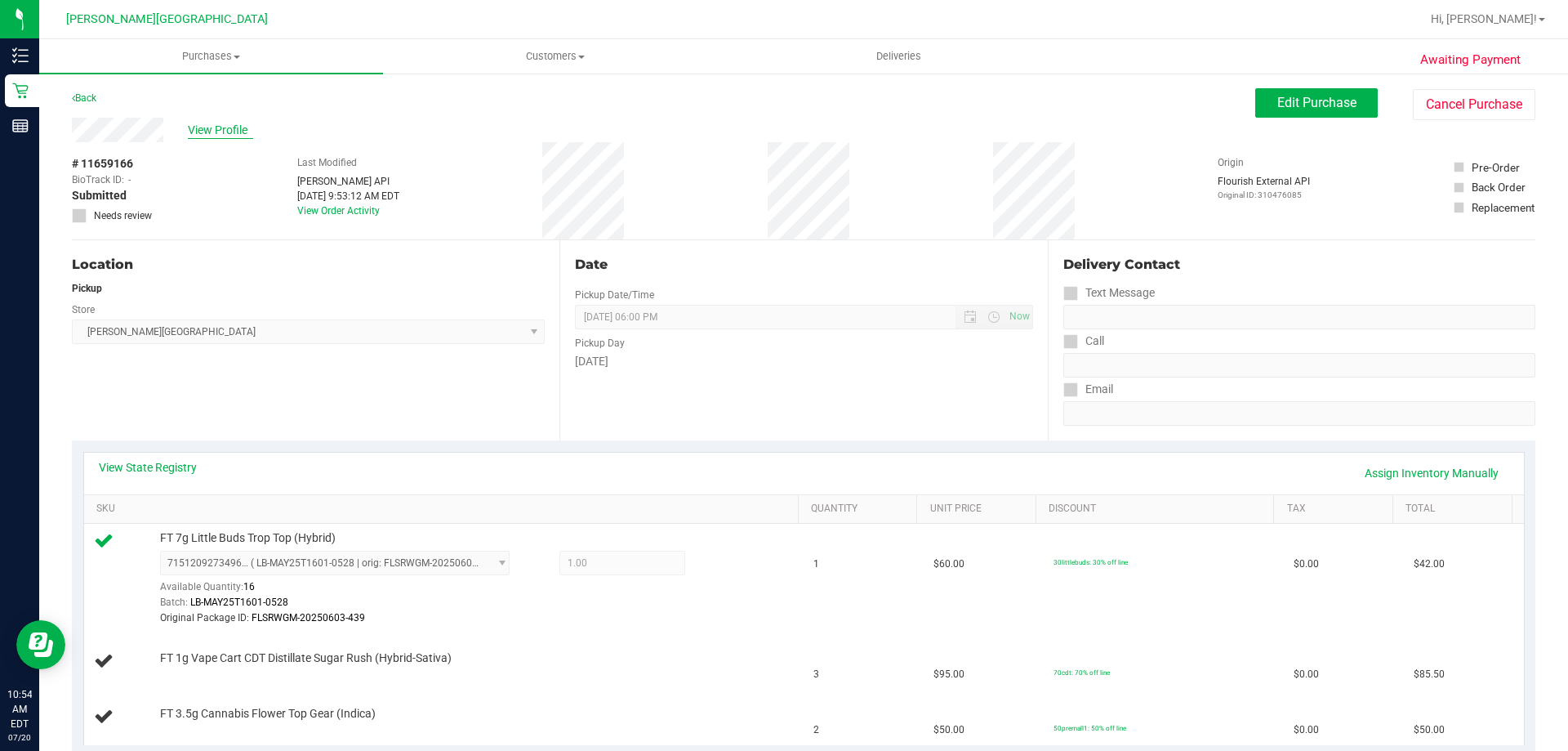 click on "View Profile" at bounding box center (220, 130) 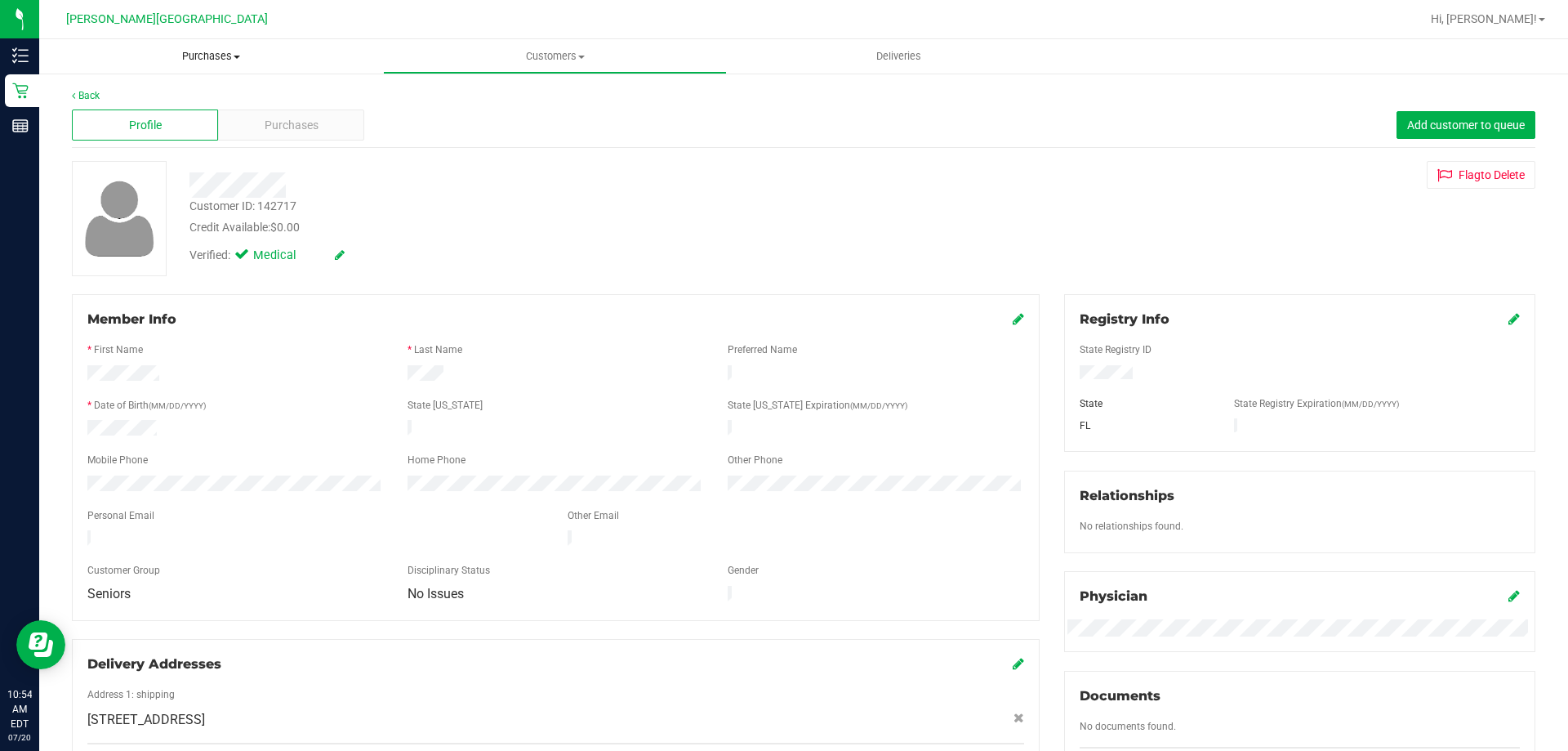 click on "Purchases" at bounding box center (211, 56) 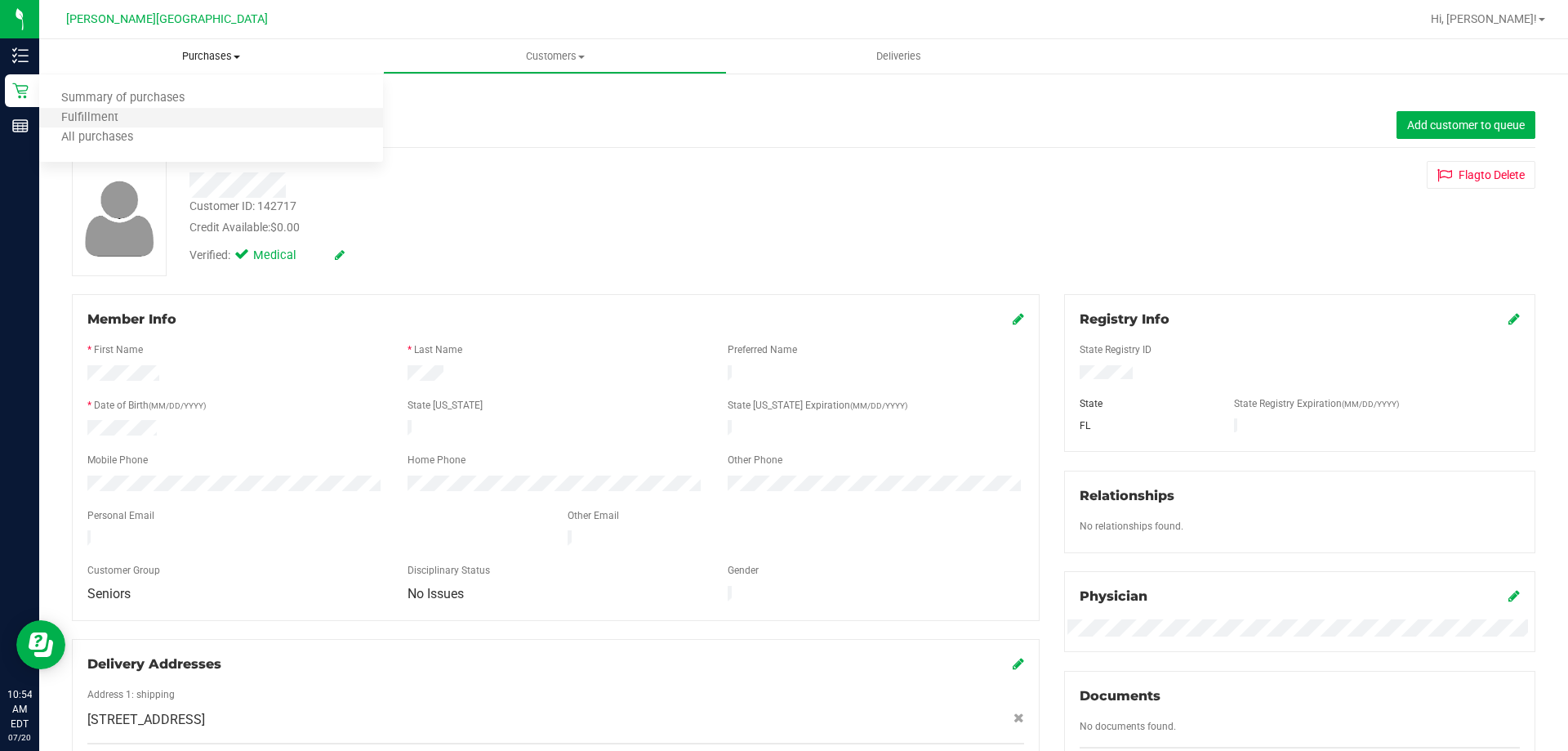 click on "Fulfillment" at bounding box center [211, 118] 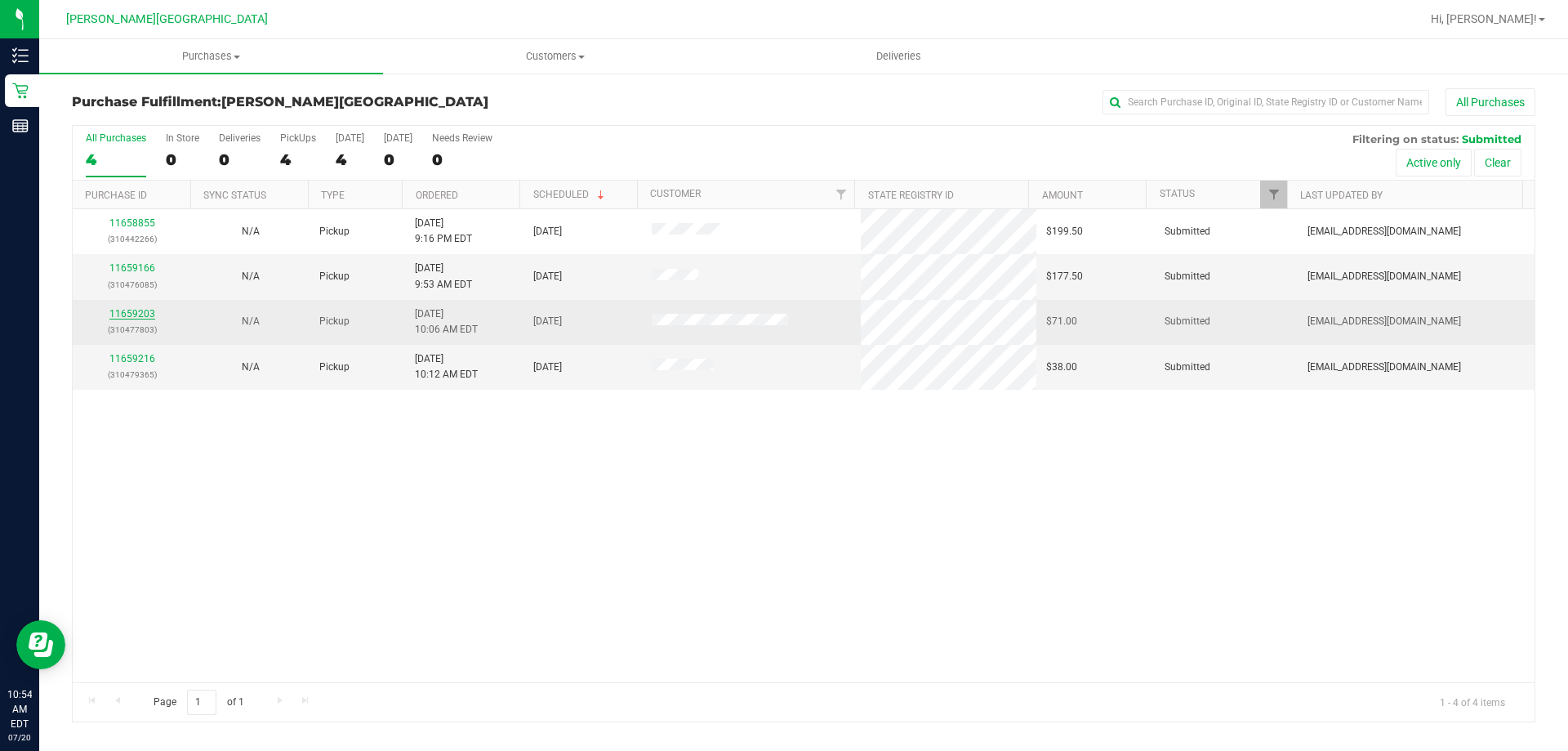 click on "11659203" at bounding box center (132, 314) 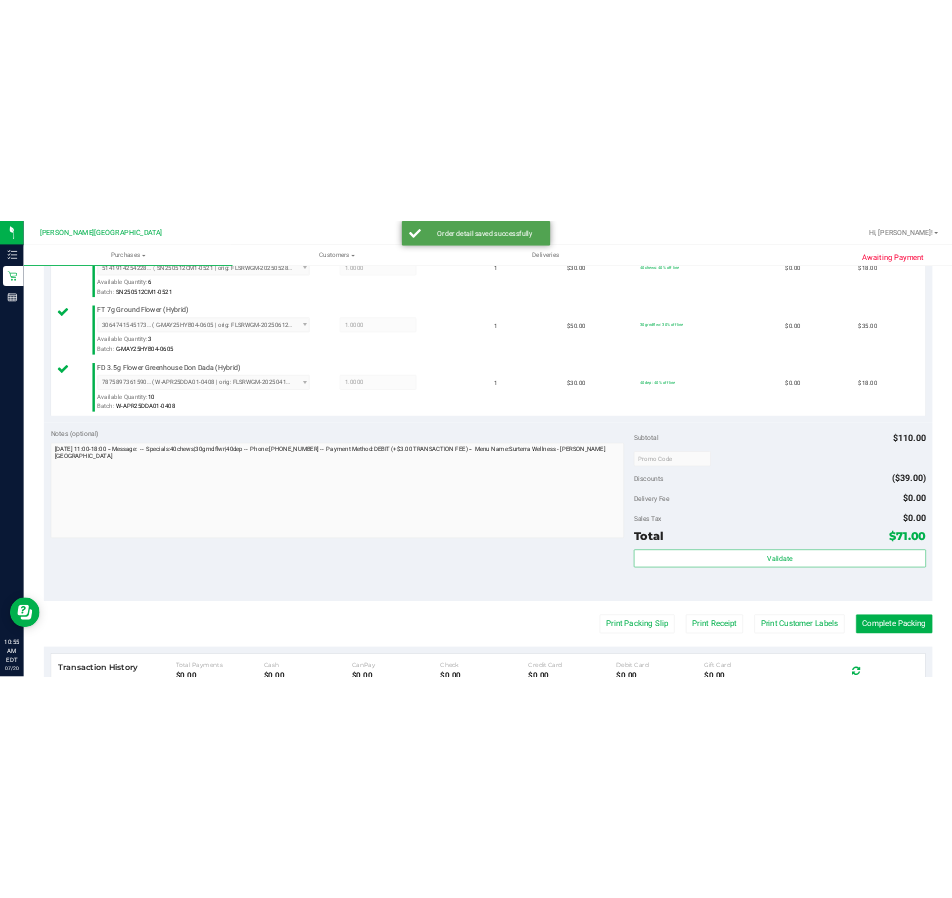 scroll, scrollTop: 800, scrollLeft: 0, axis: vertical 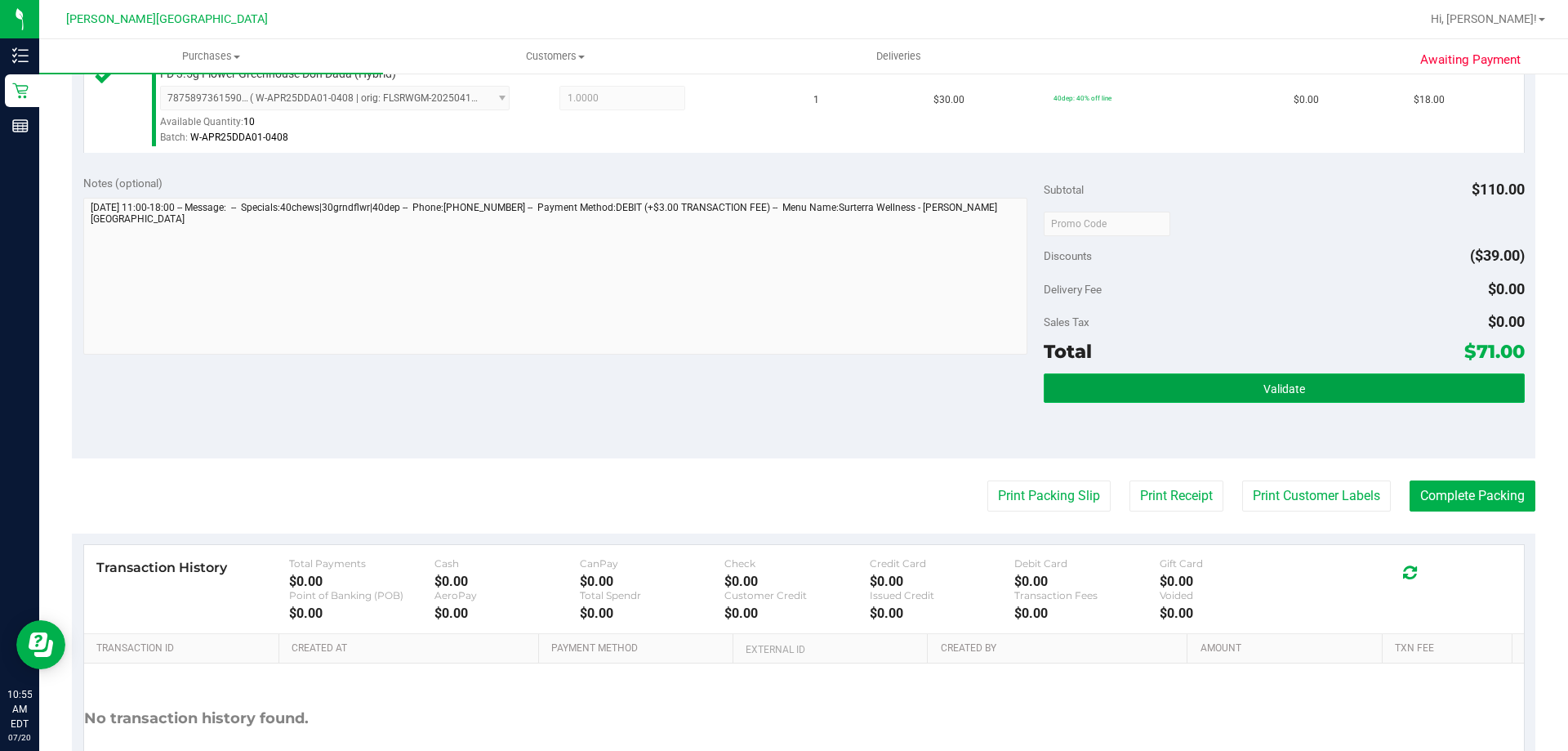 click on "Validate" at bounding box center [1284, 388] 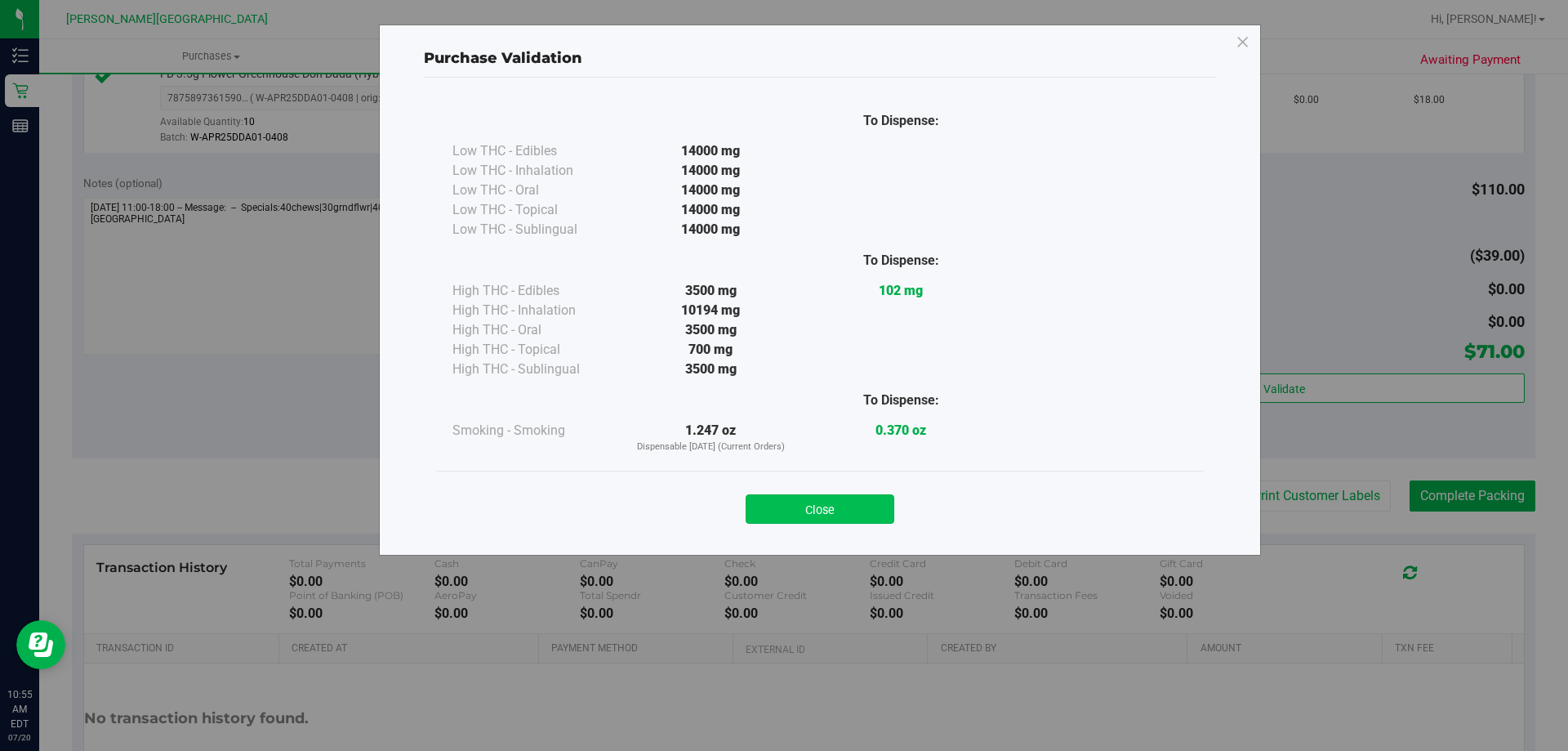click on "Close" at bounding box center (820, 509) 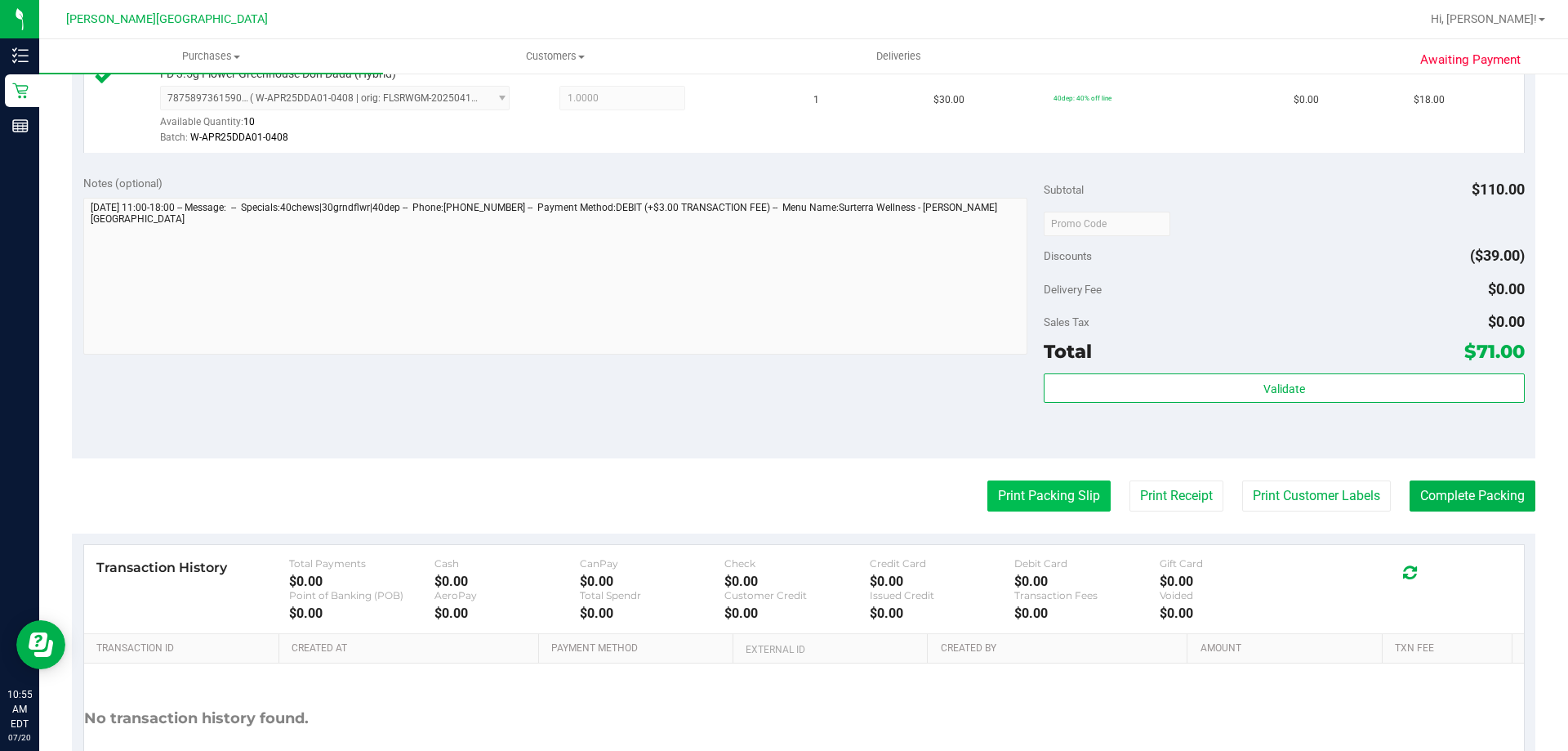 click on "Print Packing Slip" at bounding box center [1049, 496] 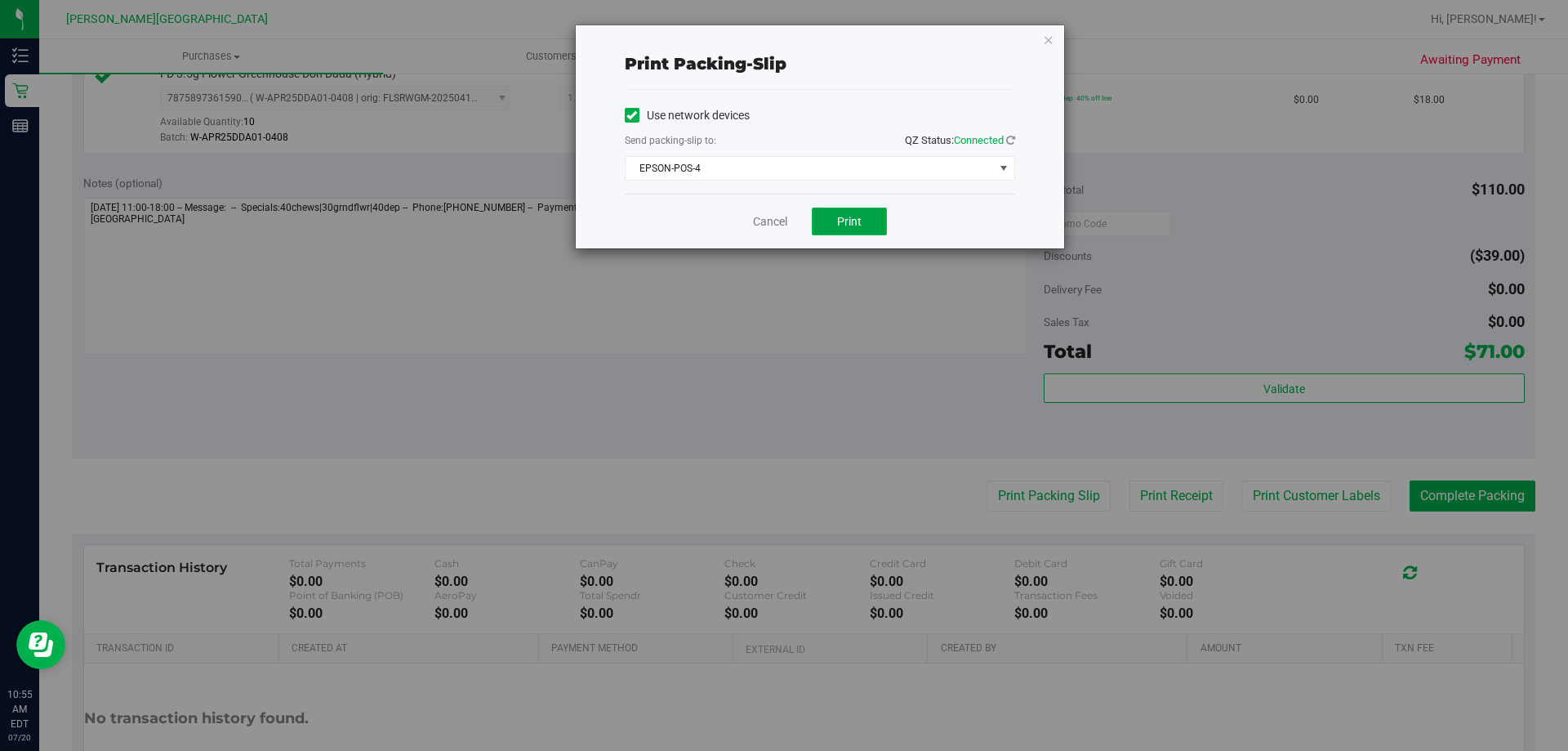 click on "Print" at bounding box center (849, 221) 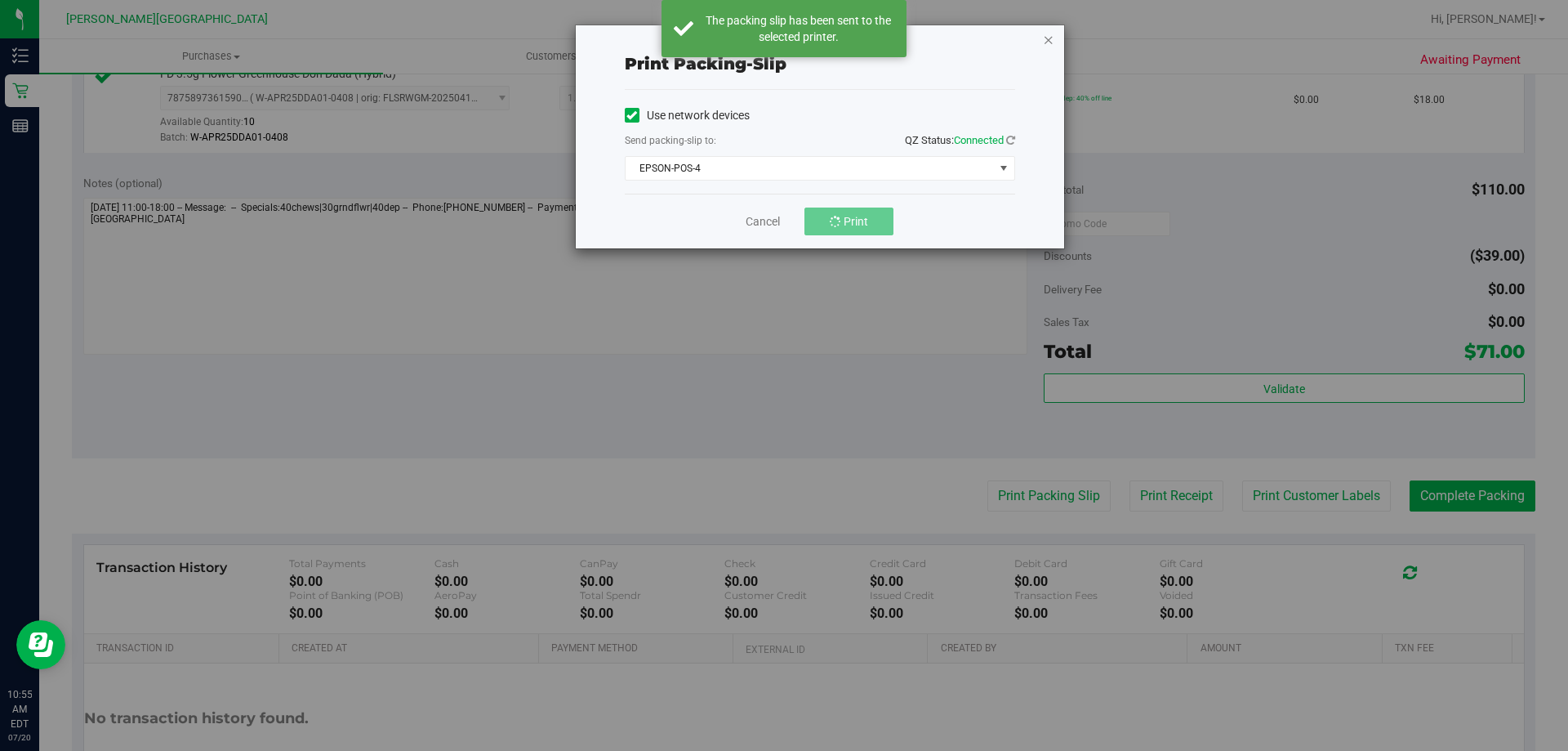 click at bounding box center (1049, 39) 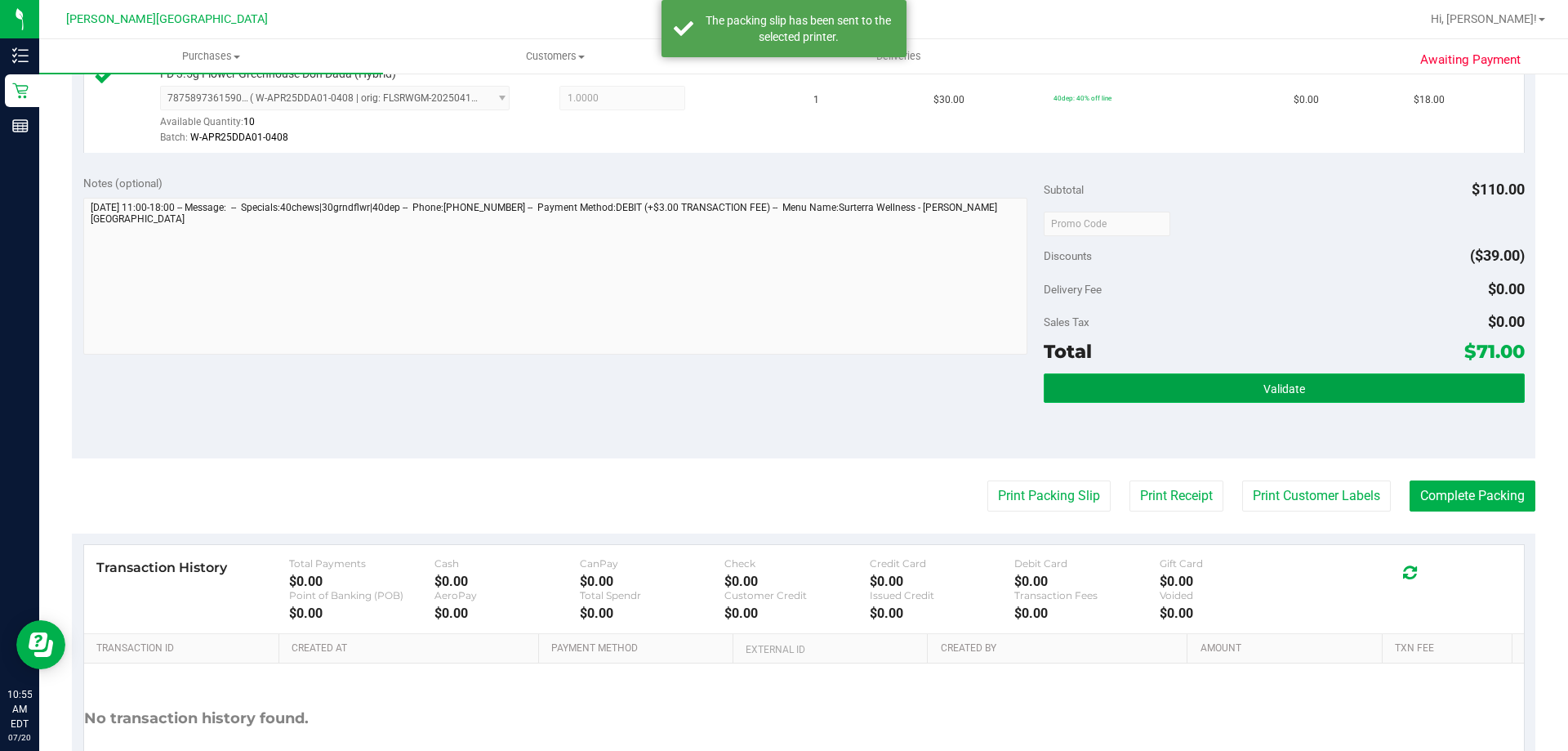click on "Validate" at bounding box center (1284, 388) 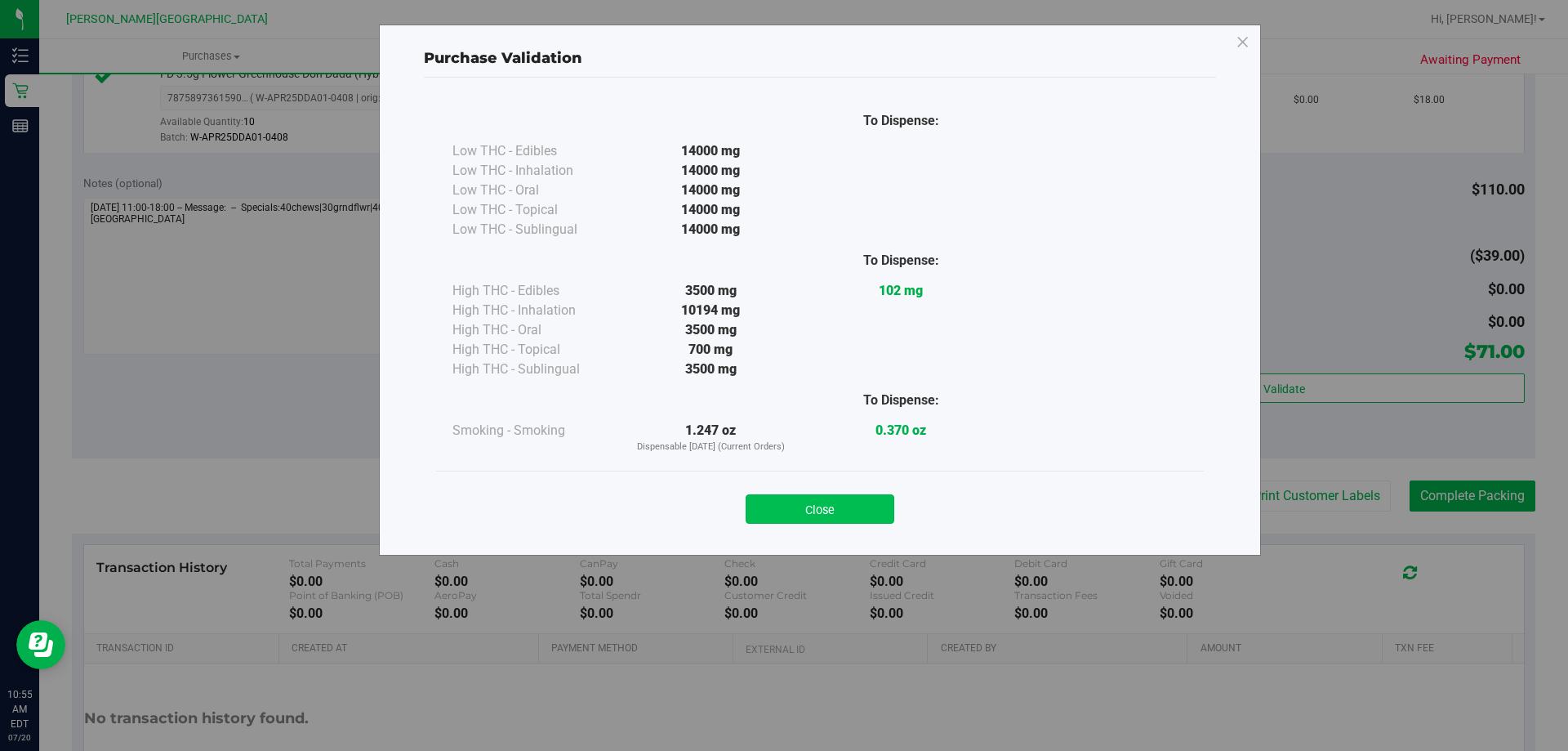 click on "Close" at bounding box center [820, 509] 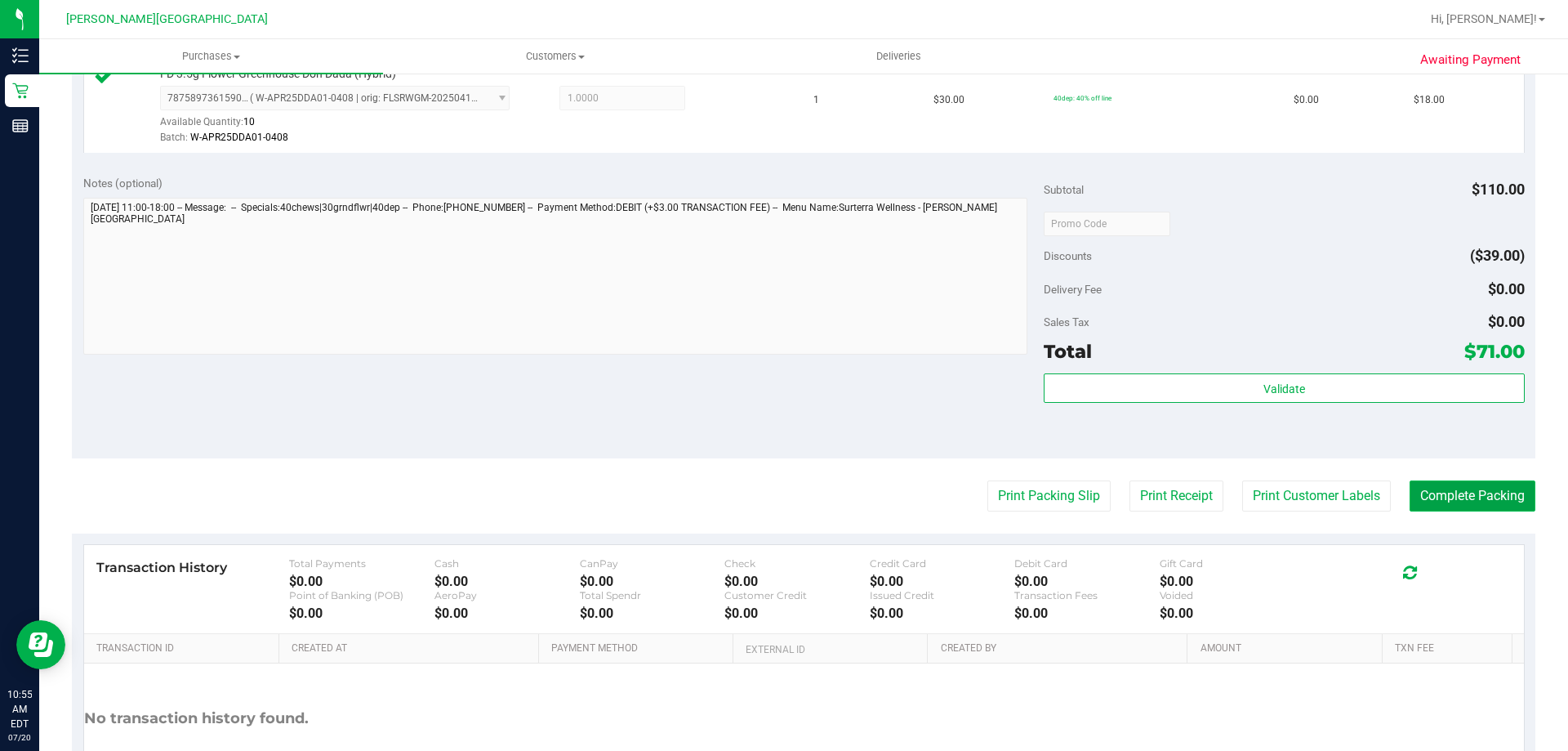 click on "Complete Packing" at bounding box center [1472, 496] 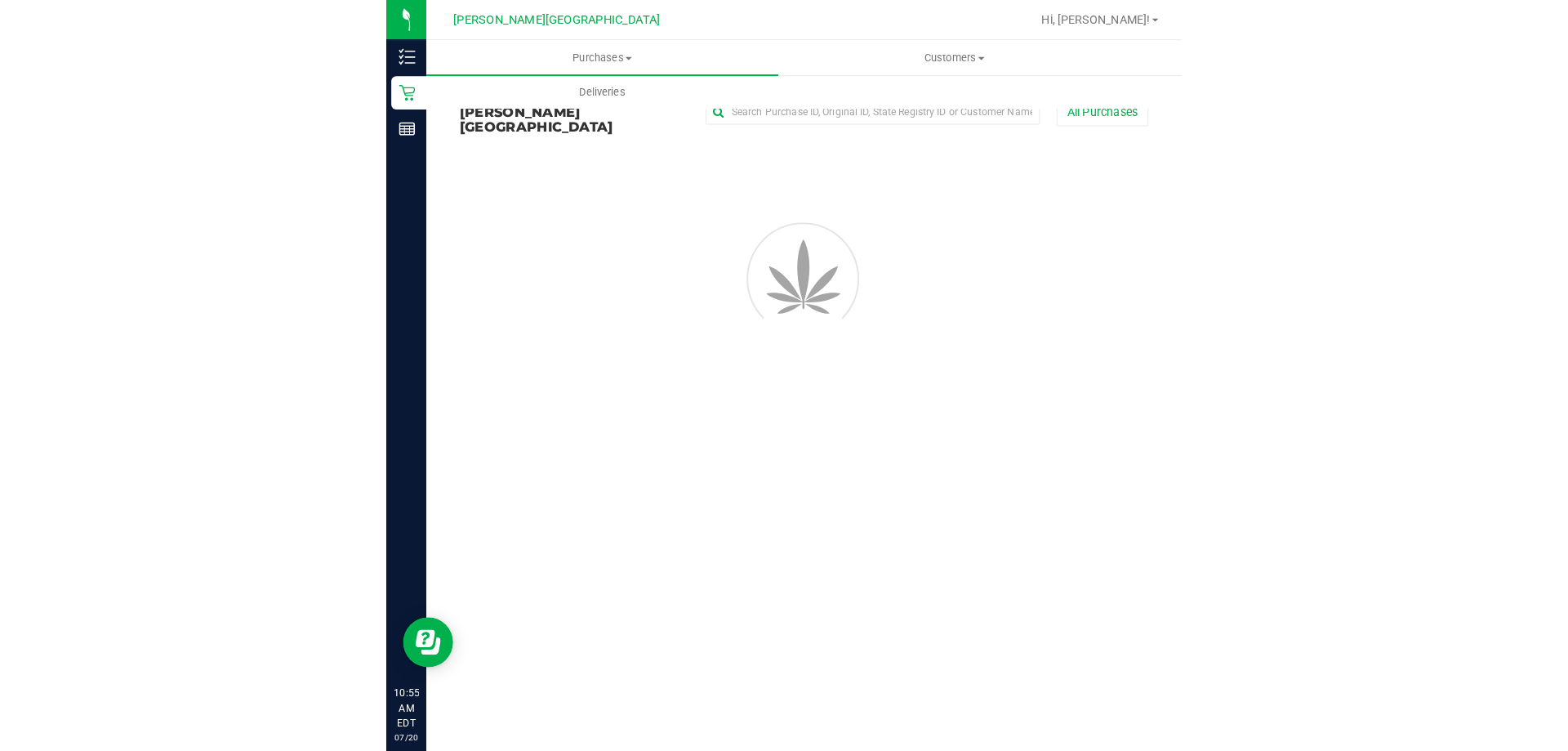 scroll, scrollTop: 0, scrollLeft: 0, axis: both 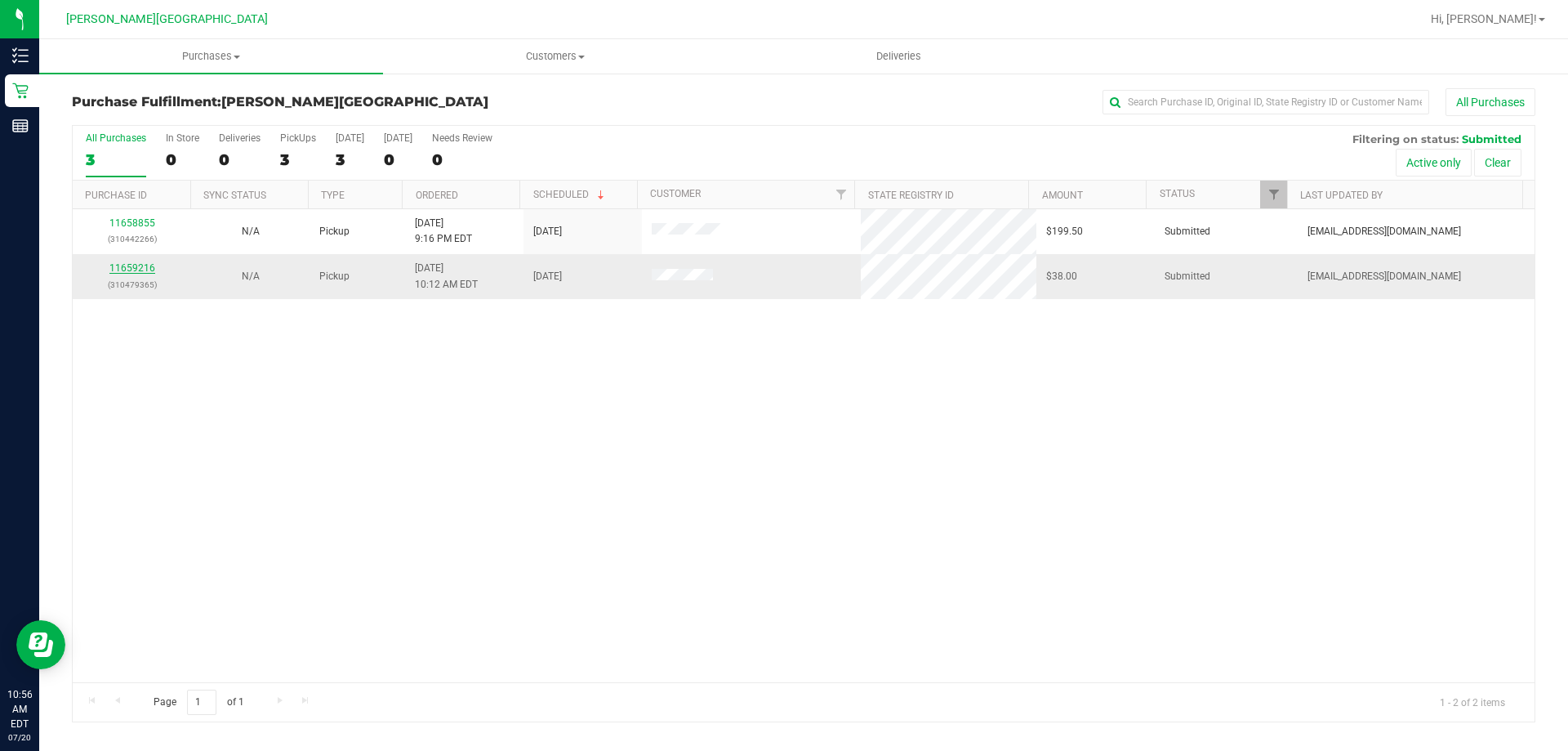 click on "11659216" at bounding box center [132, 268] 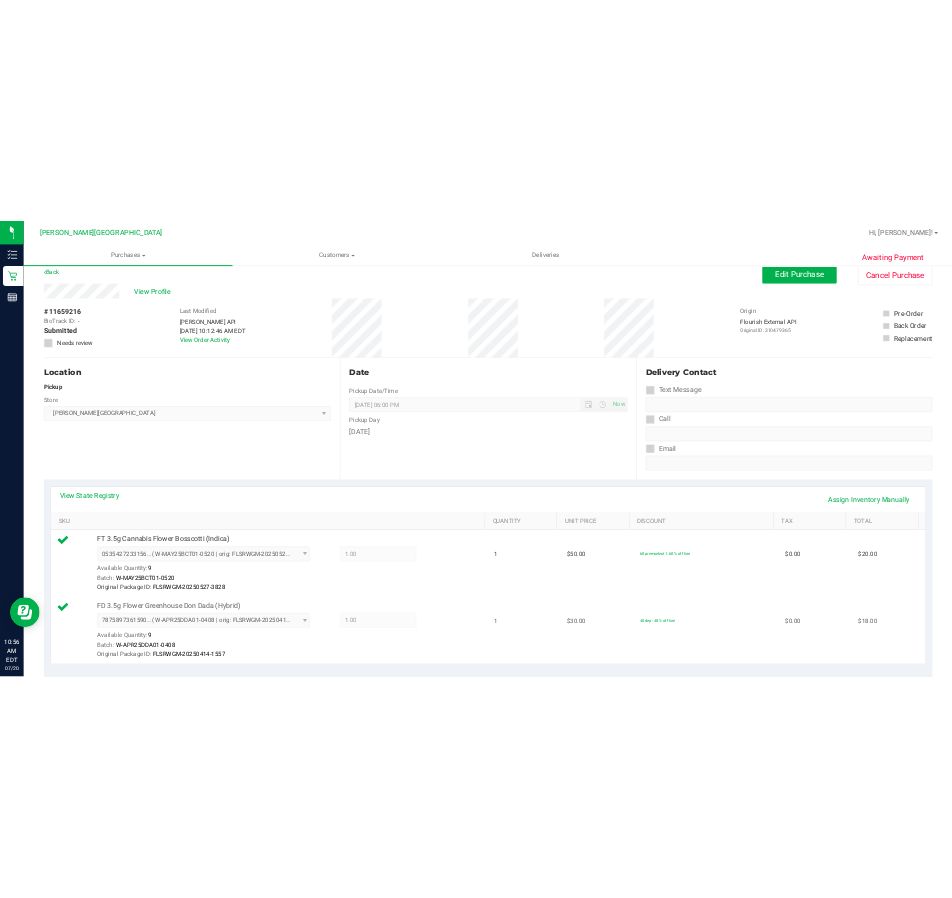 scroll, scrollTop: 0, scrollLeft: 0, axis: both 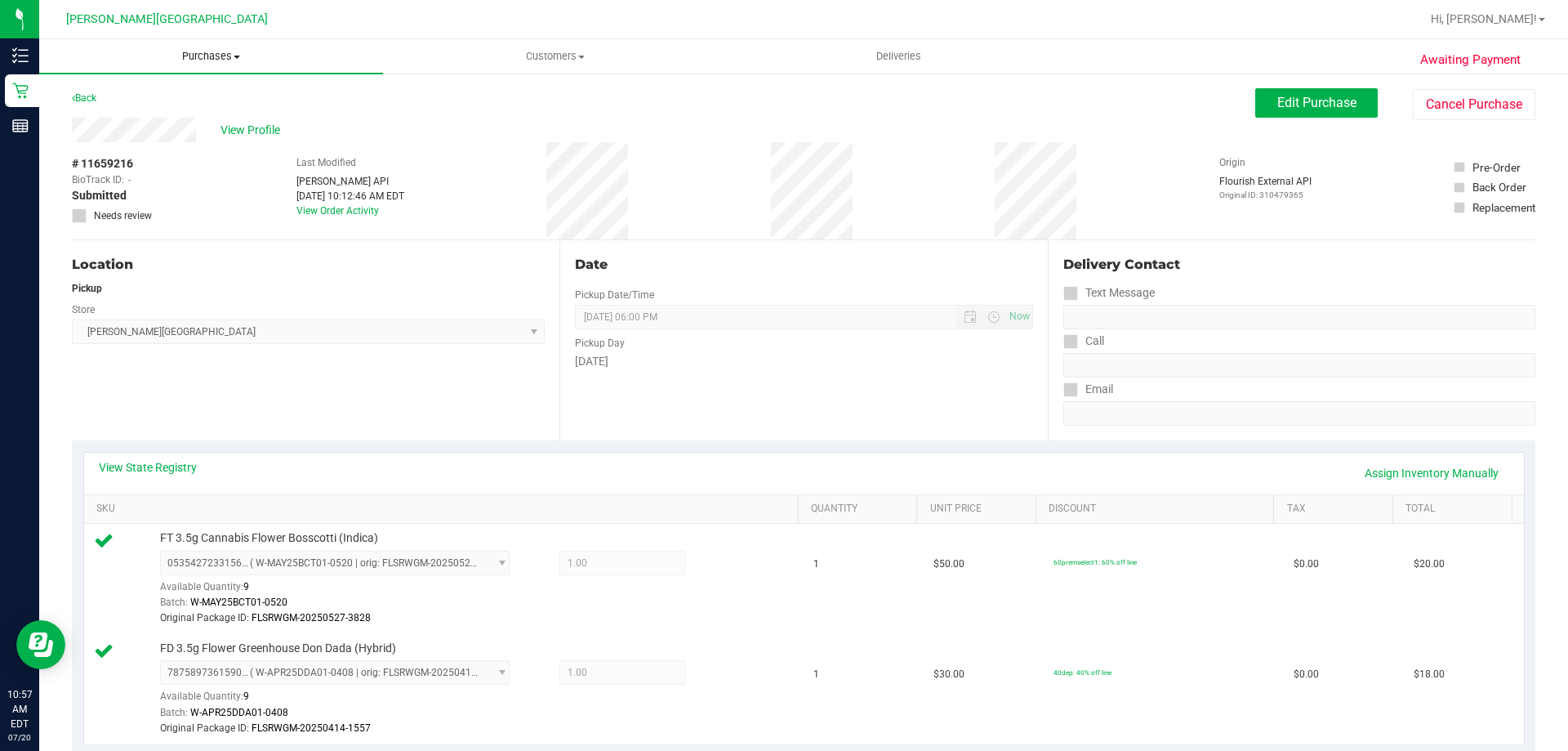 click on "Purchases
Summary of purchases
Fulfillment
All purchases" at bounding box center (211, 56) 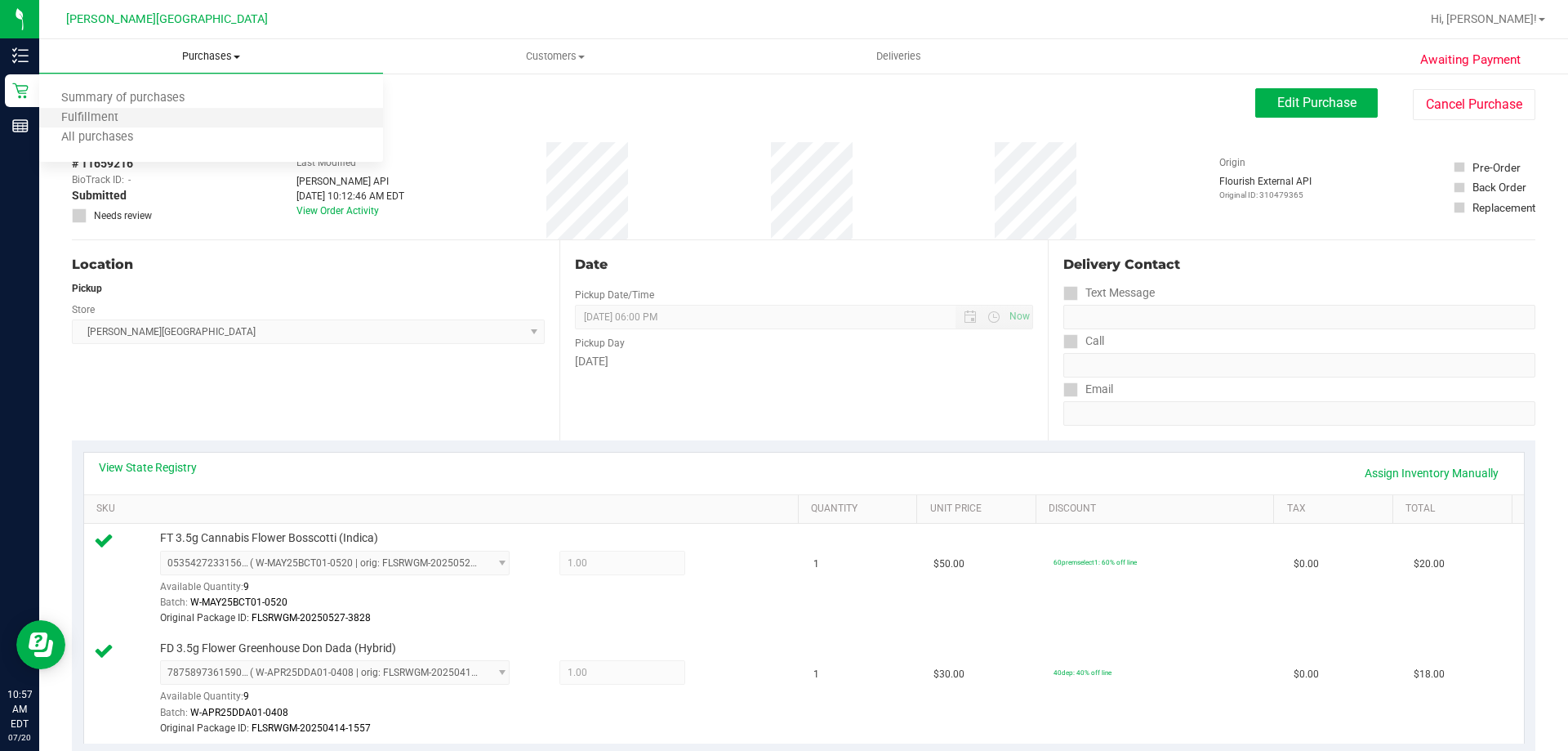 click on "Fulfillment" at bounding box center (211, 118) 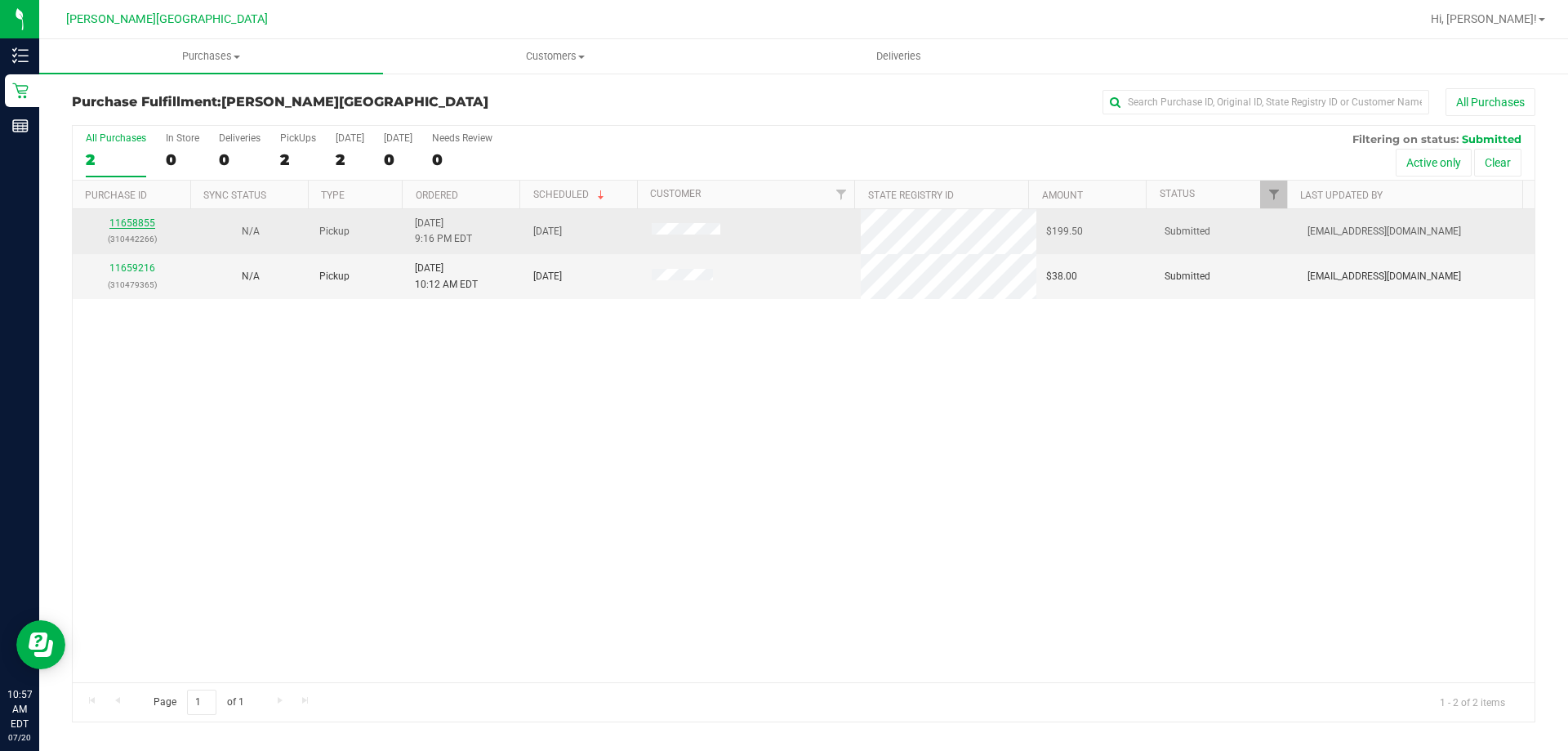 click on "11658855" at bounding box center [132, 223] 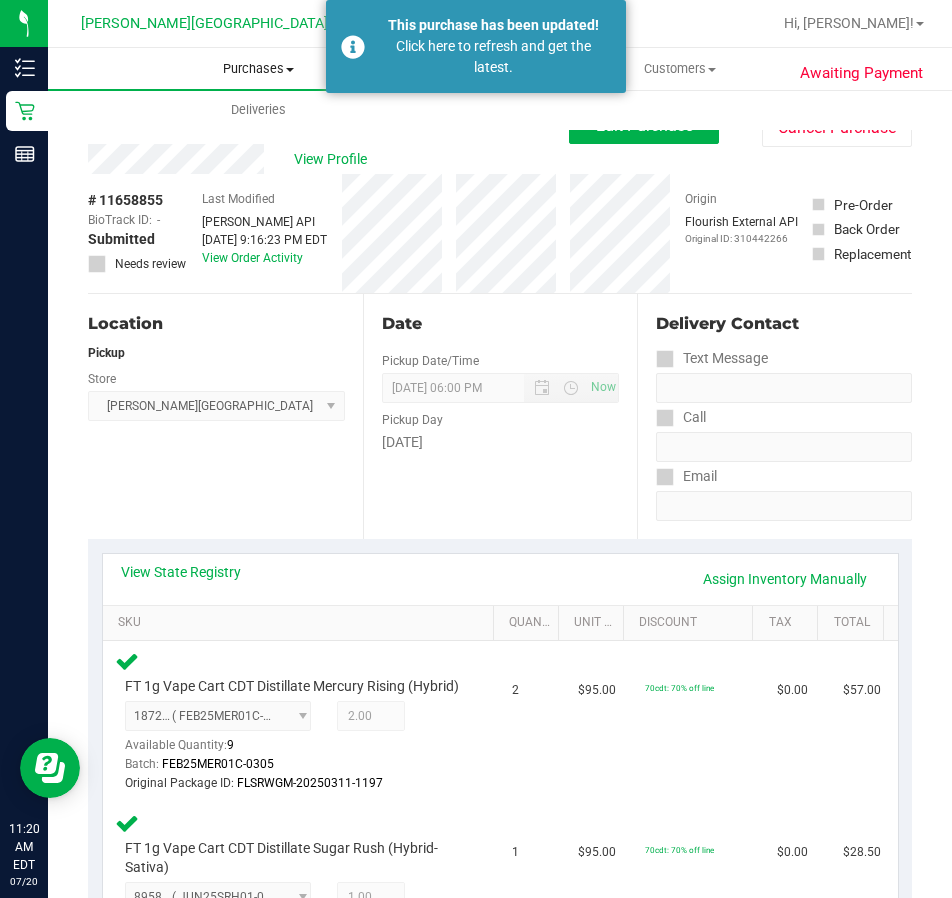 click on "Purchases
Summary of purchases
Fulfillment
All purchases" at bounding box center (258, 69) 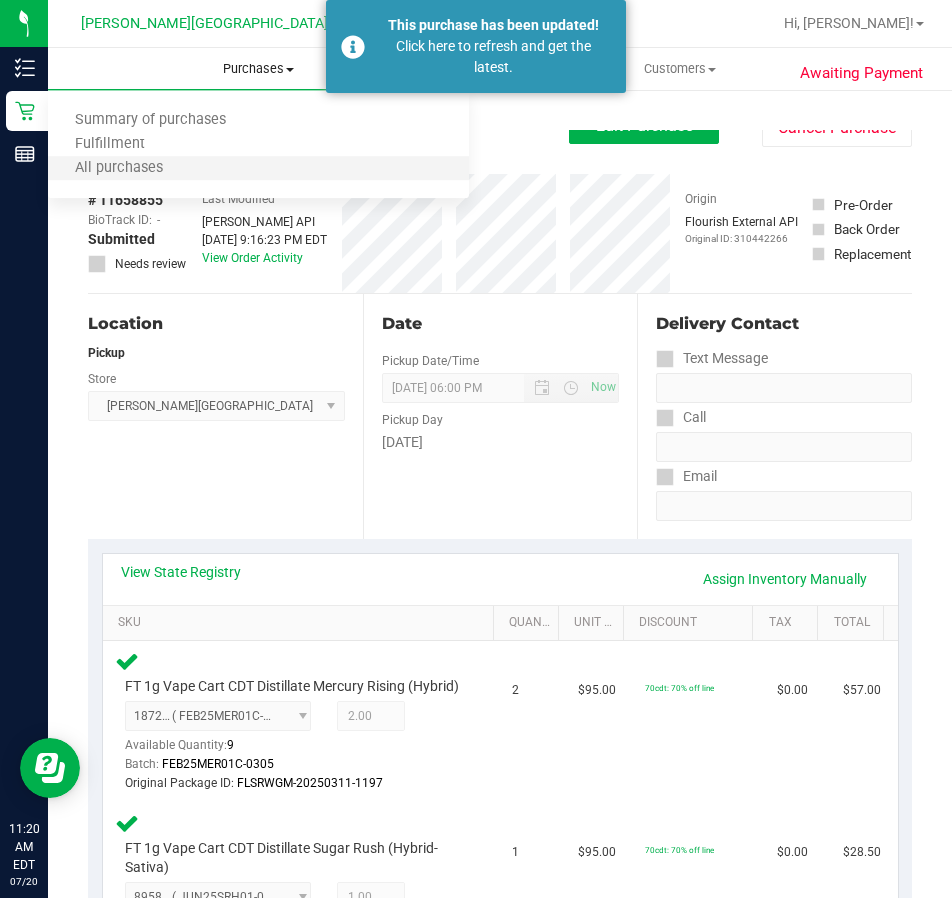 click on "All purchases" at bounding box center [258, 169] 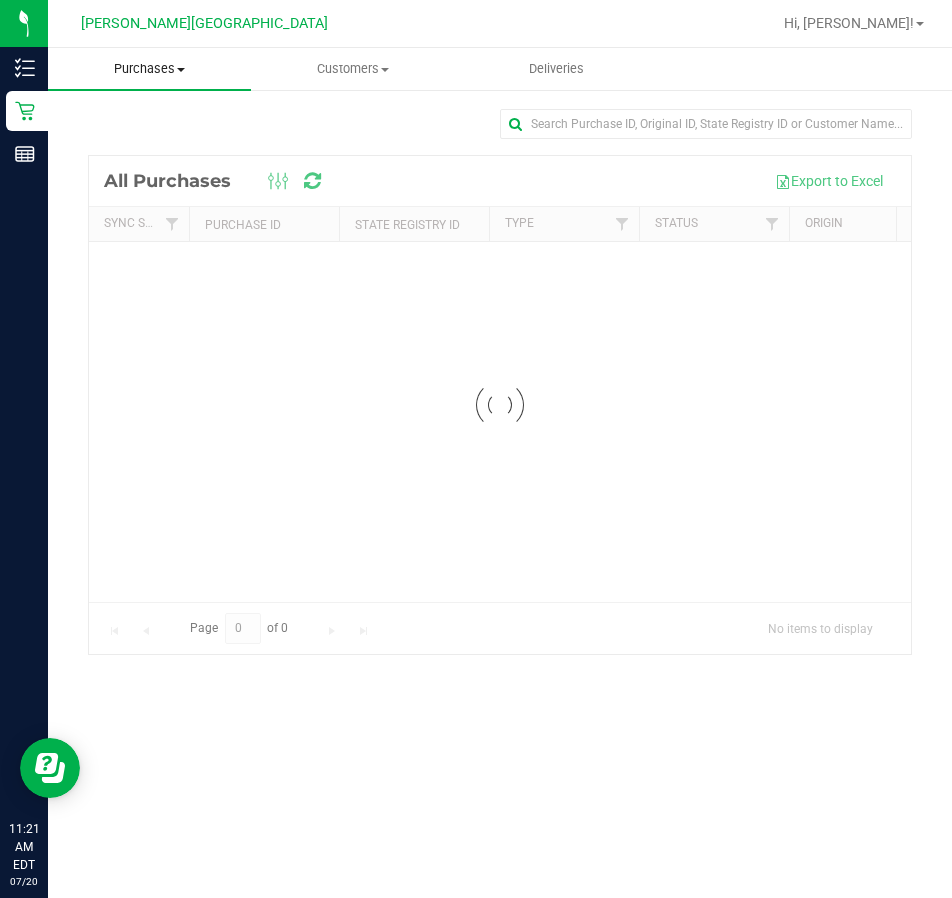 click on "Purchases
Summary of purchases
Fulfillment
All purchases" at bounding box center [149, 69] 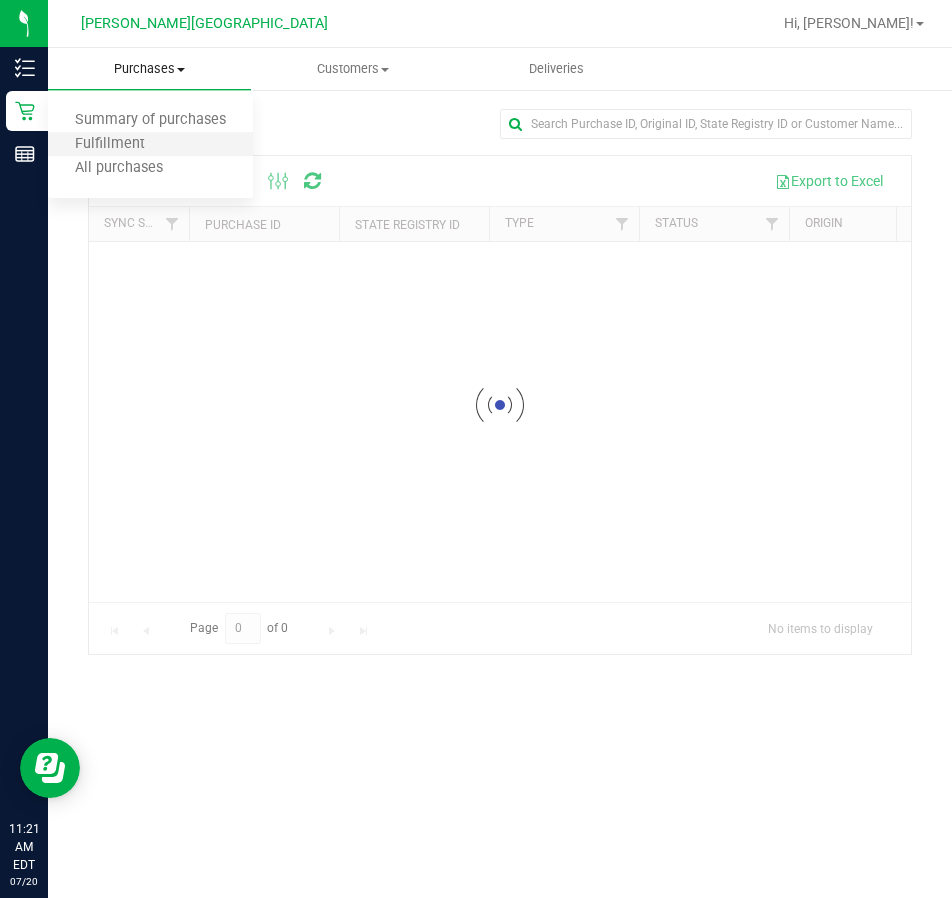 click on "Fulfillment" at bounding box center [150, 145] 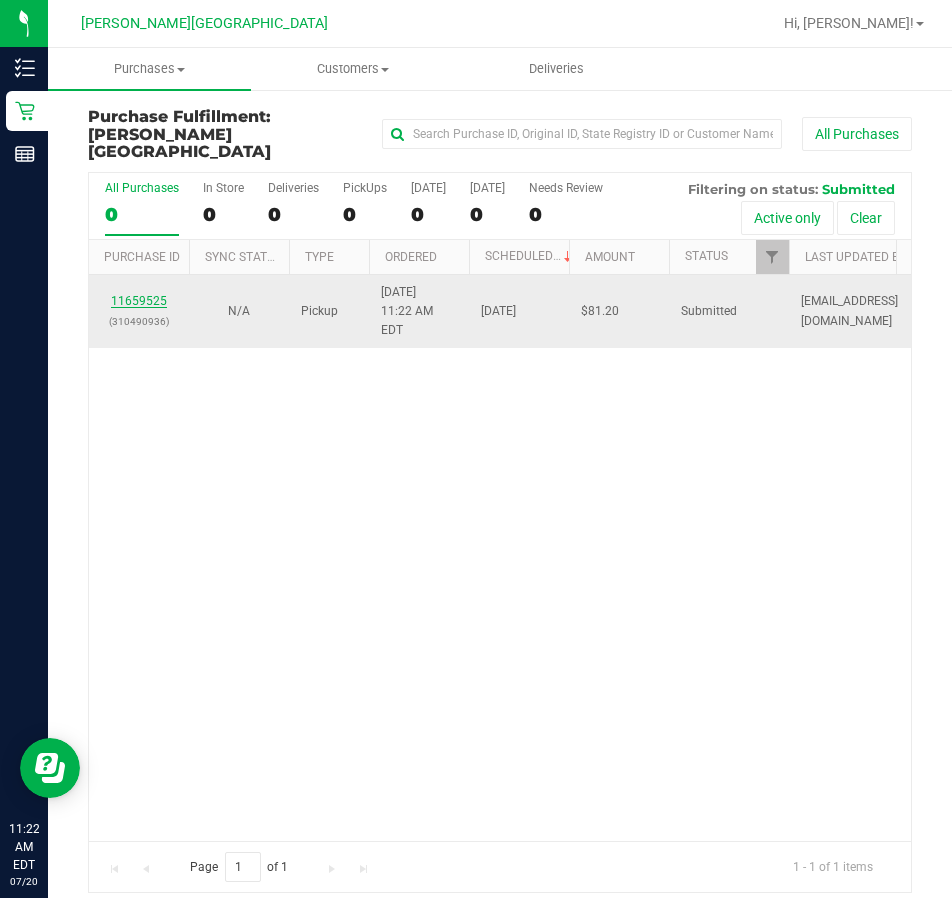 click on "11659525" at bounding box center (139, 301) 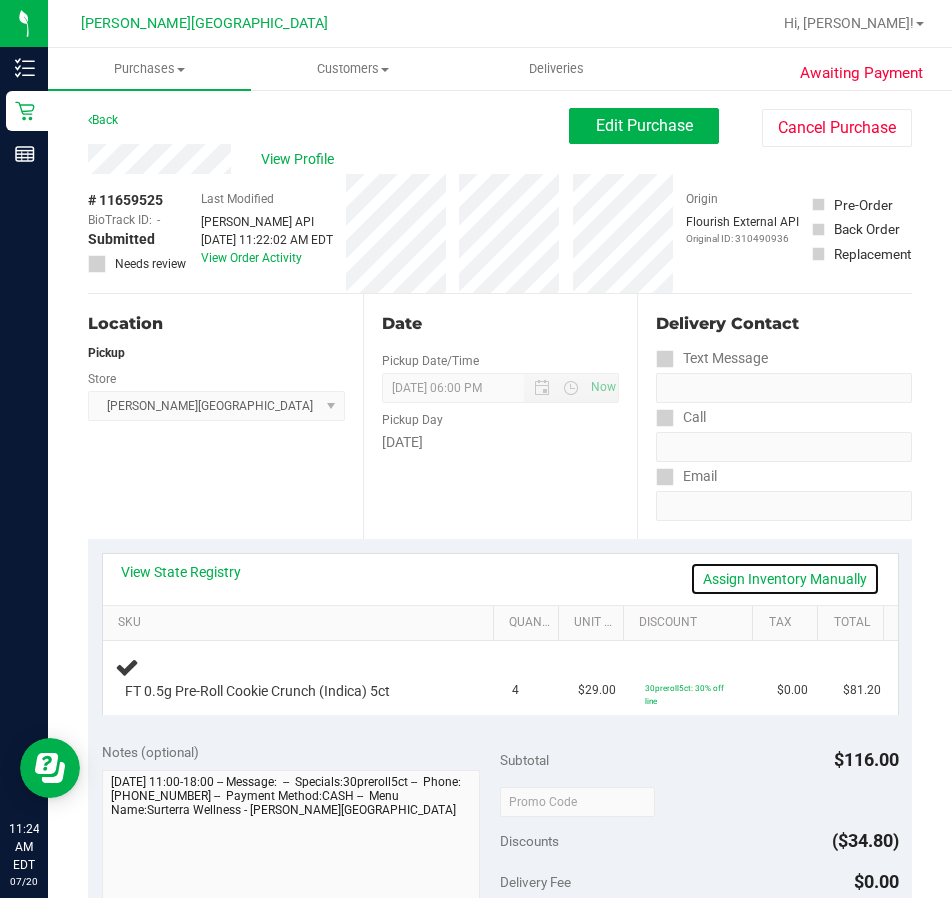 click on "Assign Inventory Manually" at bounding box center [785, 579] 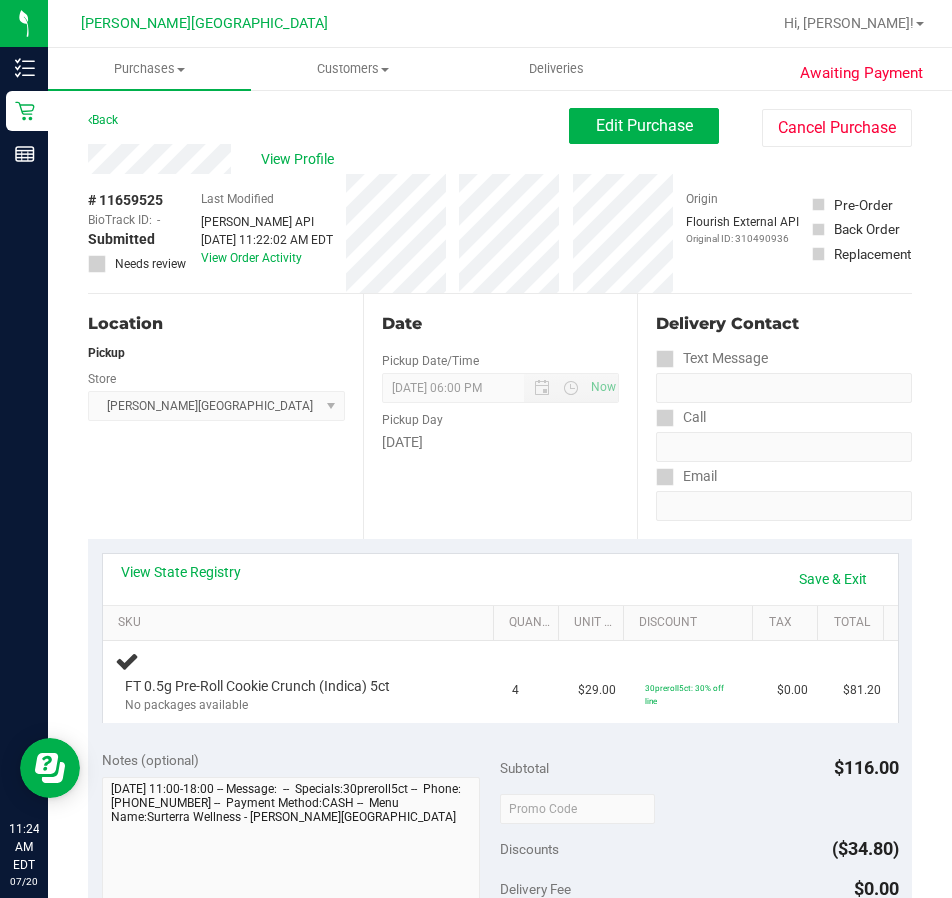 click on "View State Registry
Save & Exit" at bounding box center (500, 579) 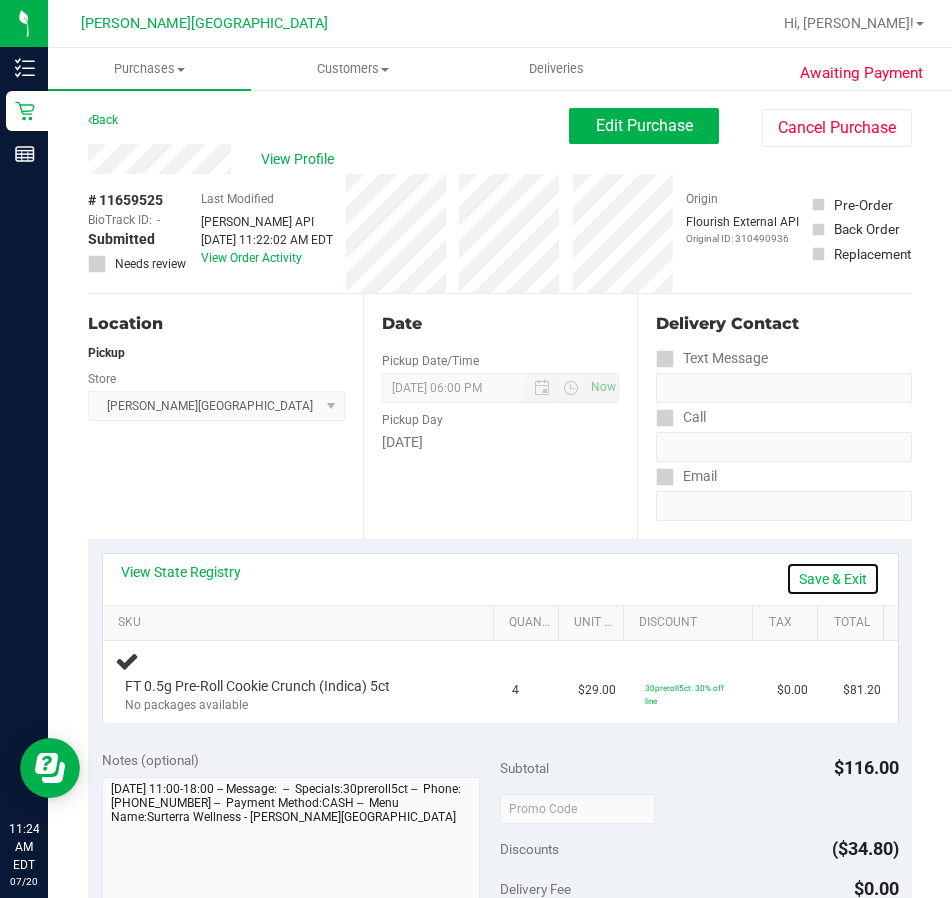 click on "Save & Exit" at bounding box center (833, 579) 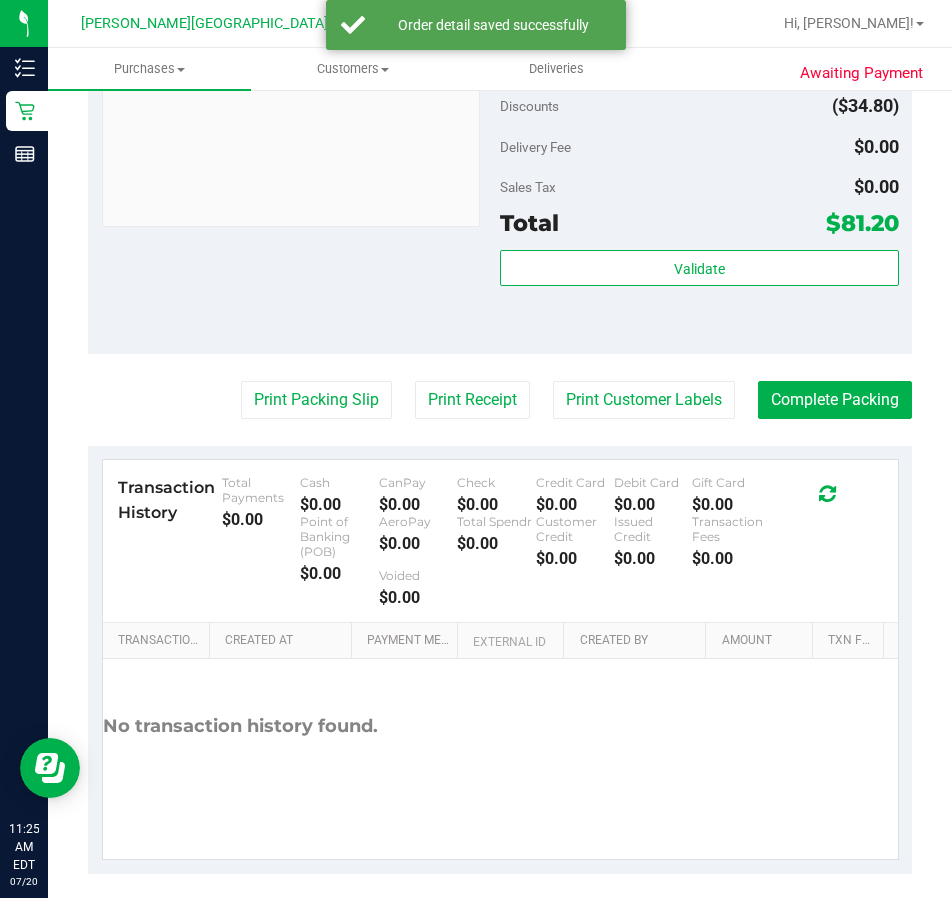 scroll, scrollTop: 838, scrollLeft: 0, axis: vertical 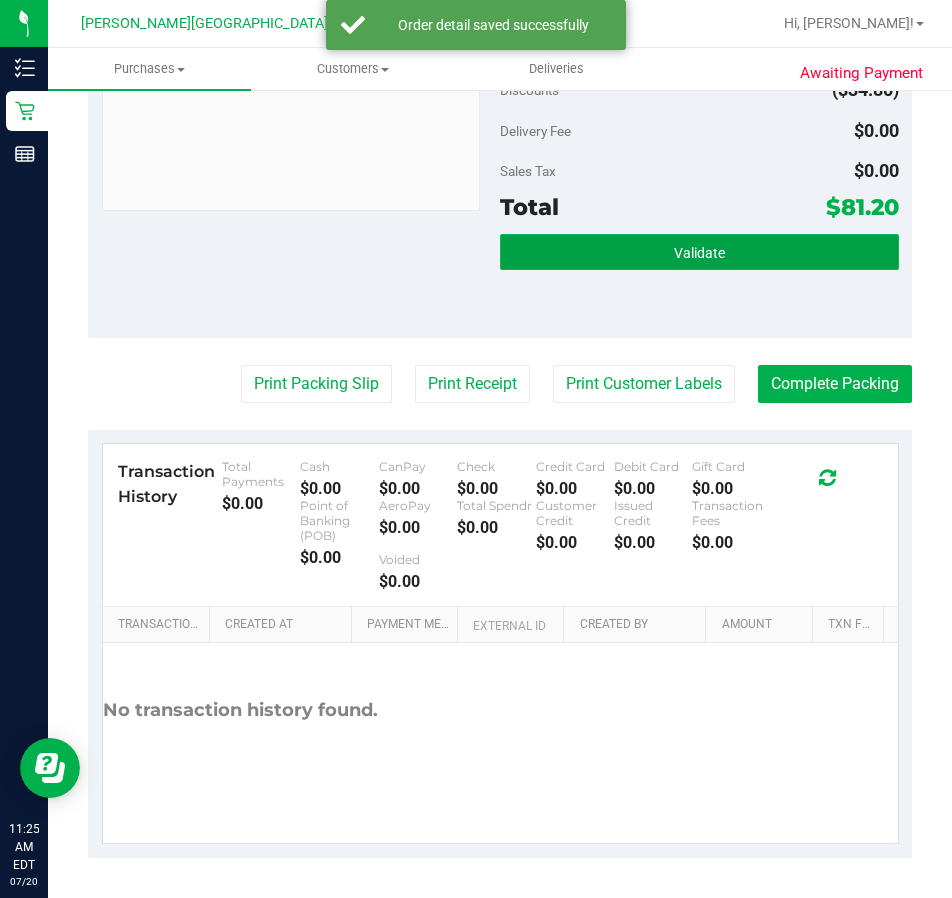 click on "Validate" at bounding box center (699, 252) 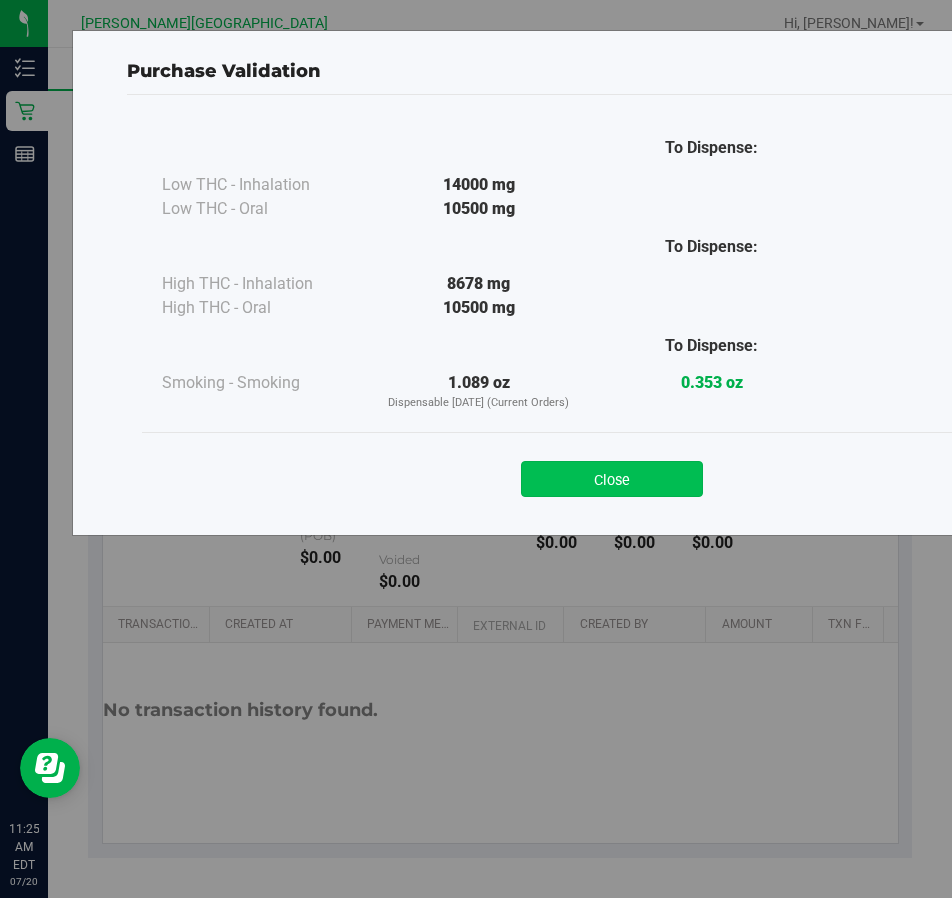 click on "Close" at bounding box center [612, 479] 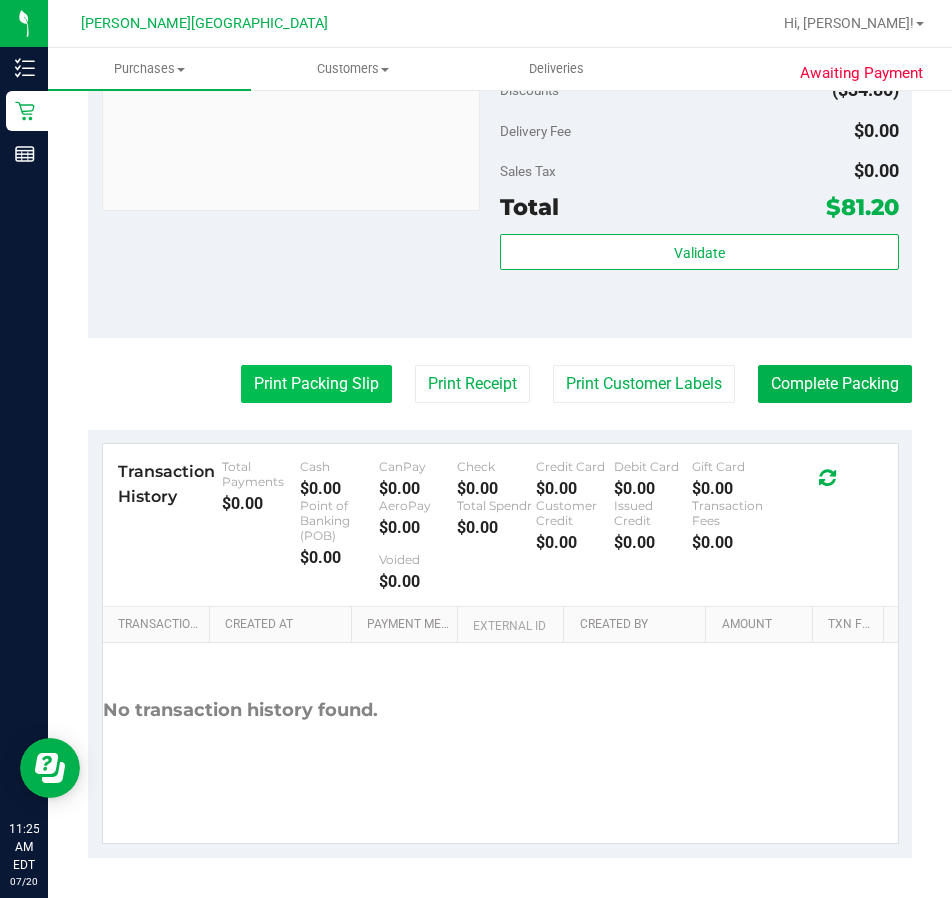 click on "Print Packing Slip" at bounding box center [316, 384] 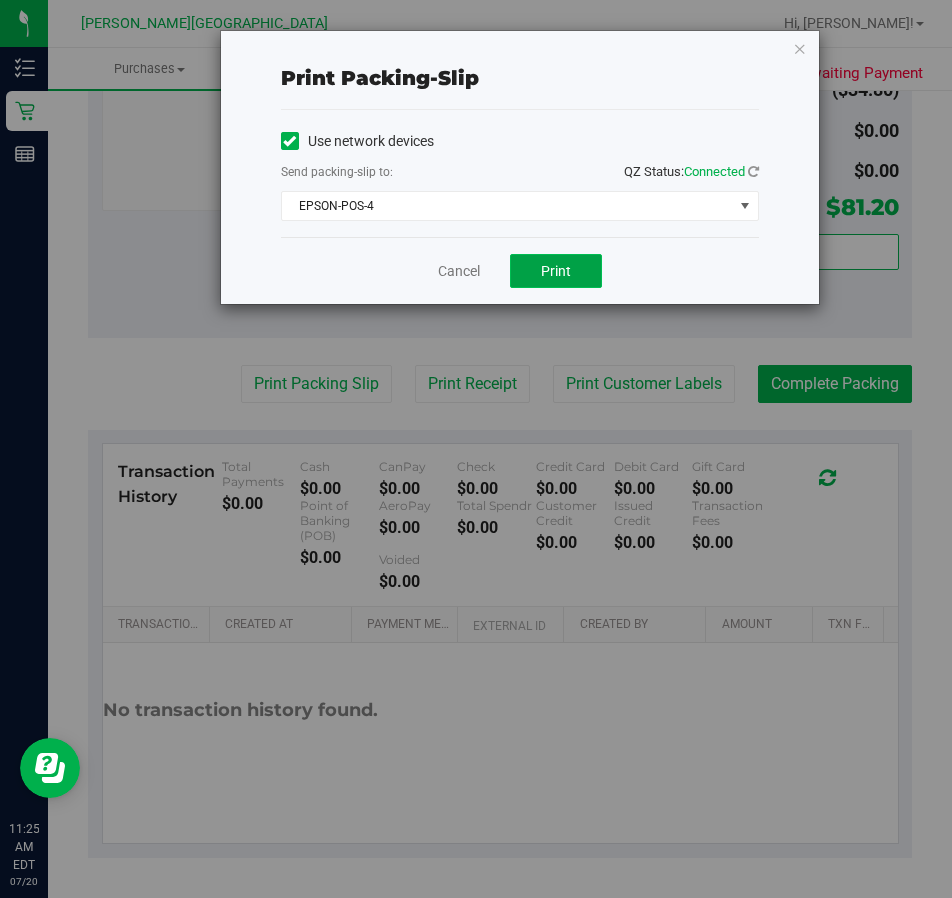 click on "Print" at bounding box center (556, 271) 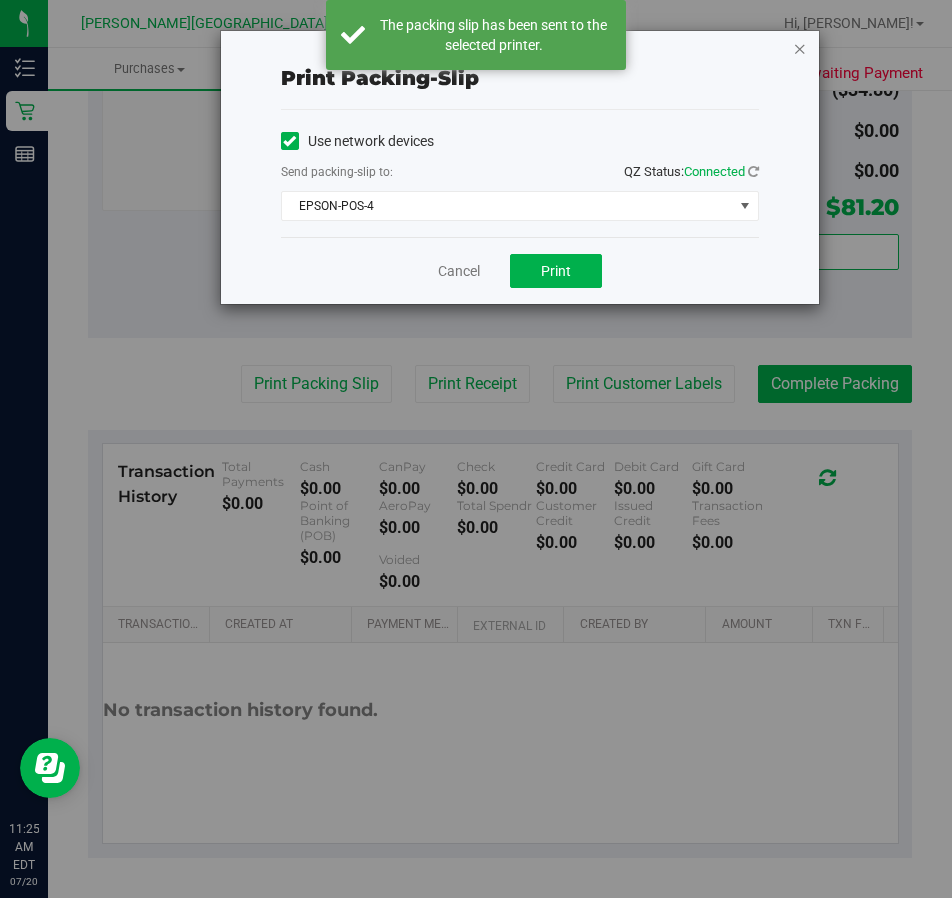 click at bounding box center (800, 48) 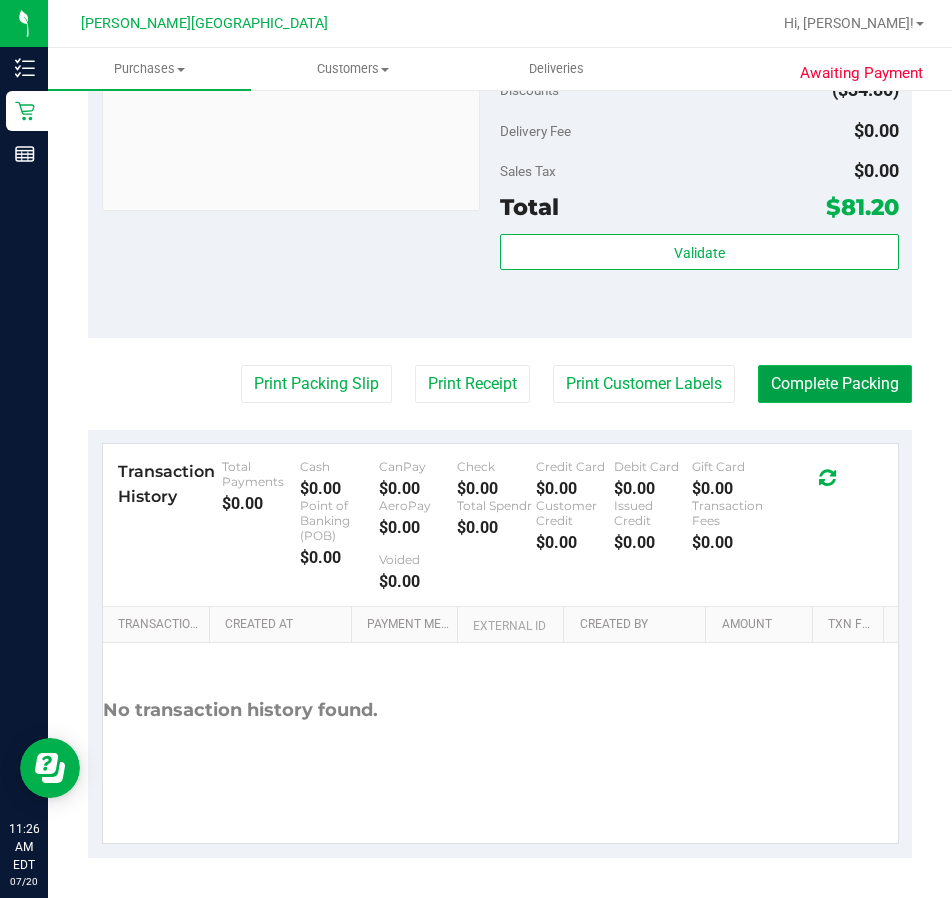 click on "Complete Packing" at bounding box center (835, 384) 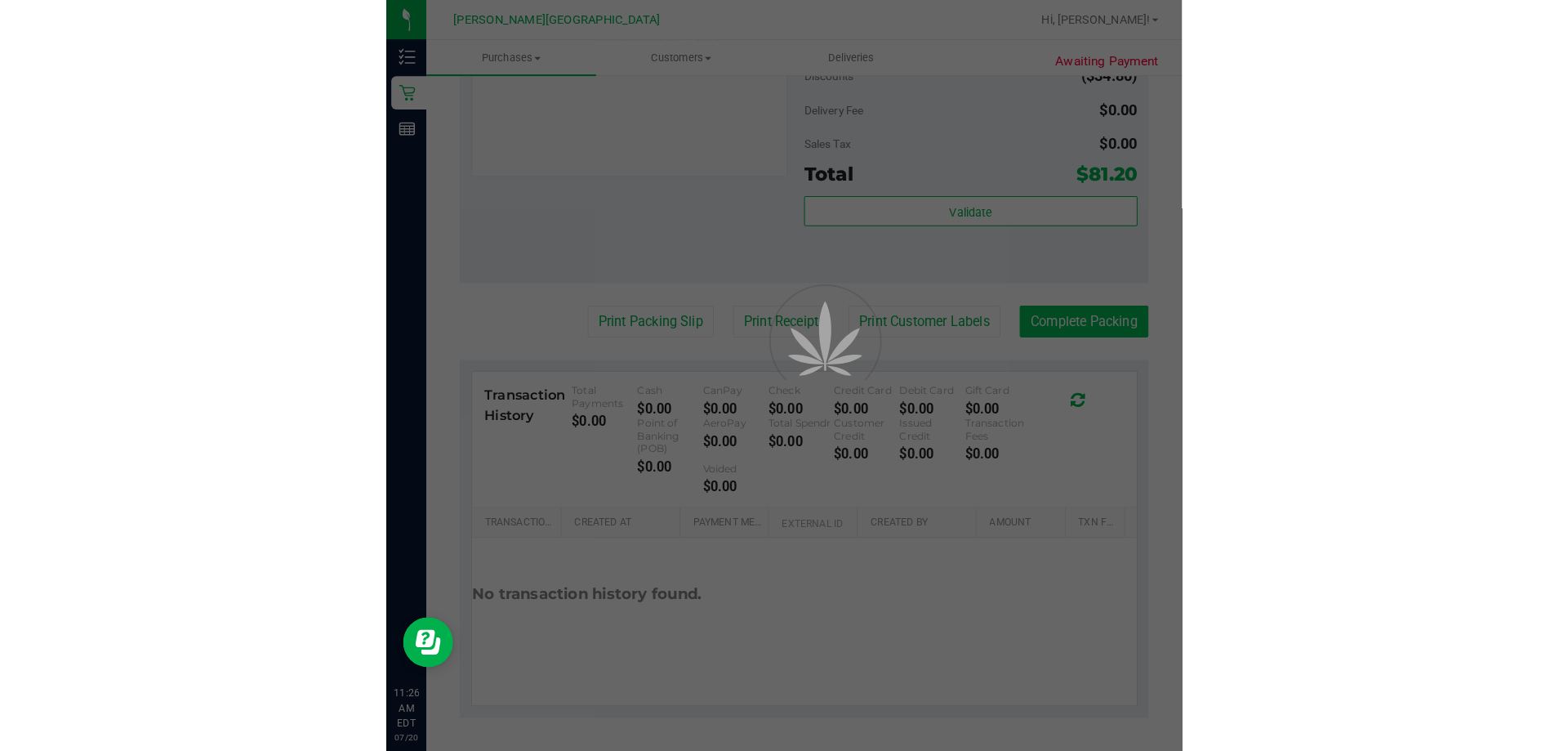 scroll, scrollTop: 0, scrollLeft: 0, axis: both 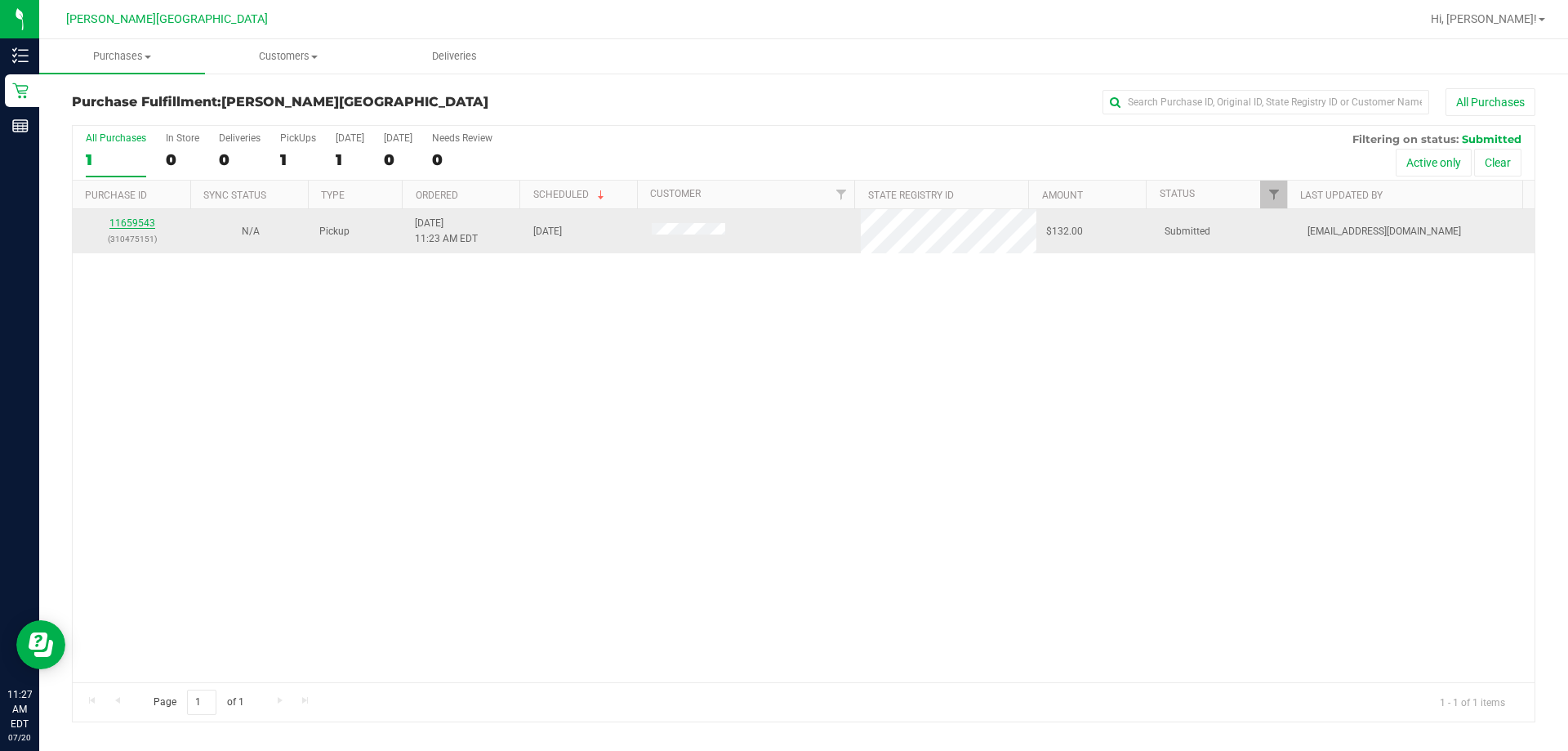 click on "11659543" at bounding box center (132, 223) 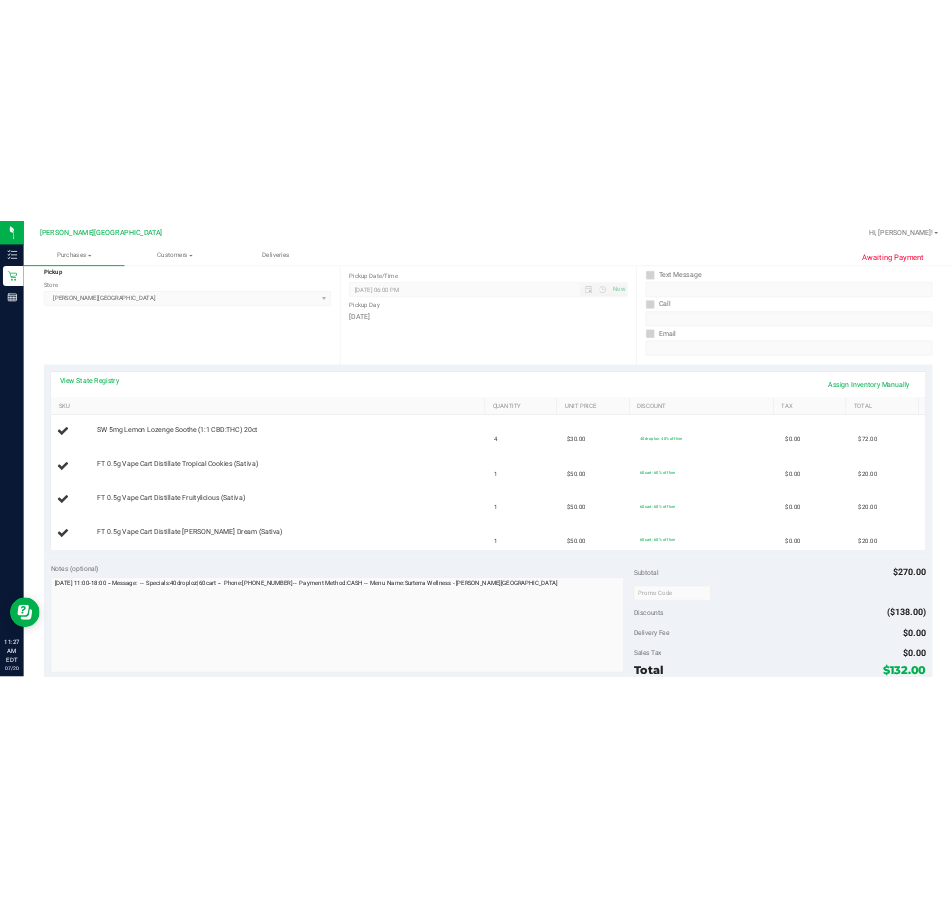 scroll, scrollTop: 300, scrollLeft: 0, axis: vertical 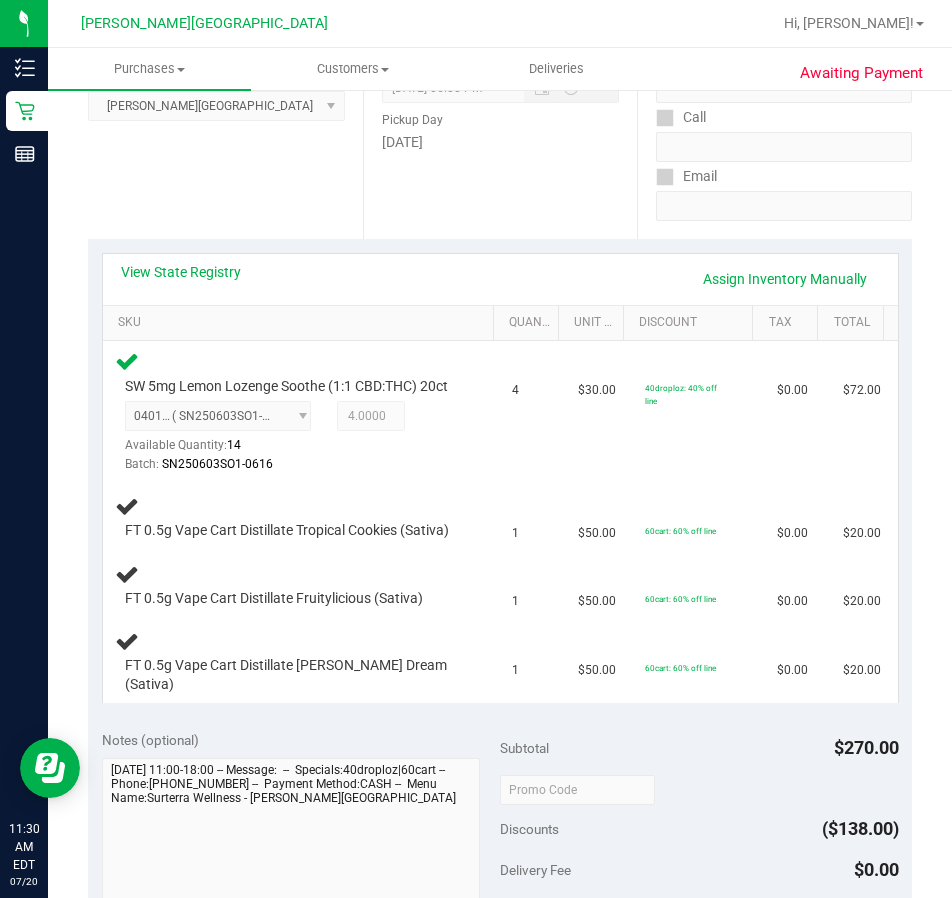 click on "Date
Pickup Date/Time
[DATE]
Now
[DATE] 06:00 PM
Now
Pickup Day
[DATE]" at bounding box center [500, 116] 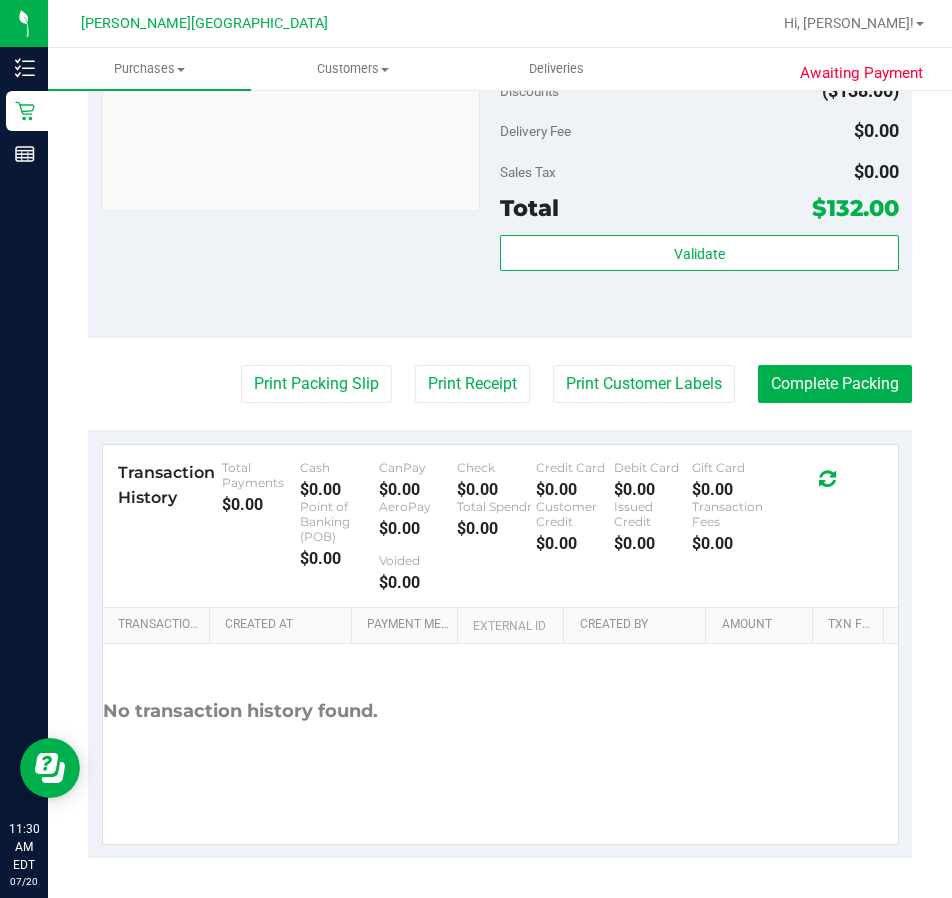 scroll, scrollTop: 1285, scrollLeft: 0, axis: vertical 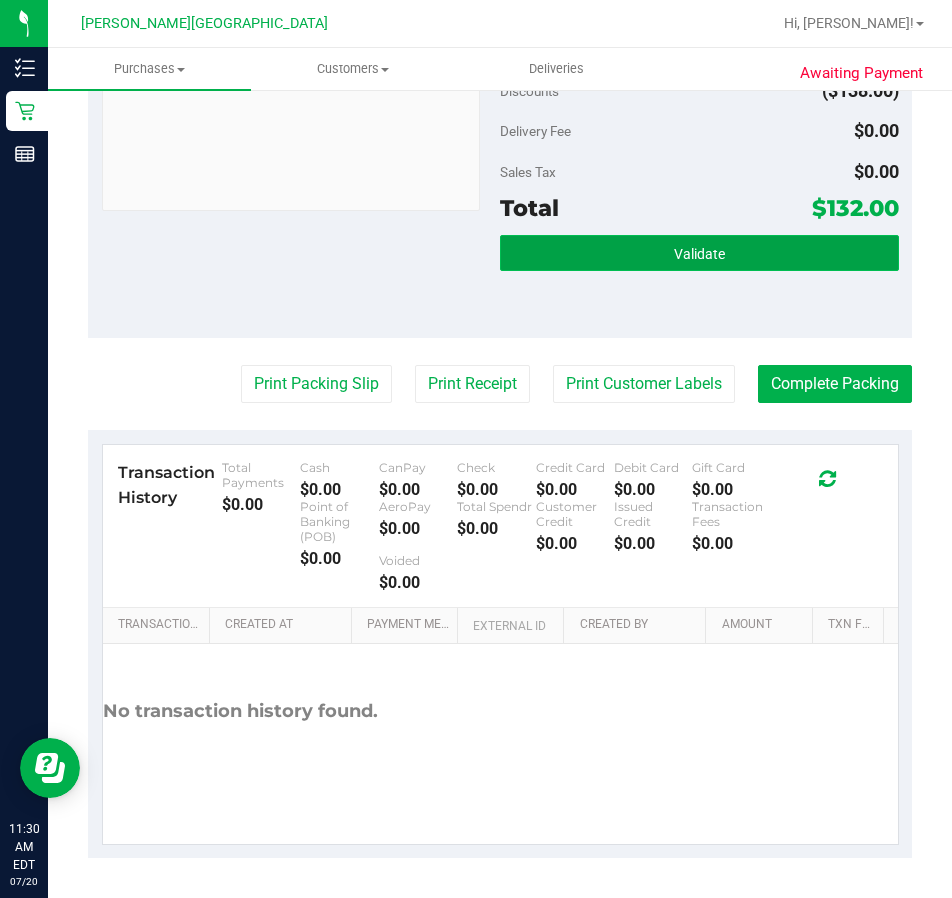 click on "Validate" at bounding box center (699, 253) 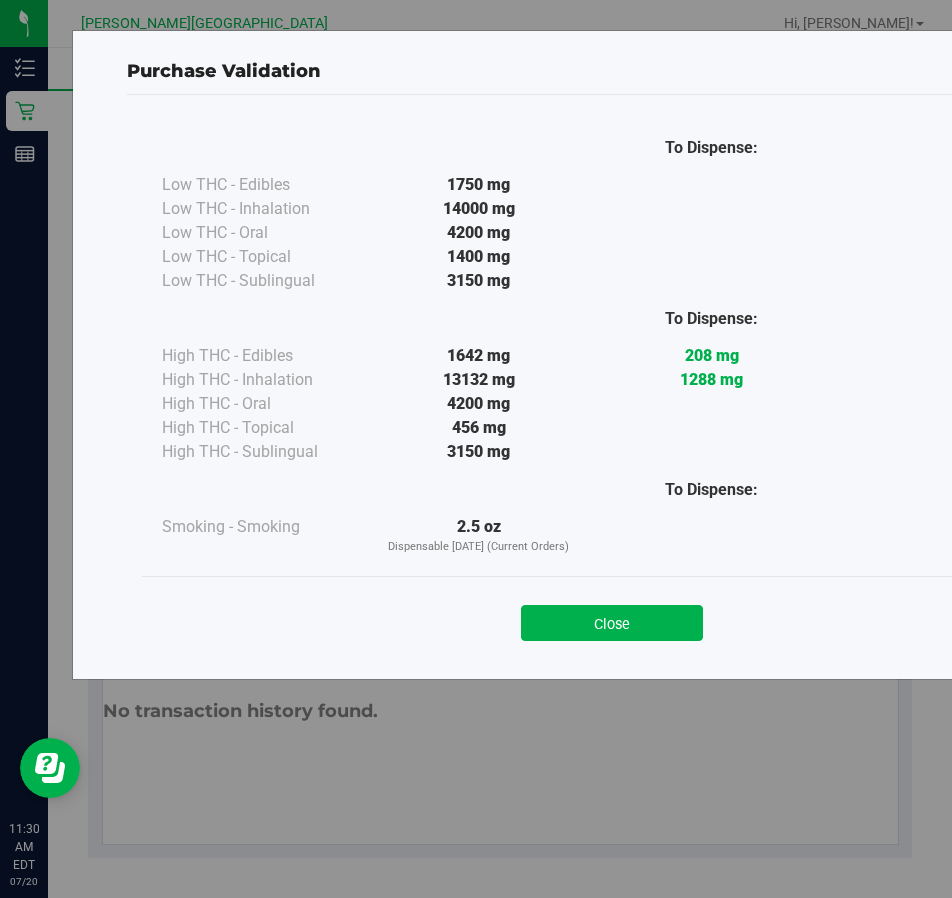 click on "Close" at bounding box center [612, 617] 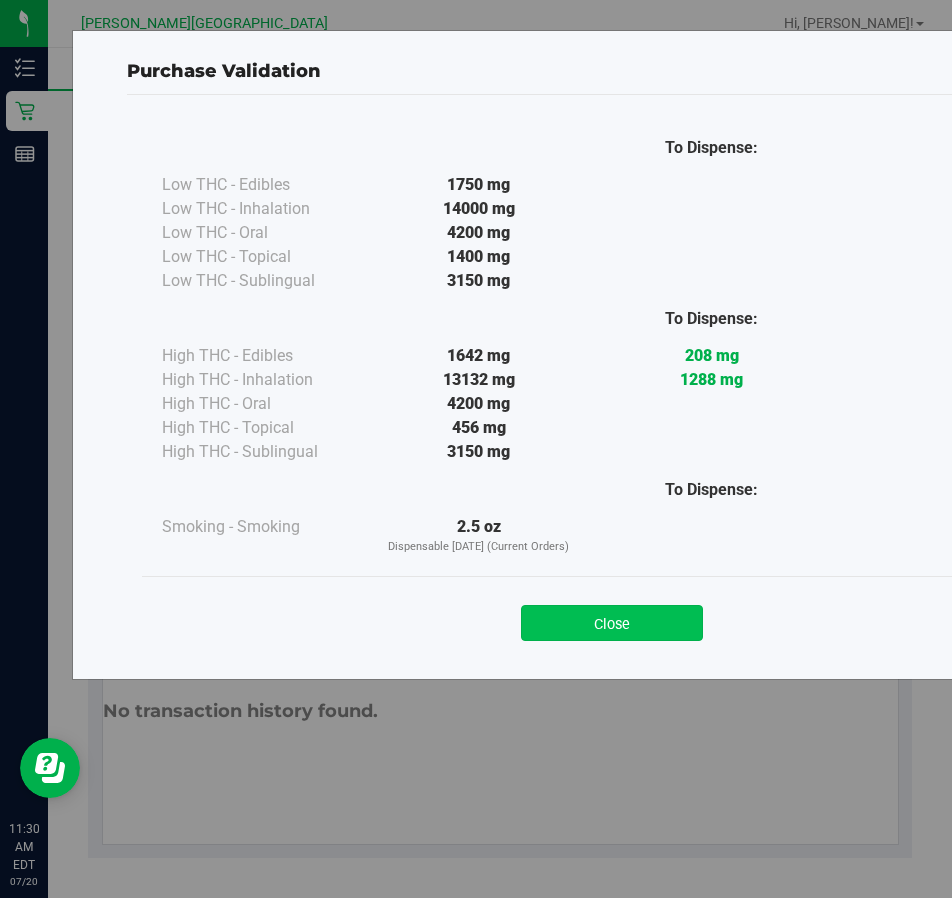 click on "Close" at bounding box center (612, 623) 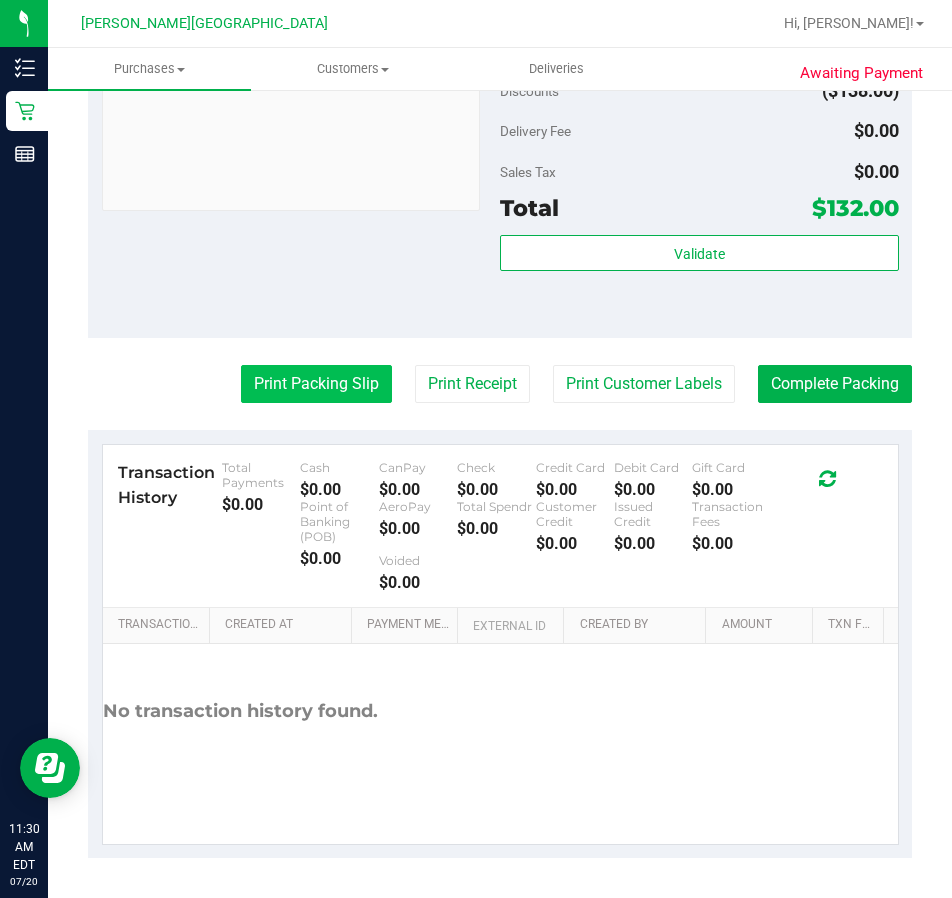 click on "Print Packing Slip" at bounding box center [316, 384] 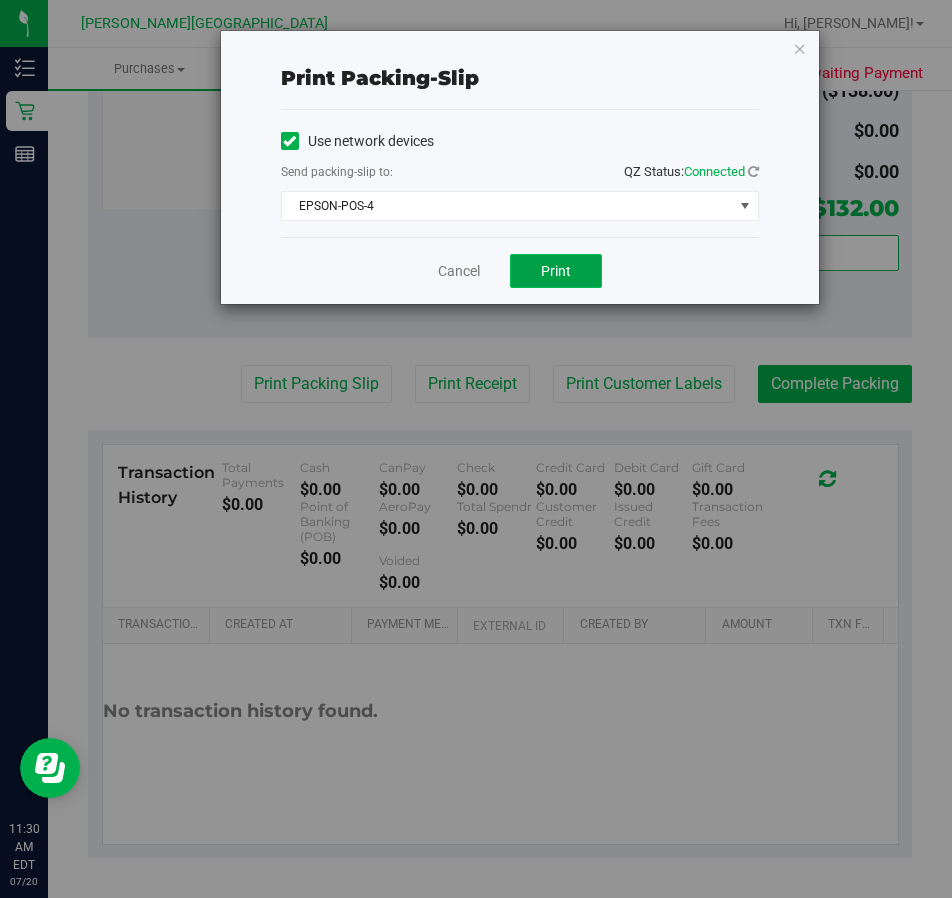 click on "Print" at bounding box center (556, 271) 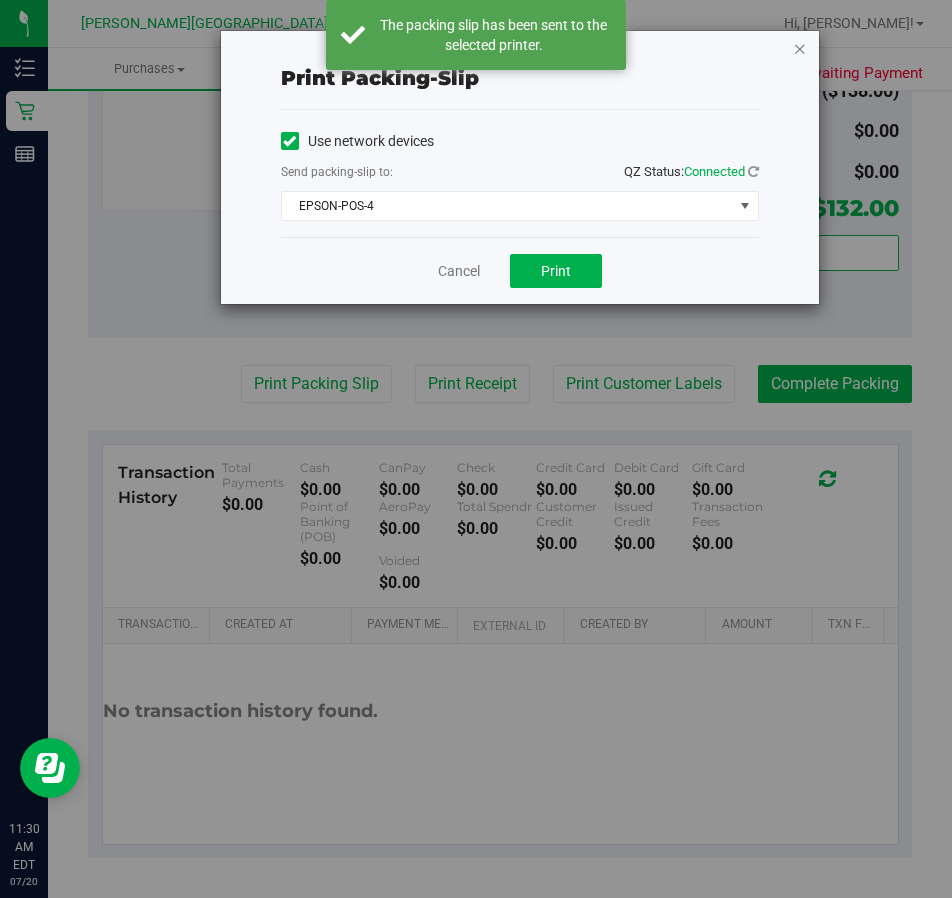 click at bounding box center (800, 48) 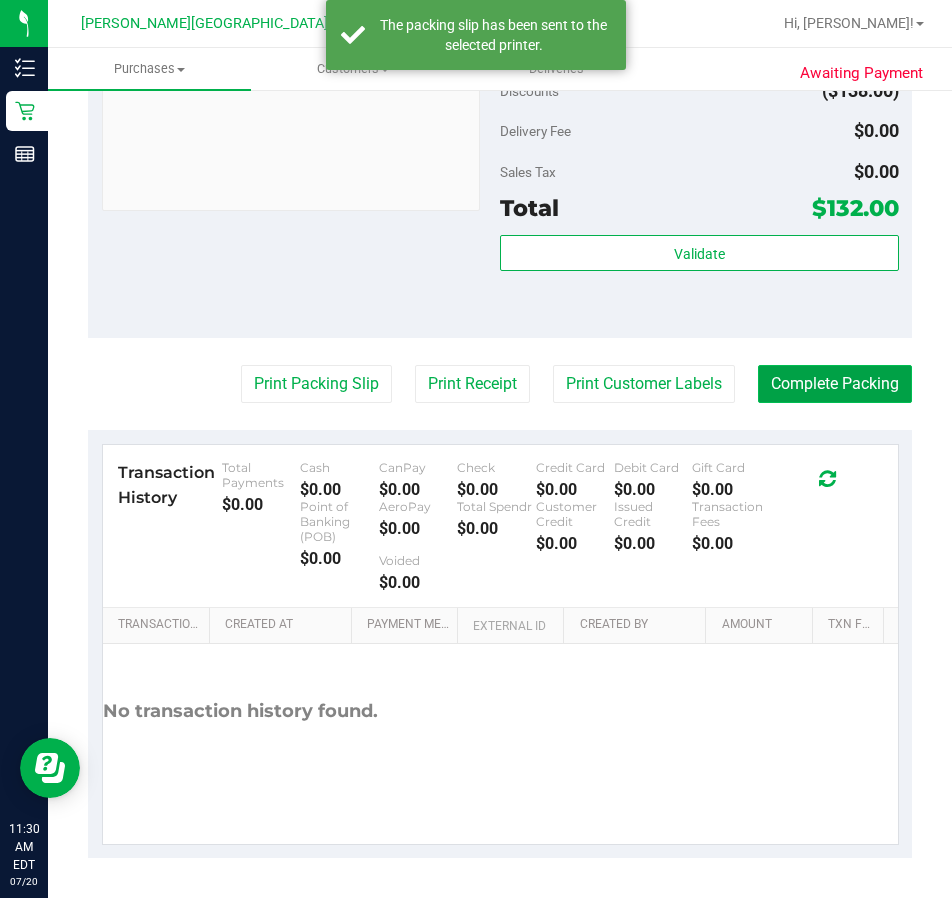 click on "Complete Packing" at bounding box center [835, 384] 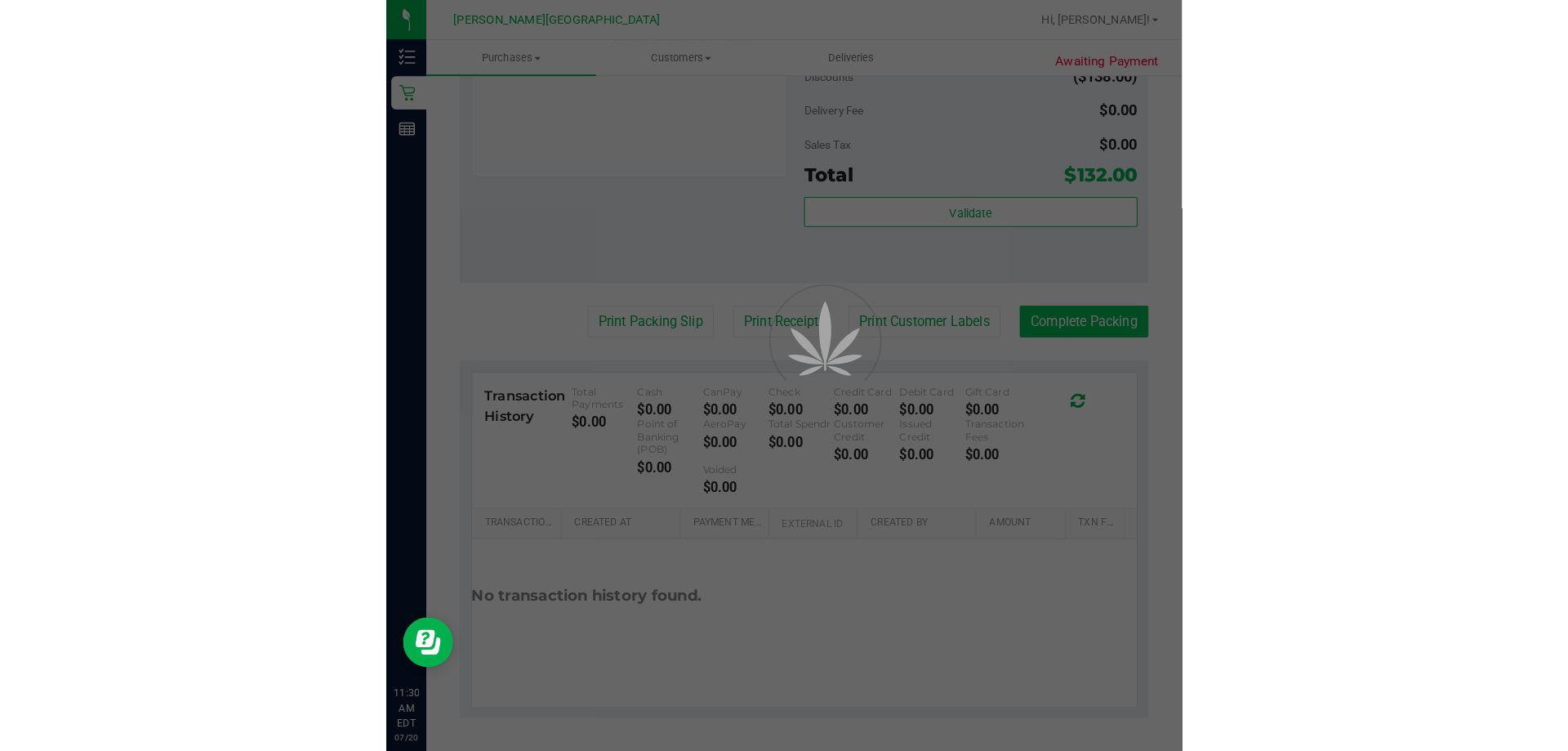 scroll, scrollTop: 0, scrollLeft: 0, axis: both 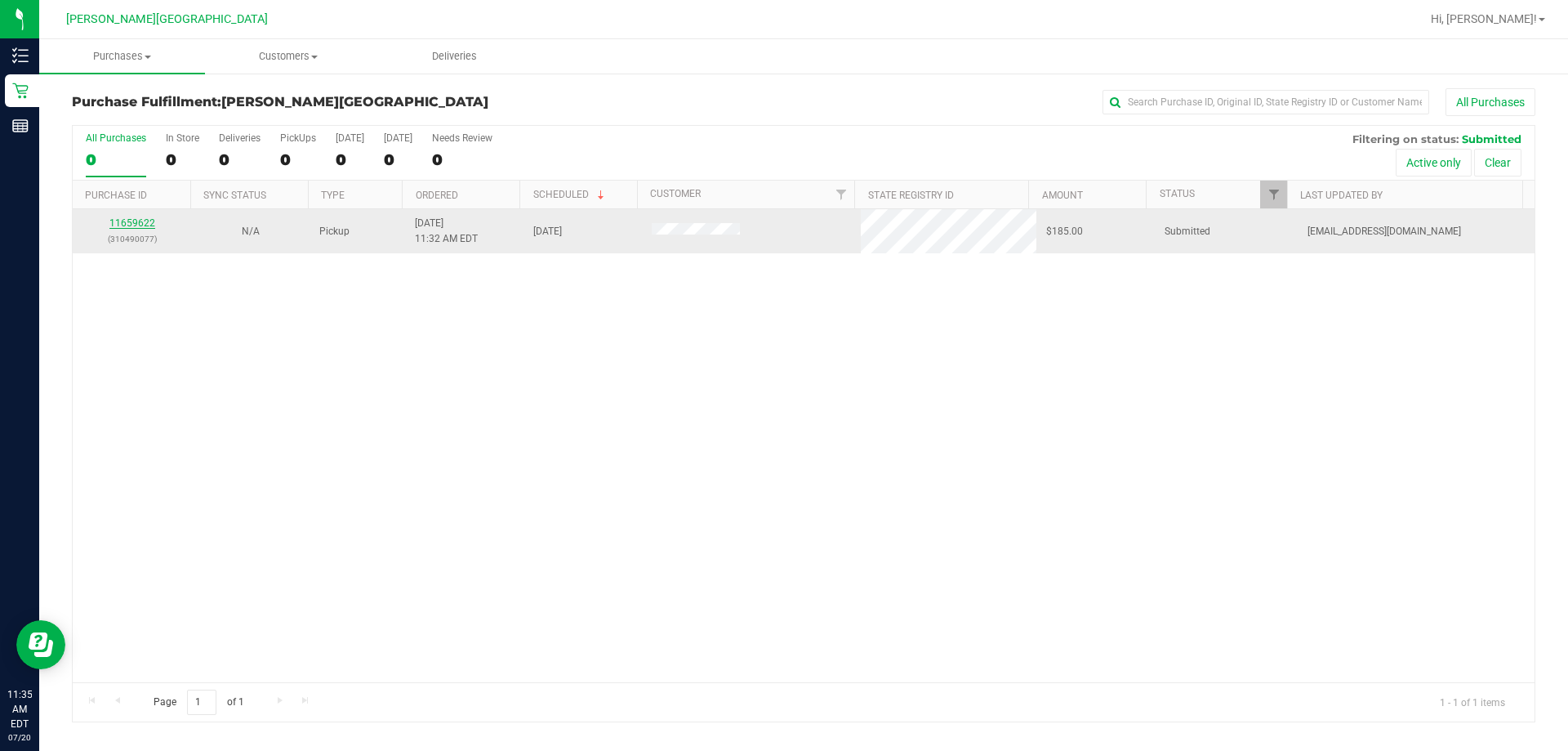 click on "11659622" at bounding box center (132, 223) 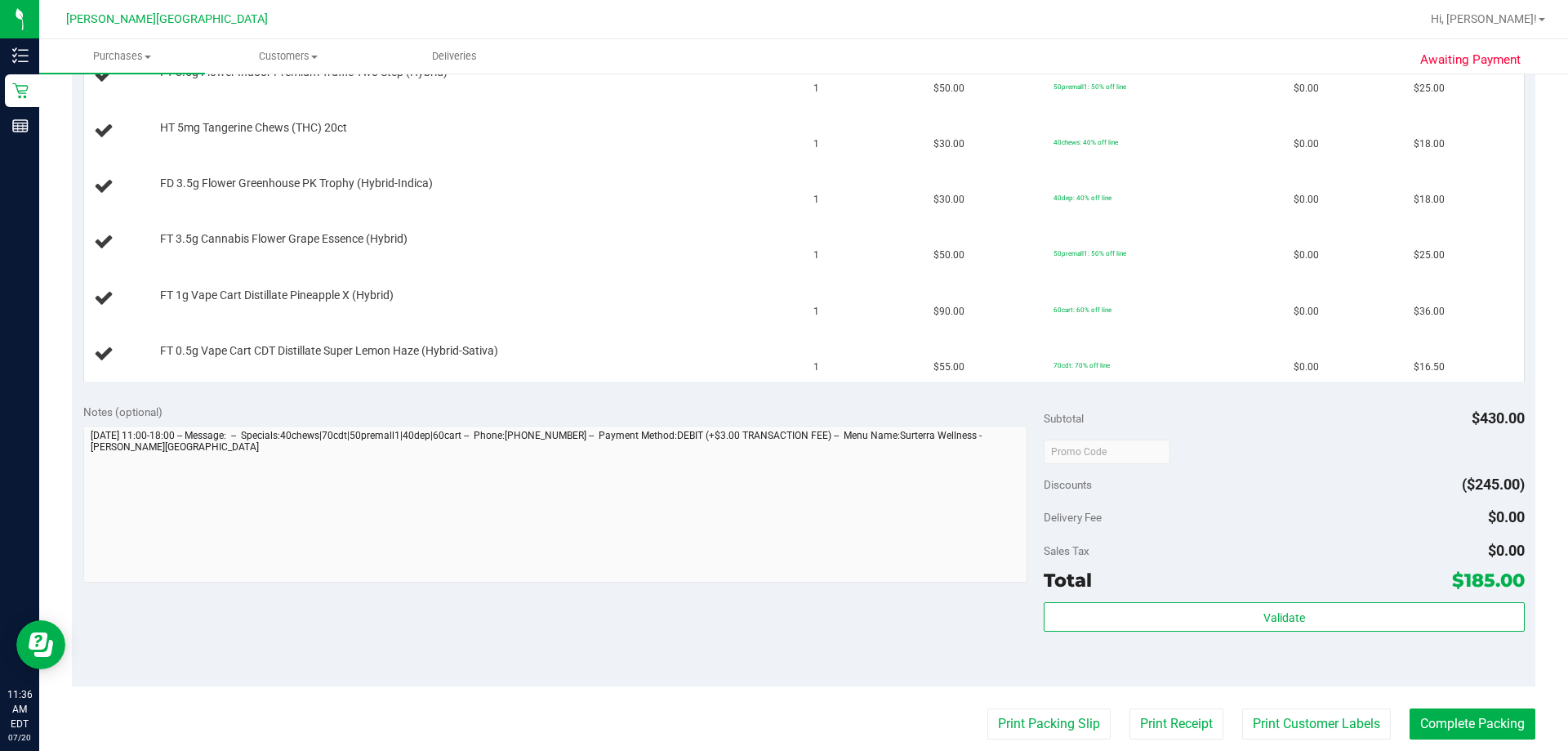 scroll, scrollTop: 654, scrollLeft: 0, axis: vertical 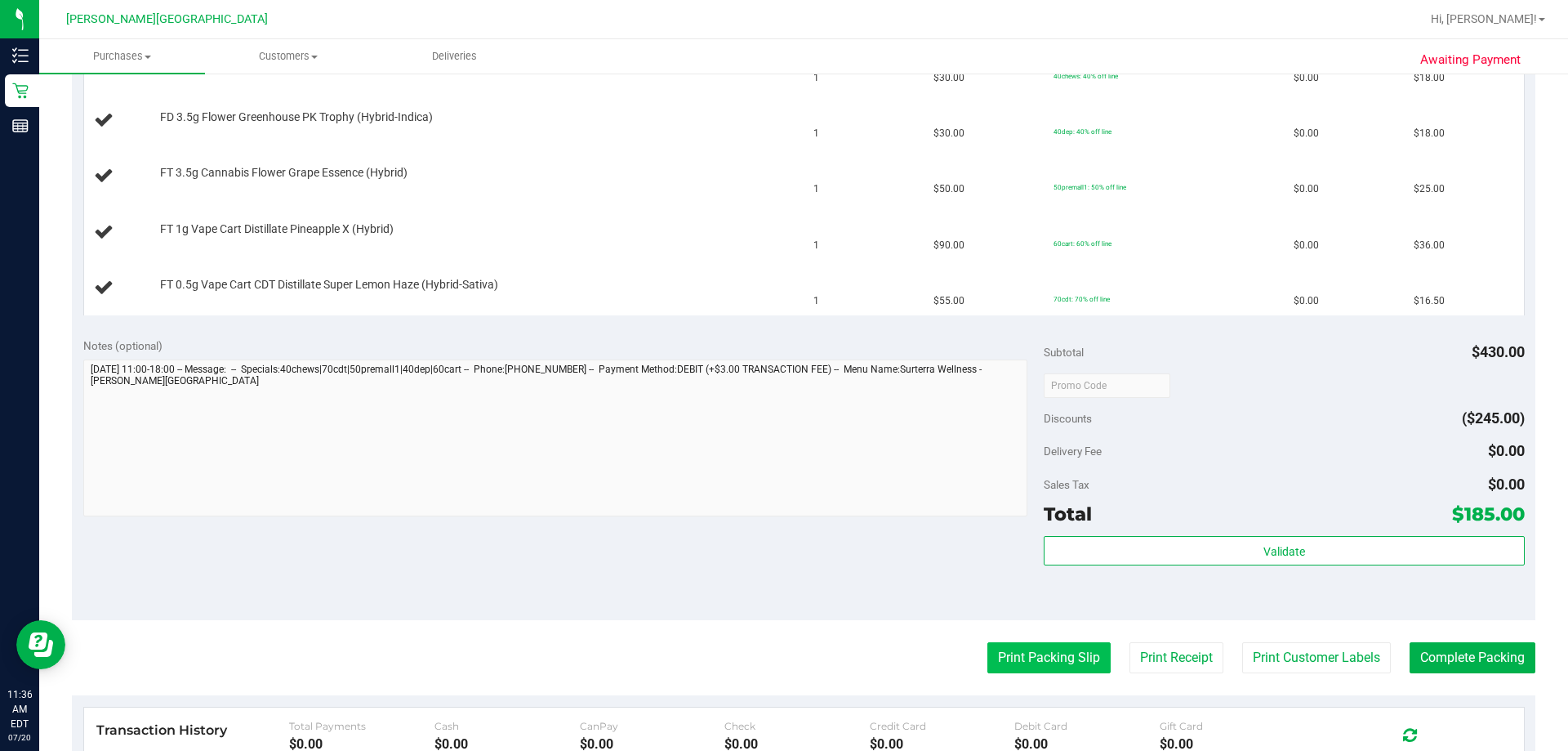 click on "Print Packing Slip" at bounding box center [1049, 658] 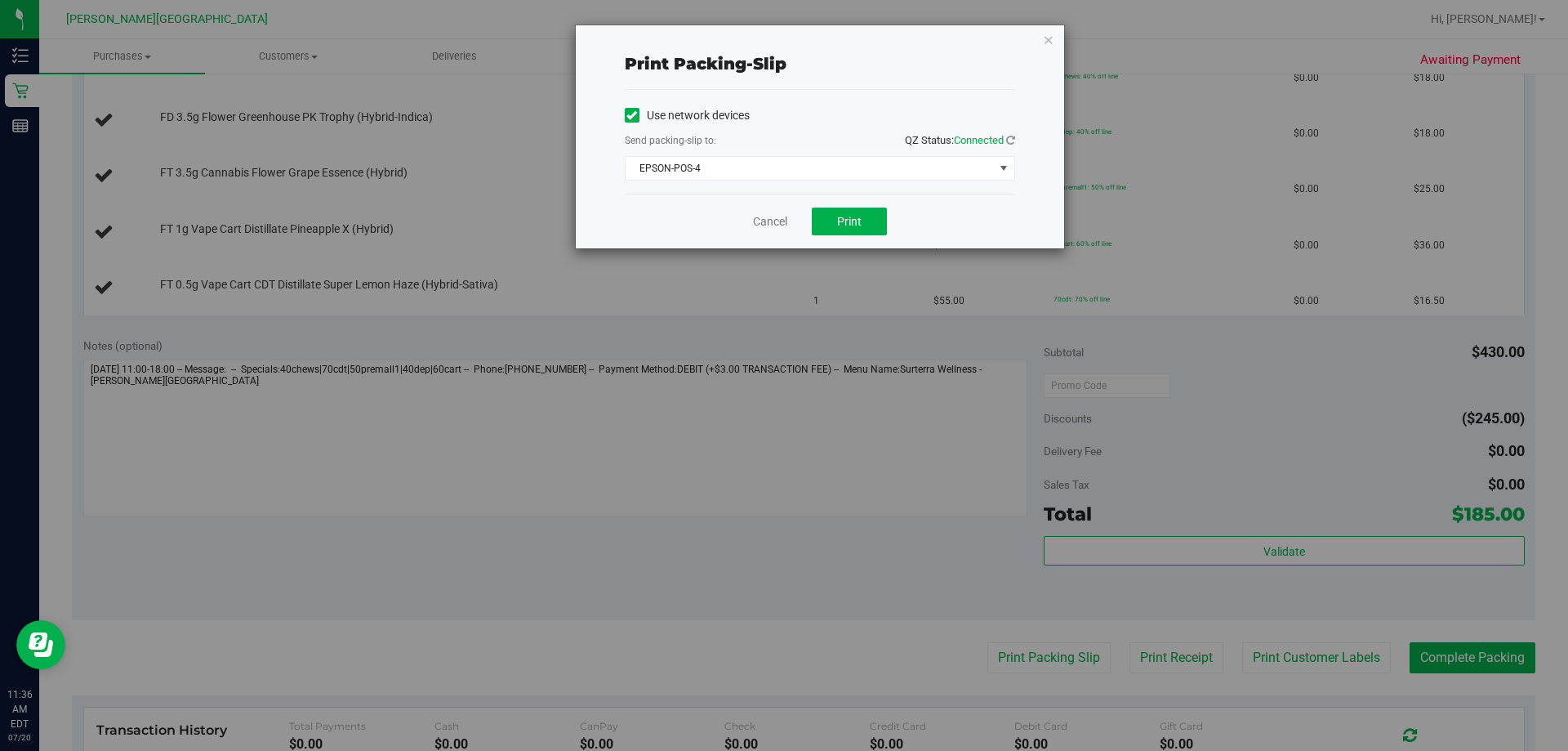 click on "Cancel
Print" at bounding box center [820, 221] 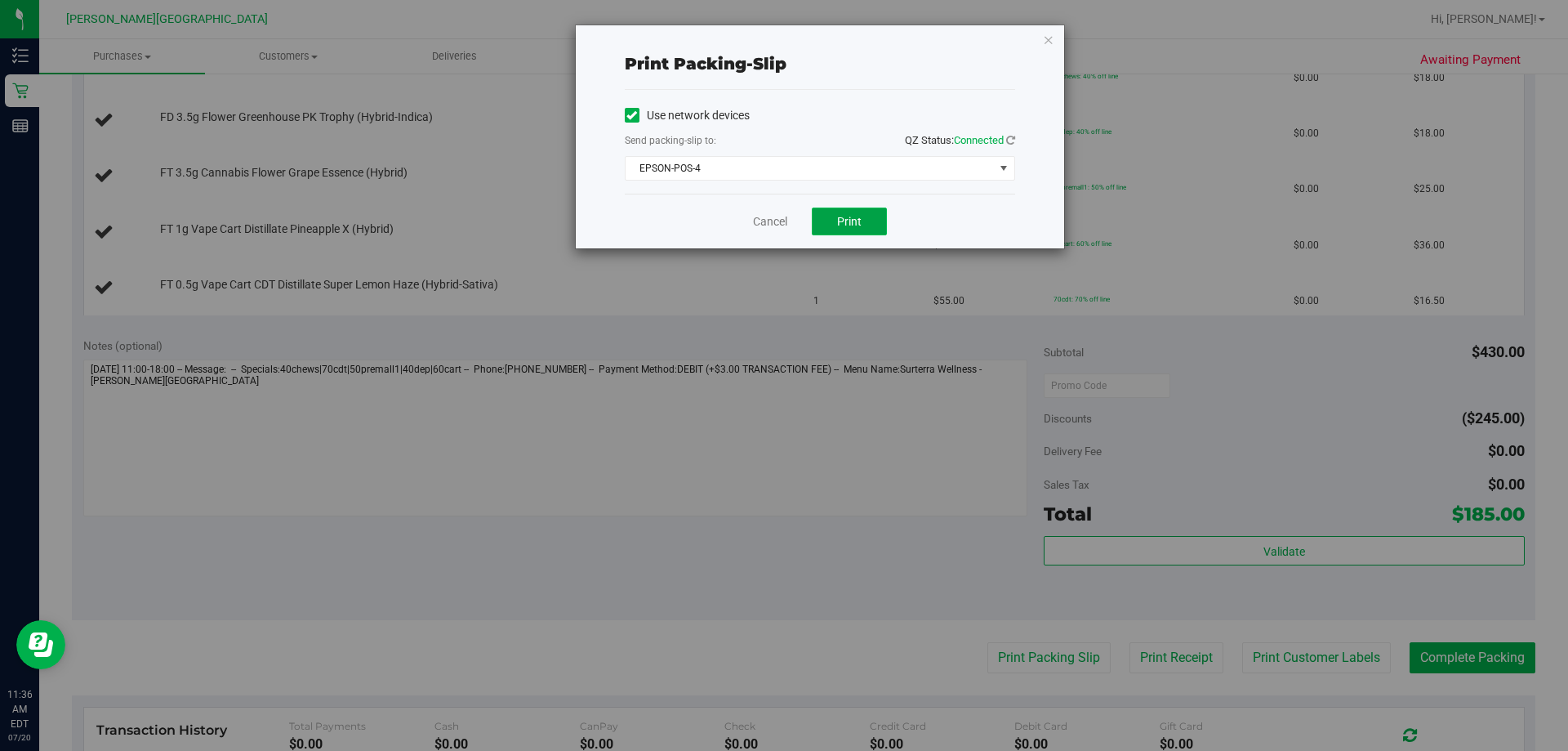 click on "Print" at bounding box center (849, 221) 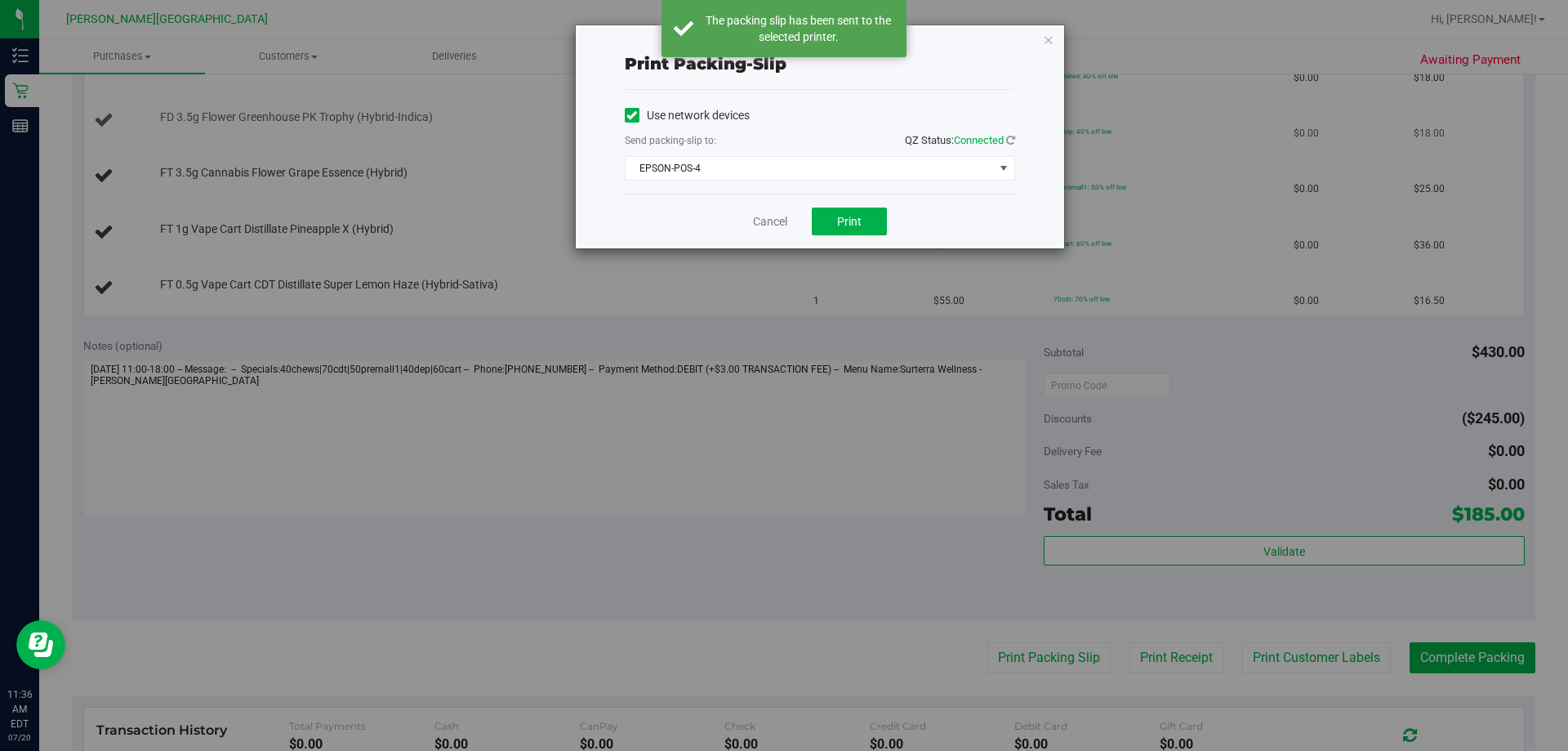 drag, startPoint x: 1046, startPoint y: 40, endPoint x: 980, endPoint y: 142, distance: 121.49074 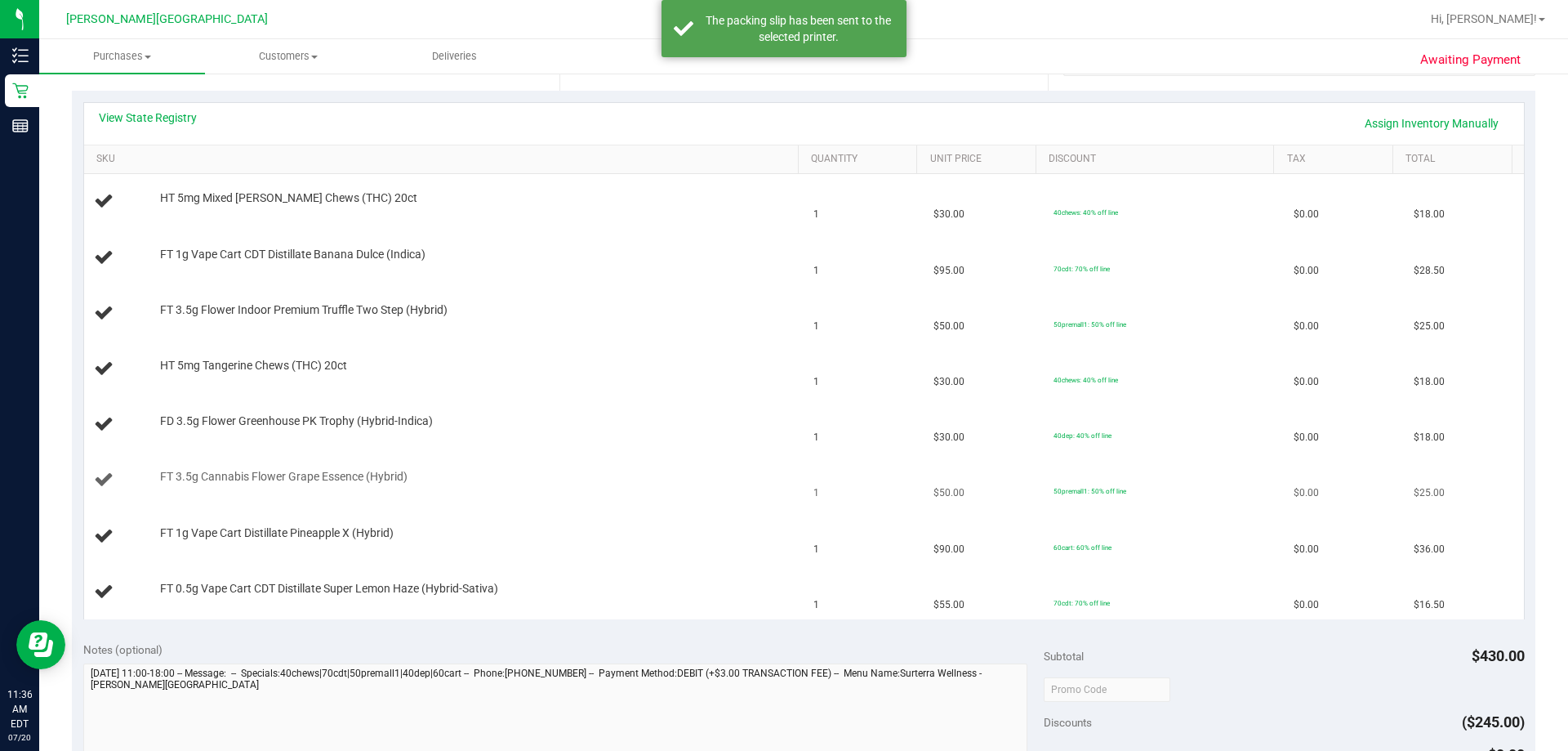 scroll, scrollTop: 327, scrollLeft: 0, axis: vertical 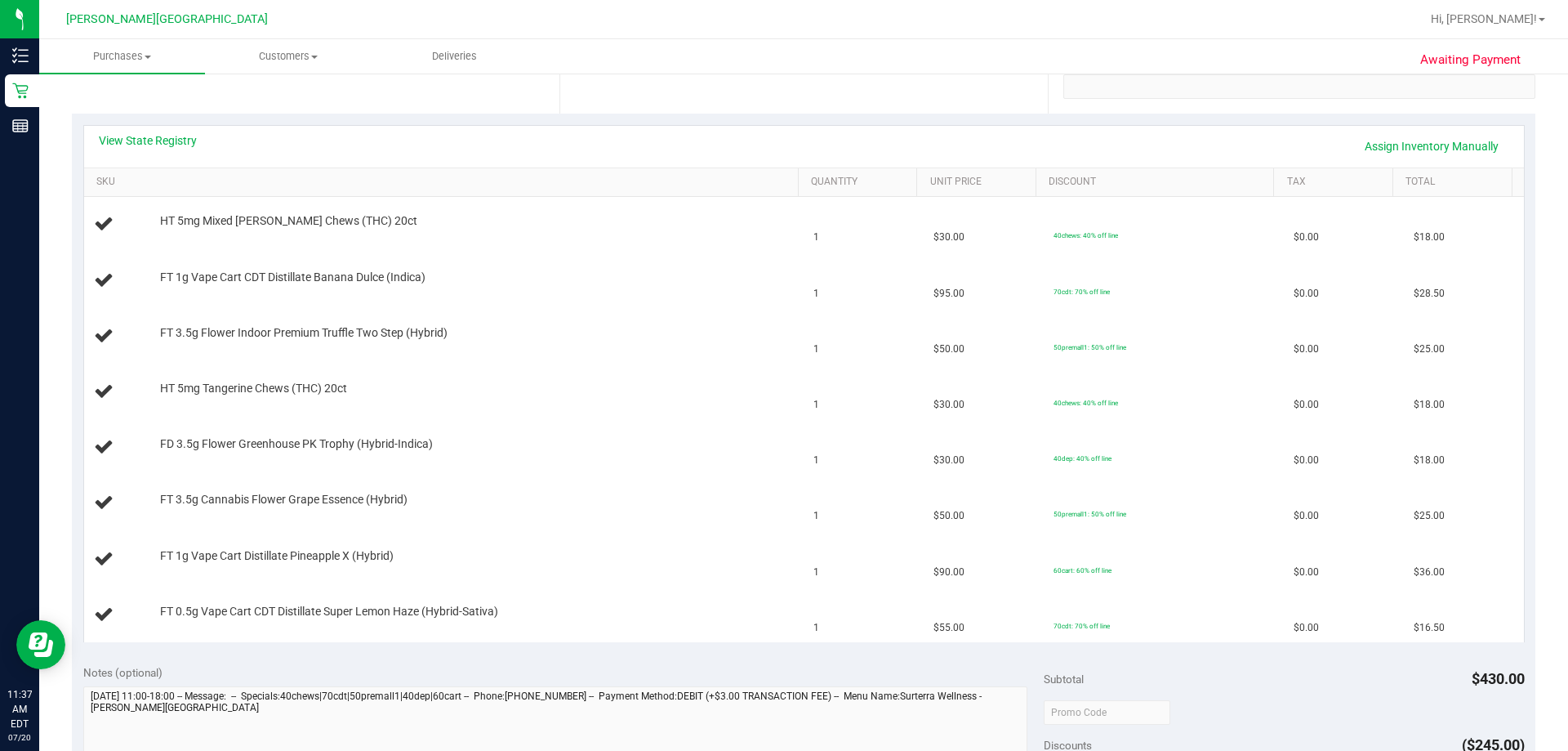 click on "View State Registry
Assign Inventory Manually" at bounding box center (804, 146) 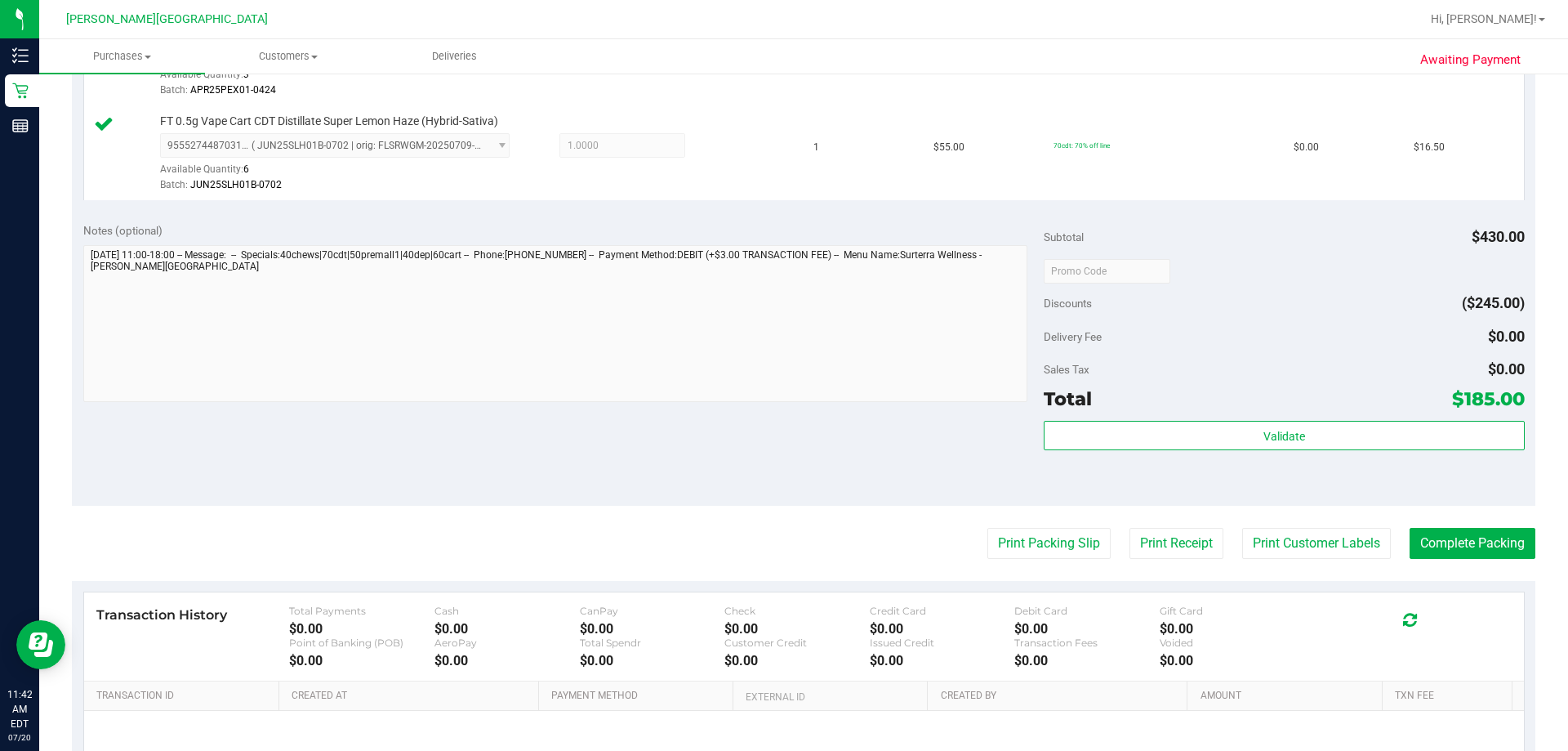 scroll, scrollTop: 1247, scrollLeft: 0, axis: vertical 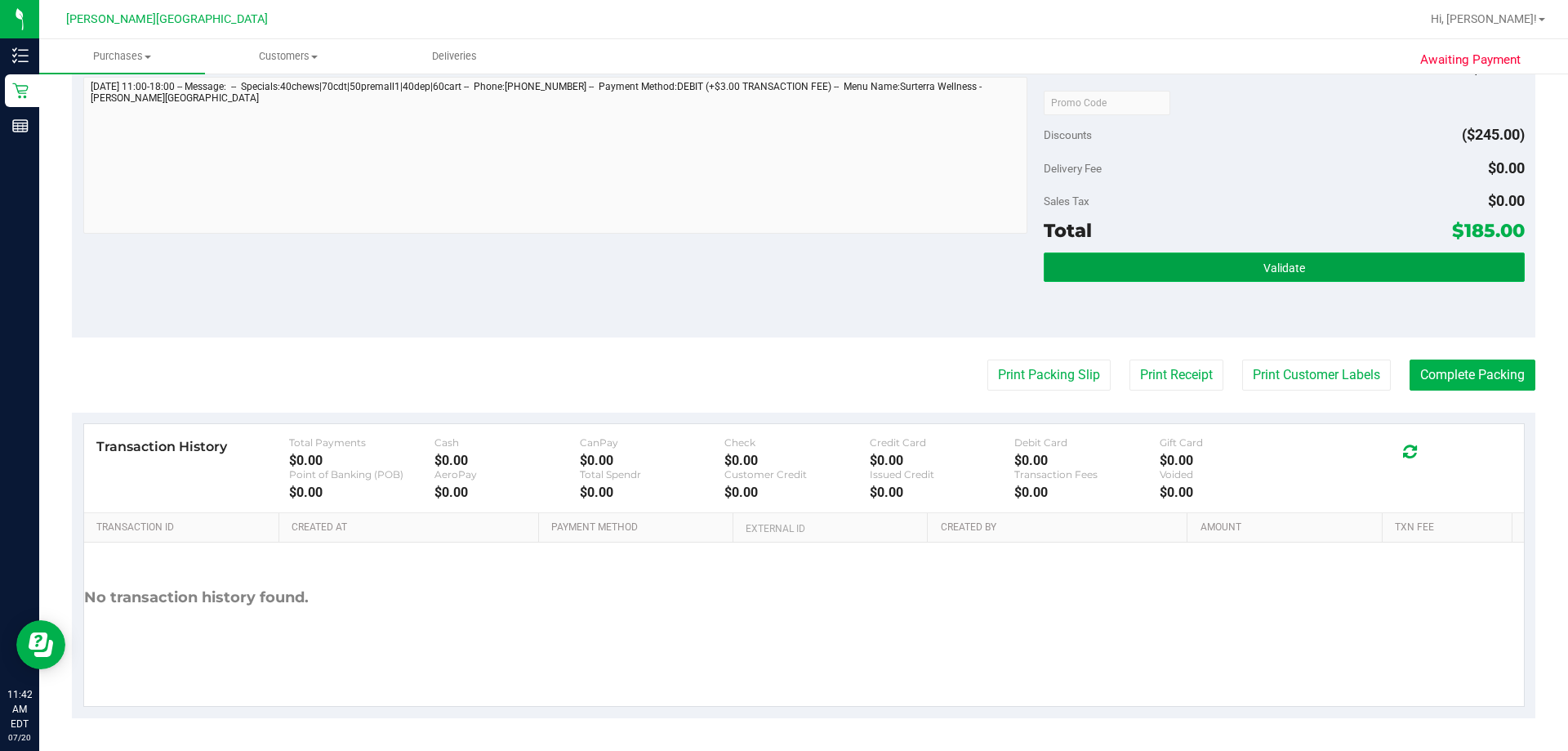 click on "Validate" at bounding box center [1284, 267] 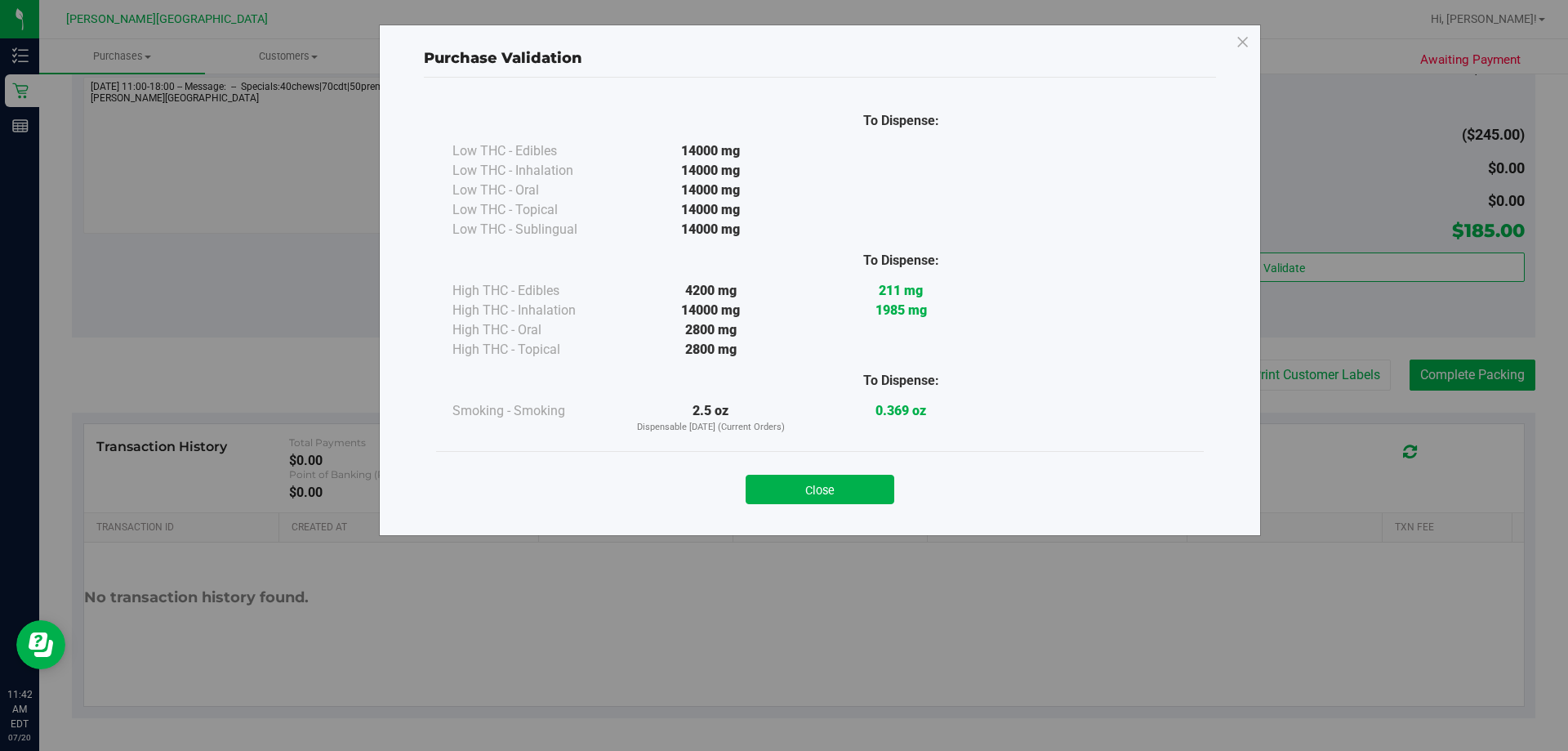 click on "Close" at bounding box center (820, 489) 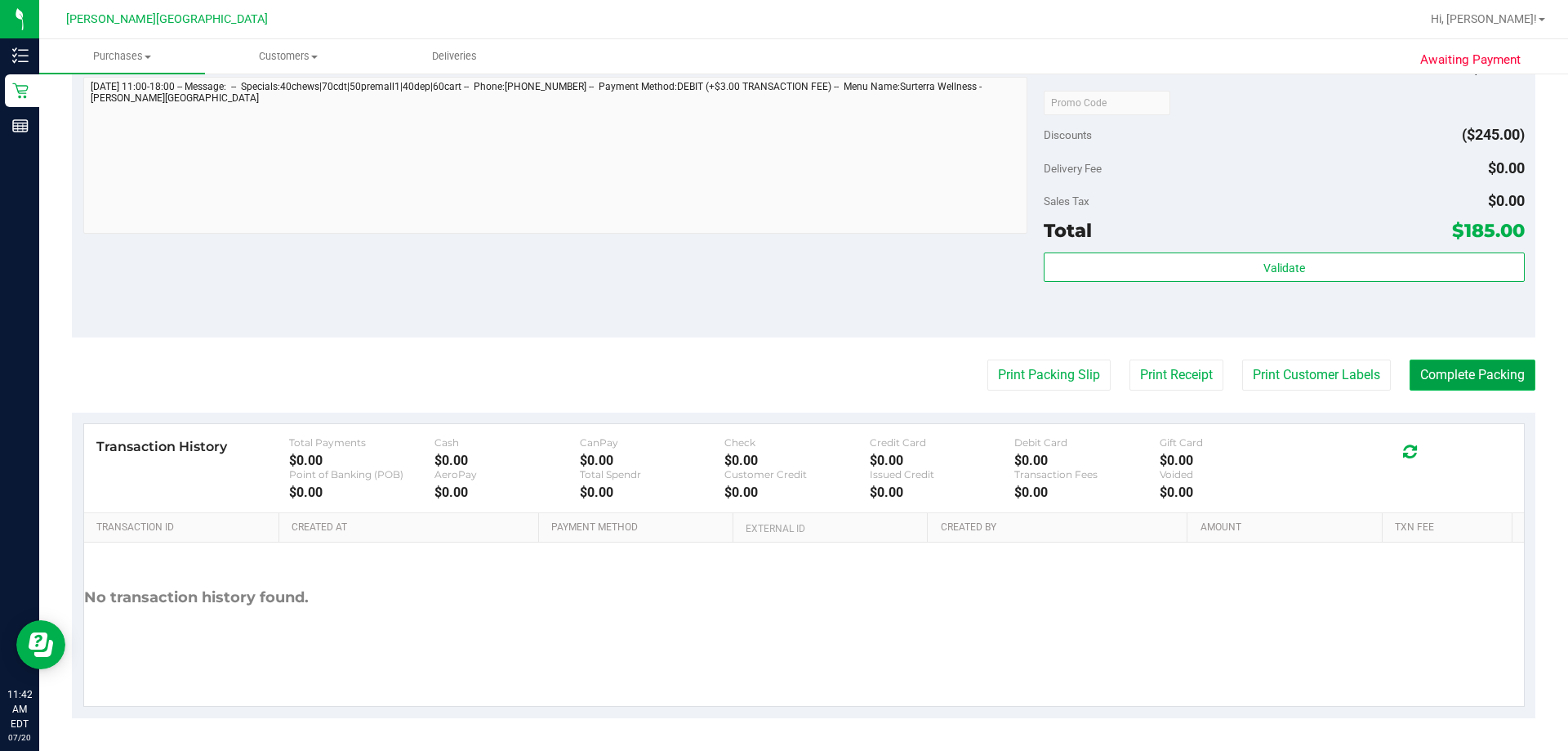 click on "Complete Packing" at bounding box center (1472, 375) 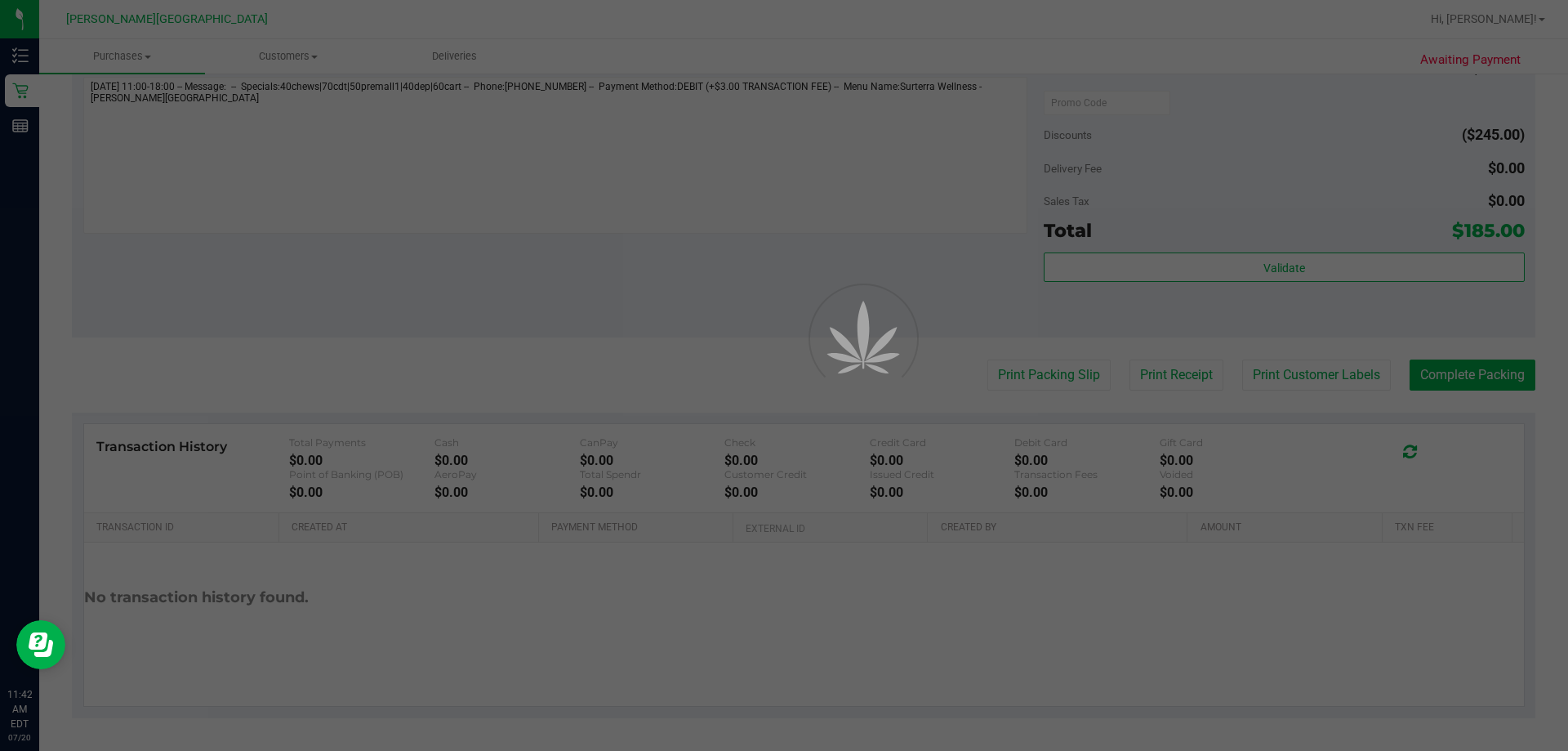 scroll, scrollTop: 0, scrollLeft: 0, axis: both 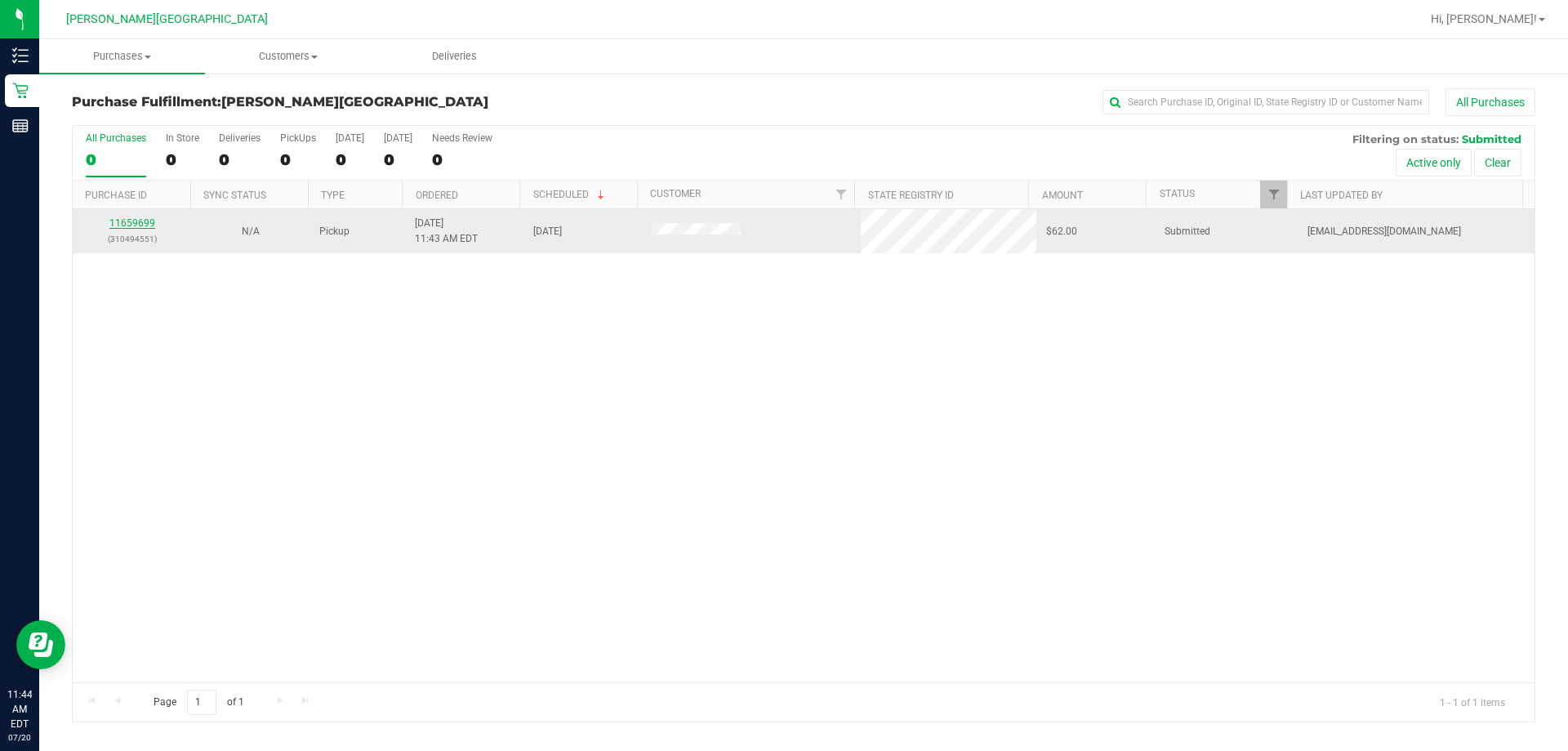 click on "11659699" at bounding box center [132, 223] 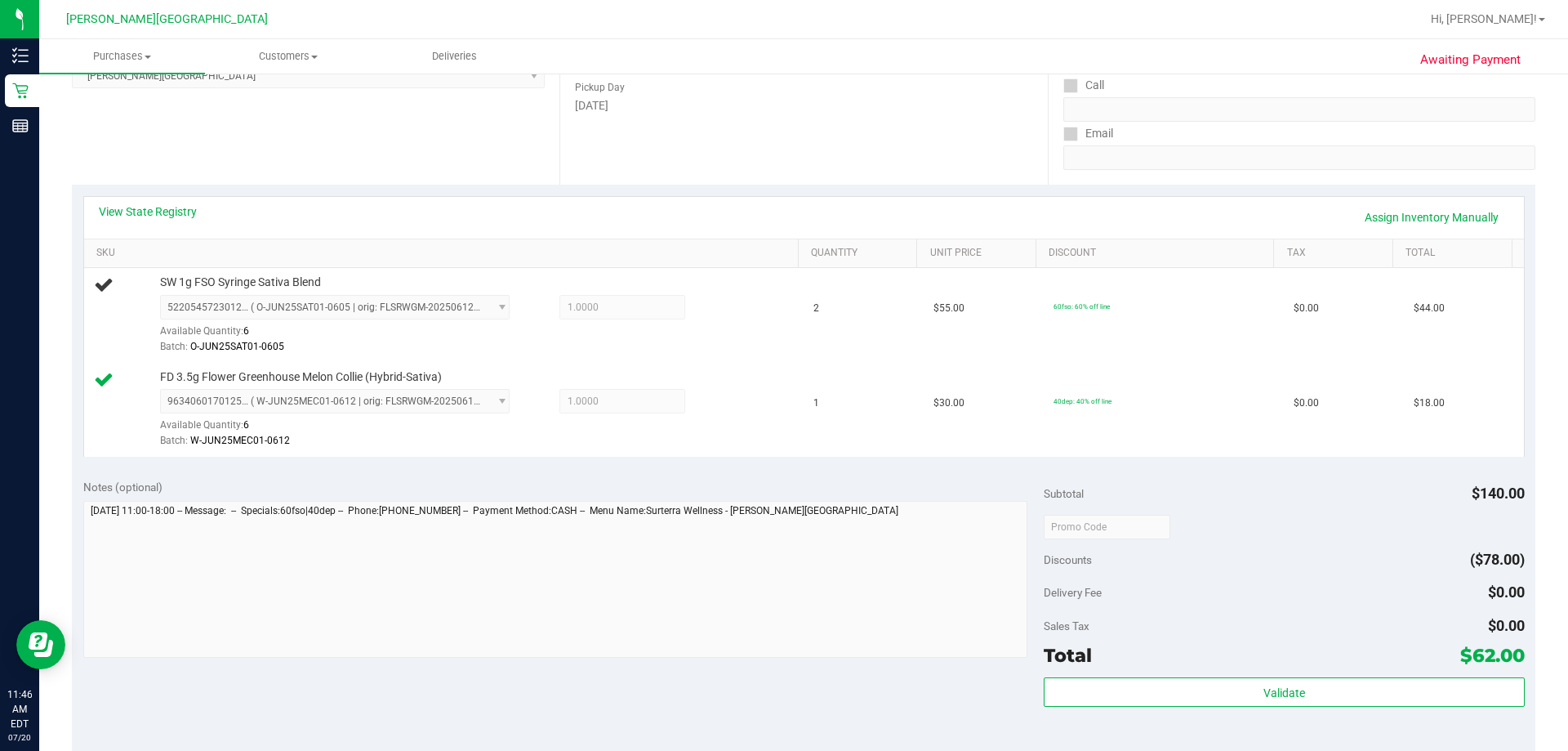 scroll, scrollTop: 245, scrollLeft: 0, axis: vertical 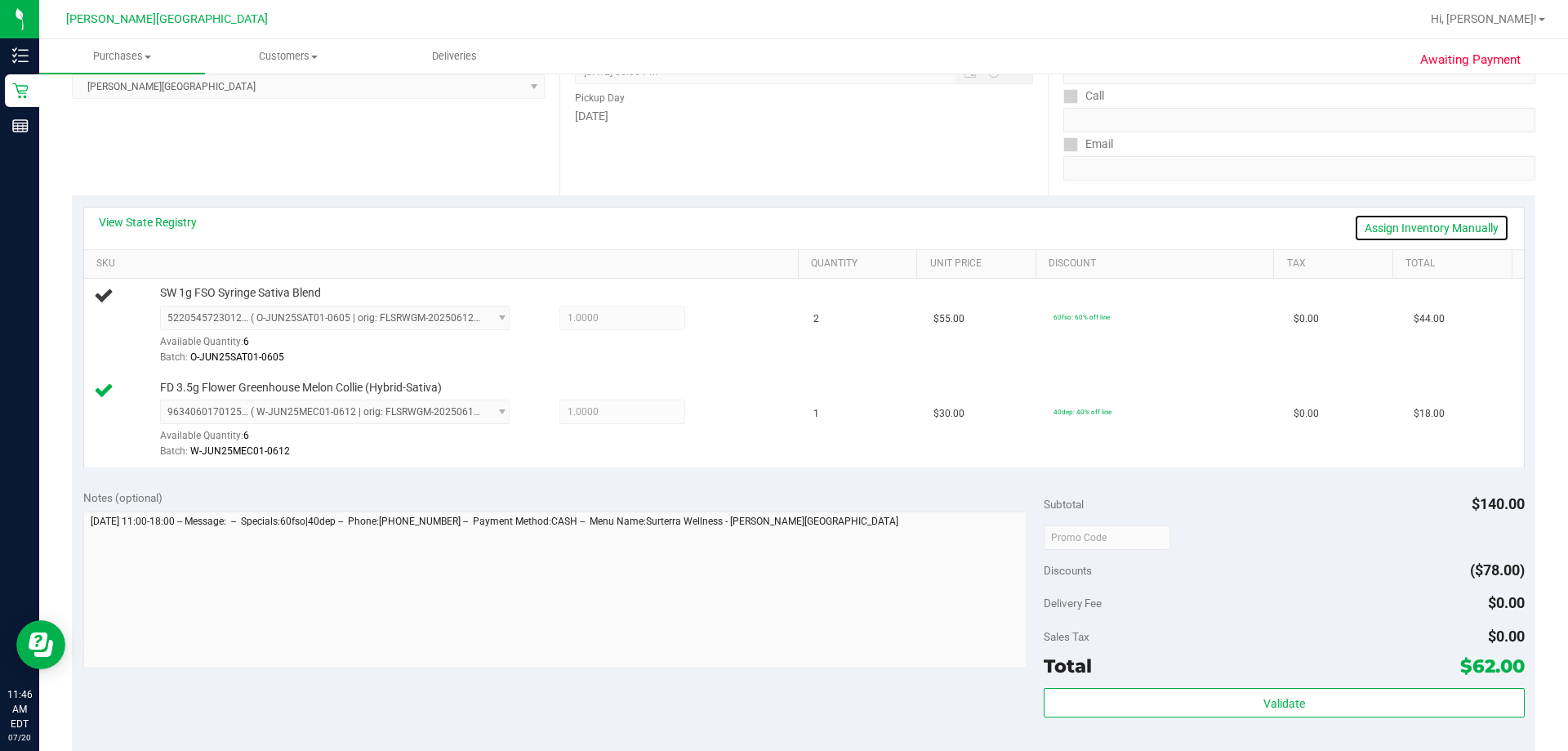 click on "Assign Inventory Manually" at bounding box center [1432, 228] 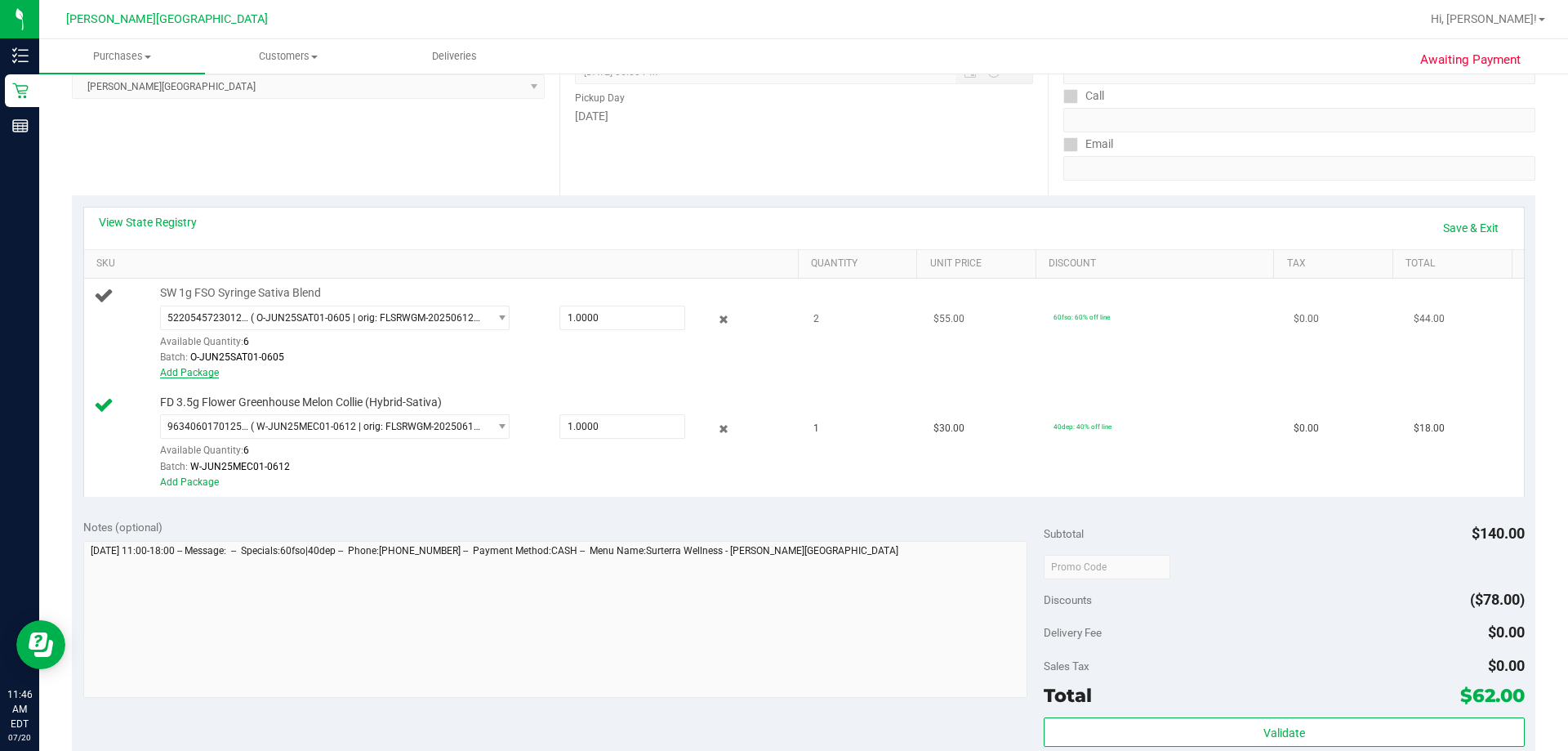 click on "Add Package" at bounding box center (189, 373) 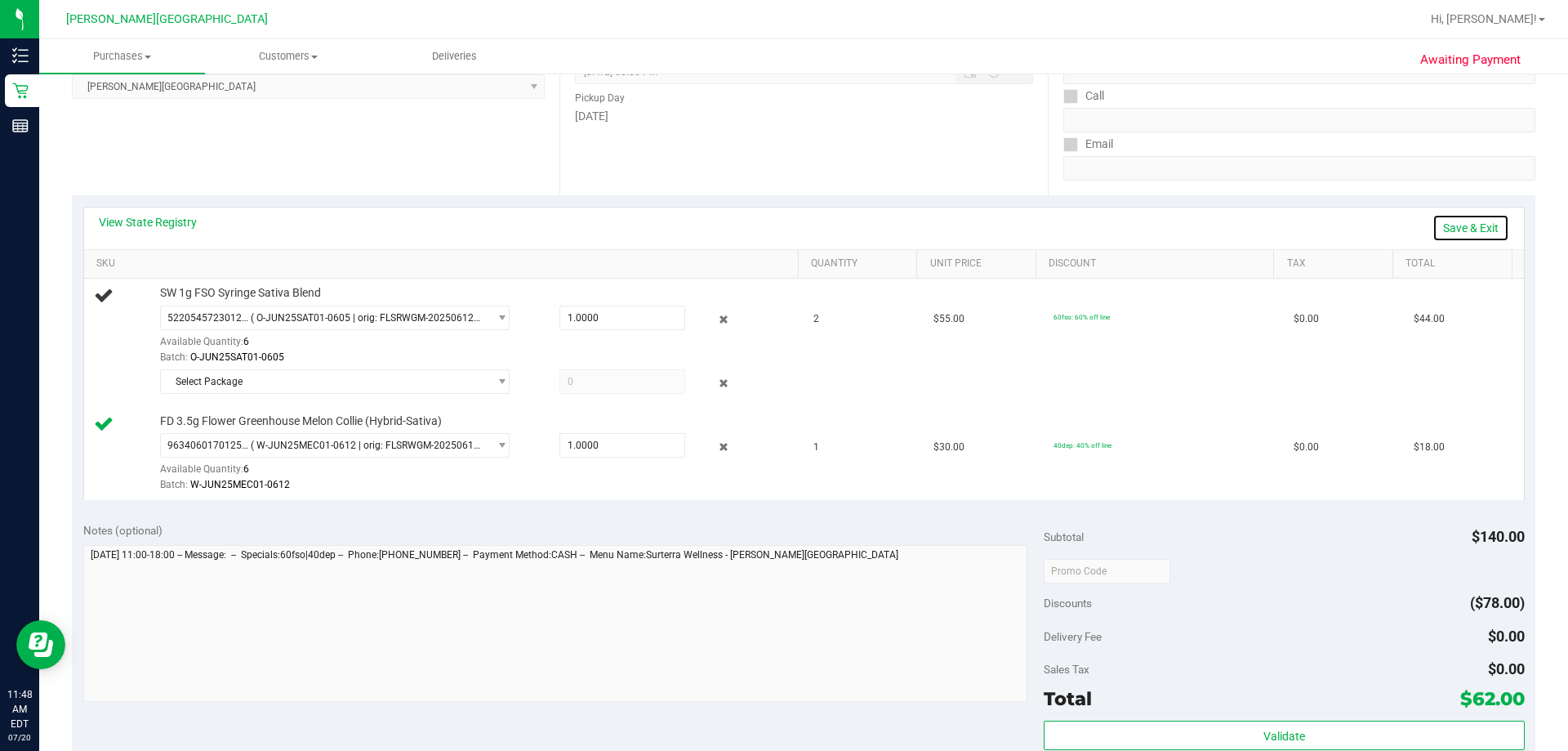 click on "Save & Exit" at bounding box center [1471, 228] 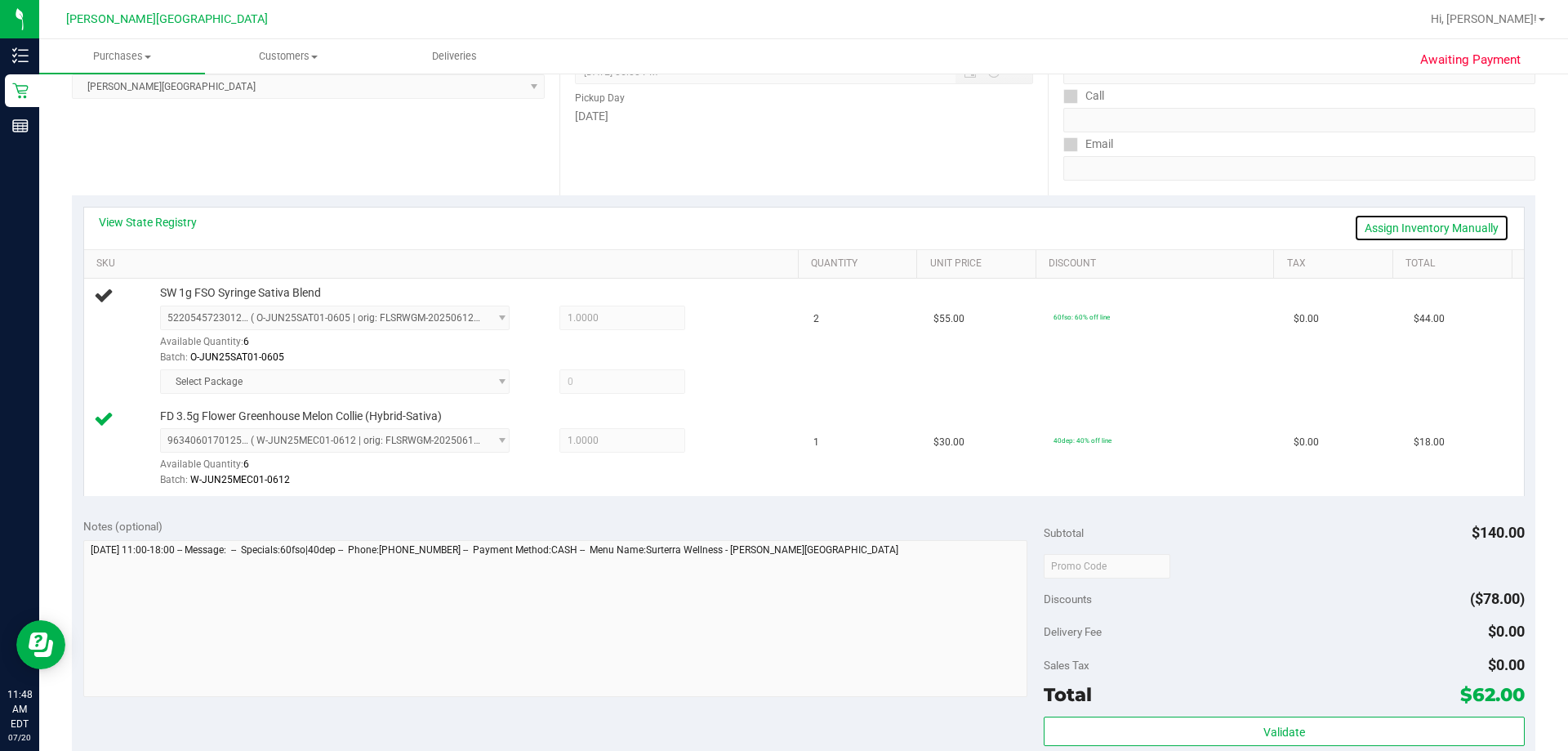 click on "Assign Inventory Manually" at bounding box center [1432, 228] 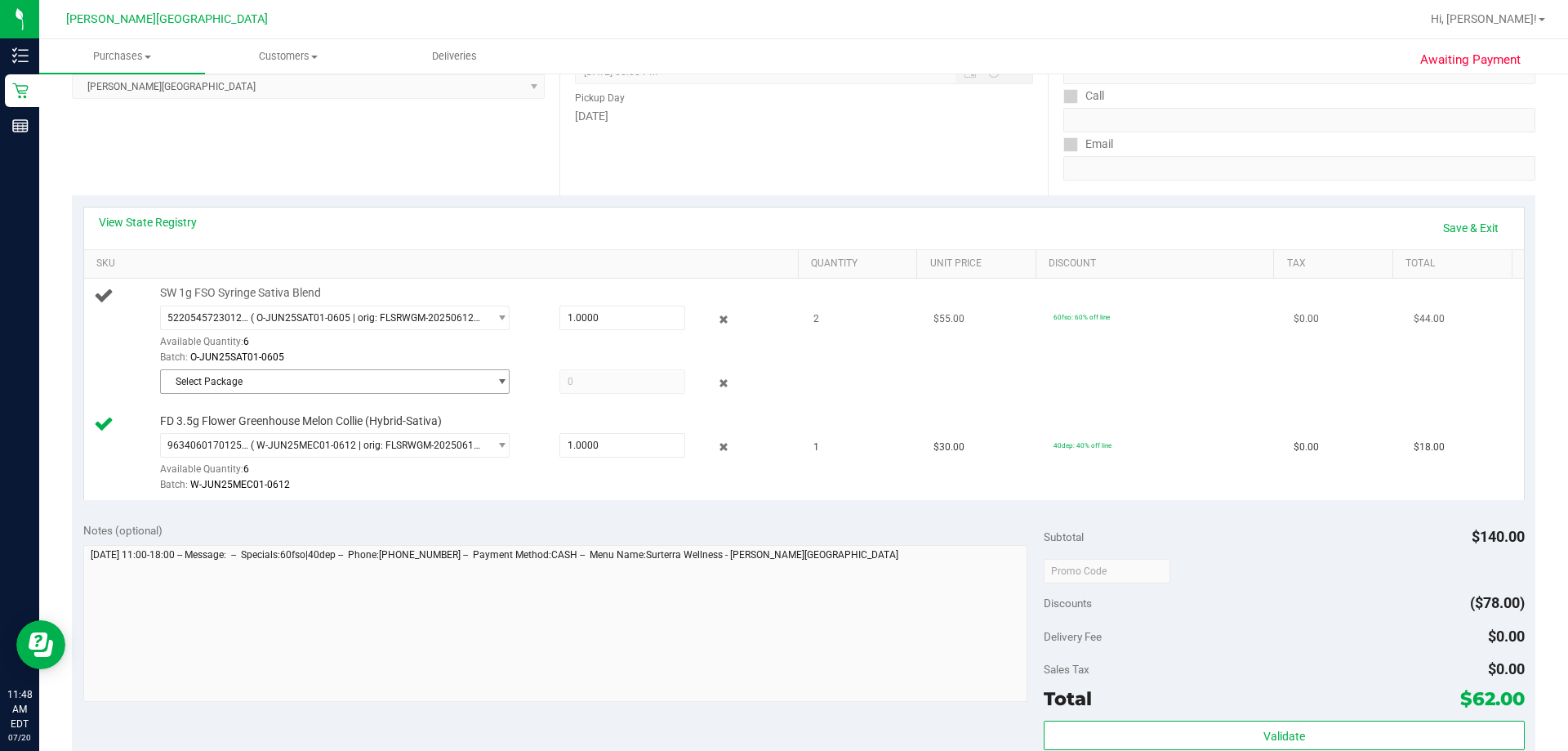 click on "Select Package" at bounding box center (324, 382) 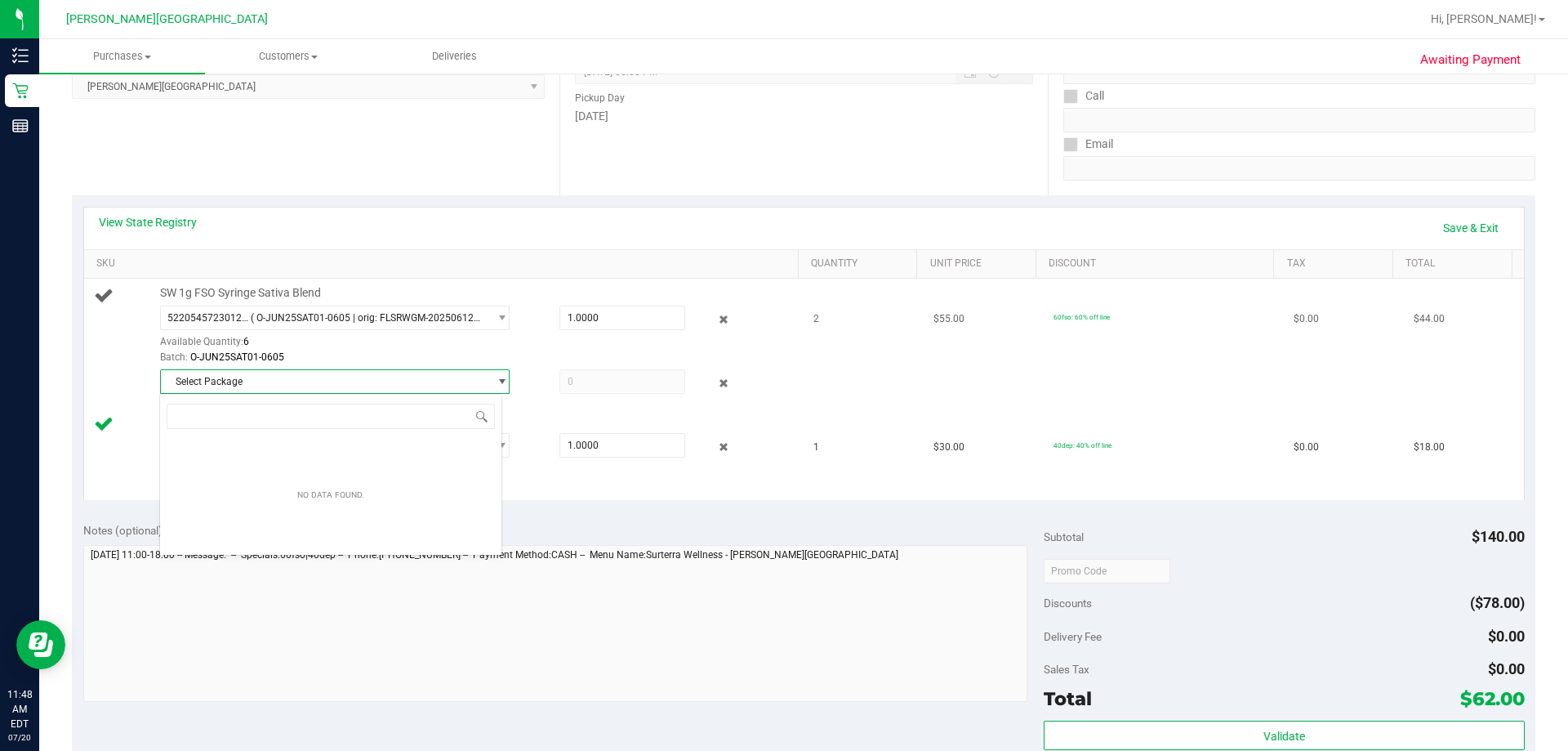click at bounding box center (501, 382) 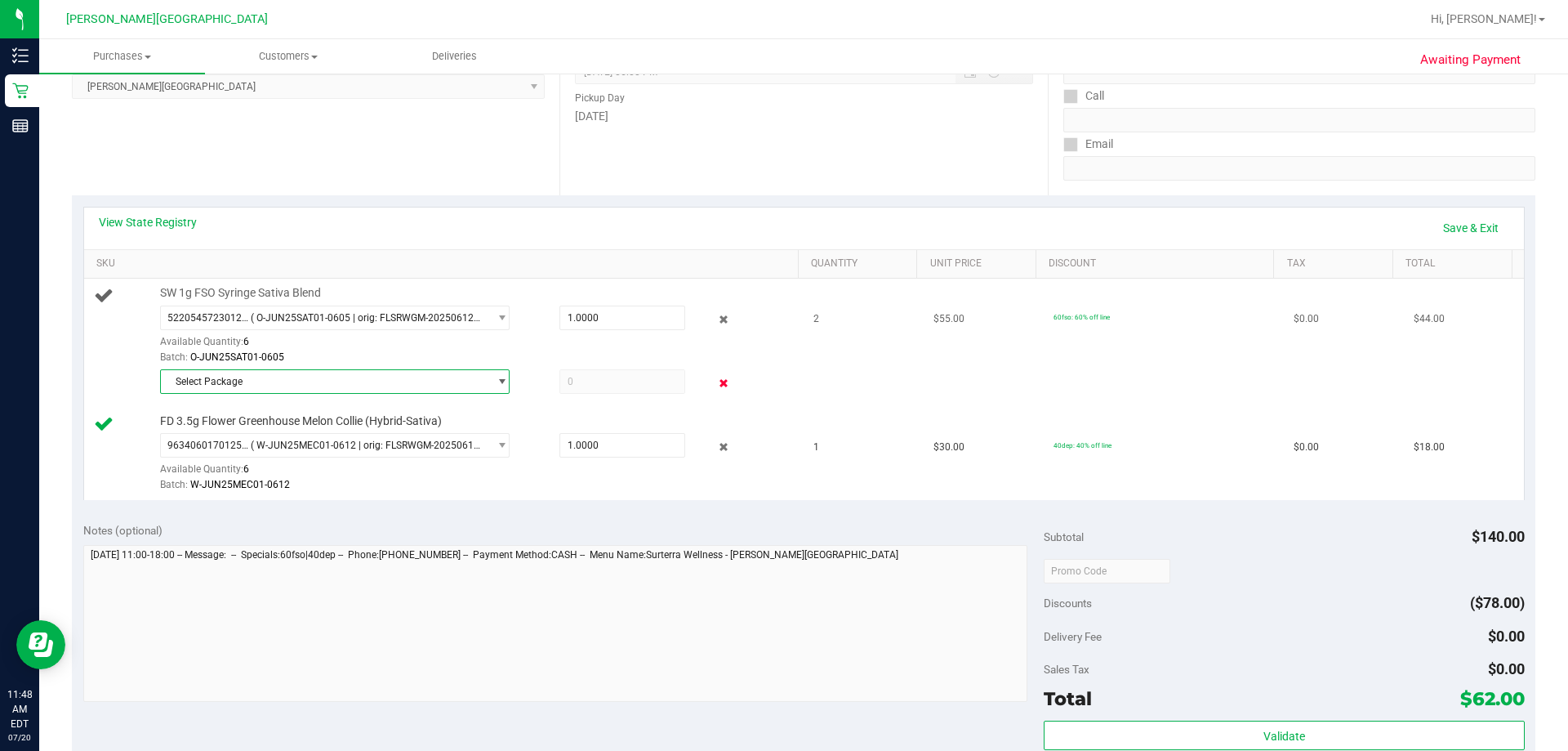 click at bounding box center (724, 383) 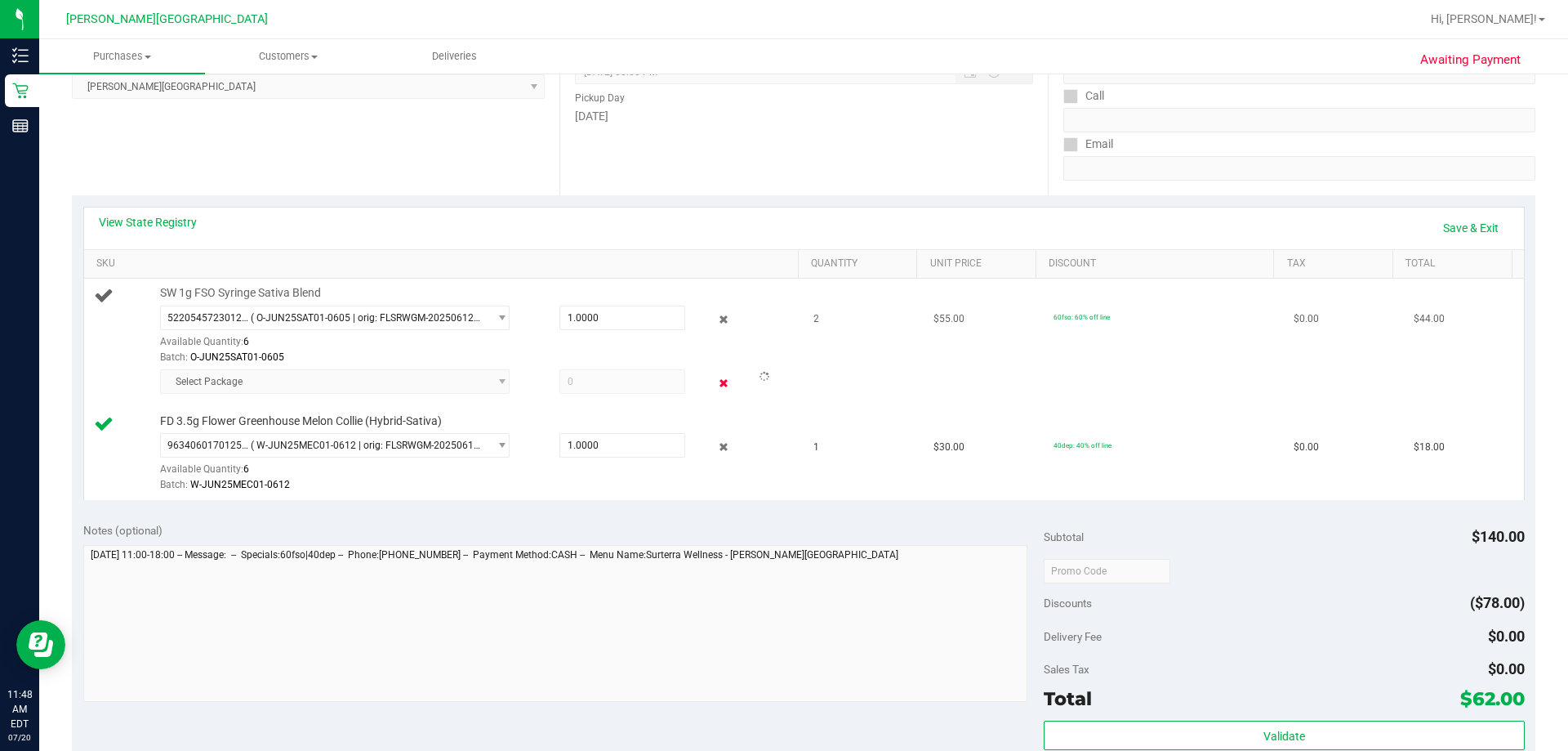 click at bounding box center (724, 383) 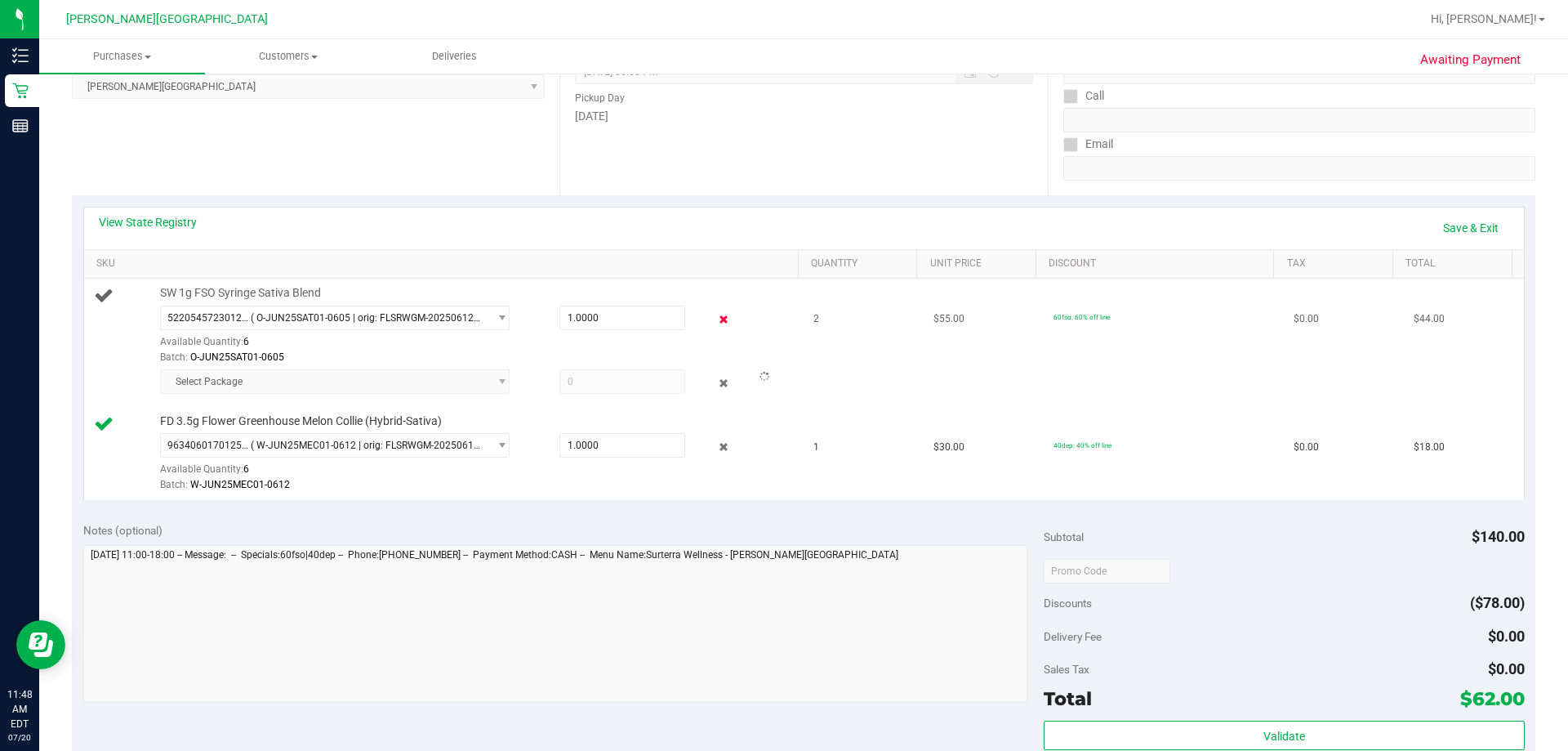 click at bounding box center [724, 320] 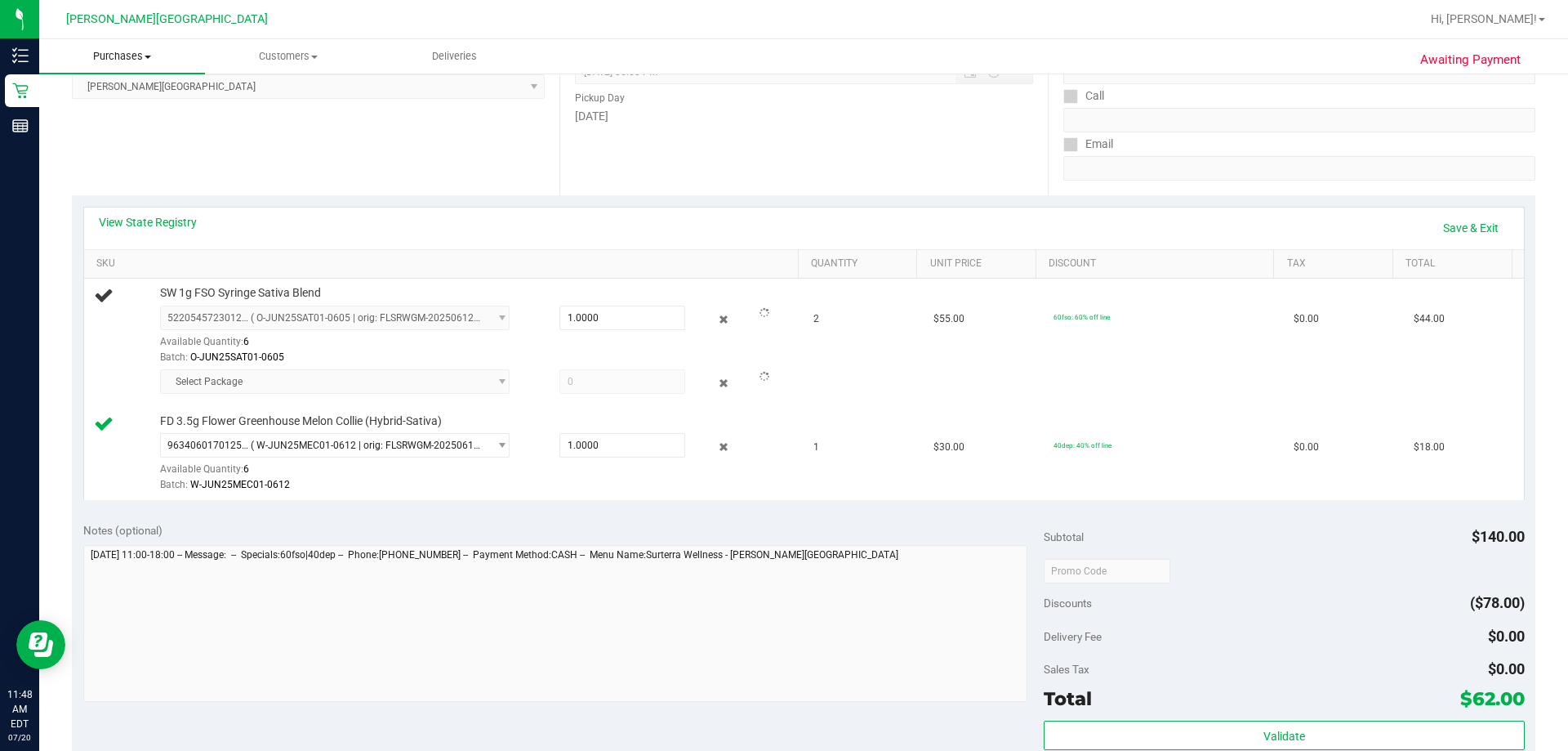 click on "Purchases" at bounding box center (122, 56) 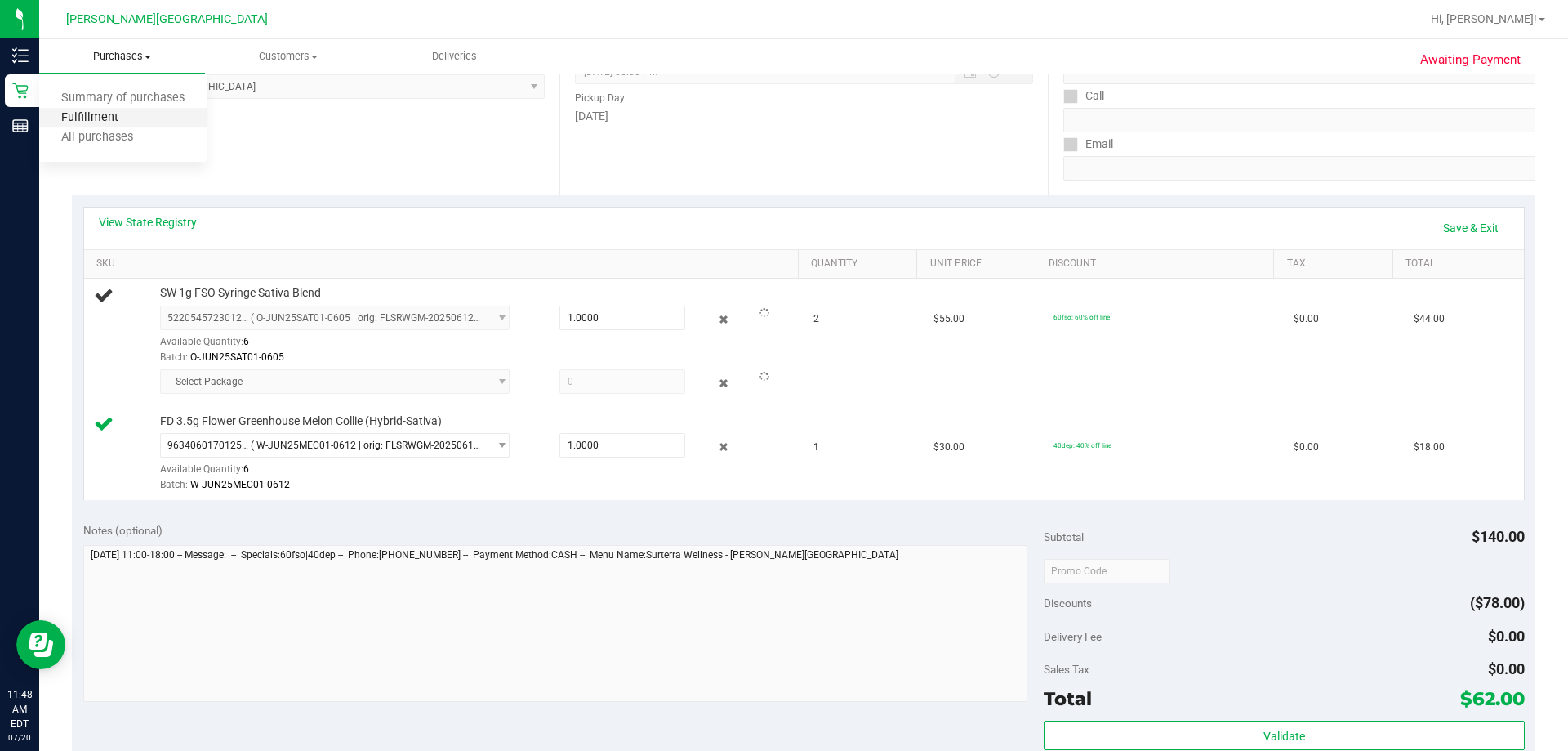 click on "Fulfillment" at bounding box center [90, 118] 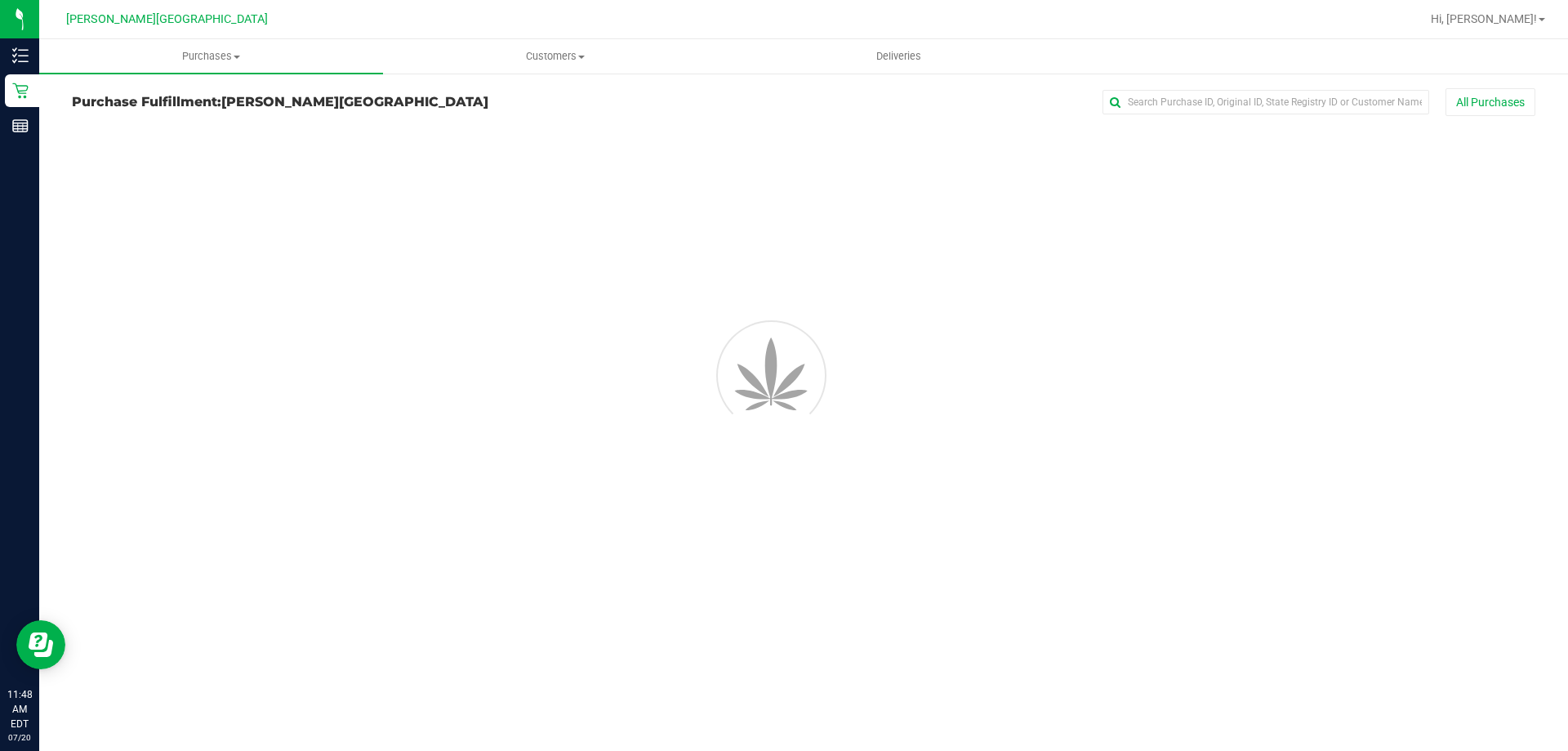 scroll, scrollTop: 0, scrollLeft: 0, axis: both 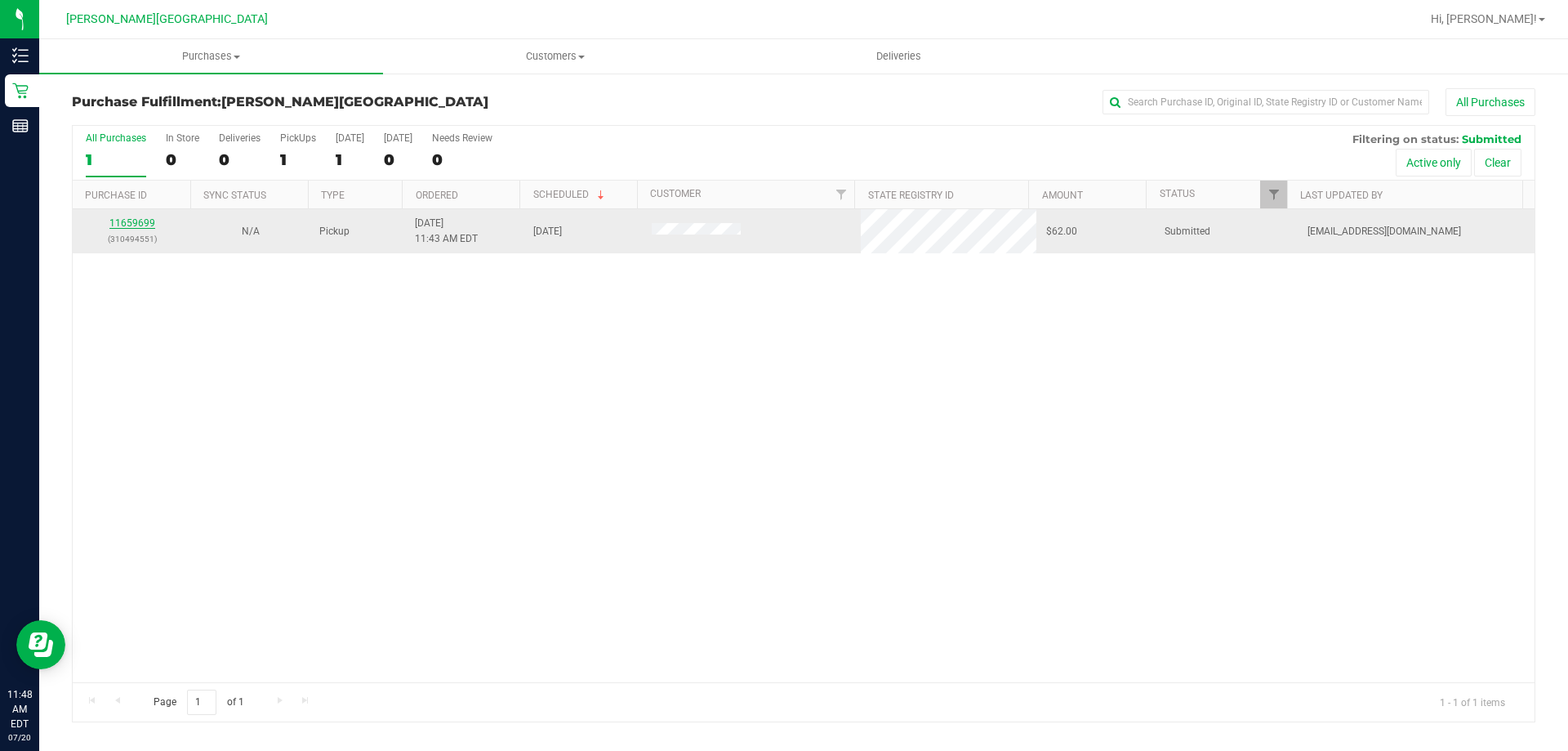 click on "11659699" at bounding box center [132, 223] 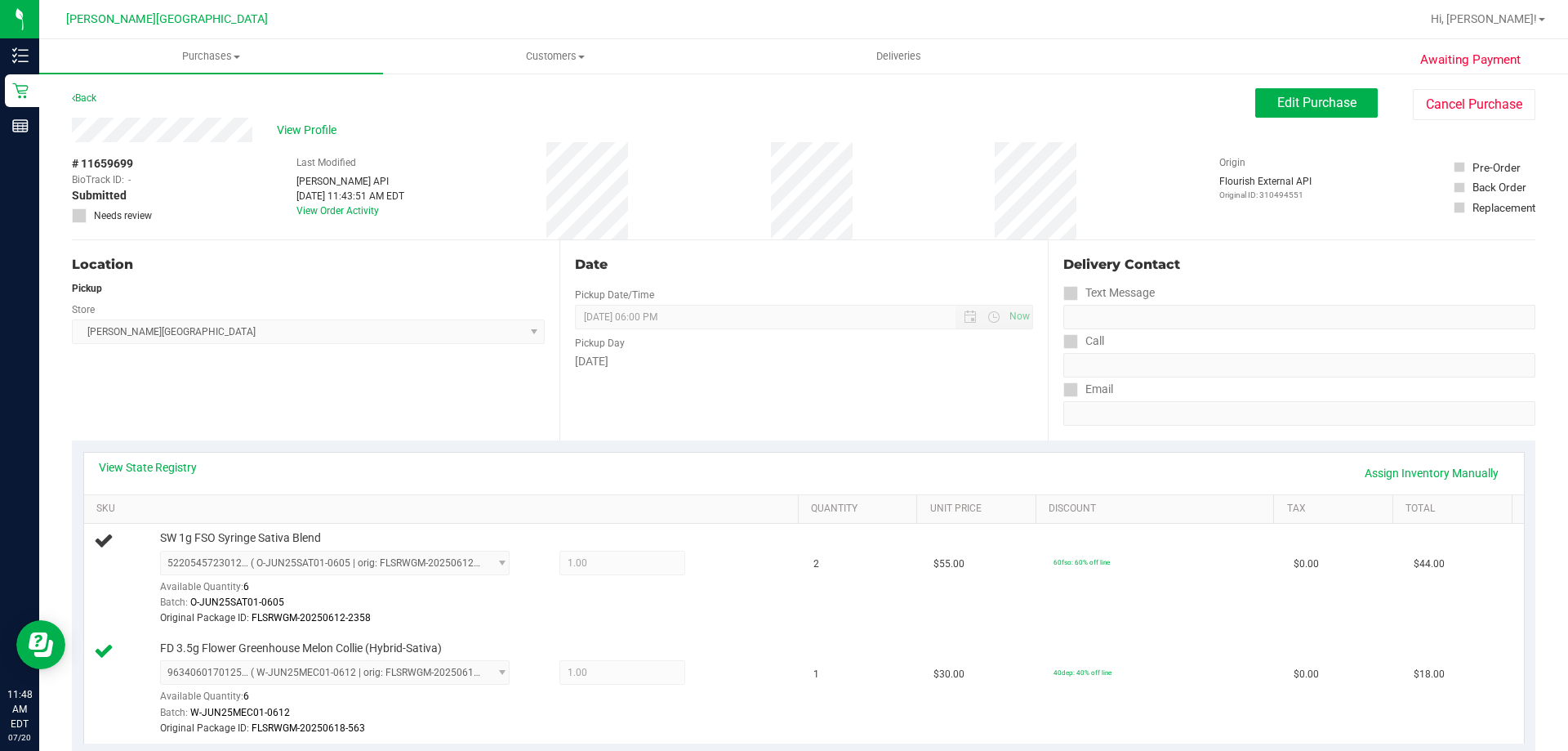 click on "Location
Pickup
Store
[PERSON_NAME][GEOGRAPHIC_DATA] WC Select Store [PERSON_NAME][GEOGRAPHIC_DATA] [PERSON_NAME][GEOGRAPHIC_DATA] [GEOGRAPHIC_DATA] [GEOGRAPHIC_DATA] [PERSON_NAME][GEOGRAPHIC_DATA] WC [GEOGRAPHIC_DATA] WC Call Center [PERSON_NAME] [GEOGRAPHIC_DATA] WC [GEOGRAPHIC_DATA] WC [GEOGRAPHIC_DATA] WC Deltona WC [GEOGRAPHIC_DATA][PERSON_NAME] WC Ft. Lauderdale WC Ft. [PERSON_NAME] [GEOGRAPHIC_DATA] WC Jax Atlantic WC JAX [GEOGRAPHIC_DATA] REP Jax WC [GEOGRAPHIC_DATA][PERSON_NAME] WC [GEOGRAPHIC_DATA][PERSON_NAME][GEOGRAPHIC_DATA] [GEOGRAPHIC_DATA] REP [PERSON_NAME][GEOGRAPHIC_DATA] [GEOGRAPHIC_DATA] [GEOGRAPHIC_DATA] 72nd WC [GEOGRAPHIC_DATA] WC [GEOGRAPHIC_DATA] [GEOGRAPHIC_DATA] [GEOGRAPHIC_DATA] [GEOGRAPHIC_DATA] [GEOGRAPHIC_DATA] [GEOGRAPHIC_DATA] [GEOGRAPHIC_DATA][PERSON_NAME] [GEOGRAPHIC_DATA] WC [GEOGRAPHIC_DATA] Ocala WC [GEOGRAPHIC_DATA] [PERSON_NAME][GEOGRAPHIC_DATA] Colonial [PERSON_NAME][GEOGRAPHIC_DATA] [GEOGRAPHIC_DATA] REP [GEOGRAPHIC_DATA] [PERSON_NAME][GEOGRAPHIC_DATA] WC [GEOGRAPHIC_DATA] WC [GEOGRAPHIC_DATA] WC [GEOGRAPHIC_DATA] [GEOGRAPHIC_DATA] [GEOGRAPHIC_DATA] WC [GEOGRAPHIC_DATA] WC [GEOGRAPHIC_DATA][PERSON_NAME] [PERSON_NAME][GEOGRAPHIC_DATA] WC [GEOGRAPHIC_DATA] WC [GEOGRAPHIC_DATA][PERSON_NAME][GEOGRAPHIC_DATA] WC [GEOGRAPHIC_DATA] [GEOGRAPHIC_DATA] REP [GEOGRAPHIC_DATA] WC [GEOGRAPHIC_DATA] [GEOGRAPHIC_DATA] Testing [GEOGRAPHIC_DATA] Warehouse [GEOGRAPHIC_DATA] [GEOGRAPHIC_DATA] [GEOGRAPHIC_DATA] [GEOGRAPHIC_DATA] [GEOGRAPHIC_DATA] [GEOGRAPHIC_DATA] Plano Retail WPB DC" at bounding box center (315, 340) 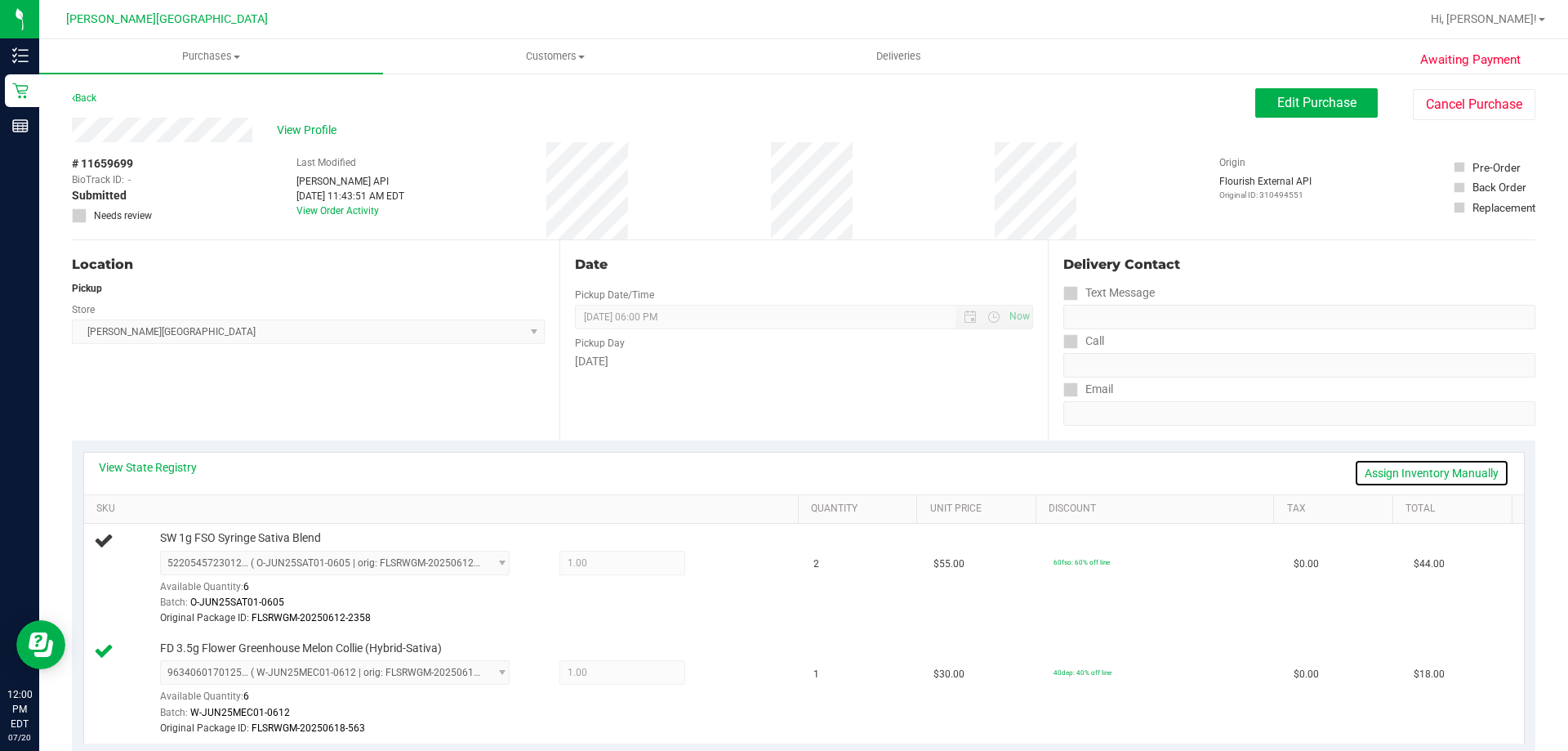 click on "Assign Inventory Manually" at bounding box center [1432, 473] 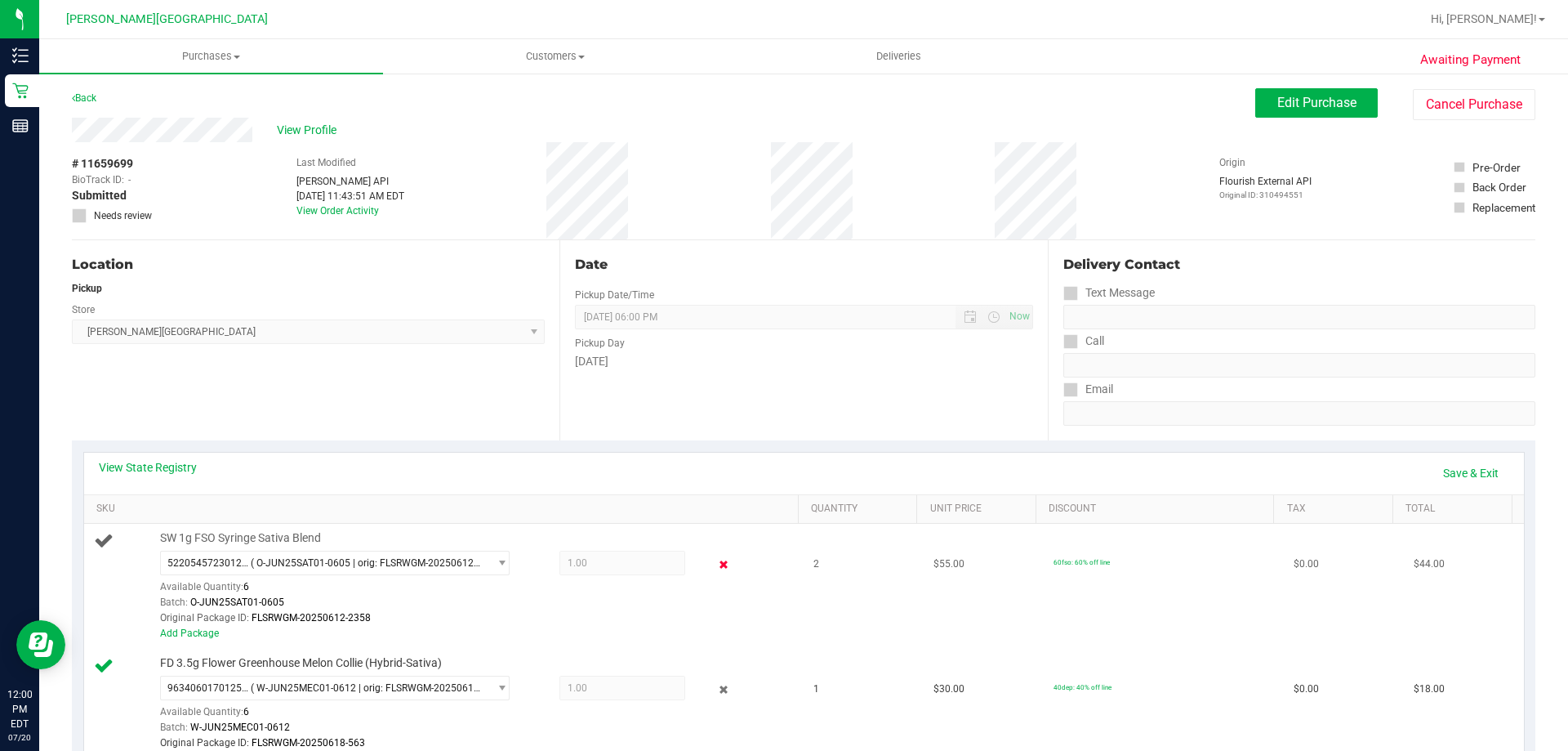 click at bounding box center [724, 565] 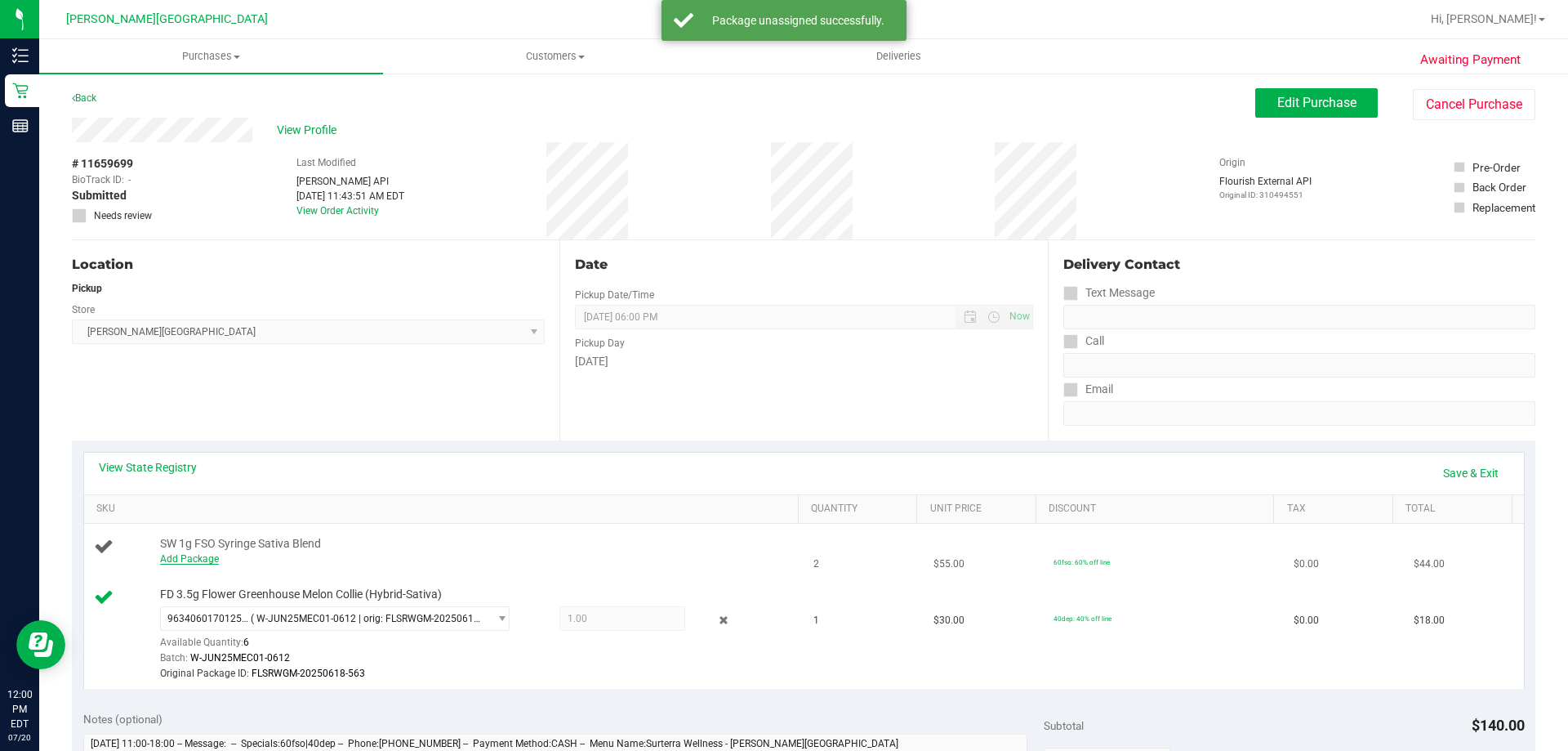click on "Add Package" at bounding box center [189, 559] 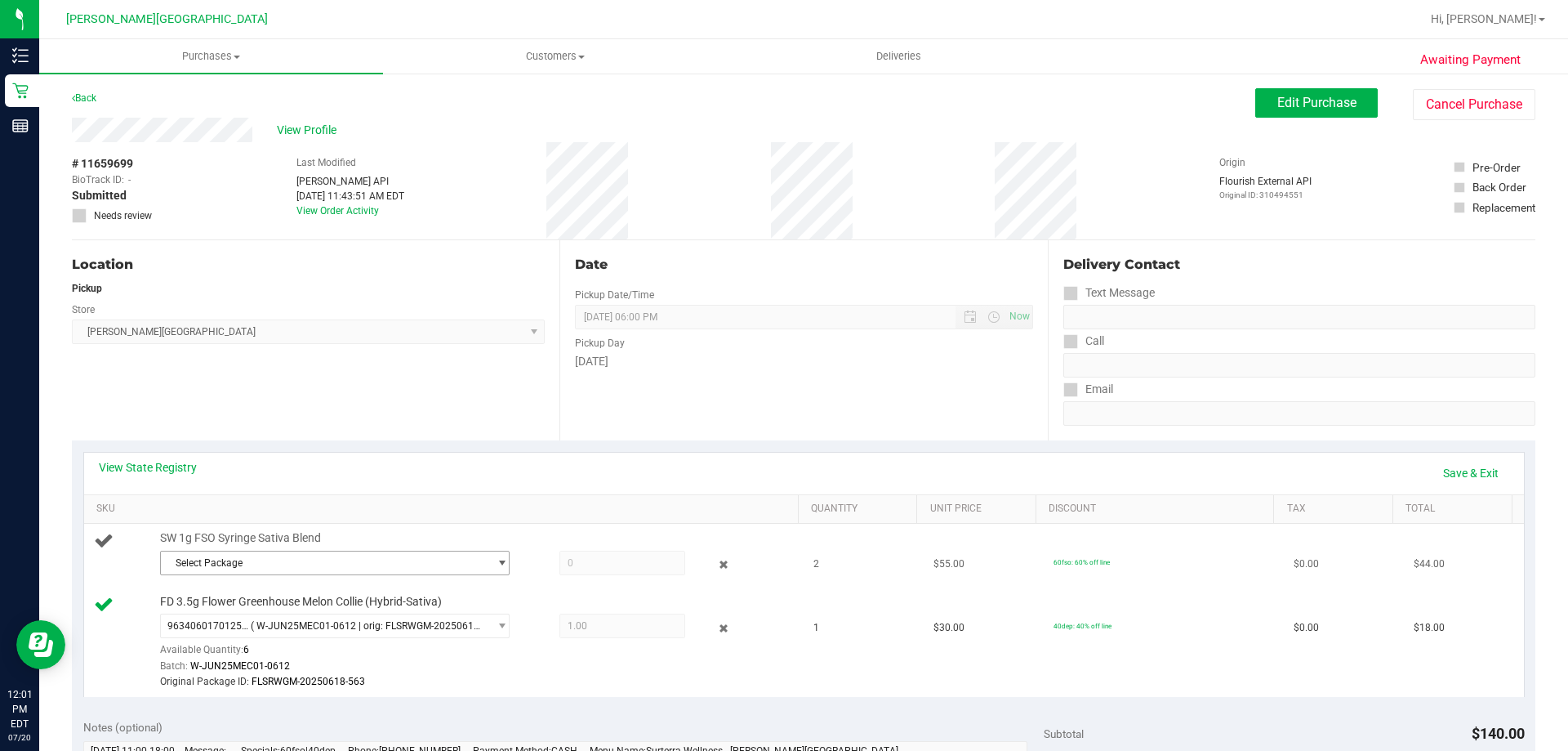 click on "Select Package" at bounding box center [324, 563] 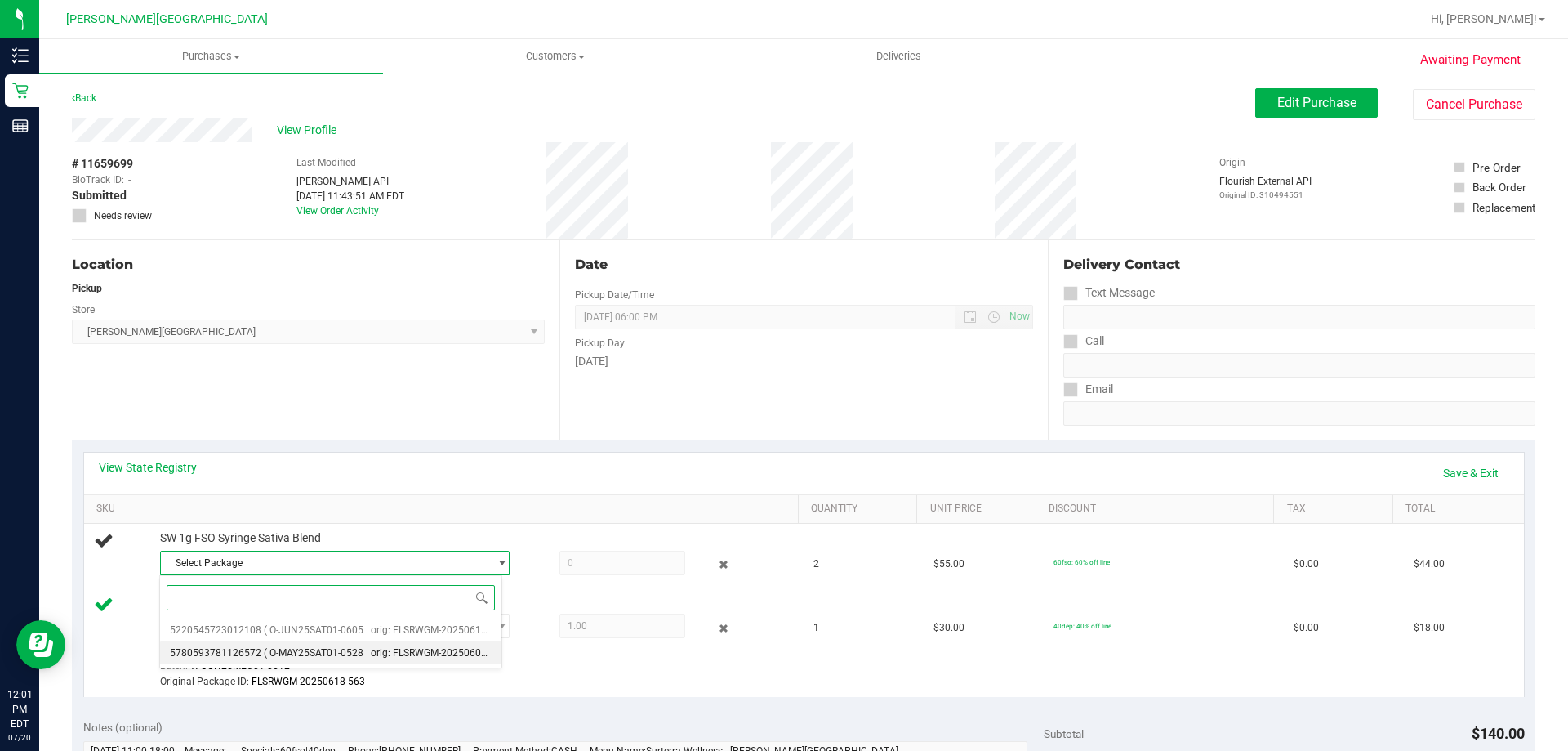 click on "(
O-MAY25SAT01-0528 | orig: FLSRWGM-20250603-1681
)" at bounding box center (390, 653) 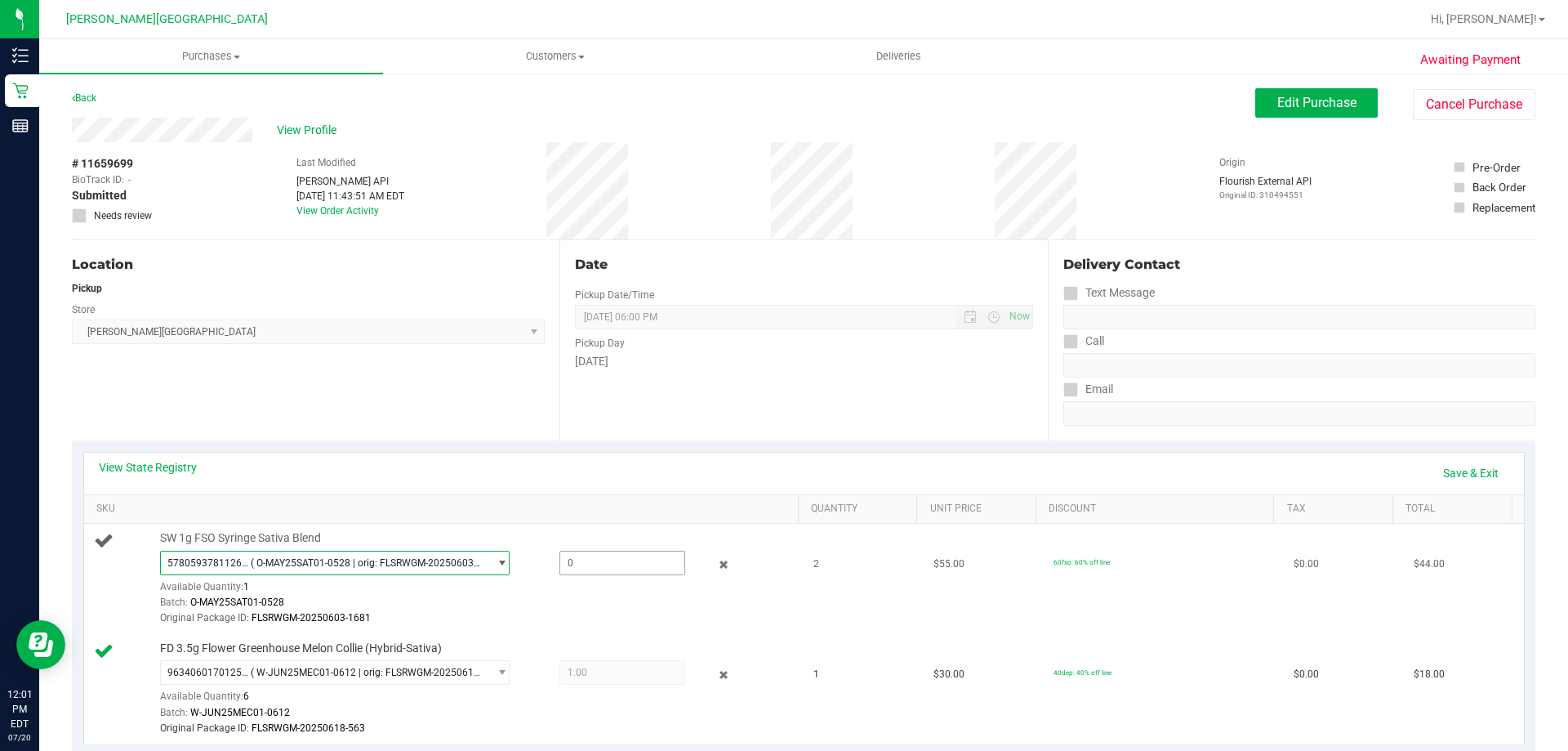 click at bounding box center (622, 563) 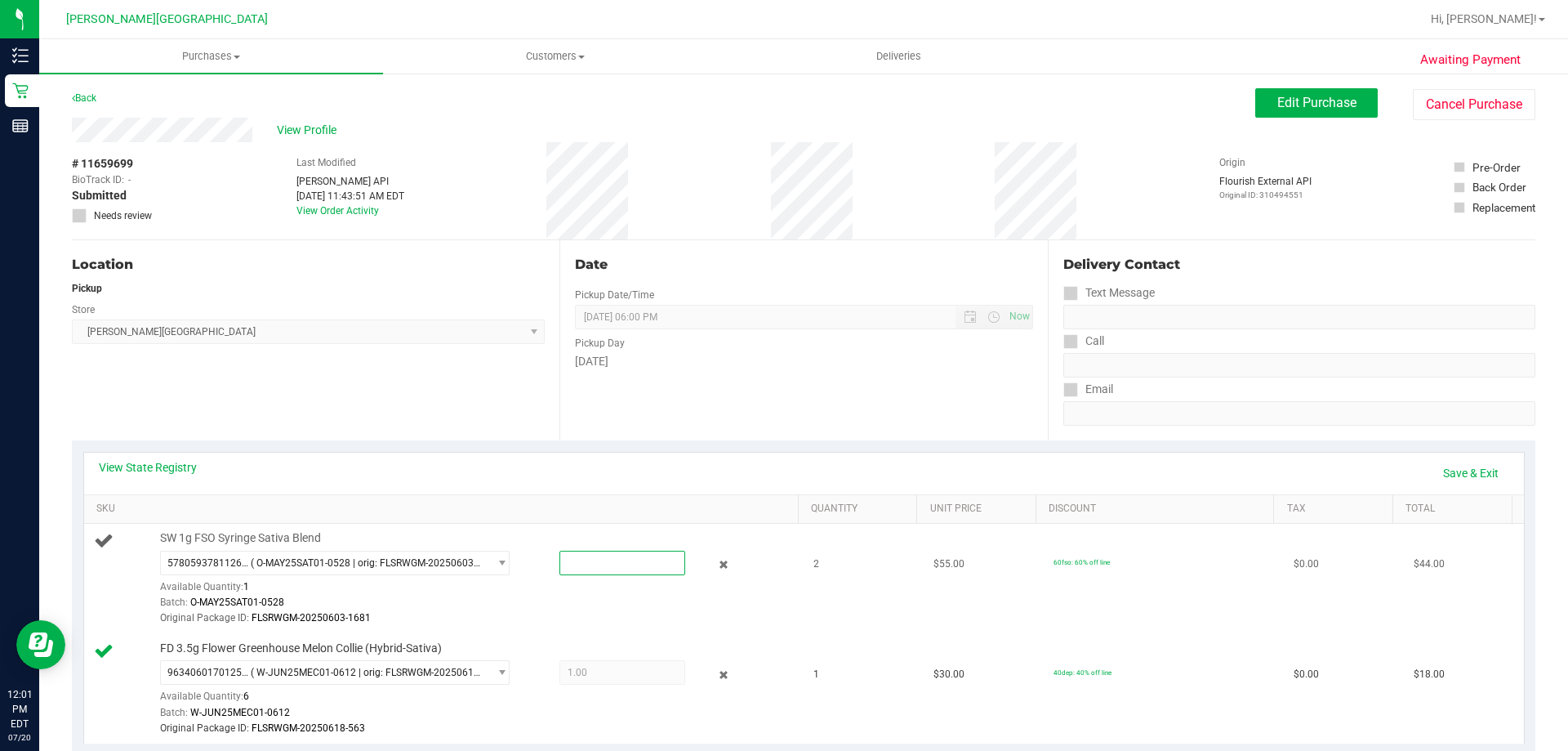 type on "1" 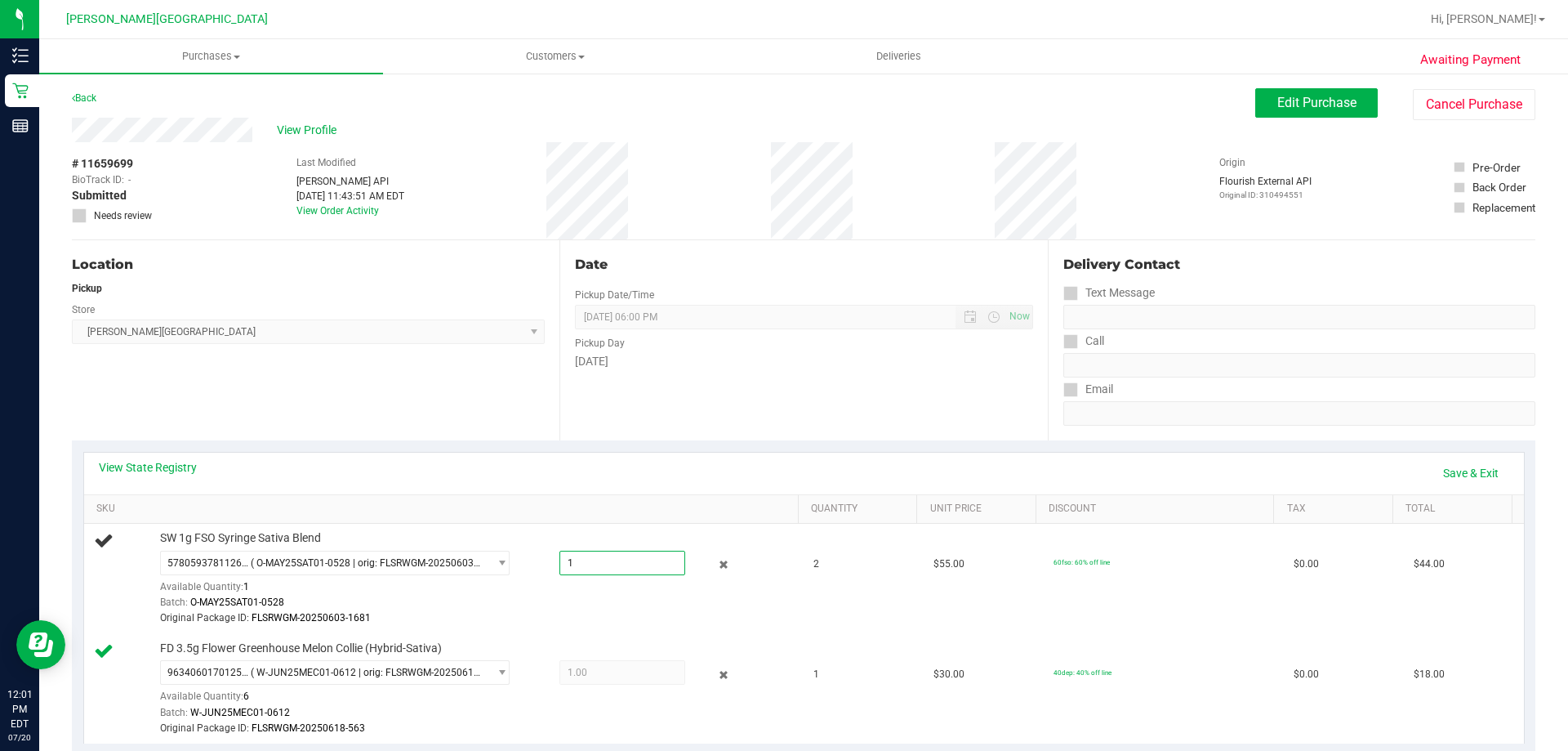 type on "1.0000" 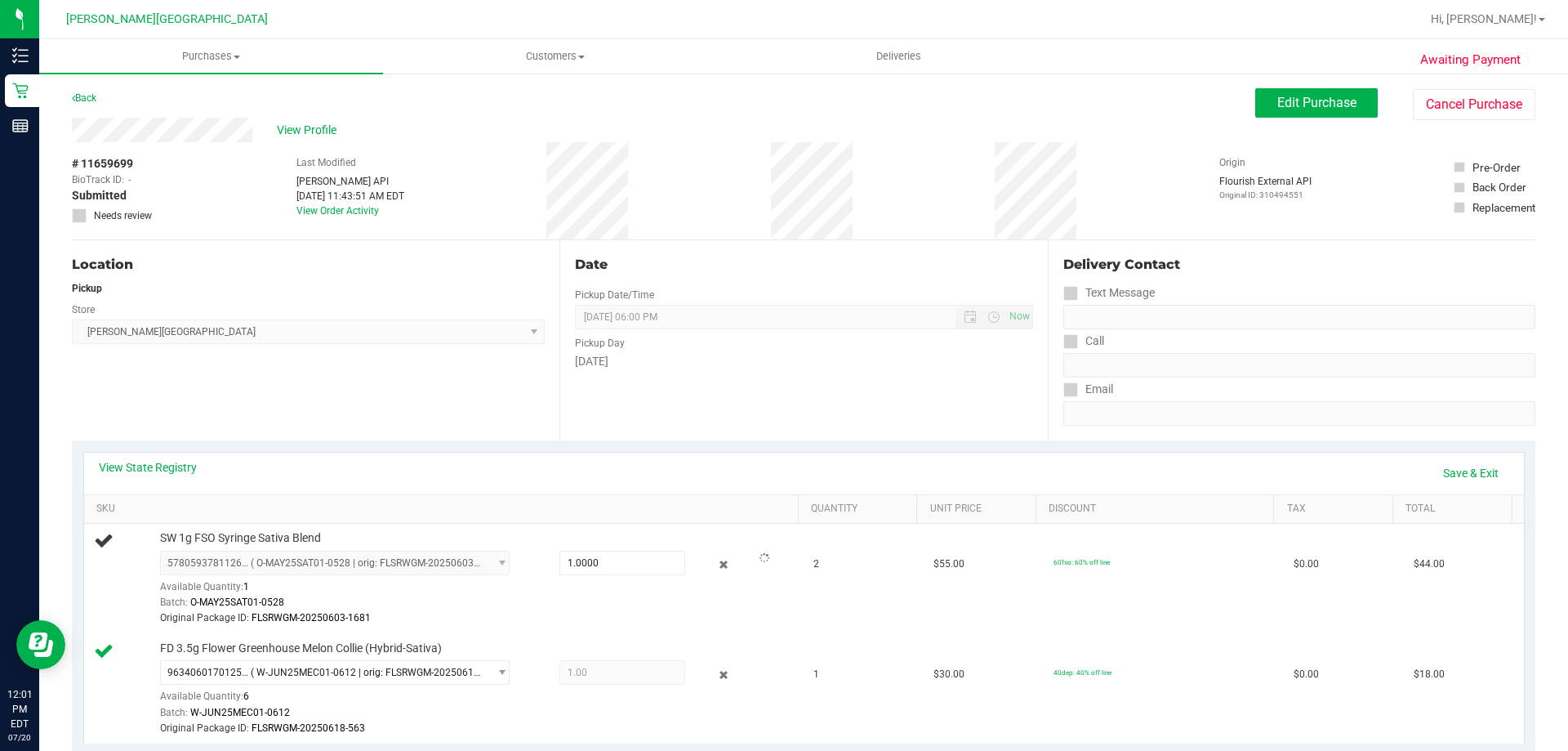 click on "View State Registry
Save & Exit" at bounding box center [804, 473] 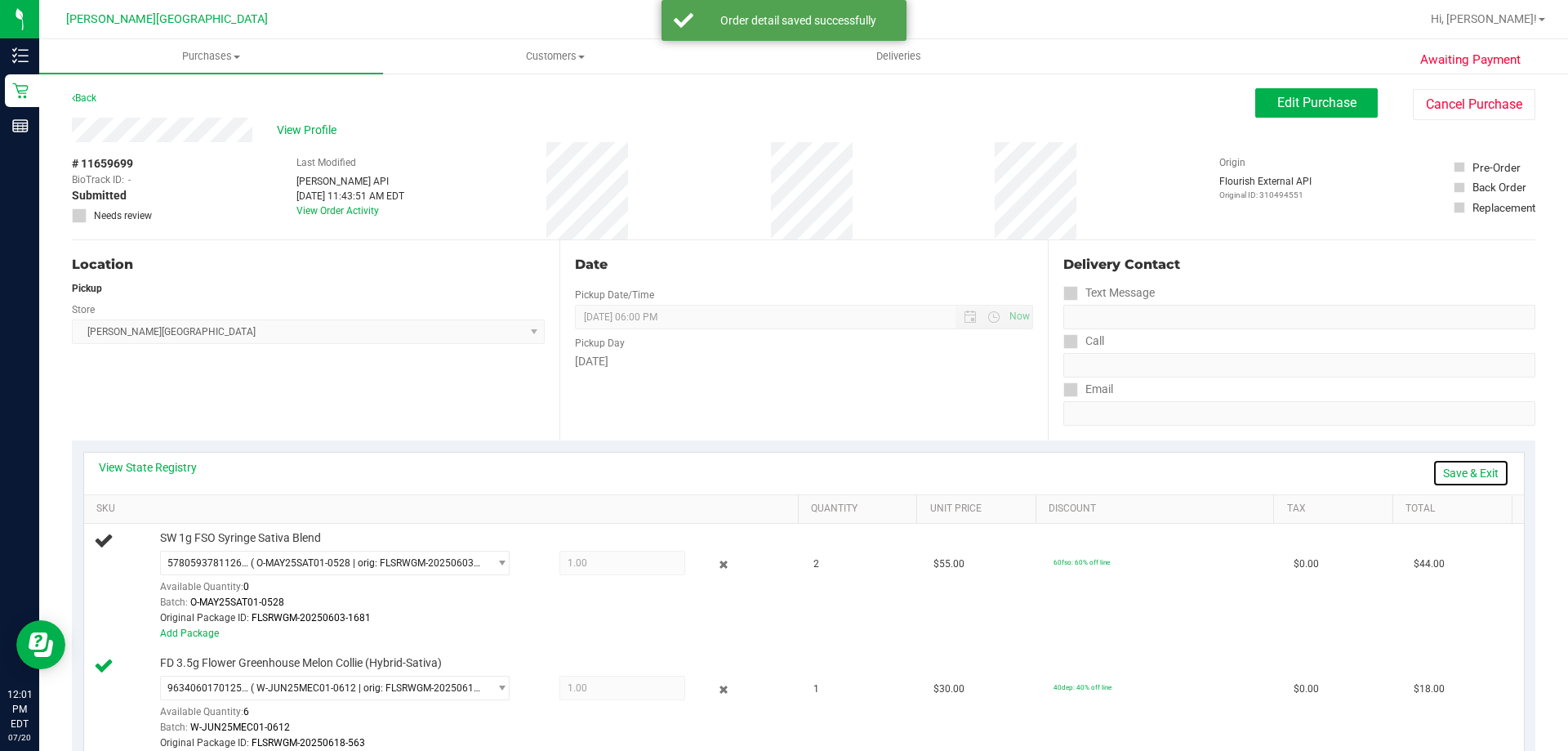 click on "Save & Exit" at bounding box center (1471, 473) 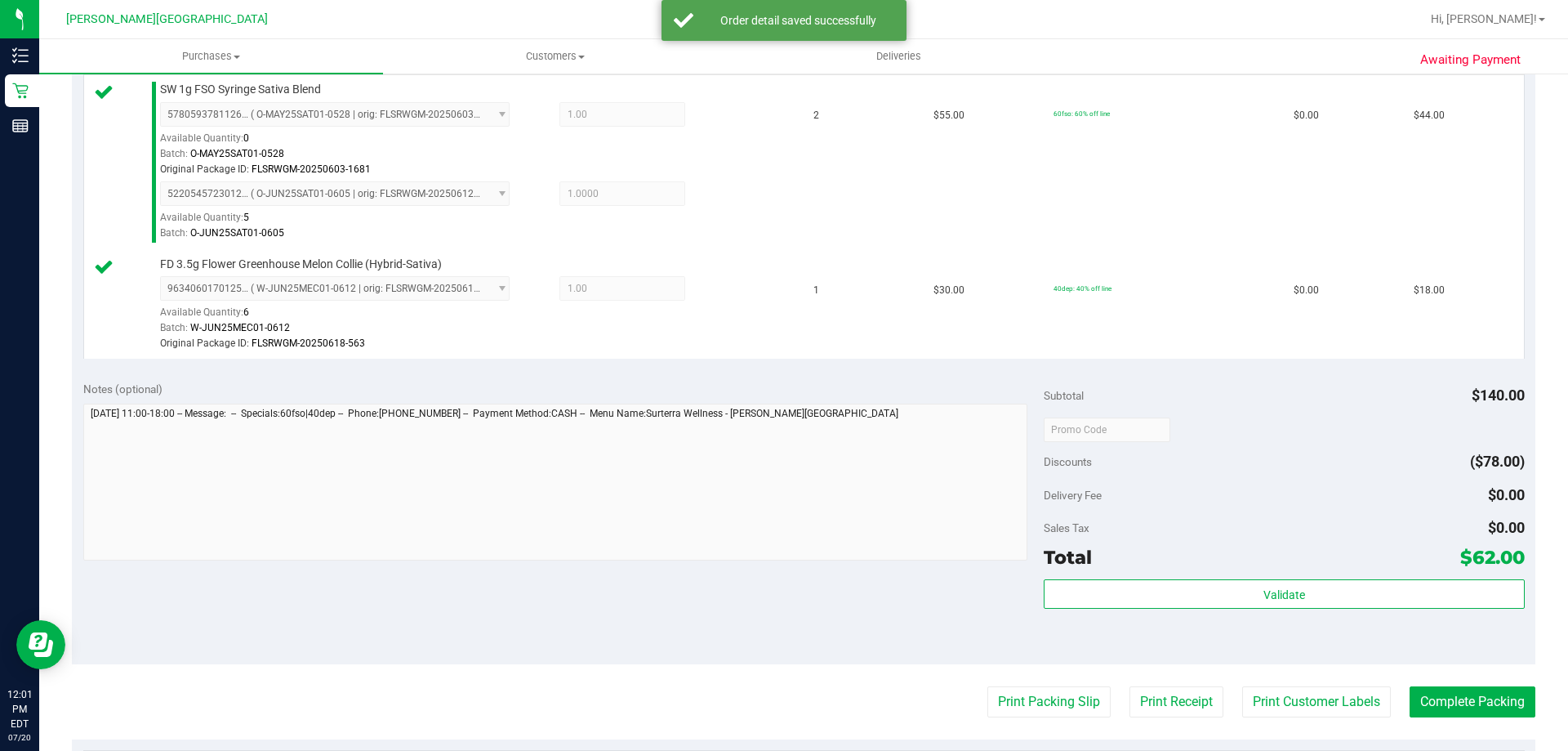 scroll, scrollTop: 490, scrollLeft: 0, axis: vertical 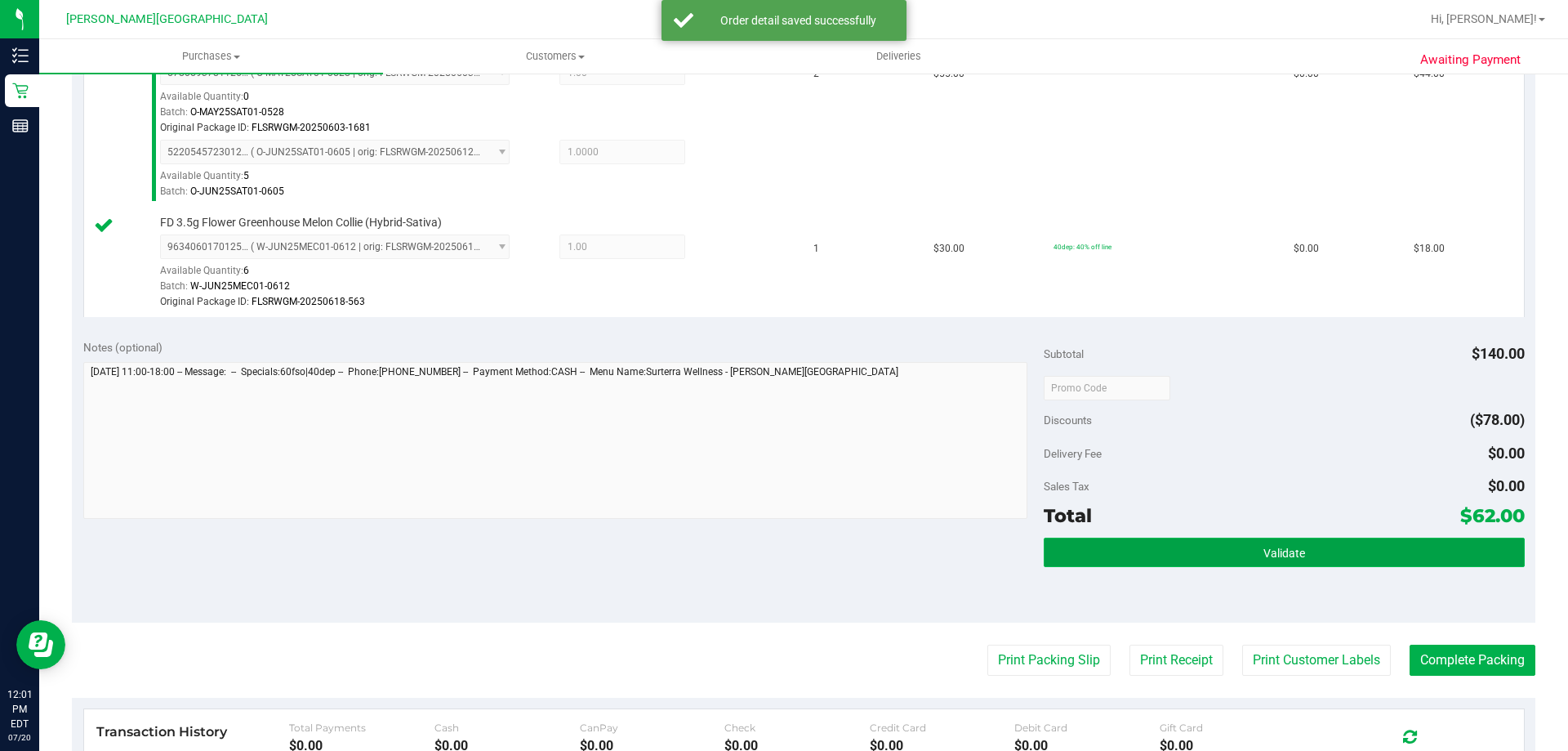 click on "Validate" at bounding box center (1284, 552) 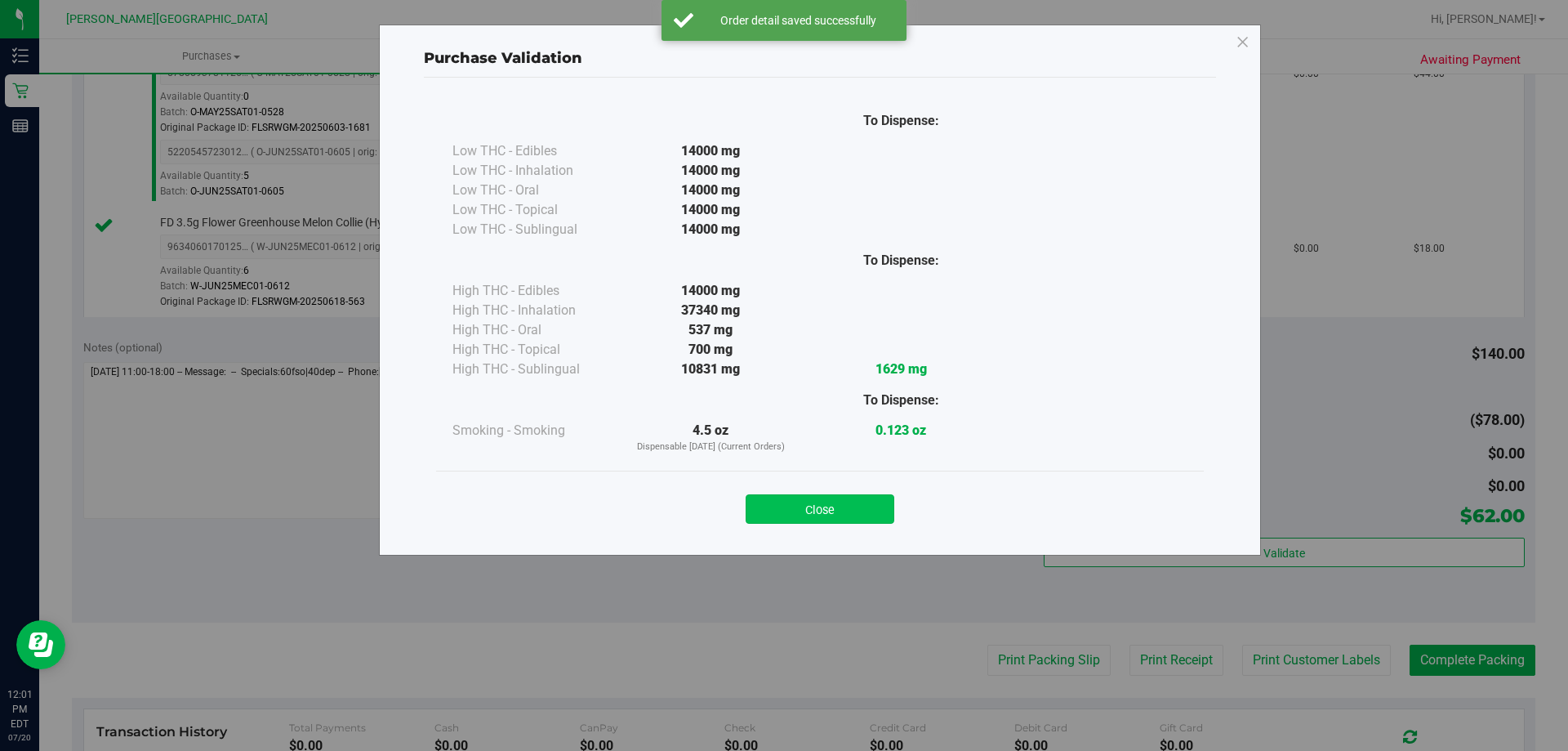 click on "Close" at bounding box center (820, 509) 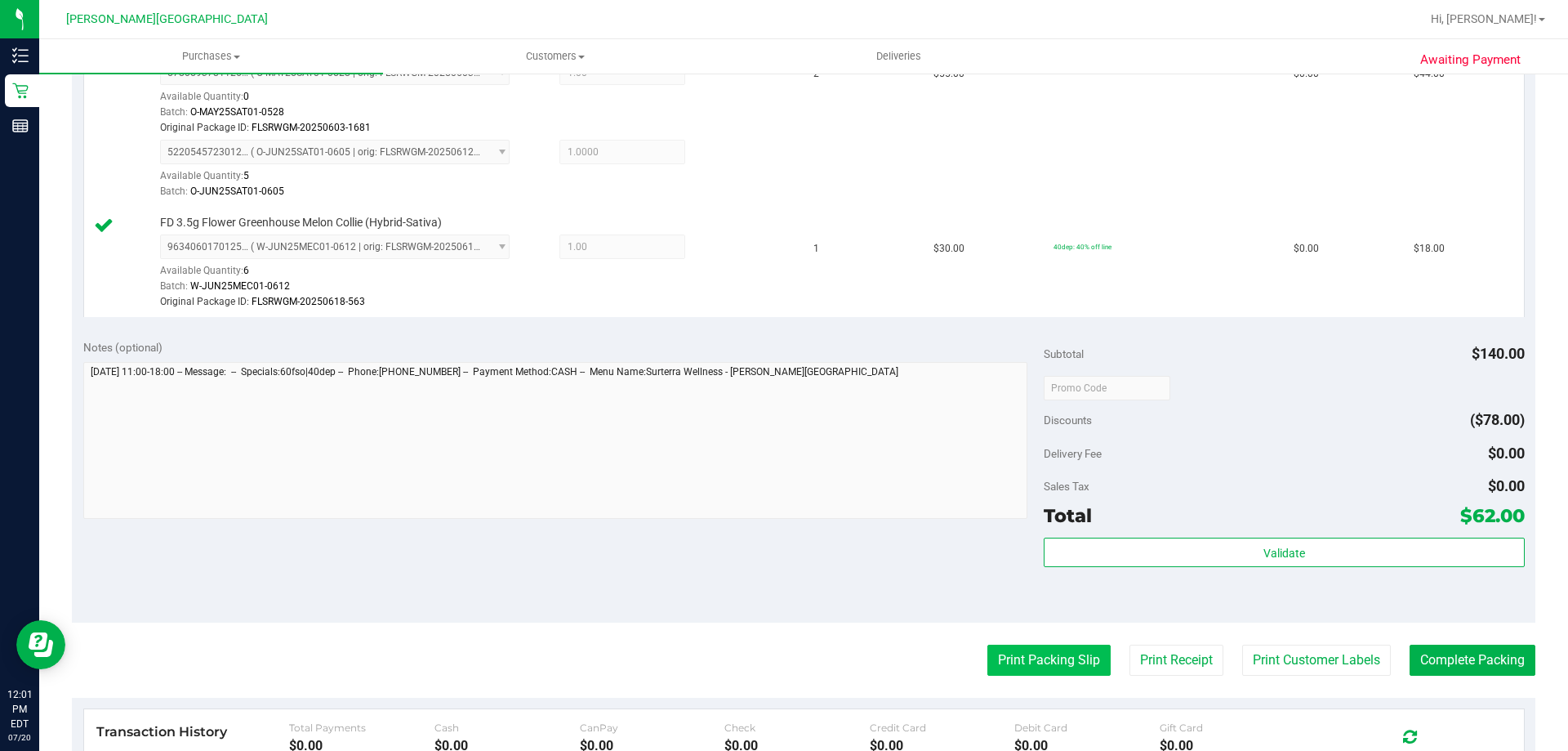 click on "Print Packing Slip" at bounding box center (1049, 660) 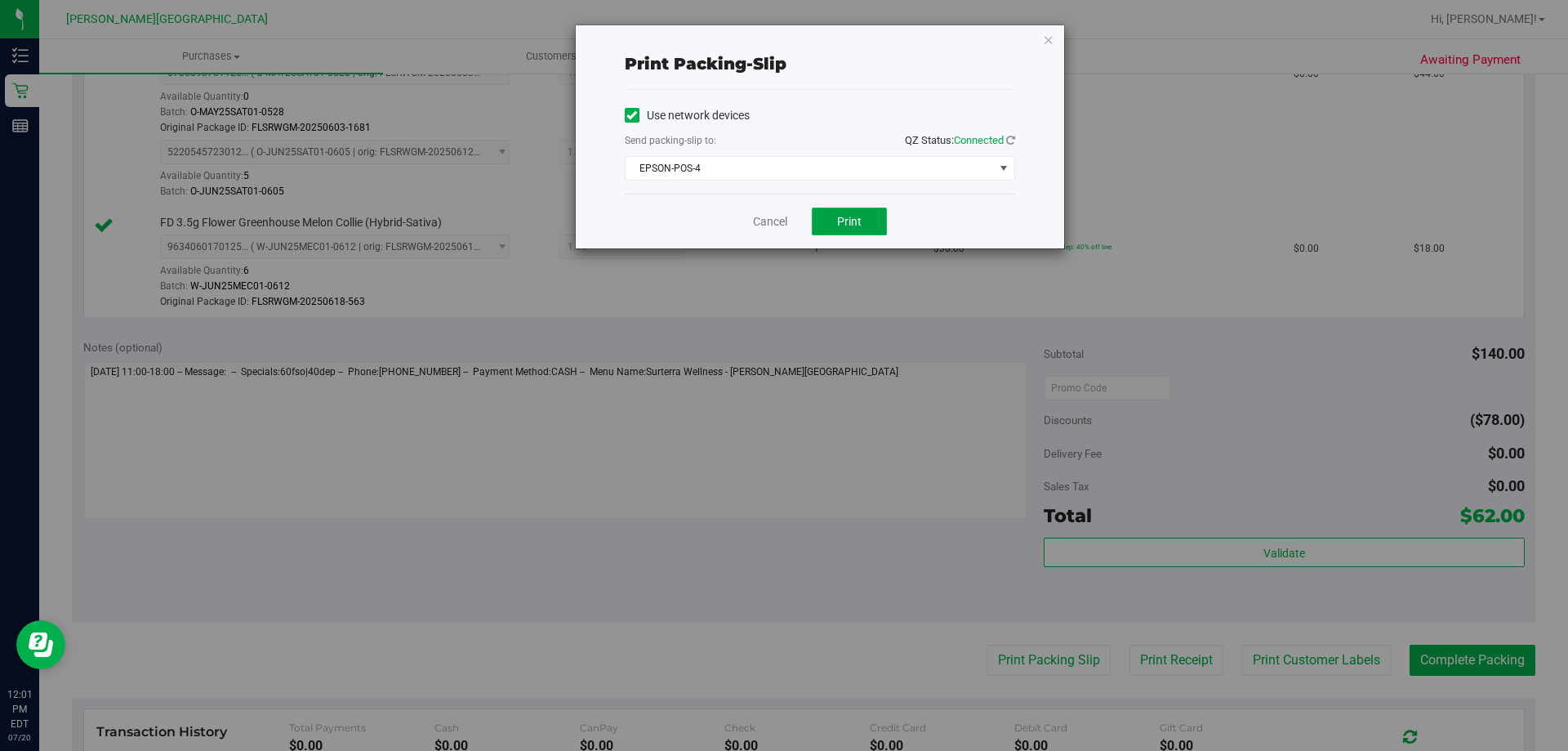 click on "Print" at bounding box center (849, 221) 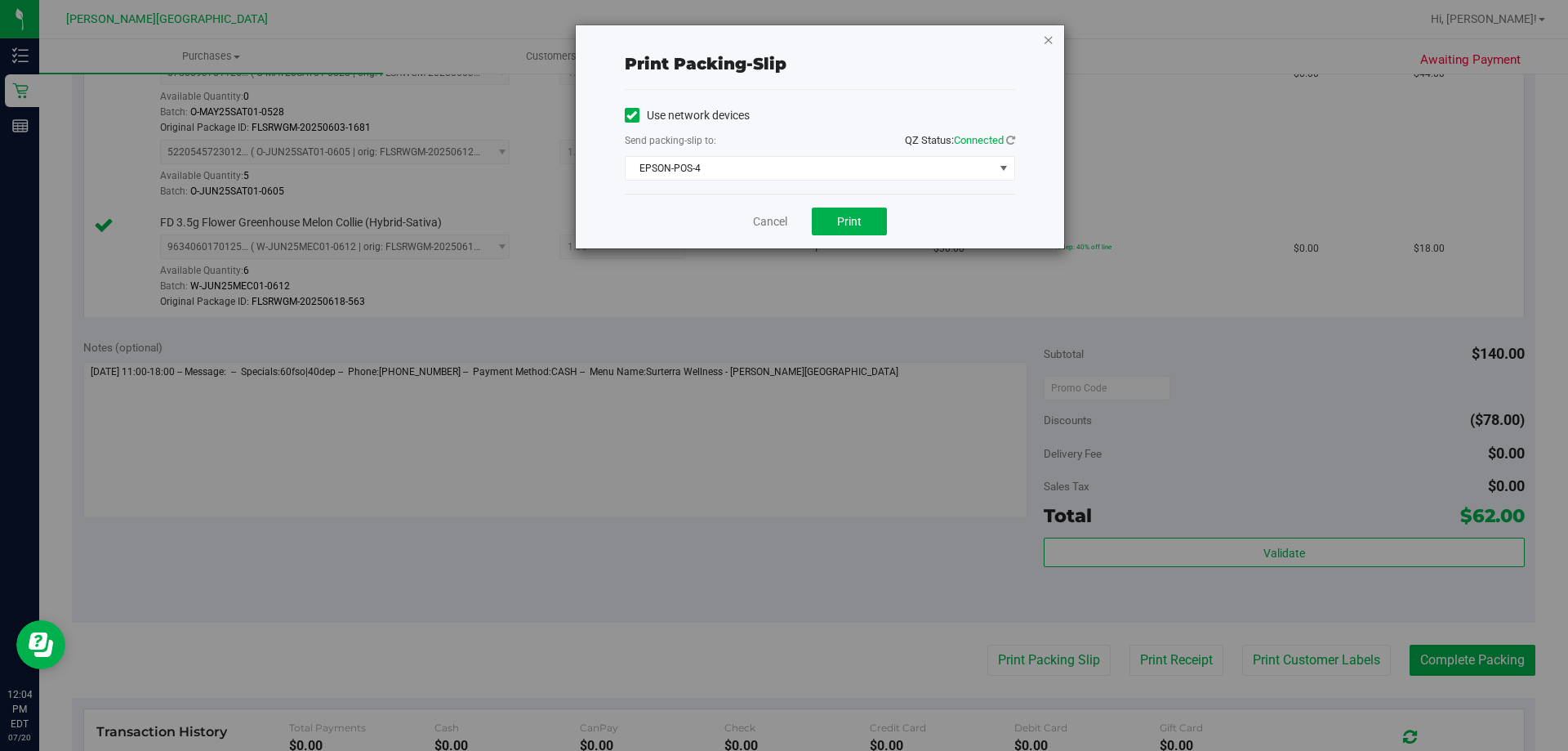 click at bounding box center [1049, 39] 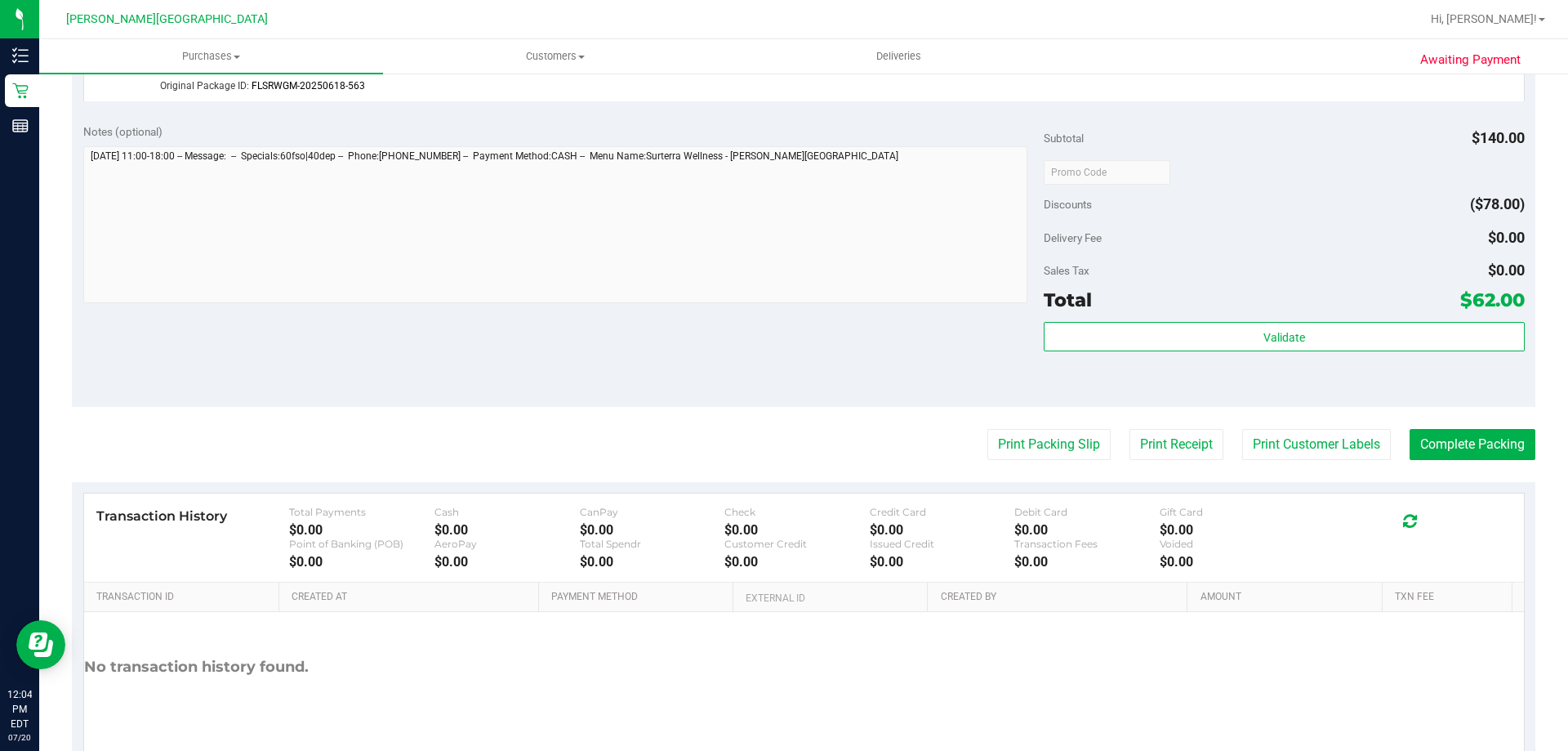 scroll, scrollTop: 776, scrollLeft: 0, axis: vertical 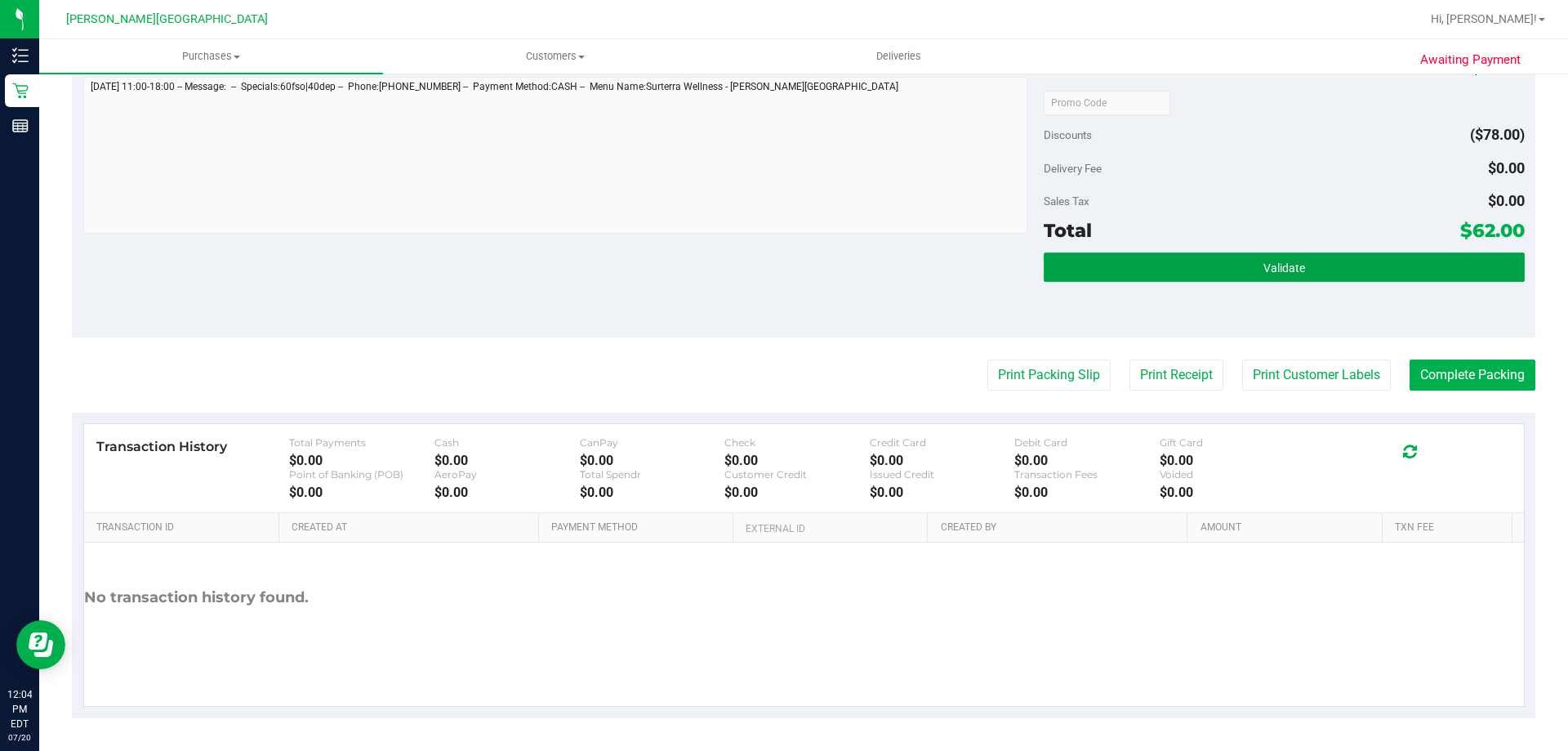 click on "Validate" at bounding box center (1284, 267) 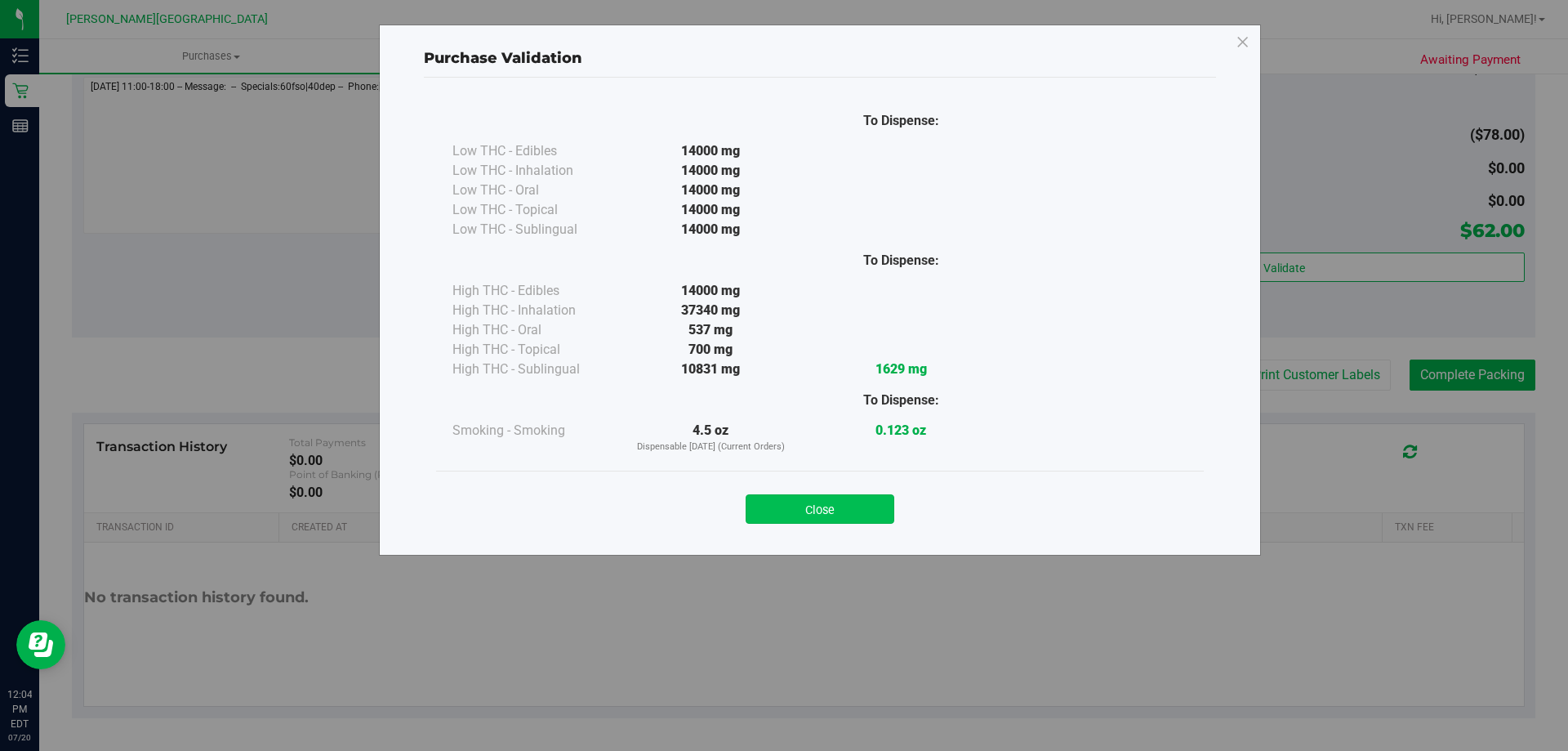 click on "Close" at bounding box center [820, 509] 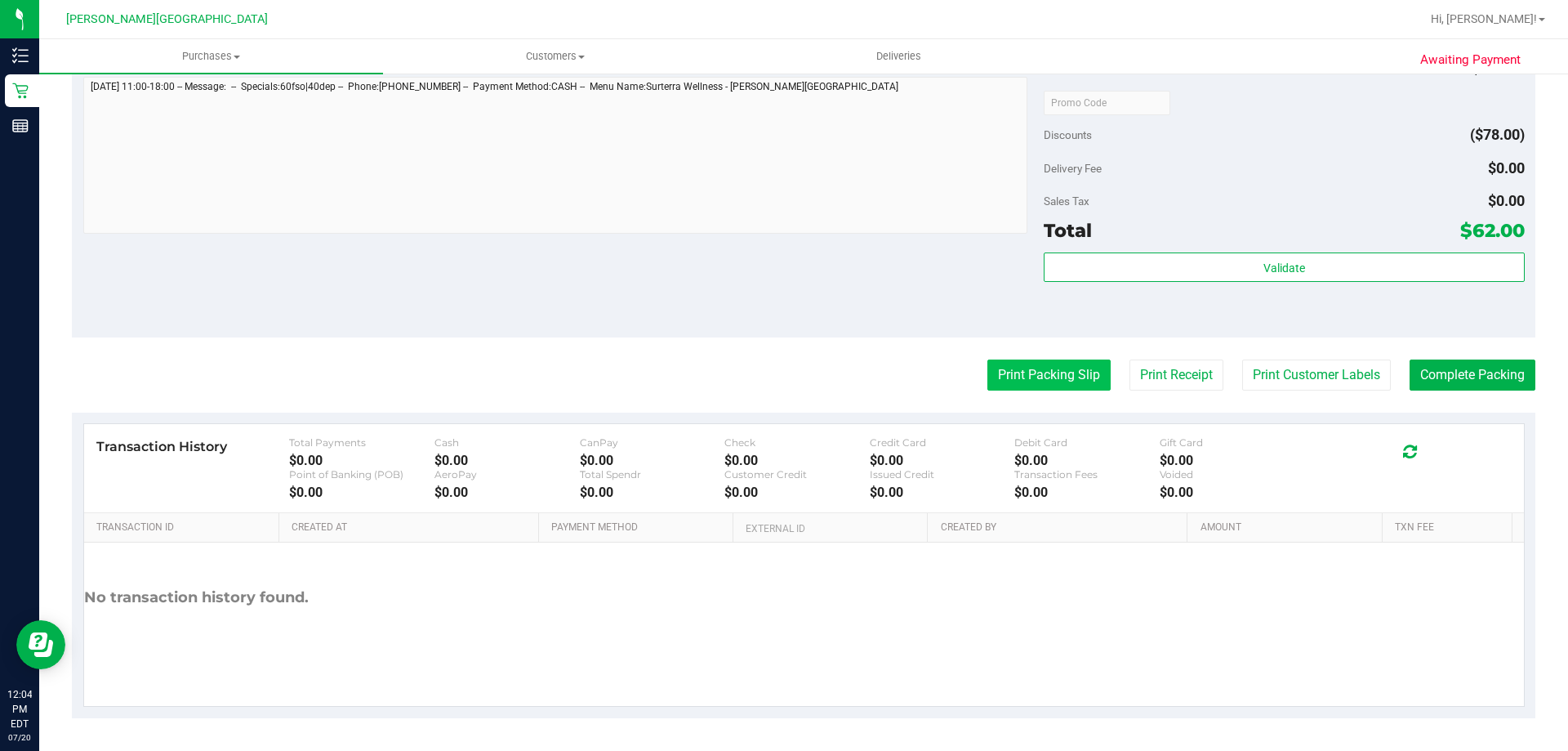 click on "Print Packing Slip" at bounding box center (1049, 375) 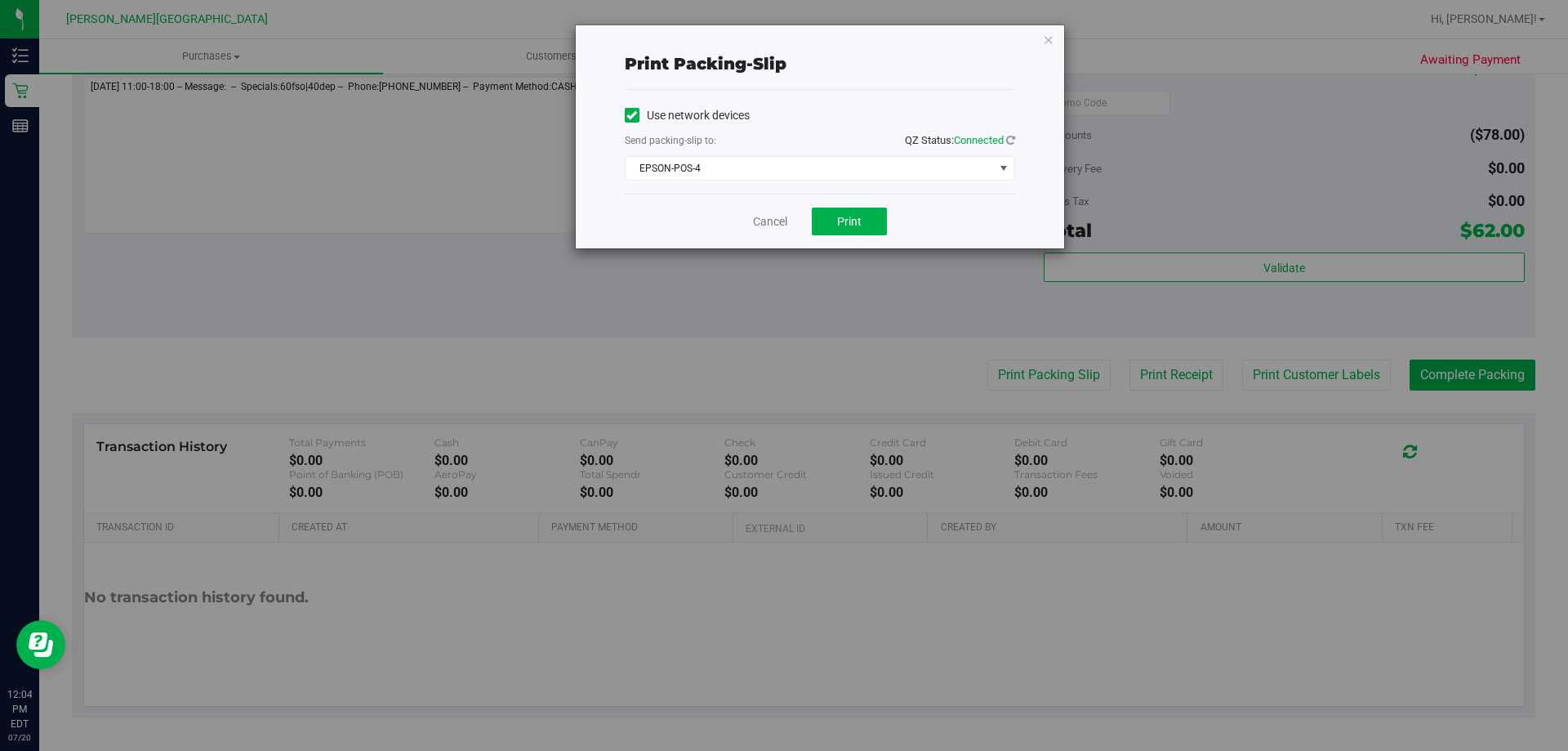 click on "Cancel
Print" at bounding box center (820, 221) 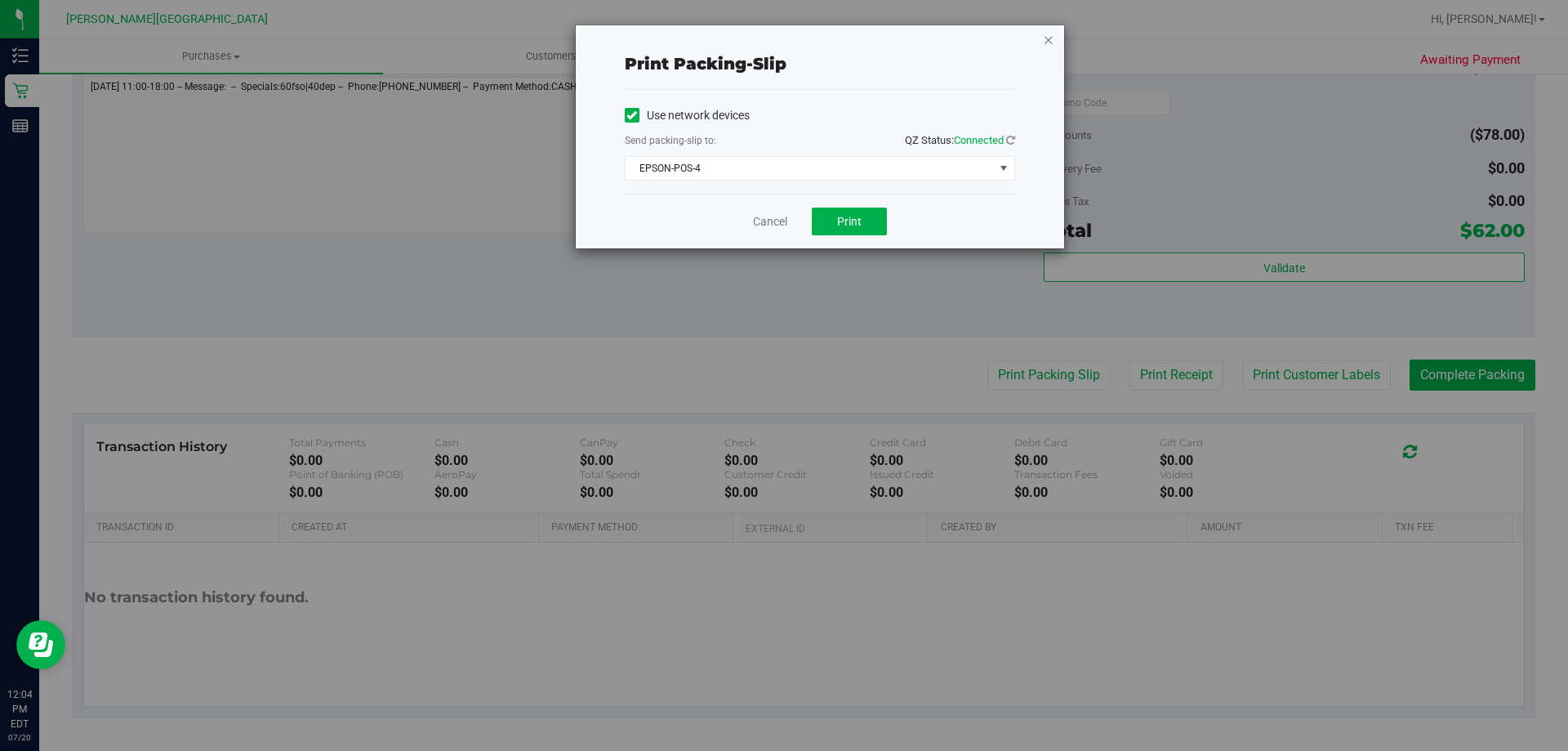 click at bounding box center (1049, 39) 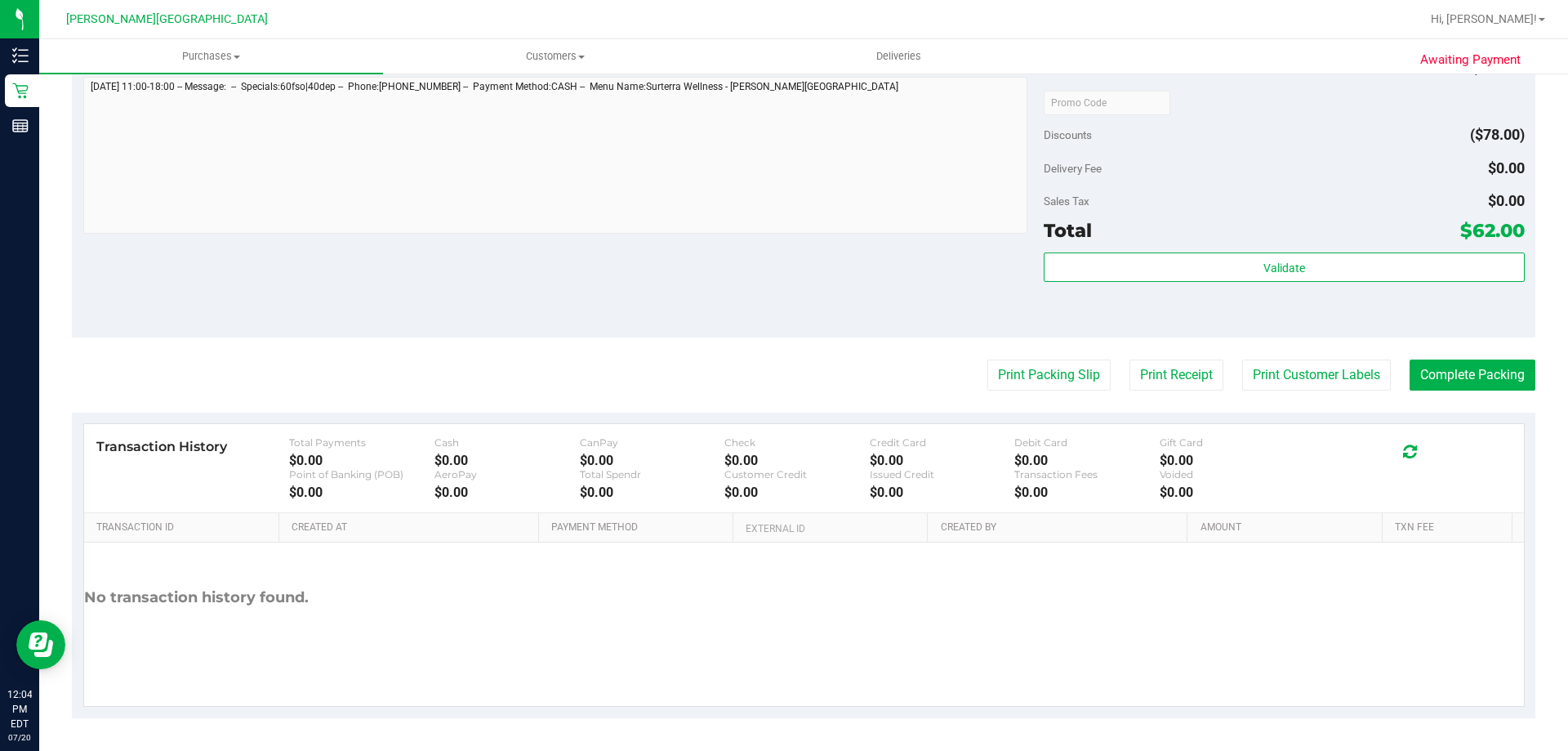 click on "Sales Tax
$0.00" at bounding box center [1284, 201] 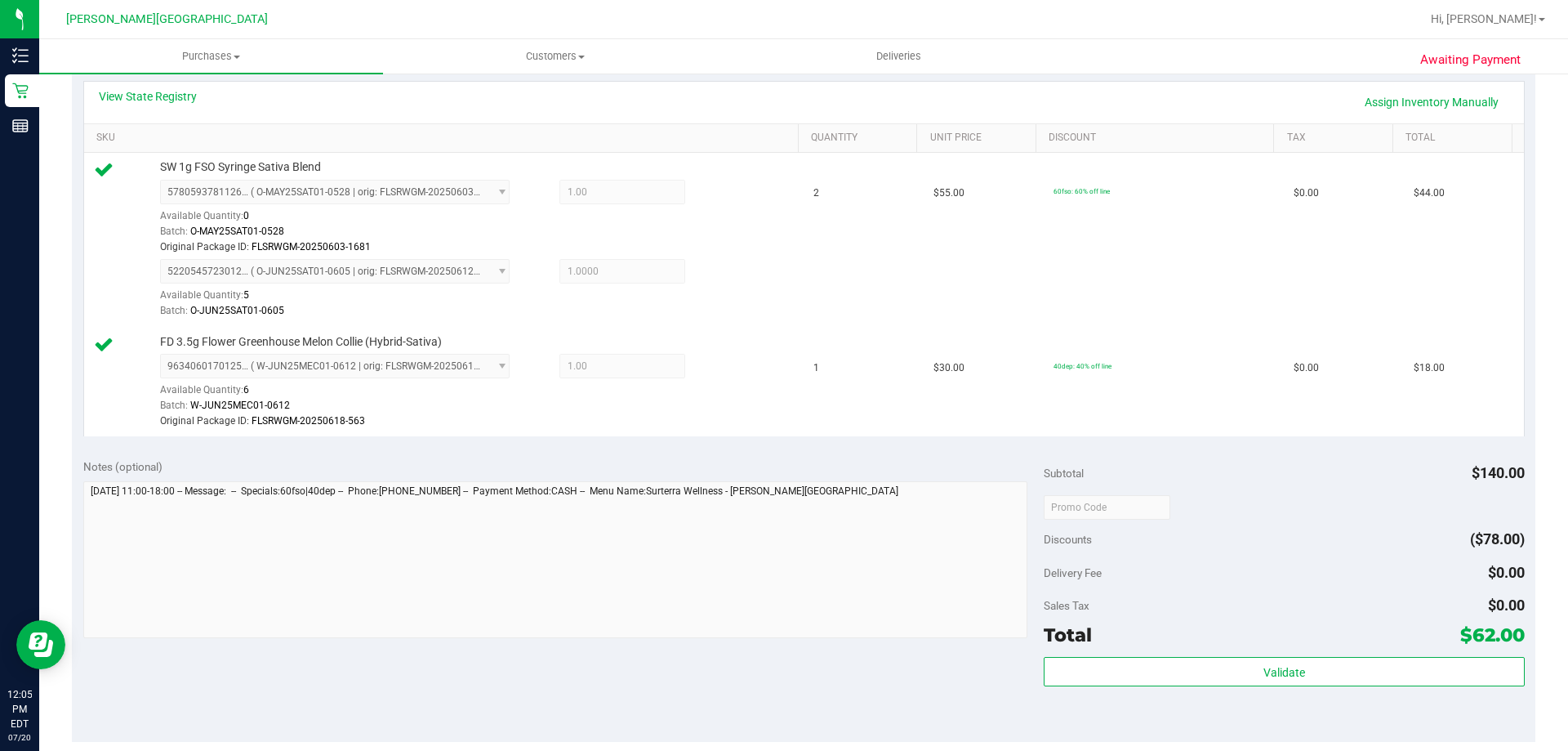 scroll, scrollTop: 776, scrollLeft: 0, axis: vertical 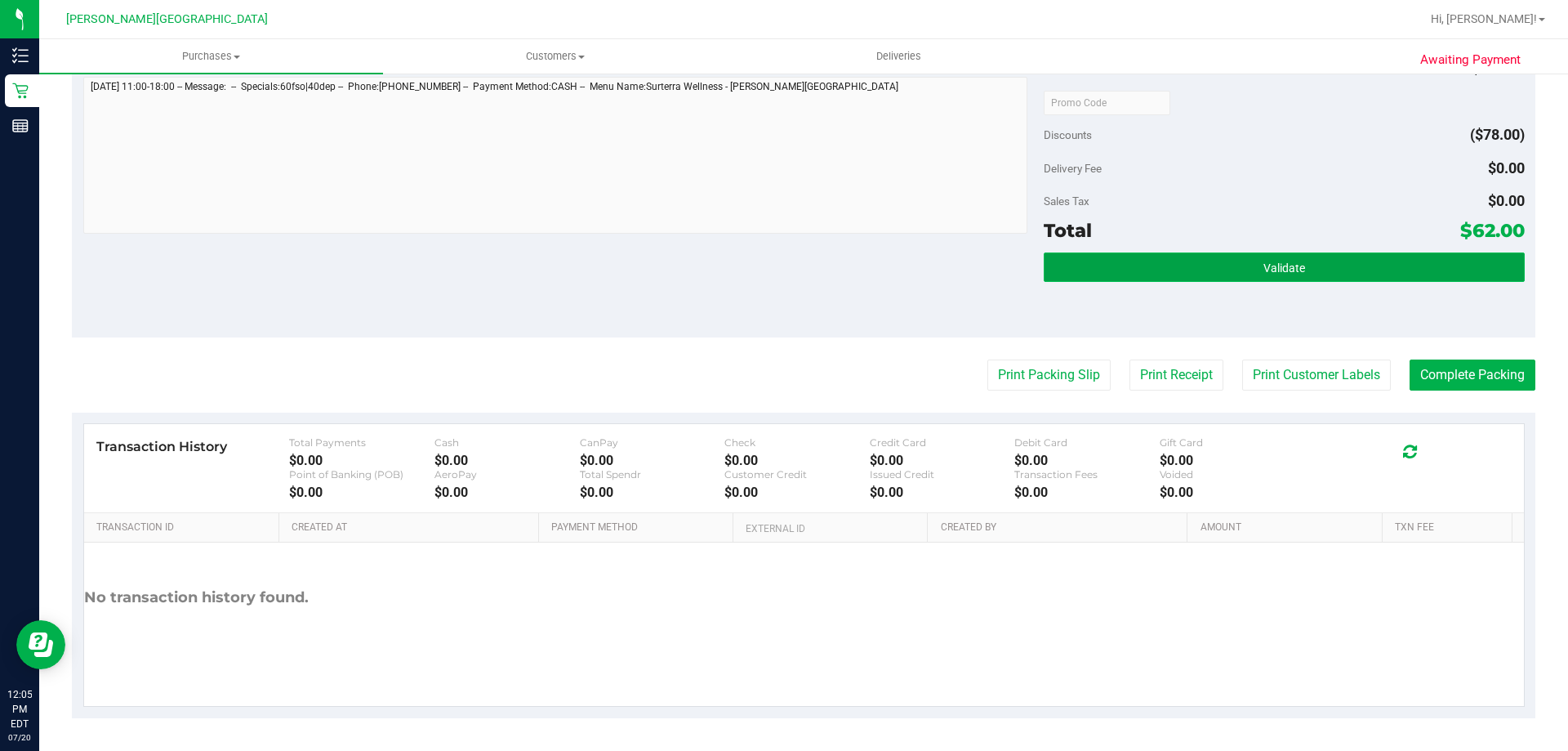click on "Validate" at bounding box center [1284, 267] 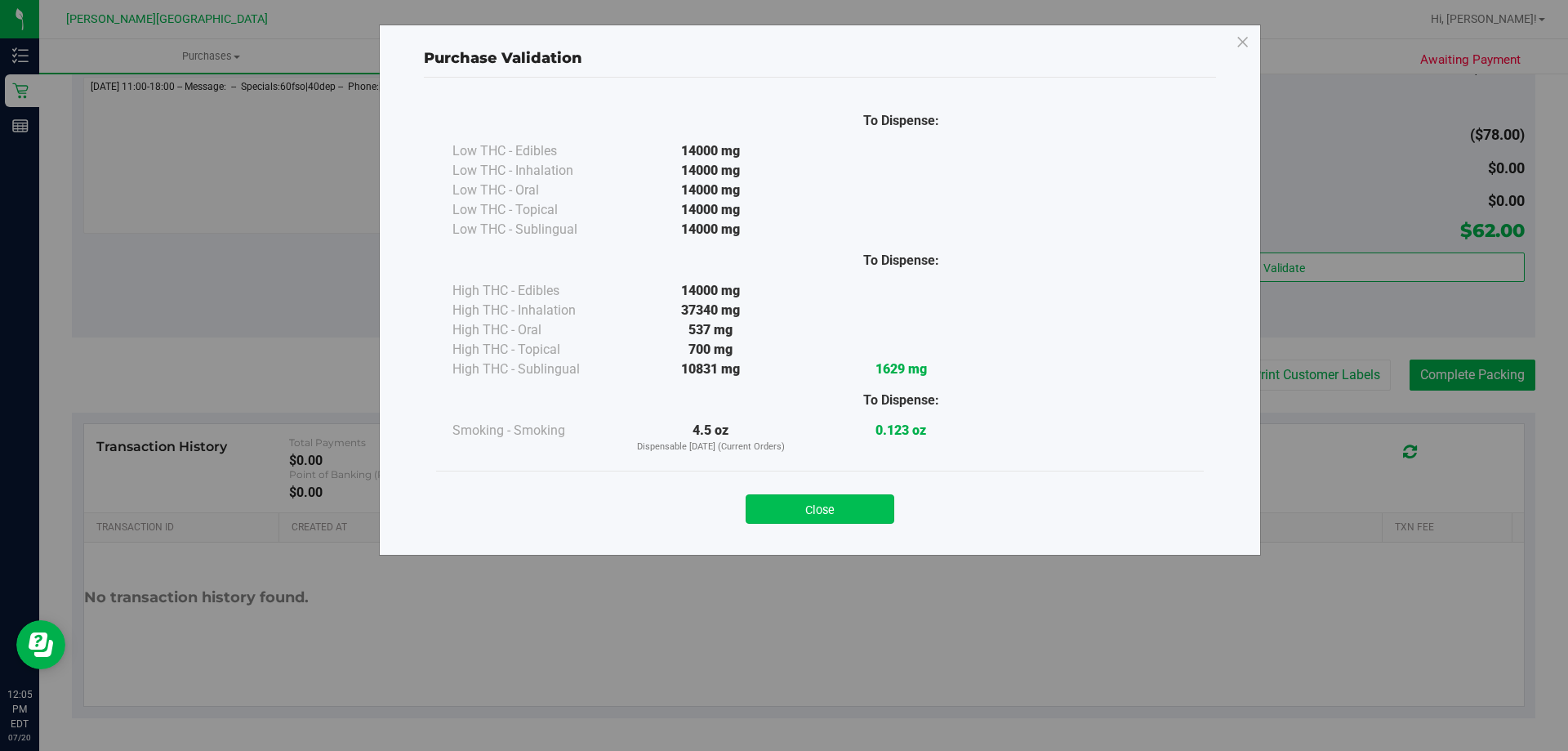 click on "Close" at bounding box center [820, 509] 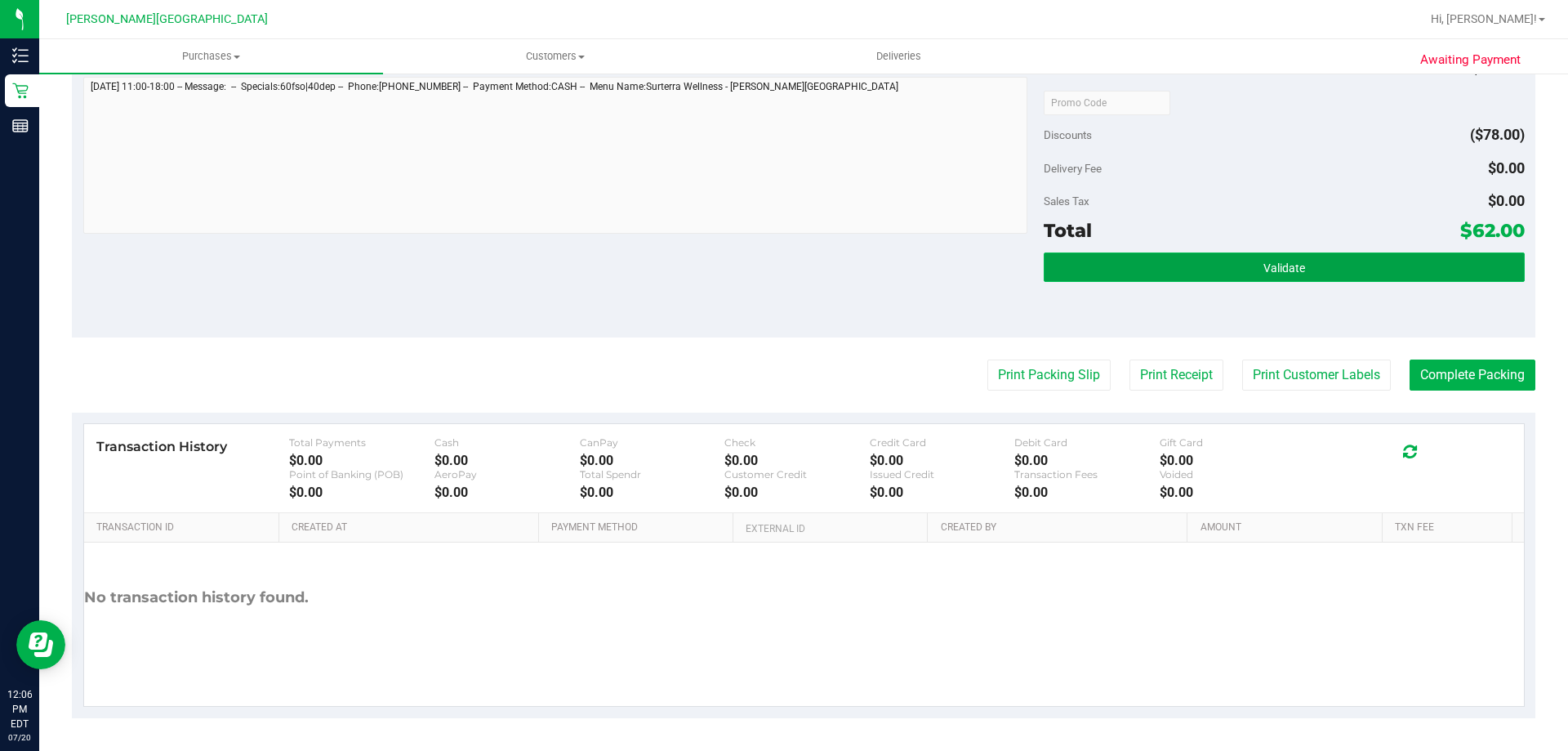 click on "Validate" at bounding box center (1284, 267) 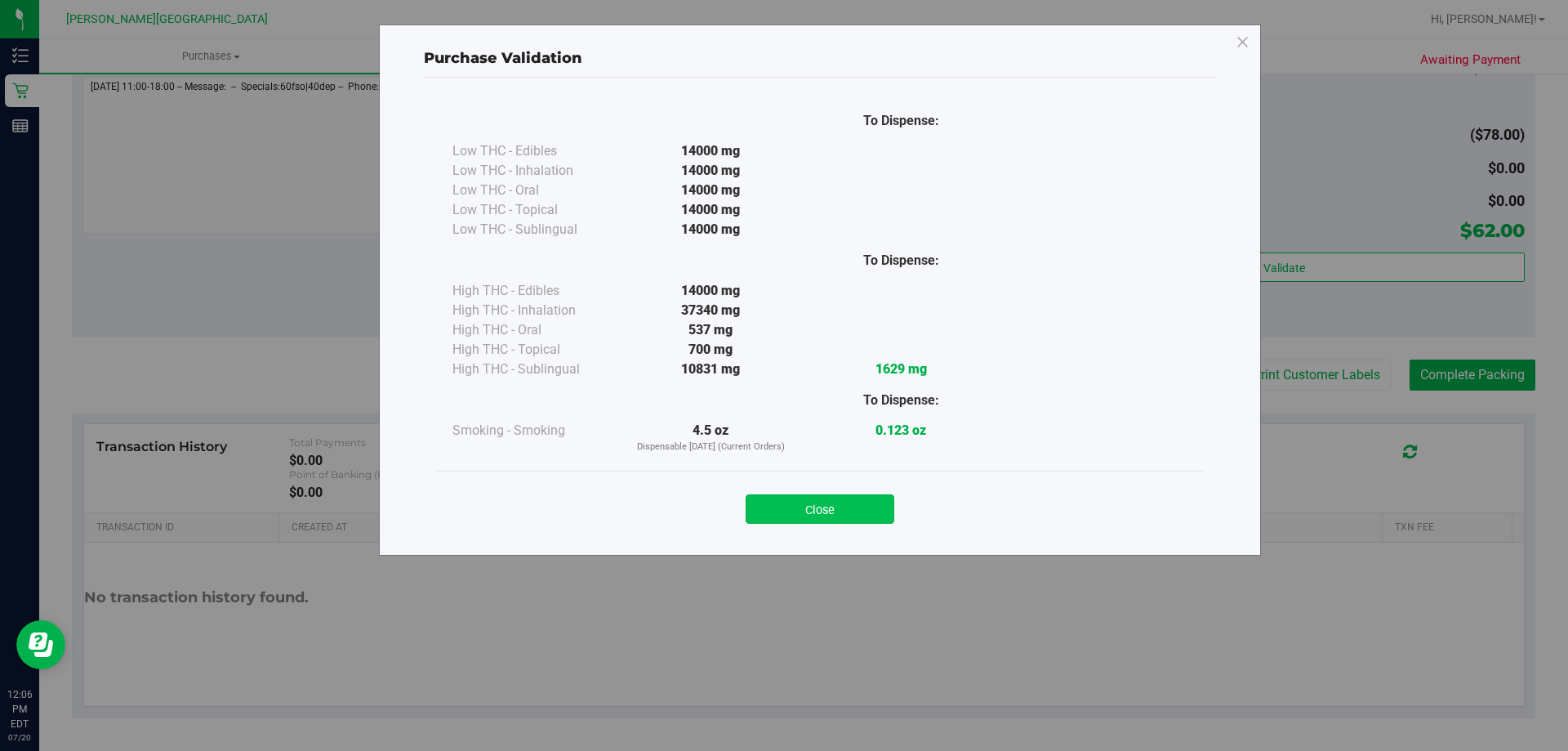 click on "Close" at bounding box center (820, 509) 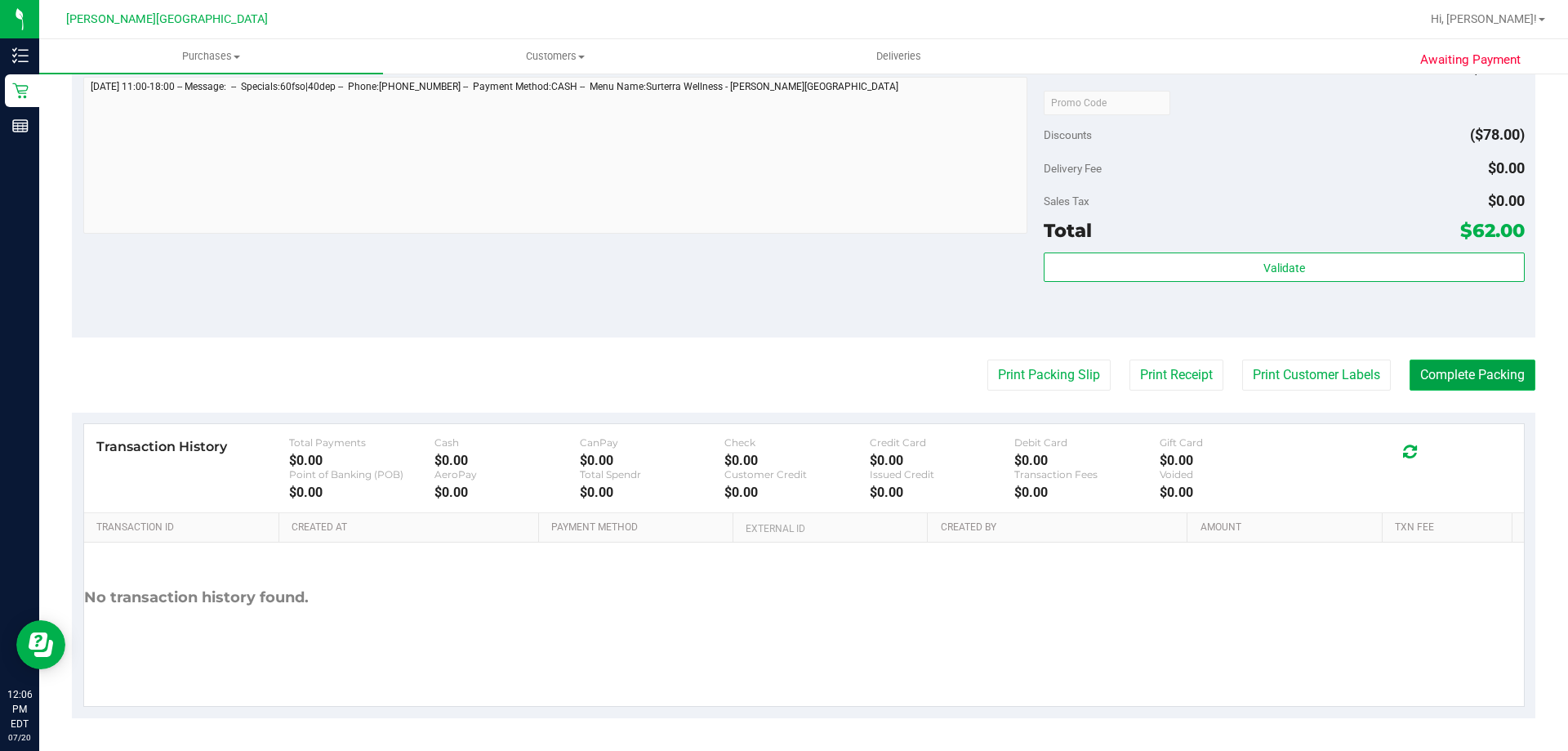 click on "Complete Packing" at bounding box center (1472, 375) 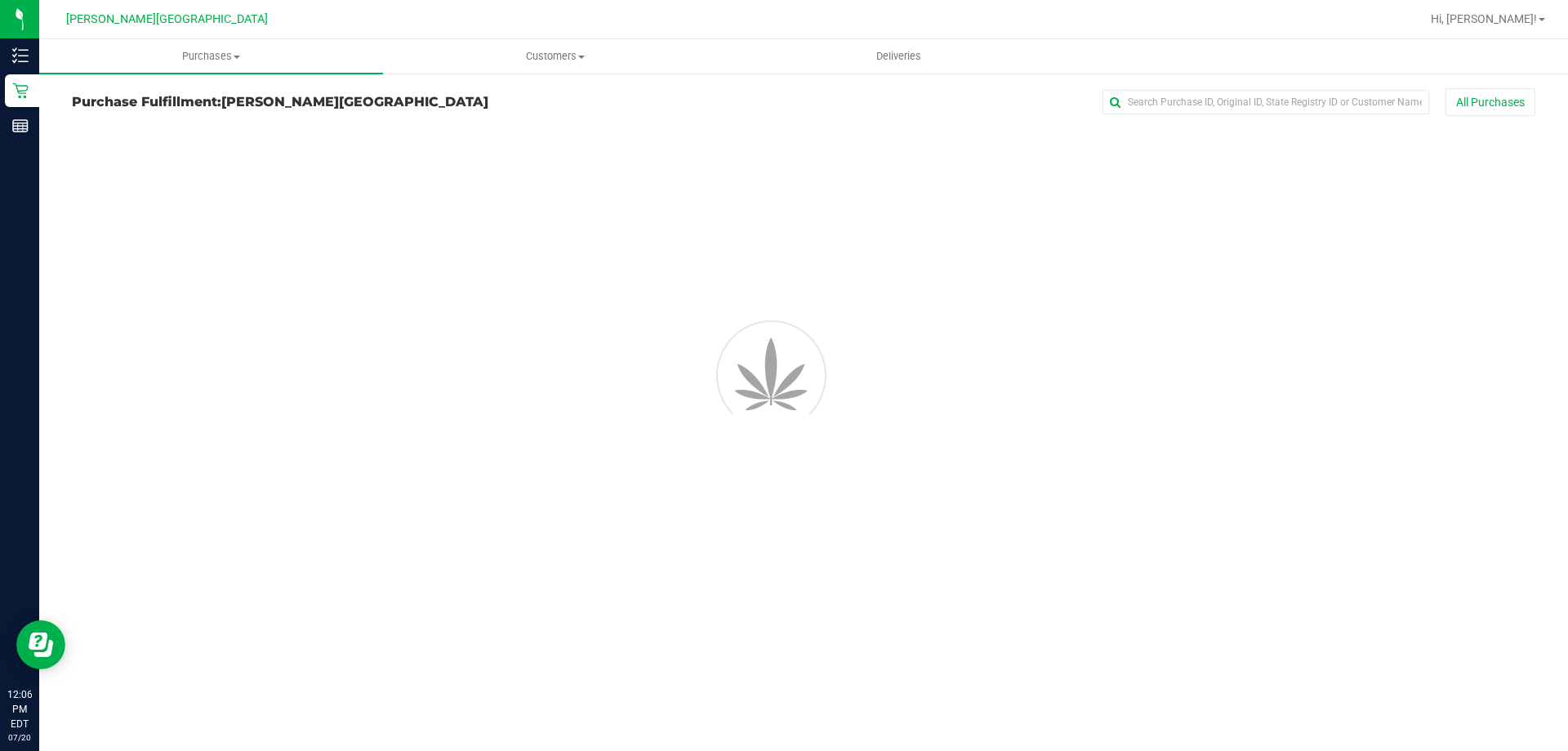 scroll, scrollTop: 0, scrollLeft: 0, axis: both 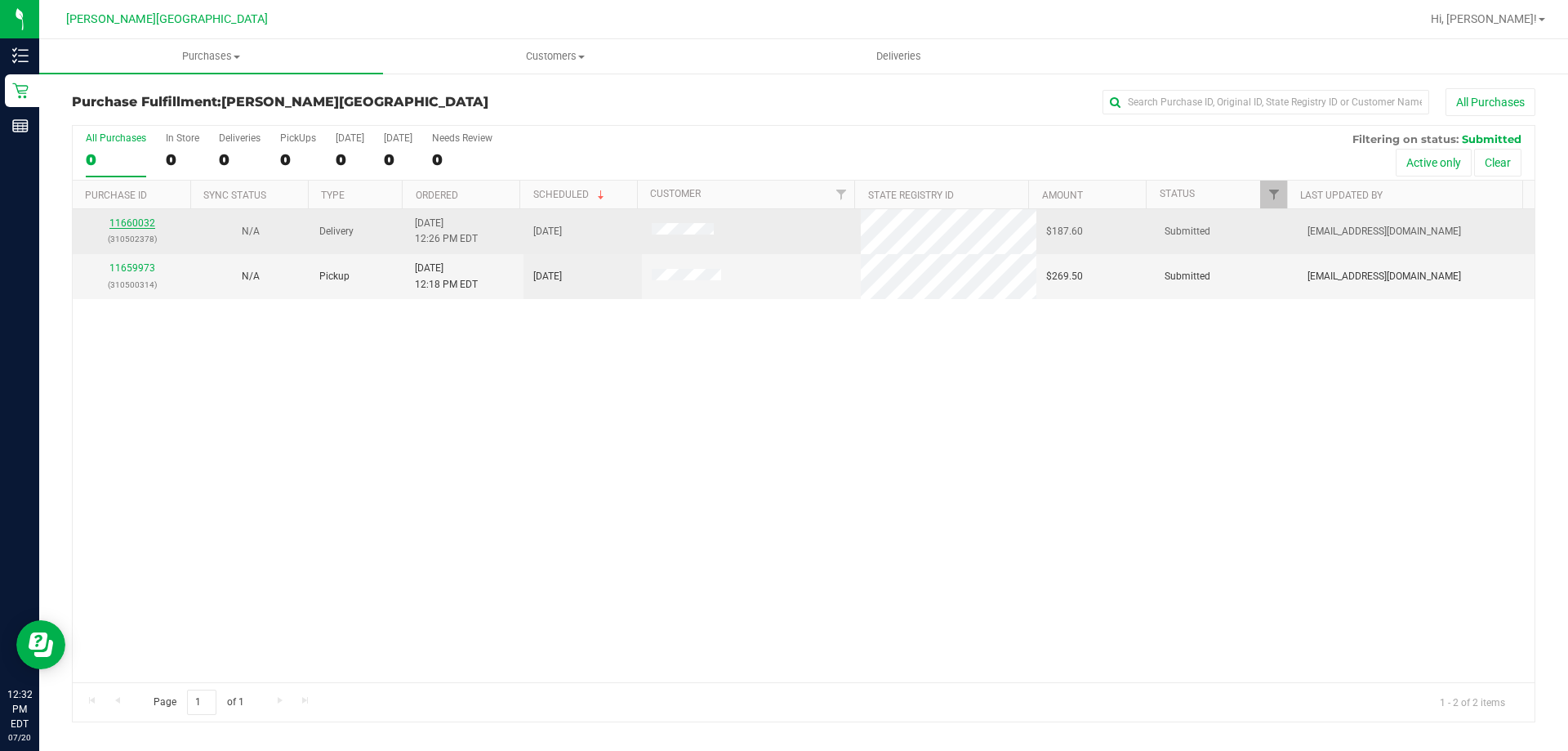 click on "11660032" at bounding box center [132, 223] 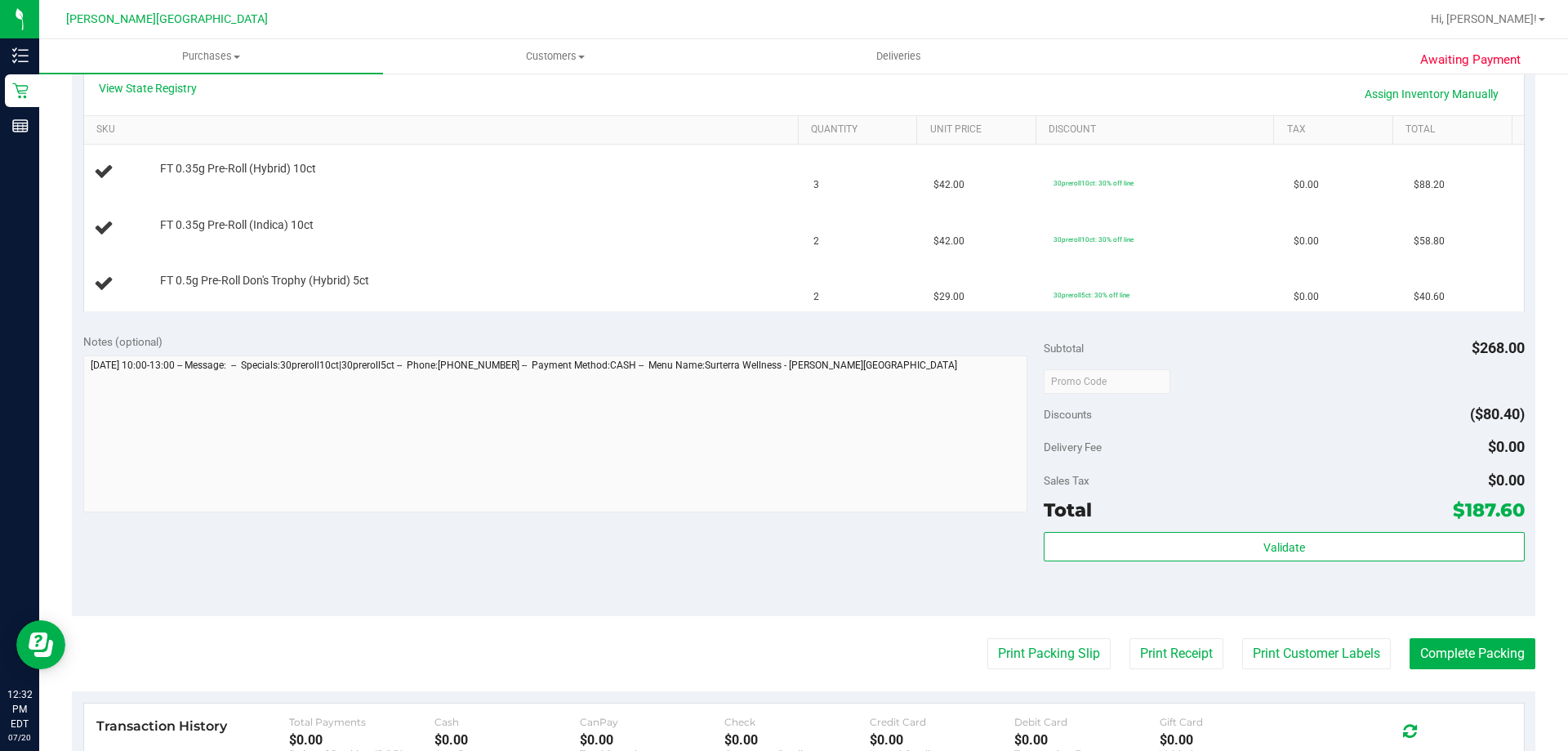 scroll, scrollTop: 409, scrollLeft: 0, axis: vertical 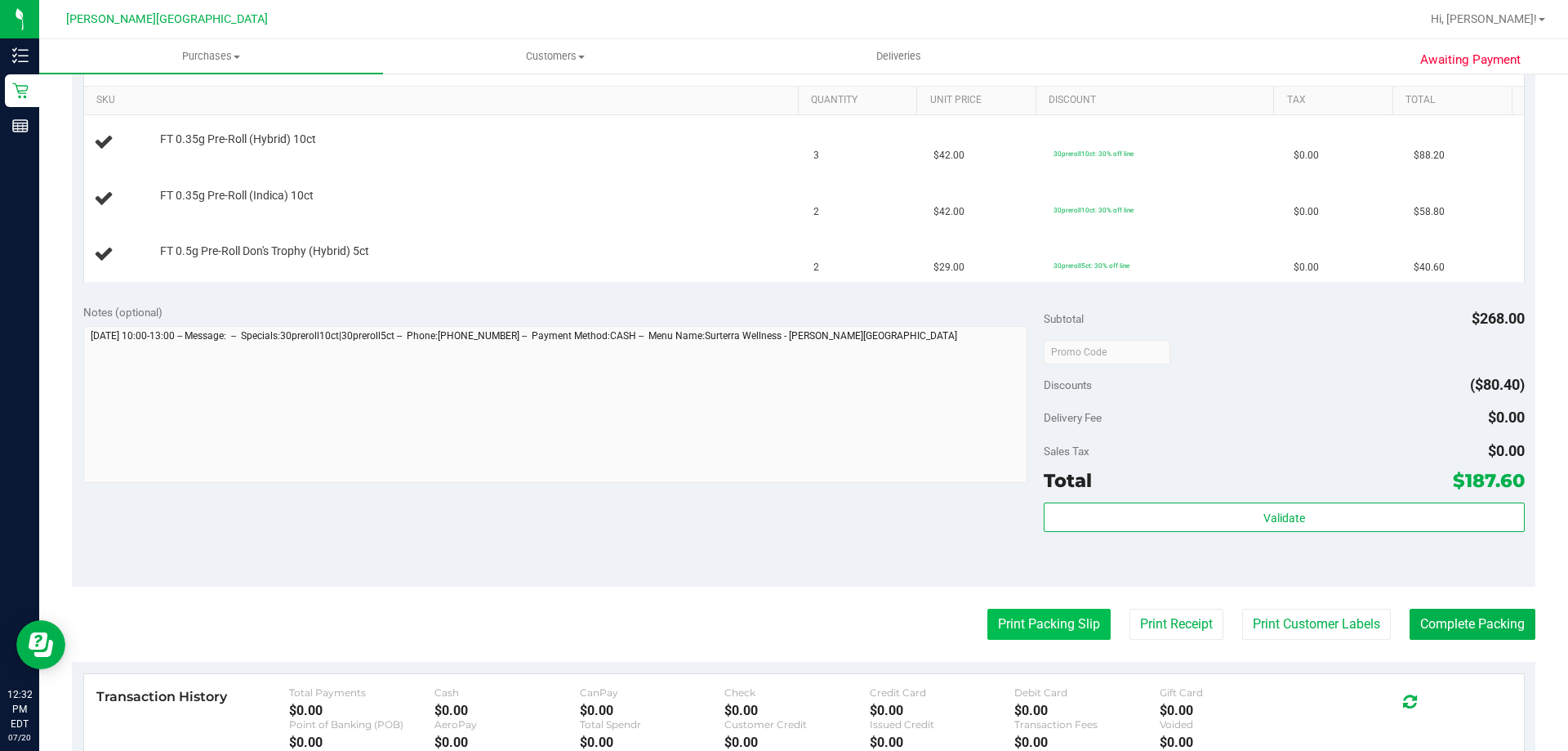 click on "Print Packing Slip" at bounding box center (1049, 624) 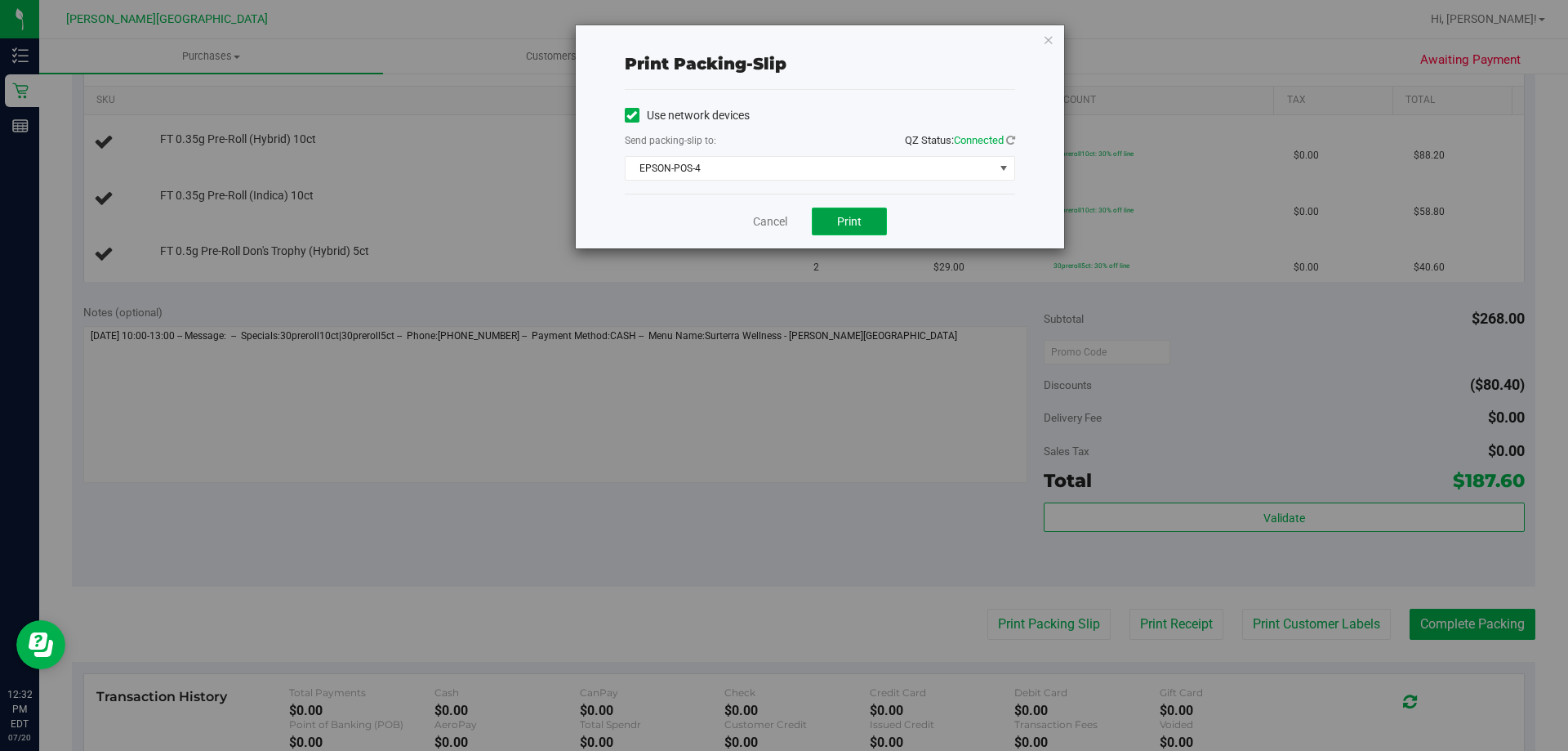 click on "Print" at bounding box center (849, 221) 